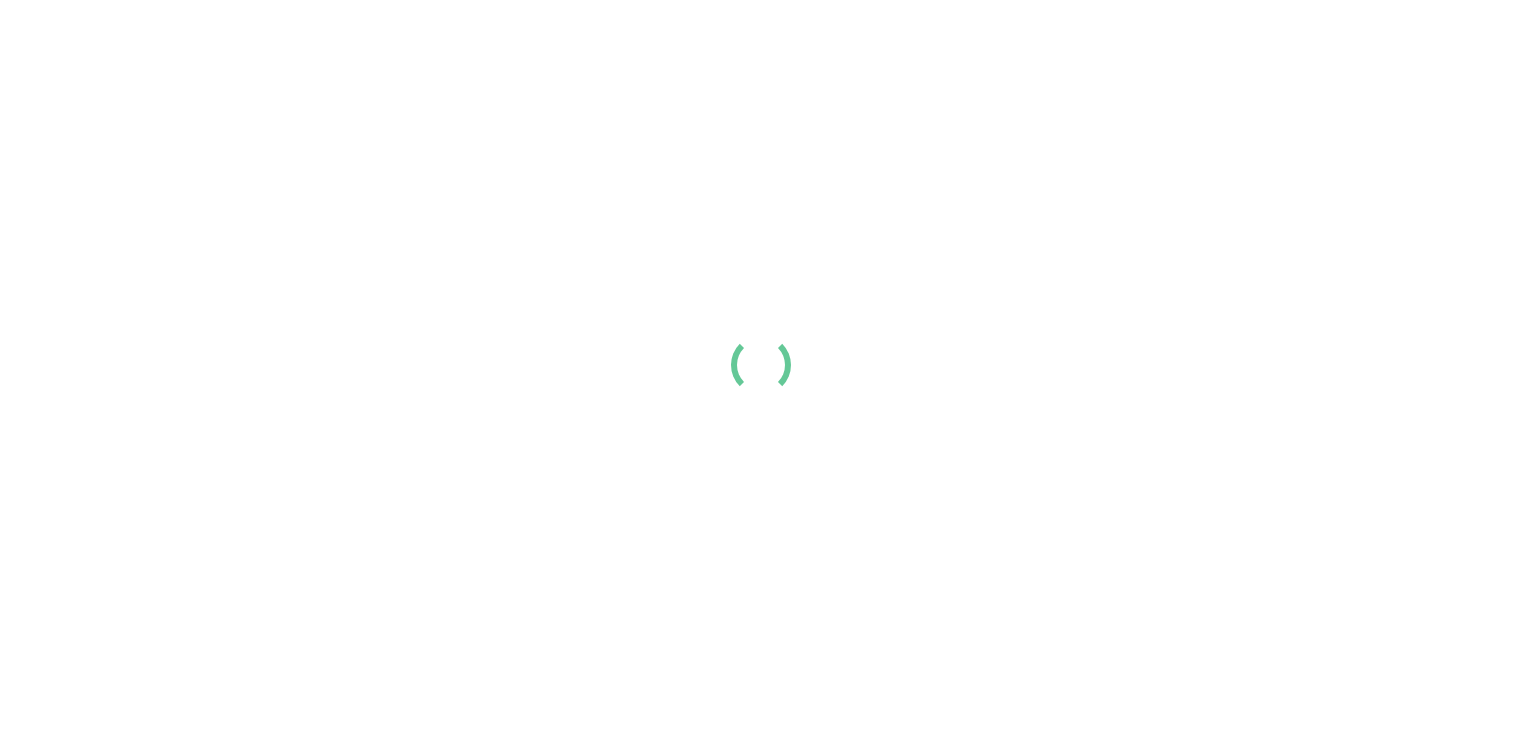 scroll, scrollTop: 0, scrollLeft: 0, axis: both 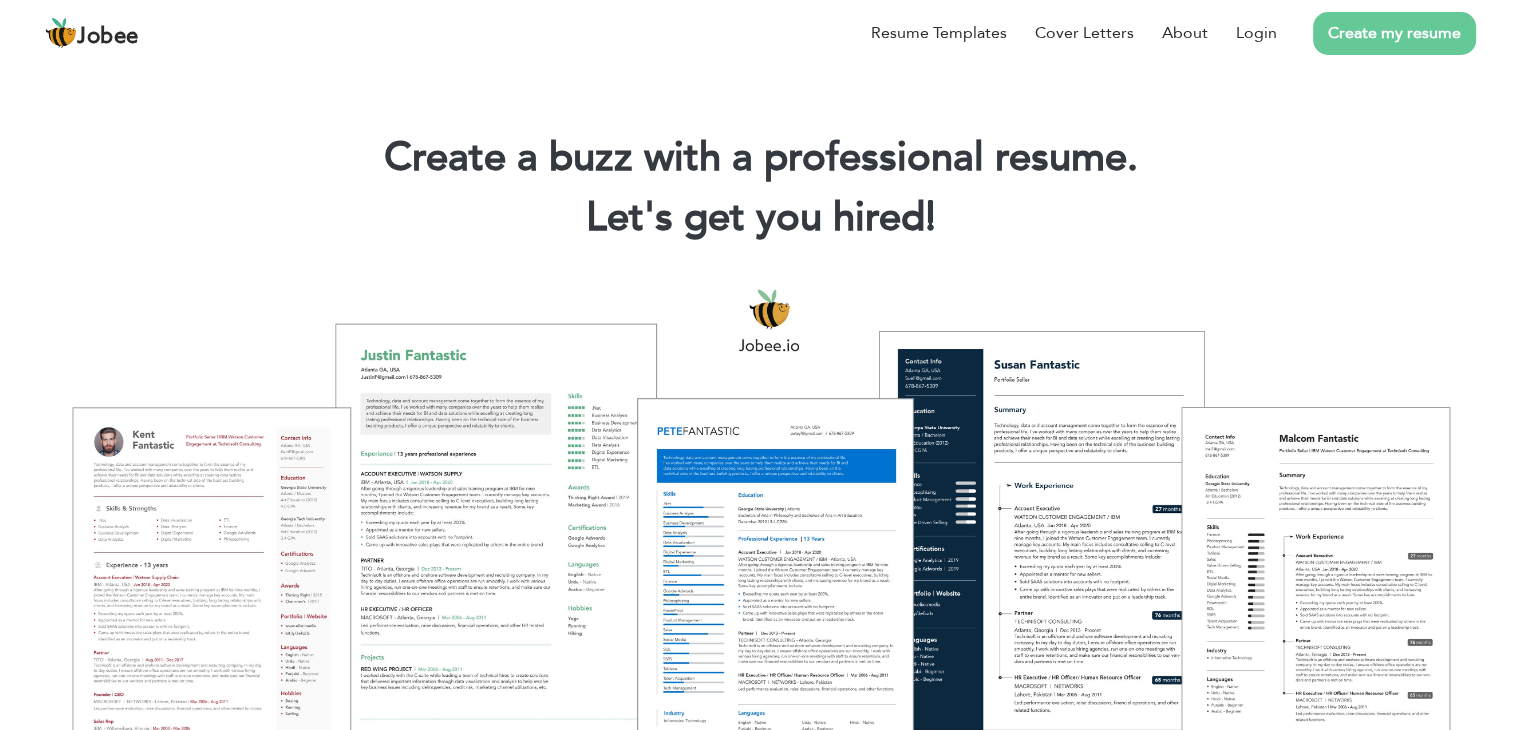 click on "Create my resume" at bounding box center (1394, 33) 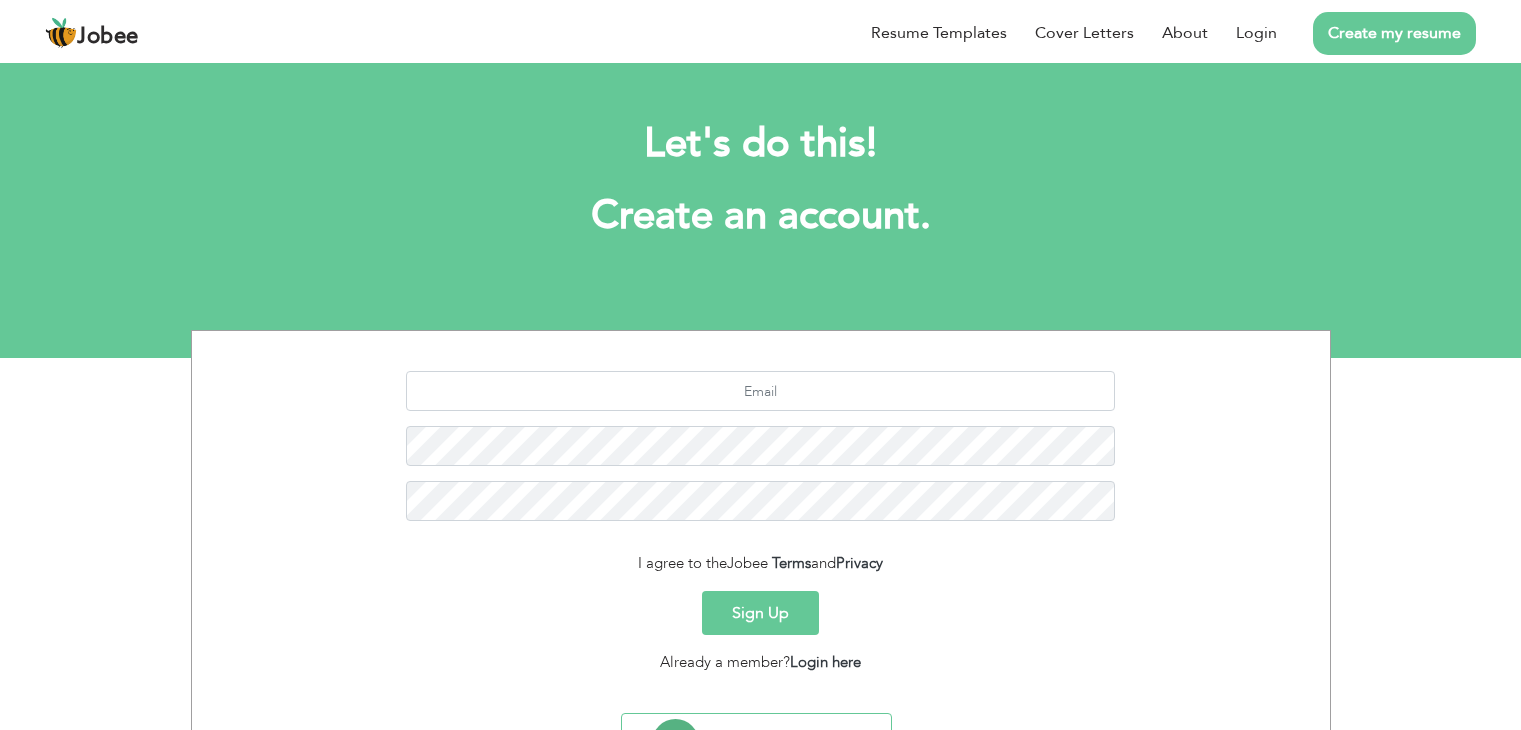 scroll, scrollTop: 0, scrollLeft: 0, axis: both 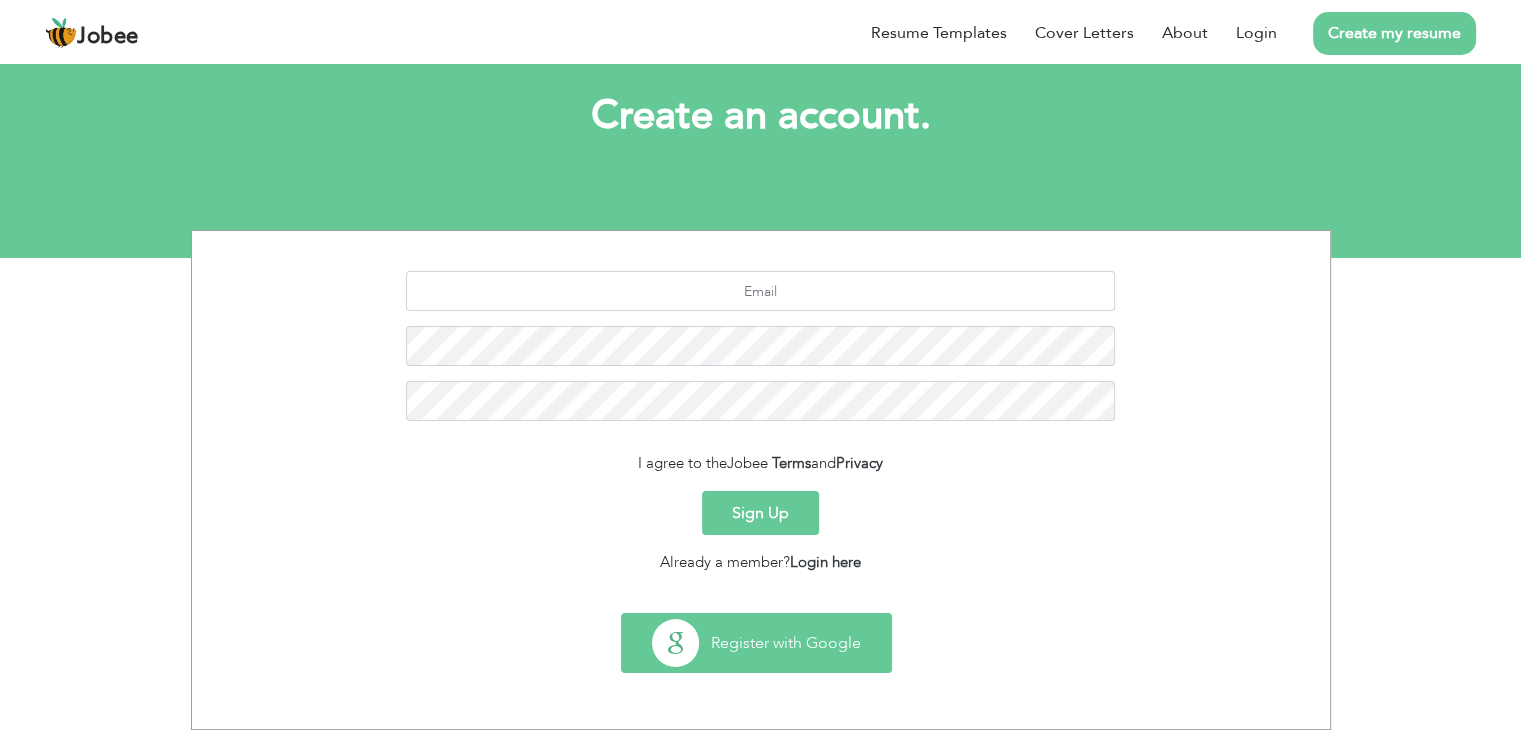 click on "Register with Google" at bounding box center (756, 643) 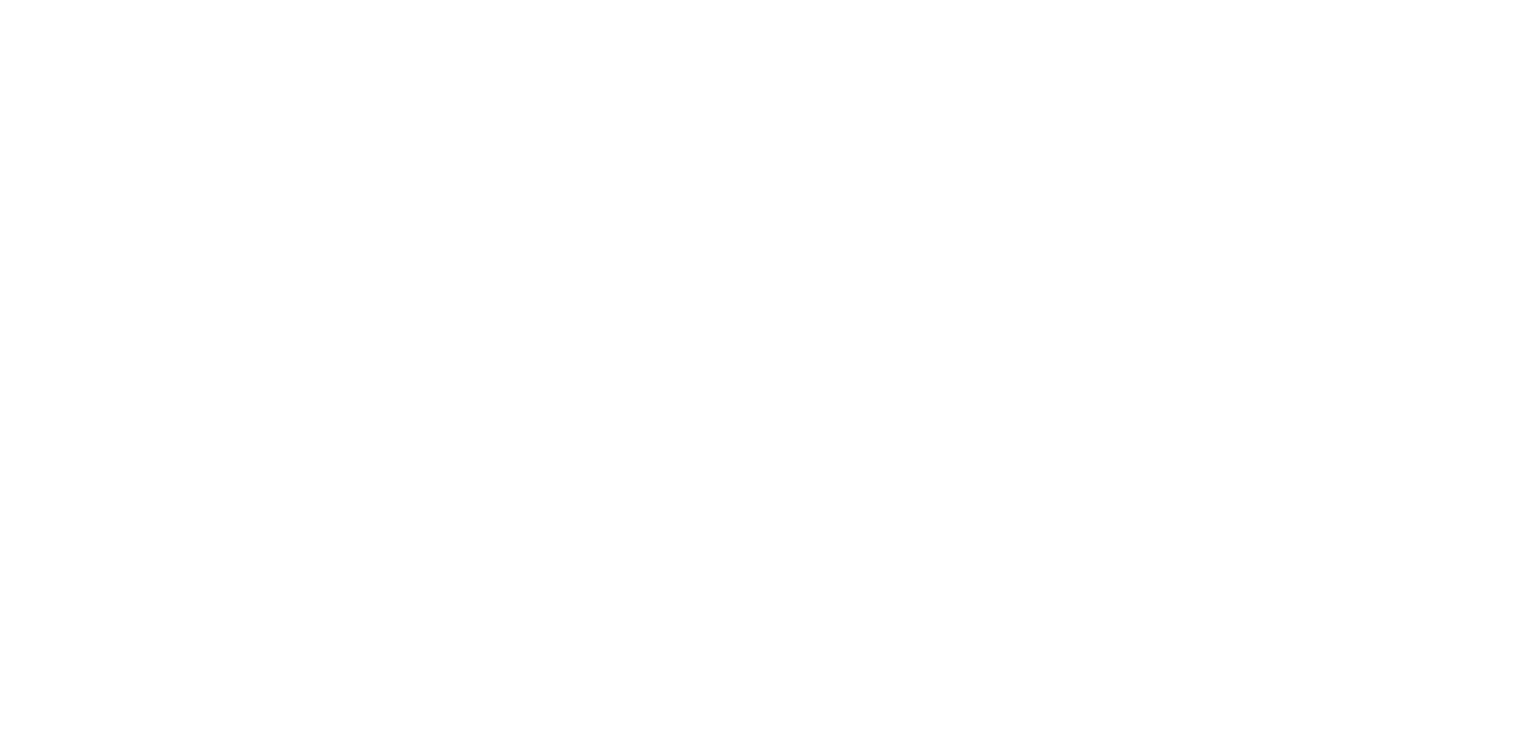 scroll, scrollTop: 0, scrollLeft: 0, axis: both 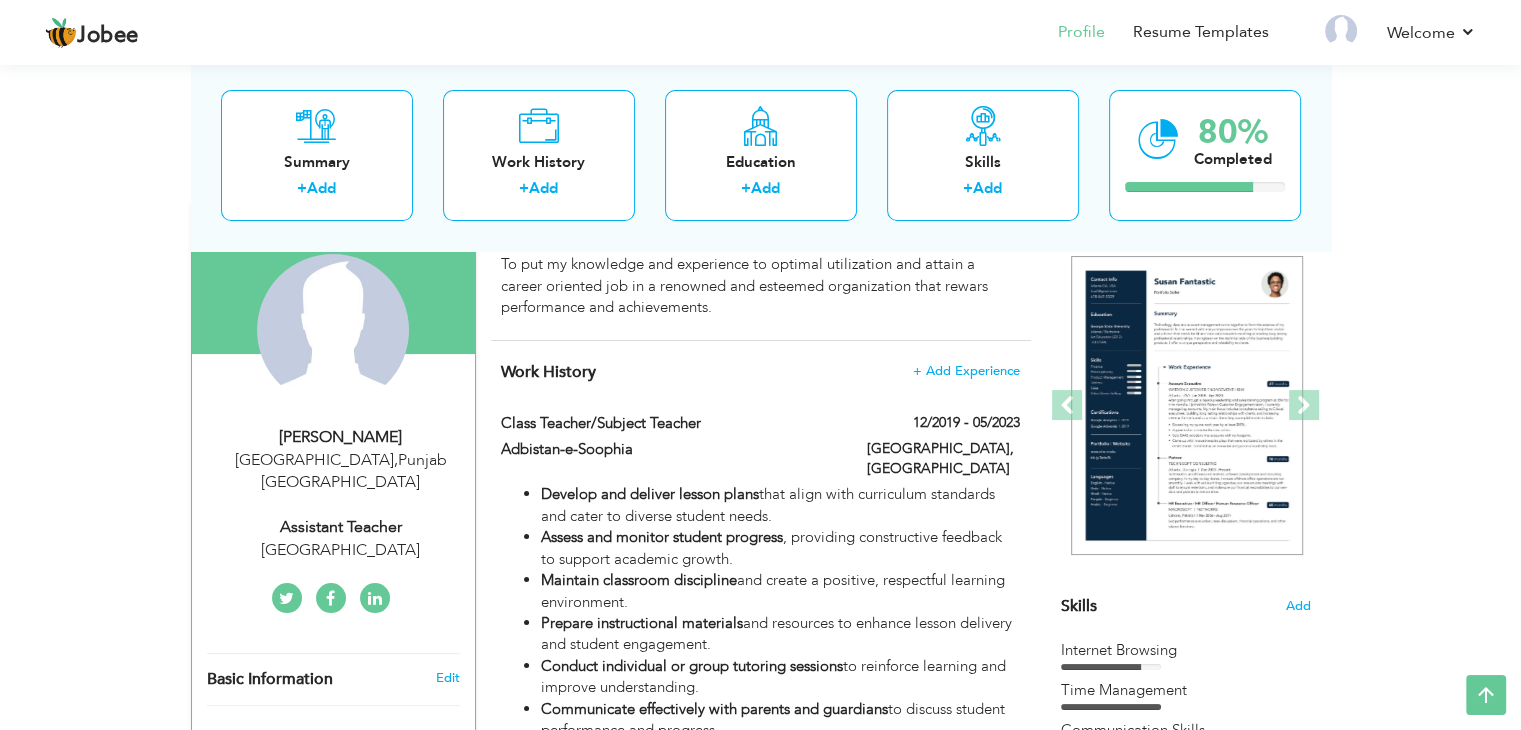 click on "Rabia Siddique" at bounding box center [341, 437] 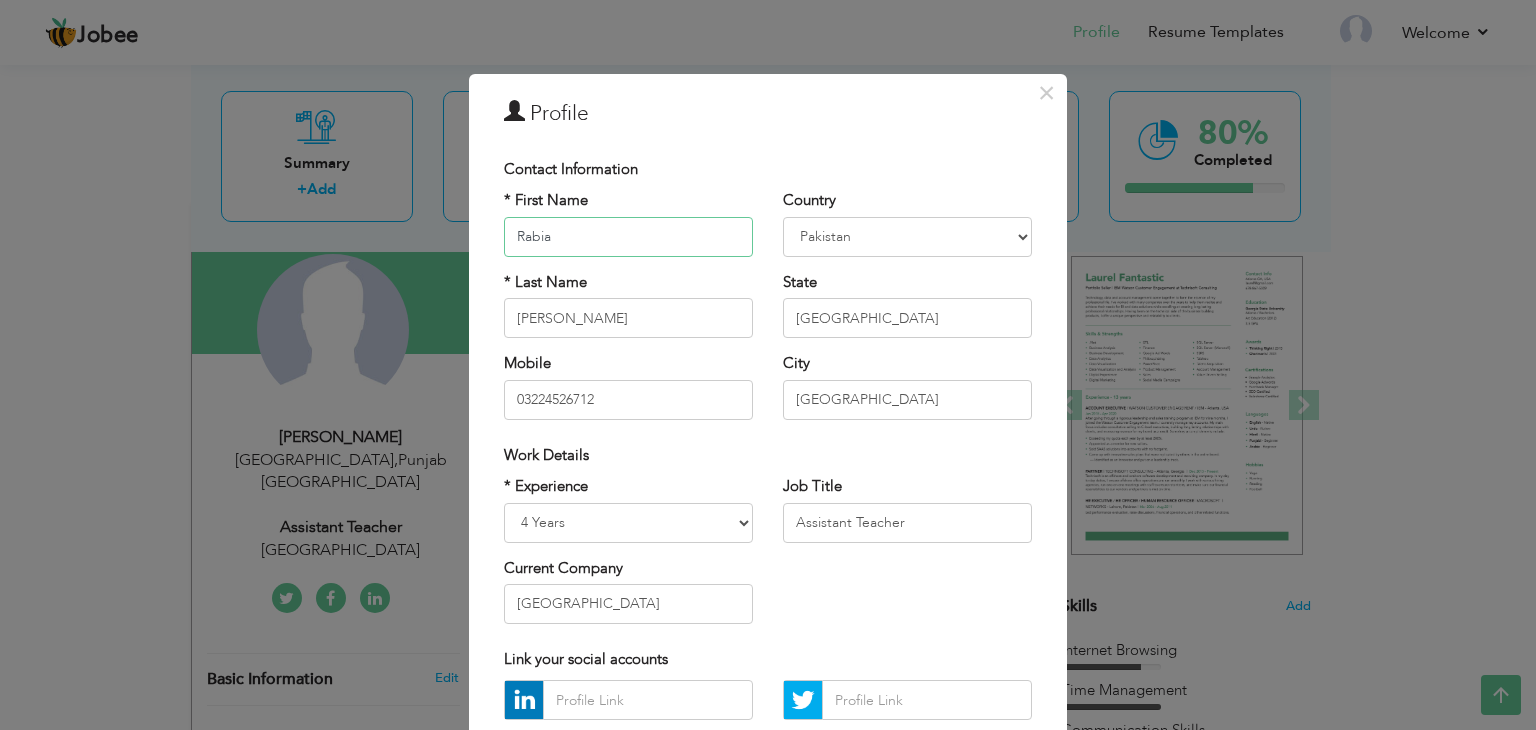 click on "Rabia" at bounding box center [628, 237] 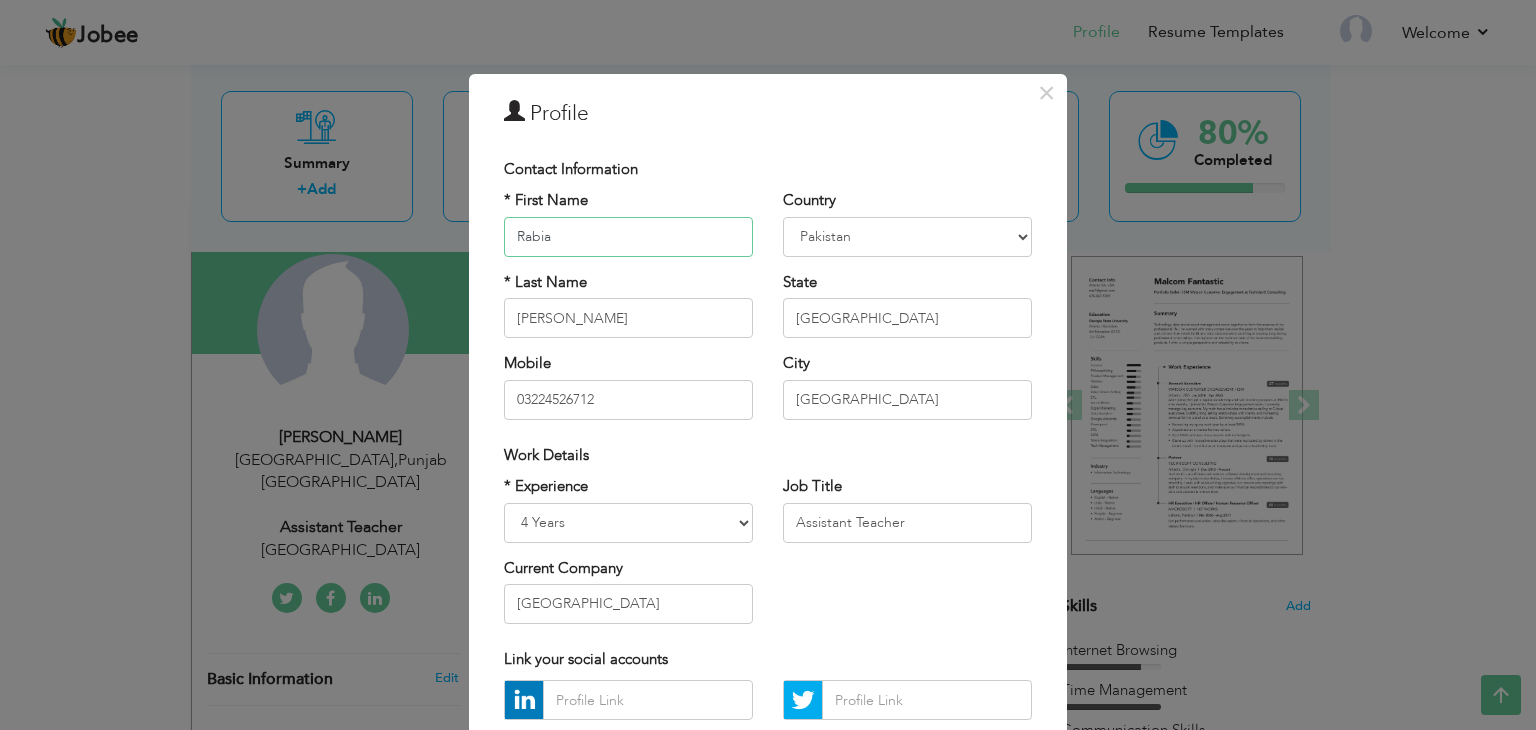 paste on "[PERSON_NAME]" 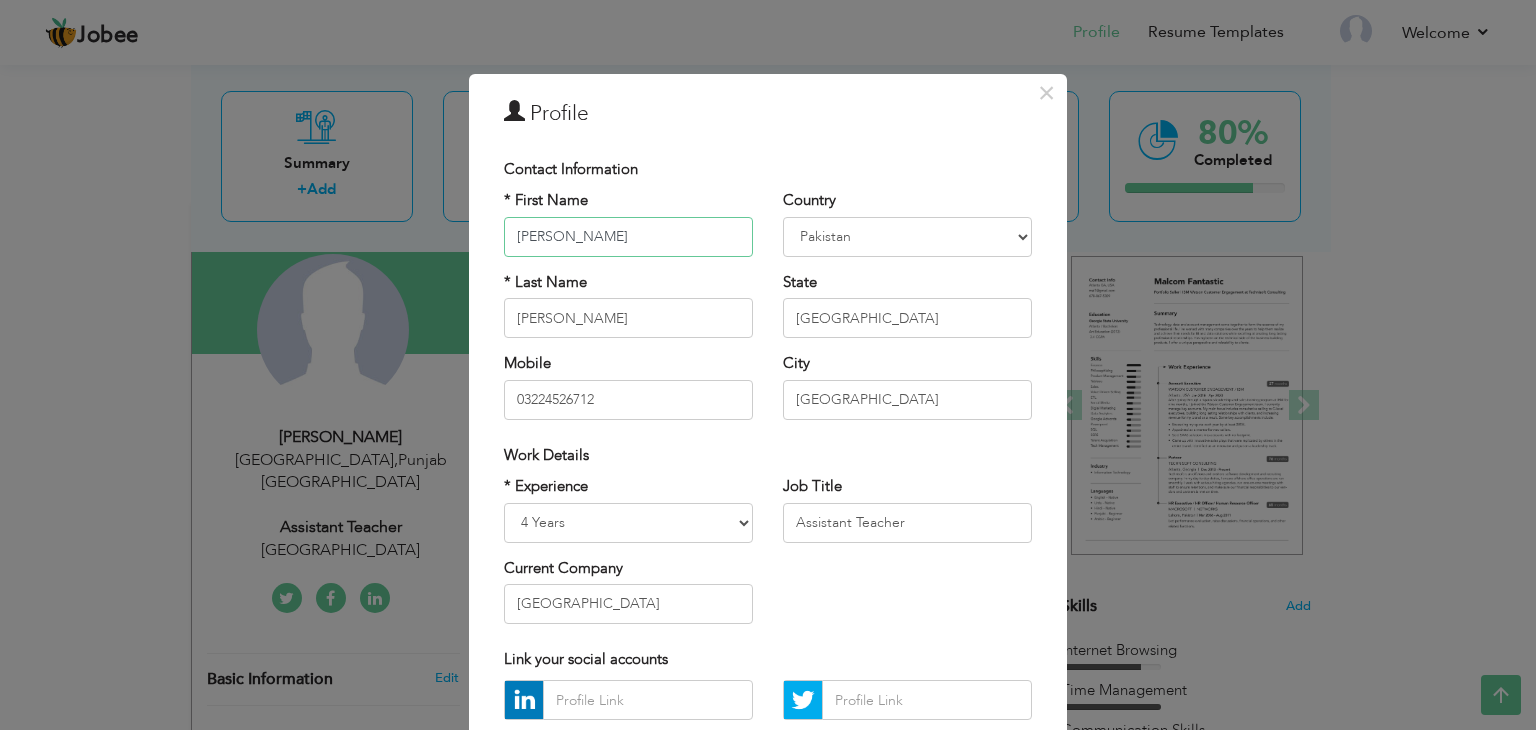 click on "[PERSON_NAME]" at bounding box center [628, 237] 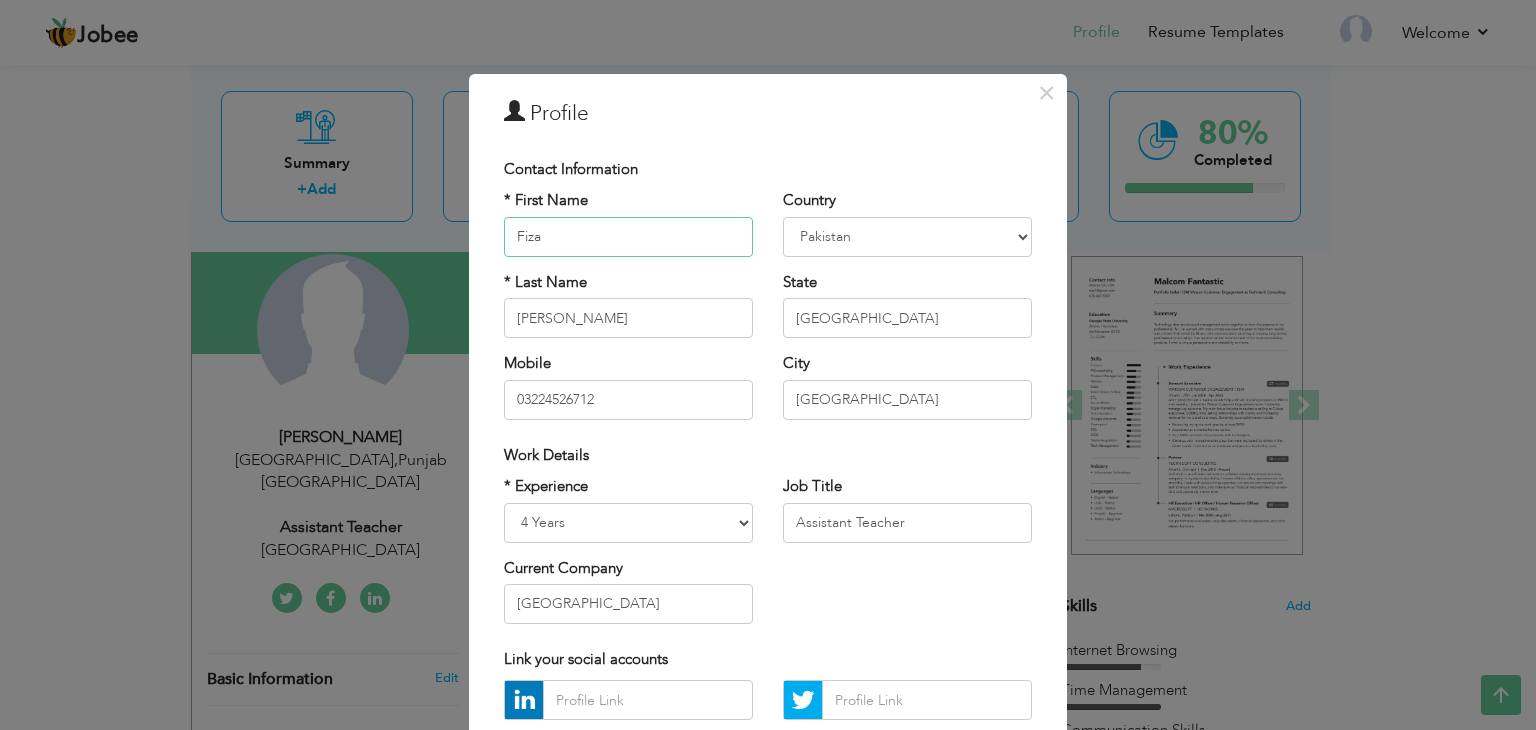 type on "Fiza" 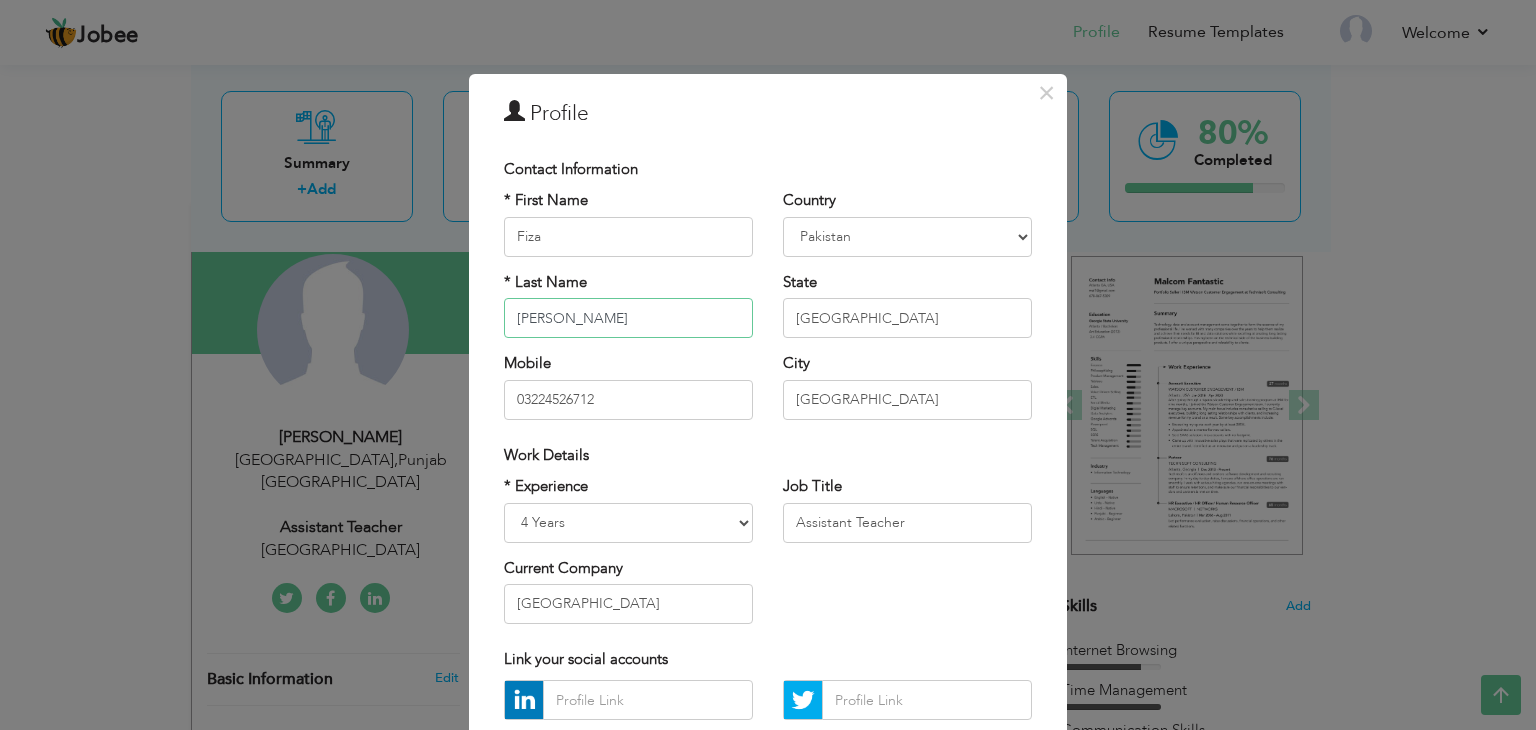 click on "Siddique" at bounding box center [628, 318] 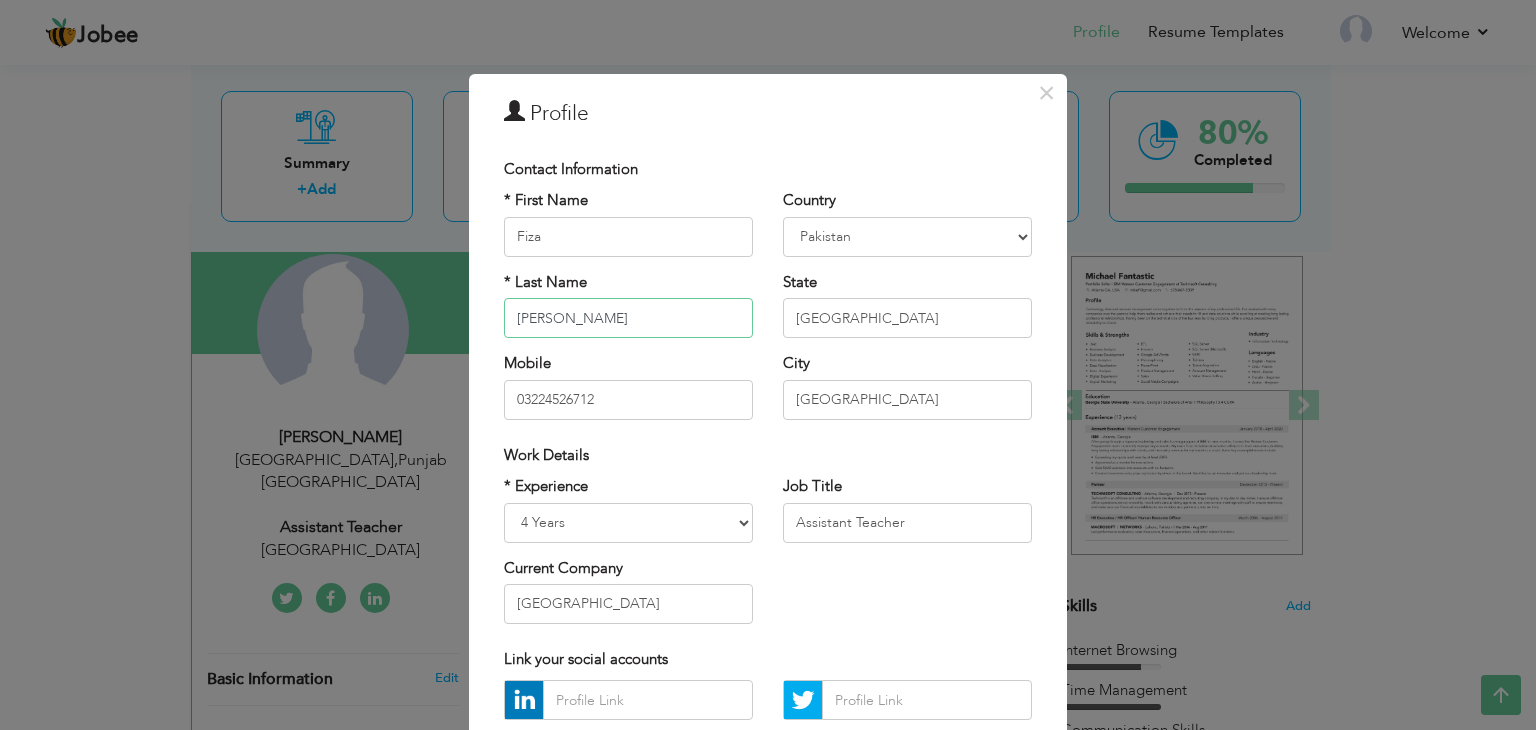 paste on "[PERSON_NAME]" 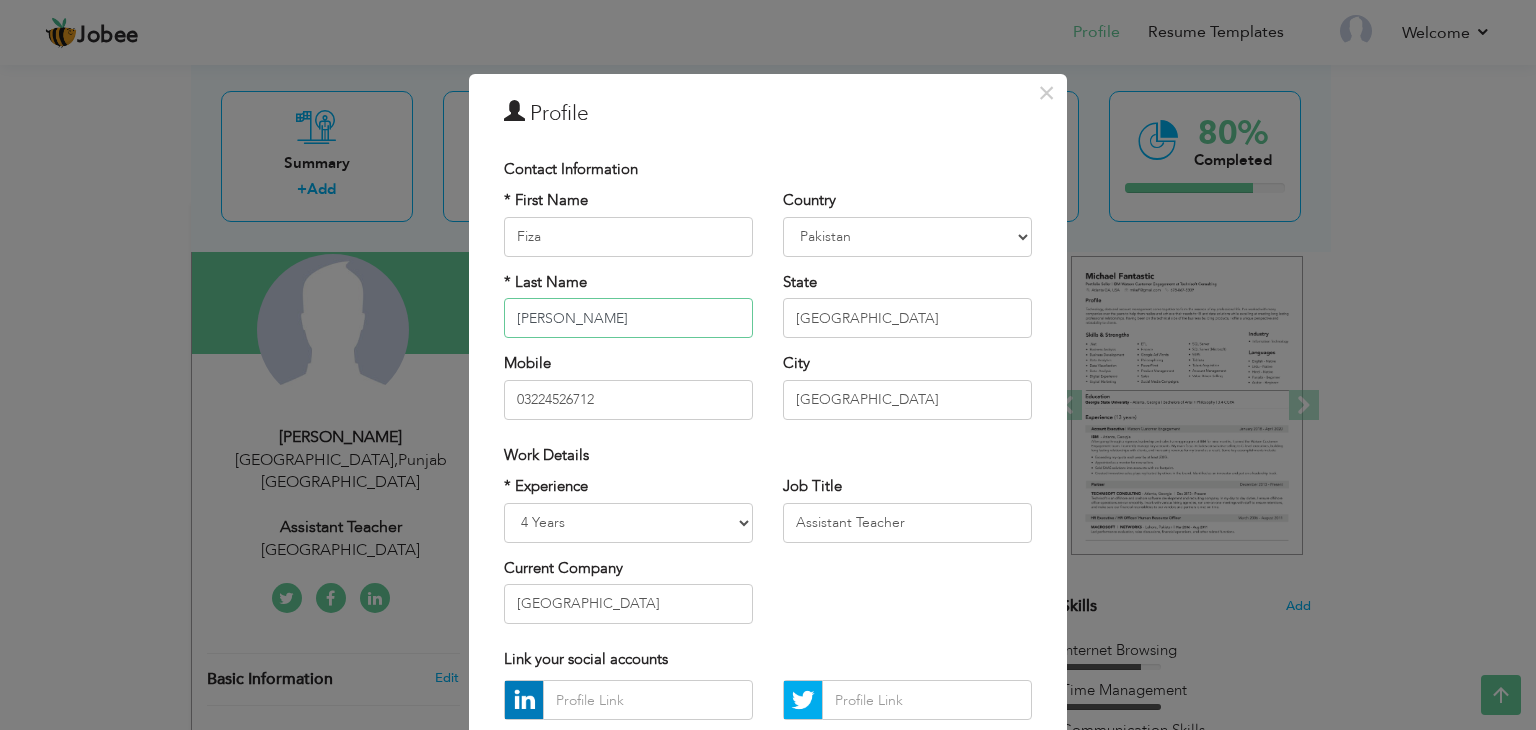 type on "[PERSON_NAME]" 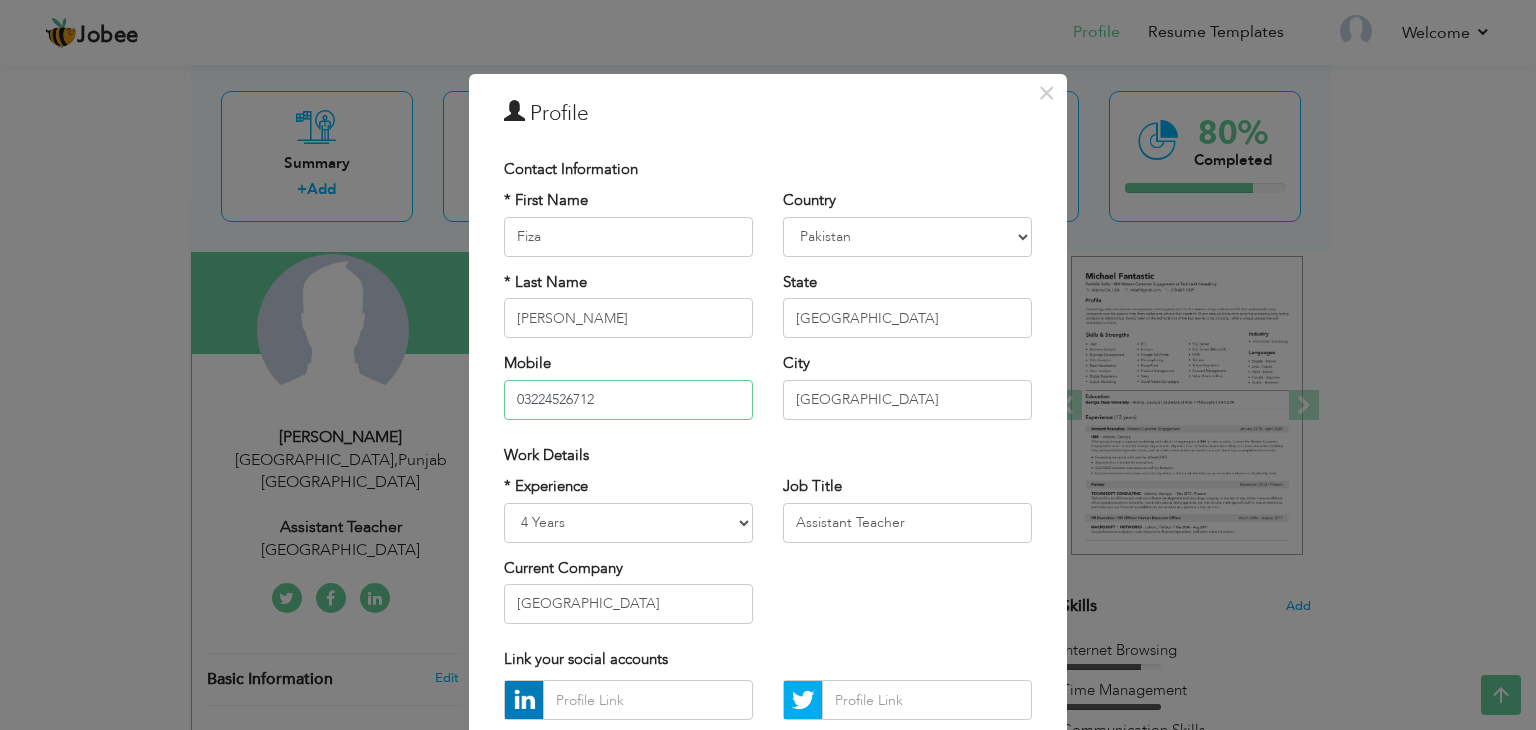 click on "03224526712" at bounding box center [628, 400] 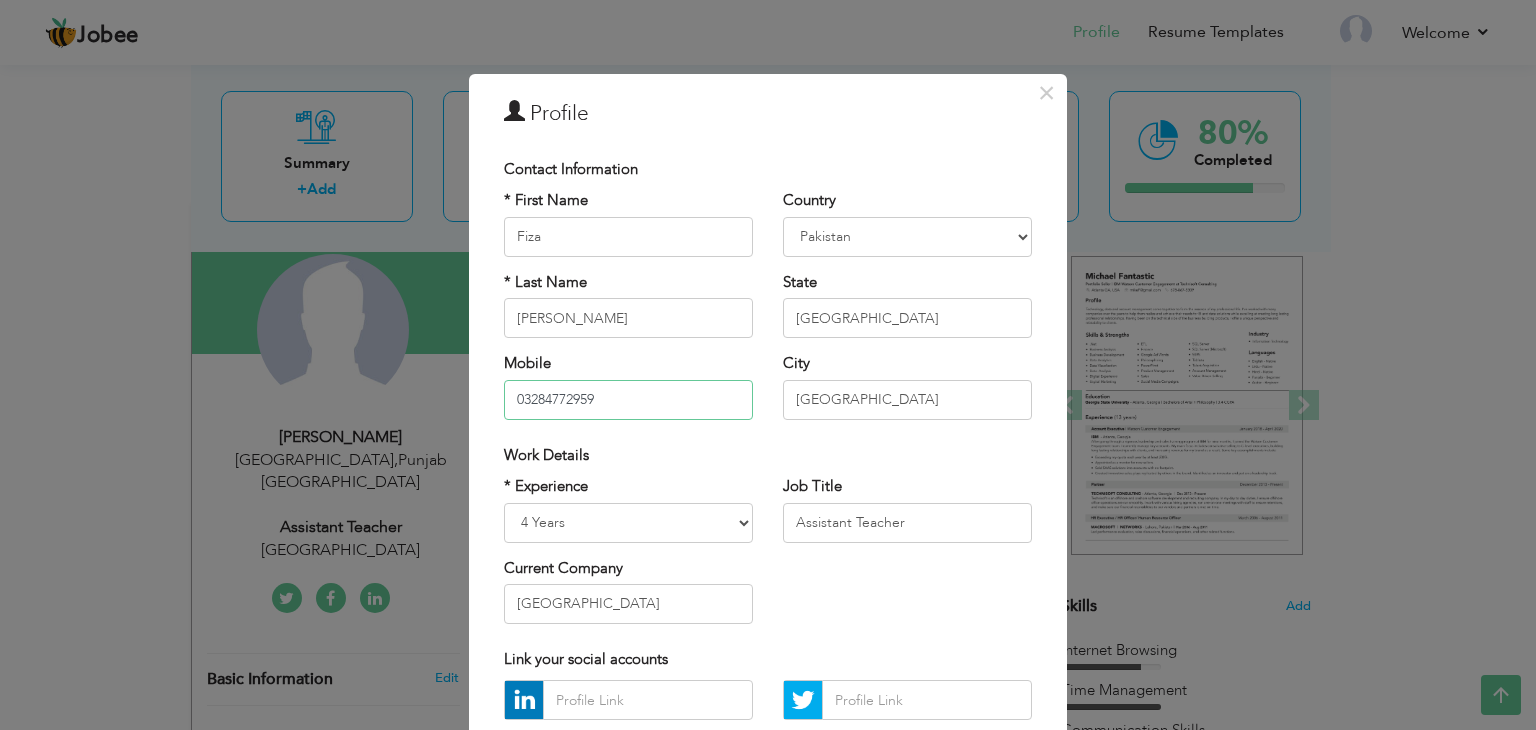 type on "03284772959" 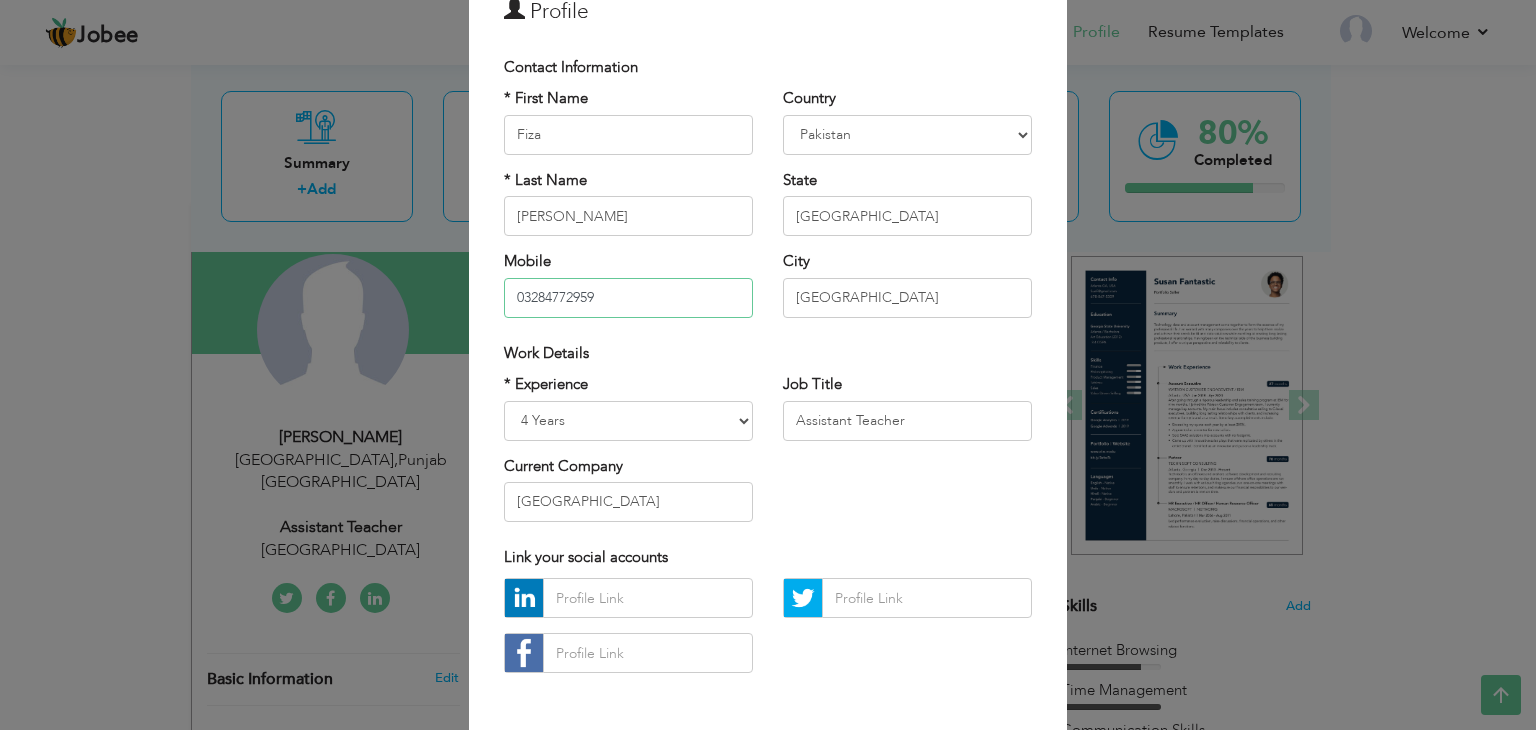 scroll, scrollTop: 148, scrollLeft: 0, axis: vertical 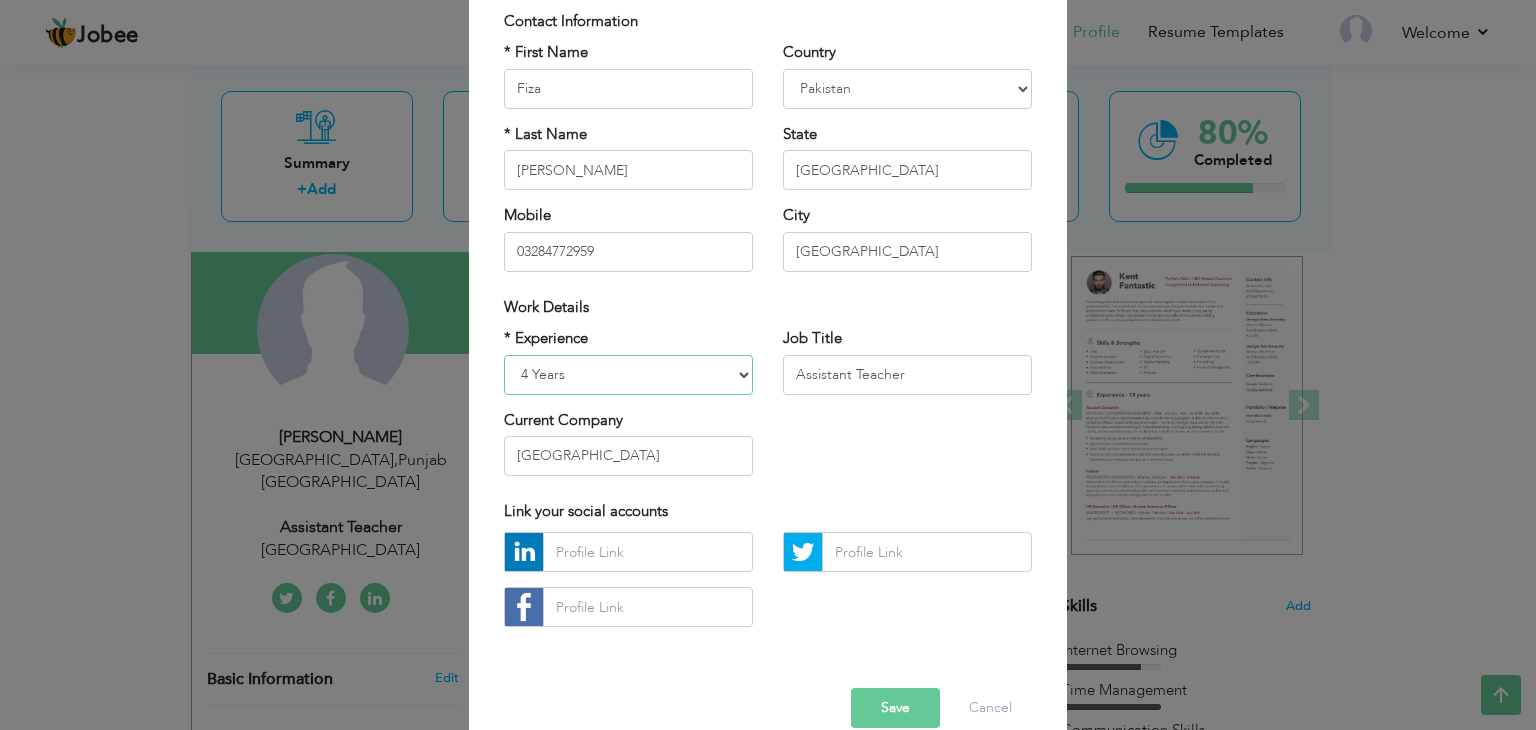 click on "Entry Level Less than 1 Year 1 Year 2 Years 3 Years 4 Years 5 Years 6 Years 7 Years 8 Years 9 Years 10 Years 11 Years 12 Years 13 Years 14 Years 15 Years 16 Years 17 Years 18 Years 19 Years 20 Years 21 Years 22 Years 23 Years 24 Years 25 Years 26 Years 27 Years 28 Years 29 Years 30 Years 31 Years 32 Years 33 Years 34 Years 35 Years More than 35 Years" at bounding box center [628, 375] 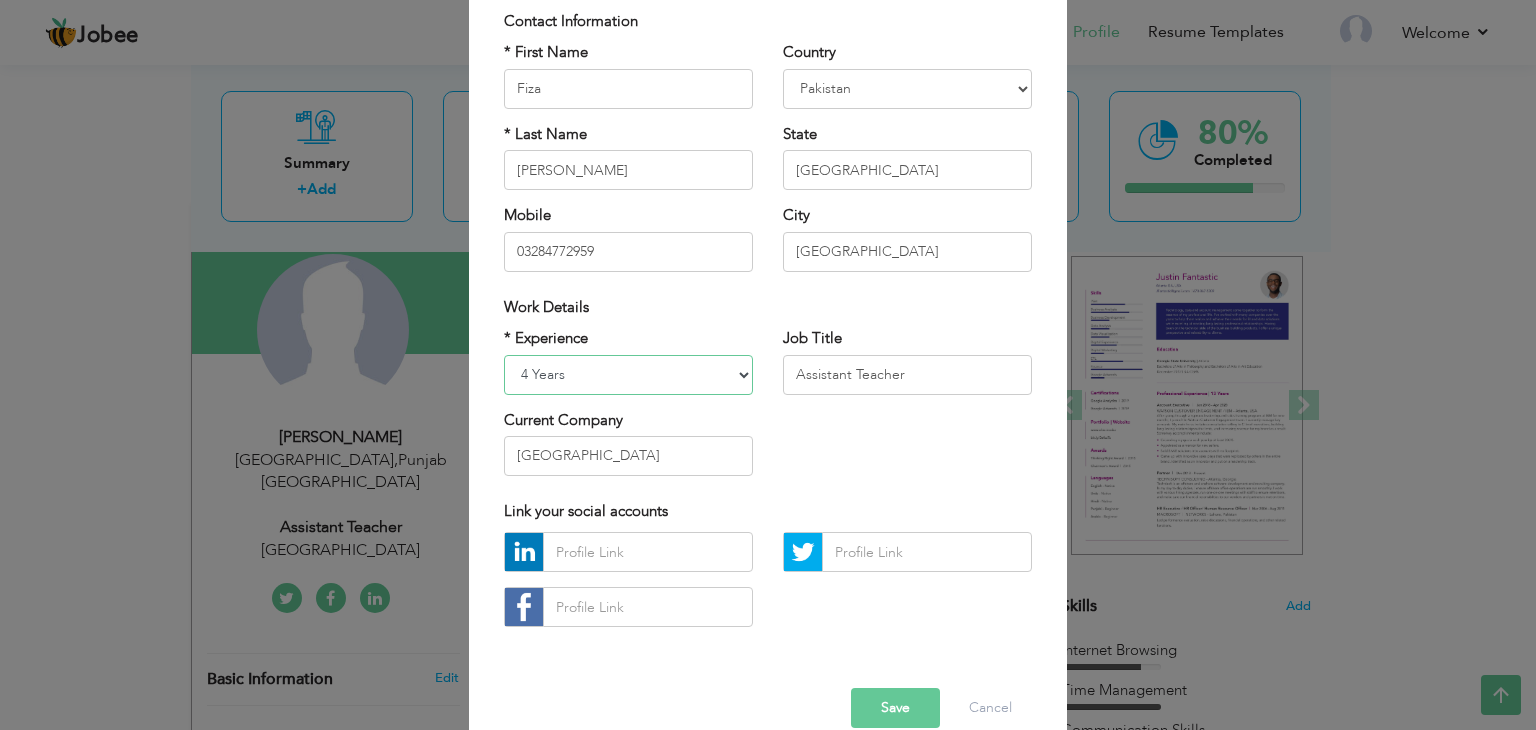 select on "number:4" 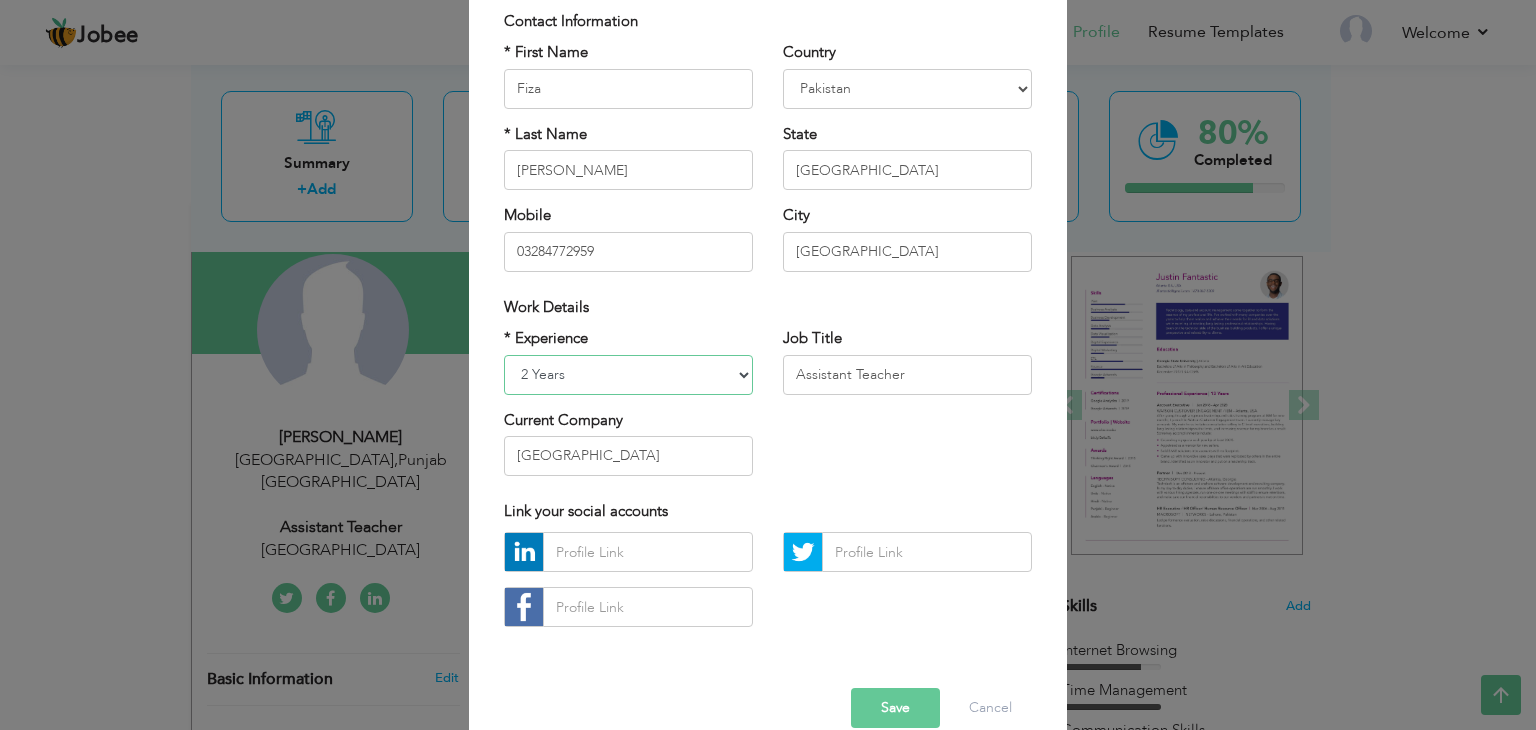 click on "Entry Level Less than 1 Year 1 Year 2 Years 3 Years 4 Years 5 Years 6 Years 7 Years 8 Years 9 Years 10 Years 11 Years 12 Years 13 Years 14 Years 15 Years 16 Years 17 Years 18 Years 19 Years 20 Years 21 Years 22 Years 23 Years 24 Years 25 Years 26 Years 27 Years 28 Years 29 Years 30 Years 31 Years 32 Years 33 Years 34 Years 35 Years More than 35 Years" at bounding box center [628, 375] 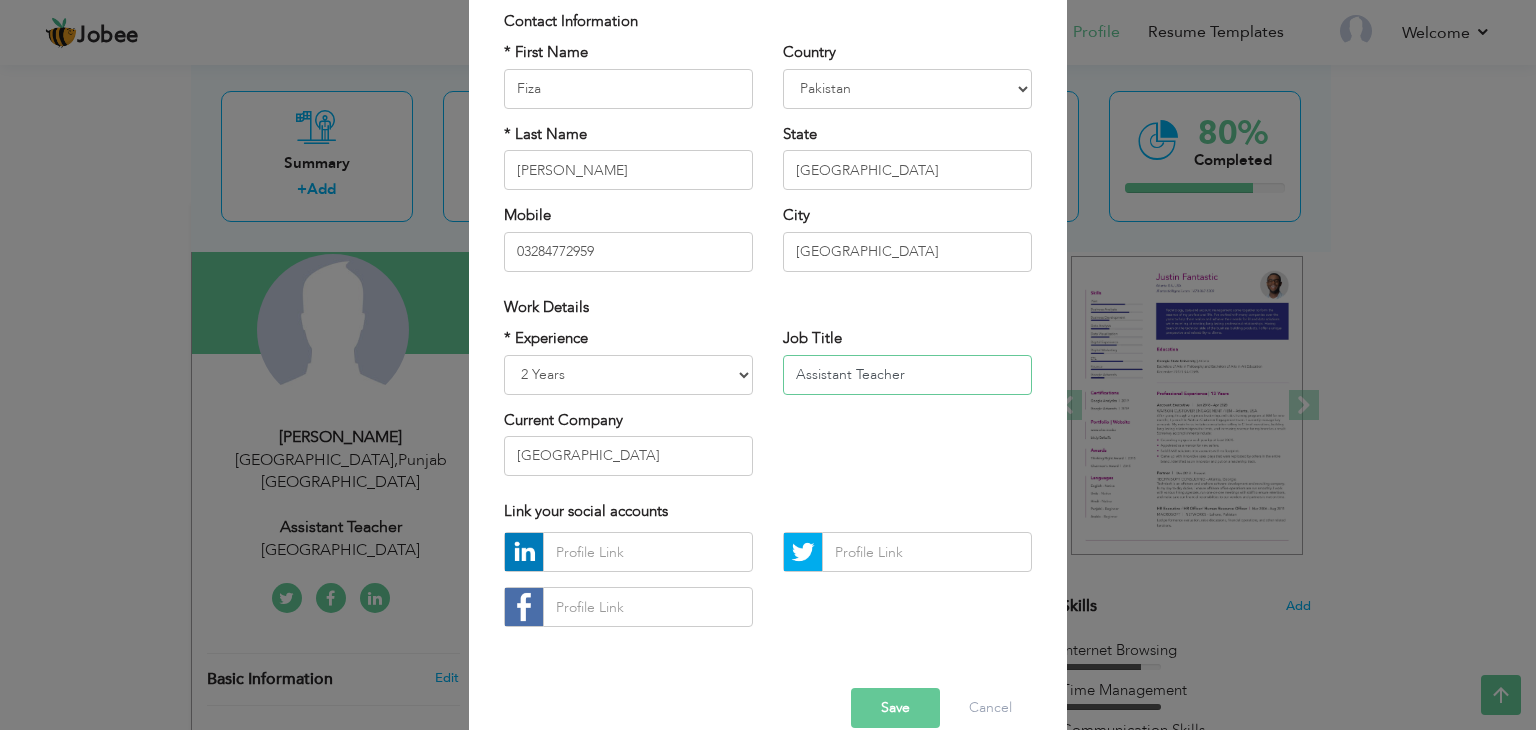 click on "Assistant Teacher" at bounding box center (907, 375) 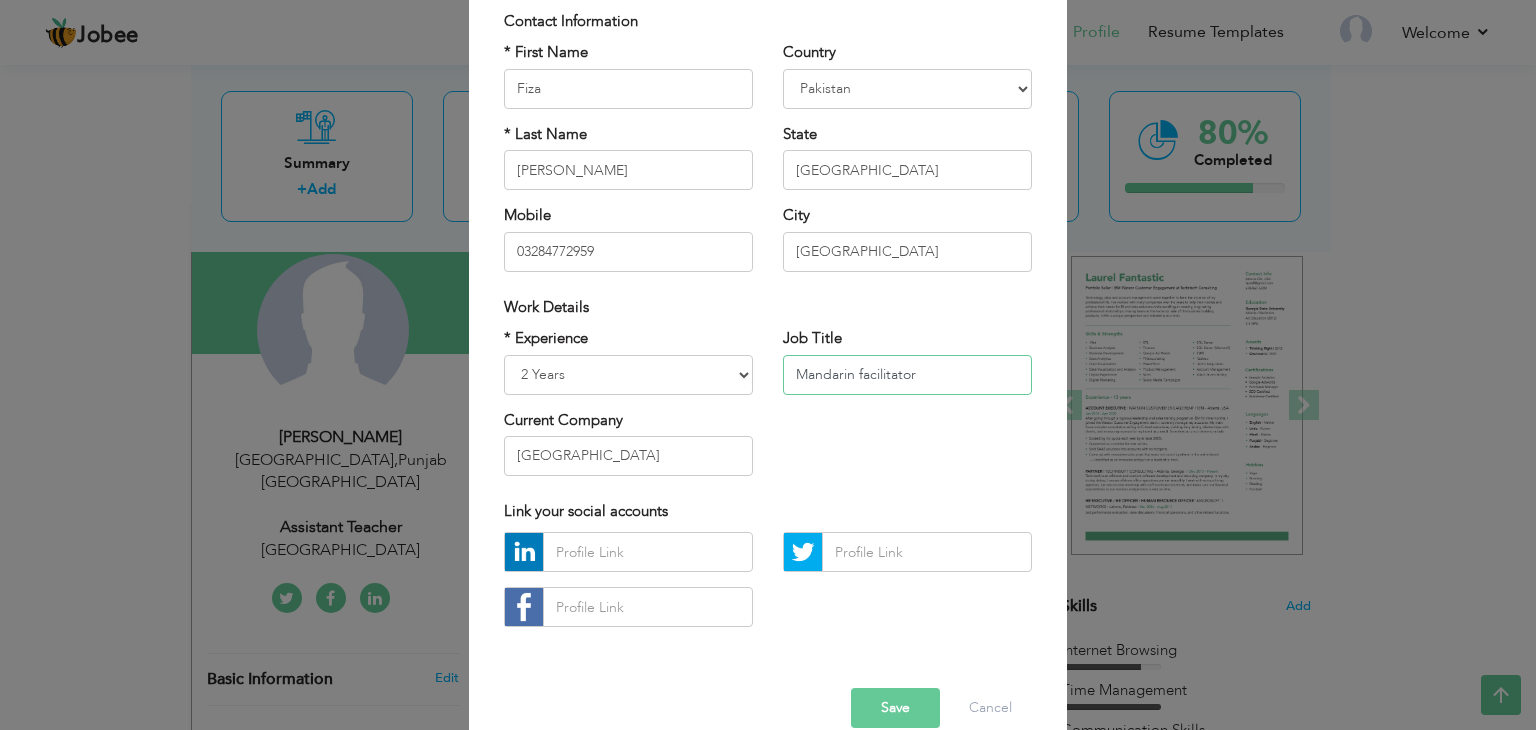 type on "Mandarin facilitator" 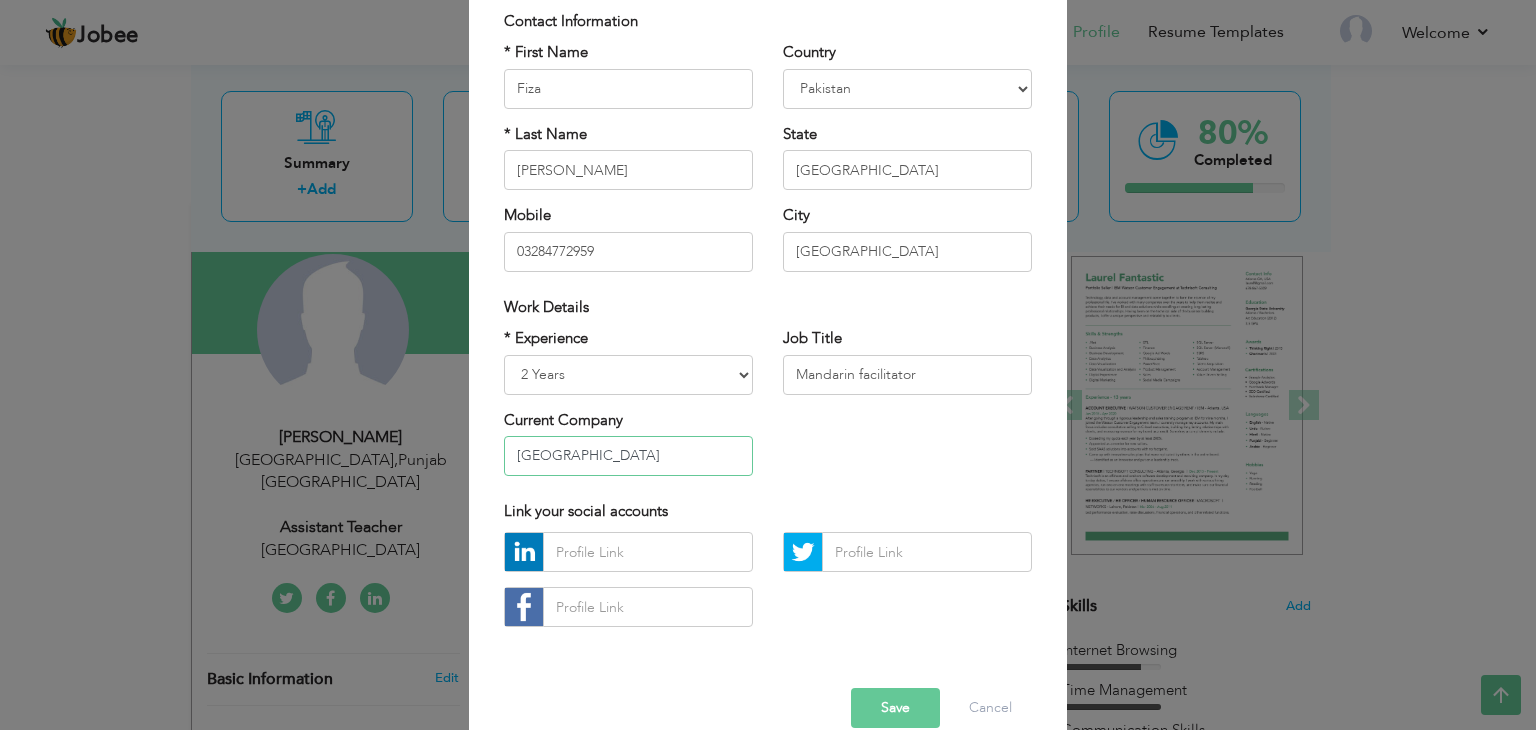 click on "[GEOGRAPHIC_DATA]" at bounding box center (628, 456) 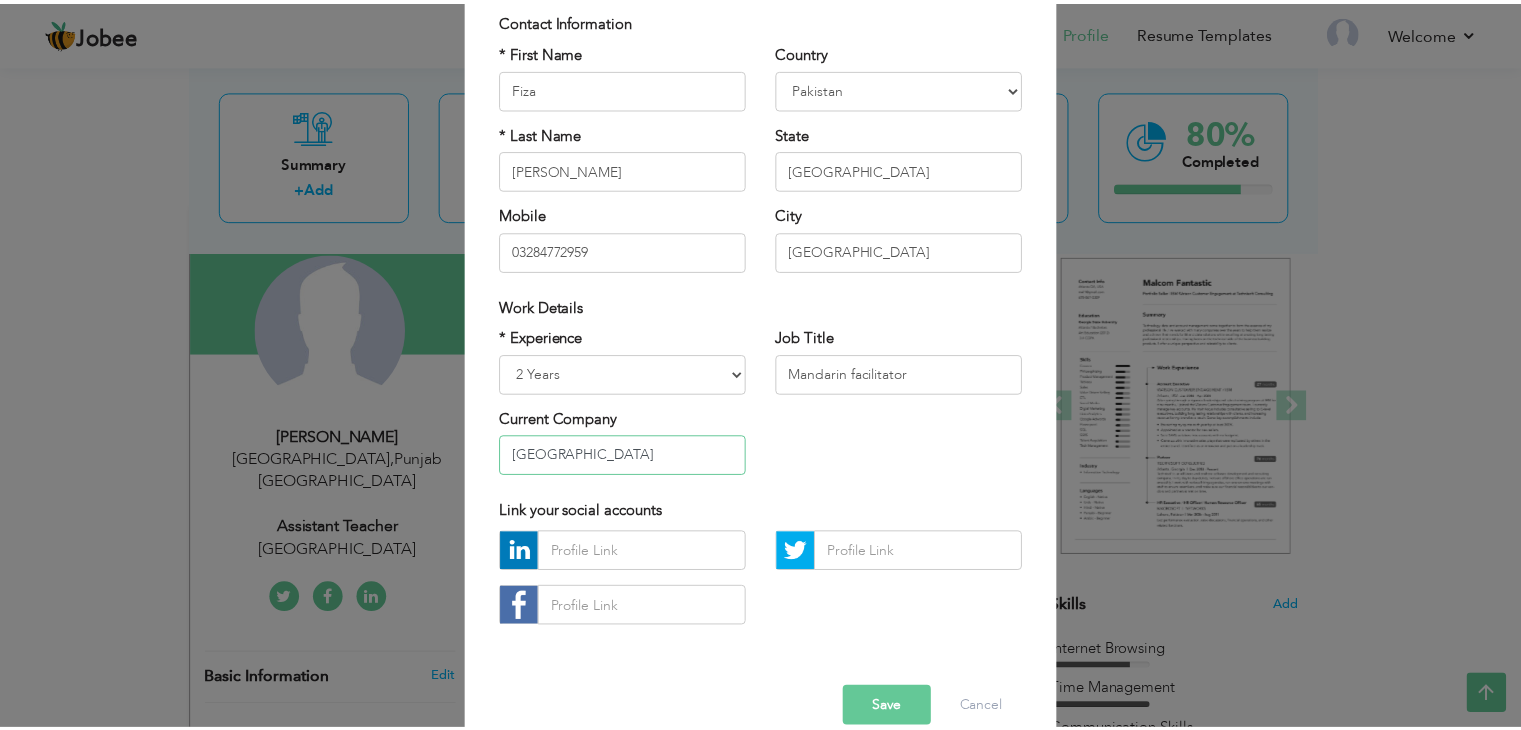 scroll, scrollTop: 181, scrollLeft: 0, axis: vertical 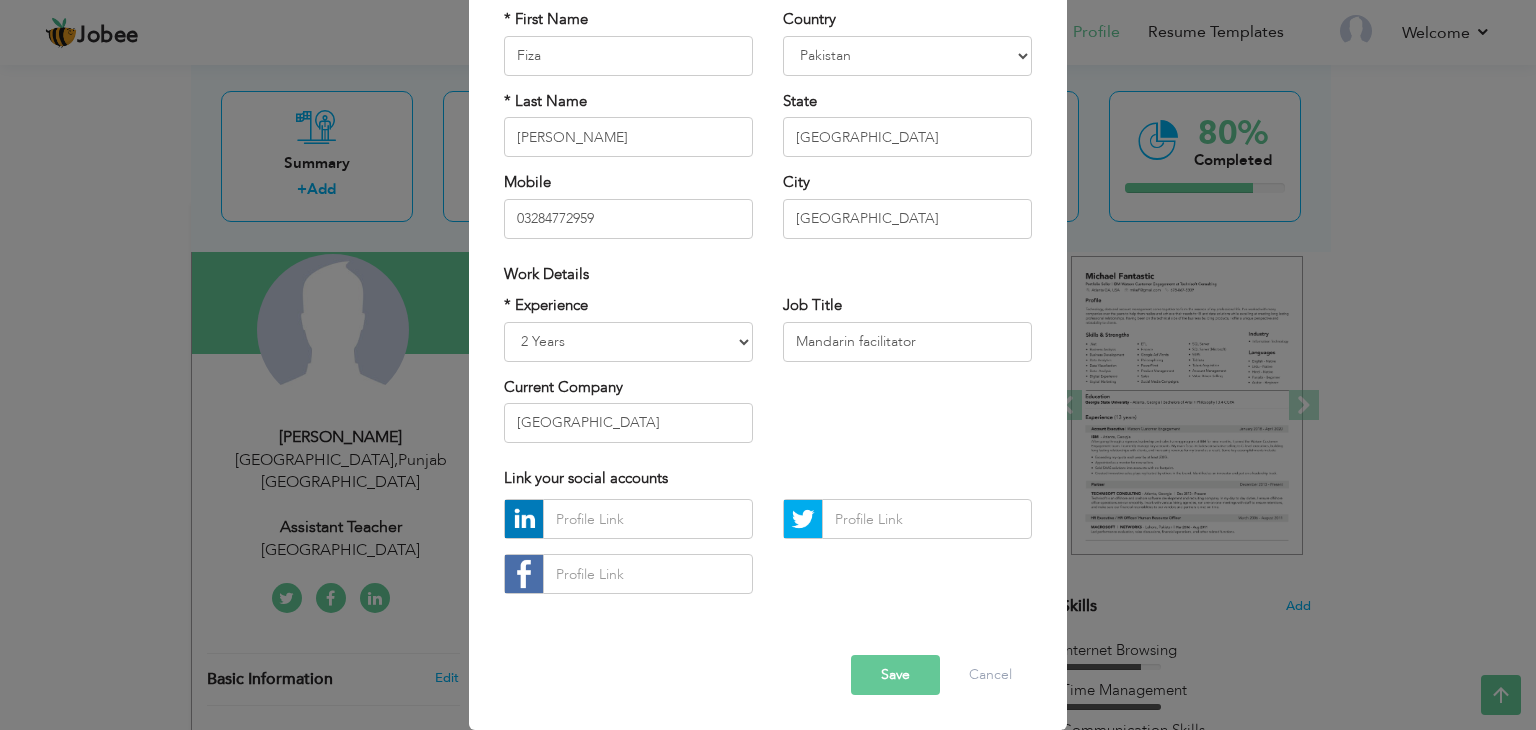 click on "Save" at bounding box center [895, 675] 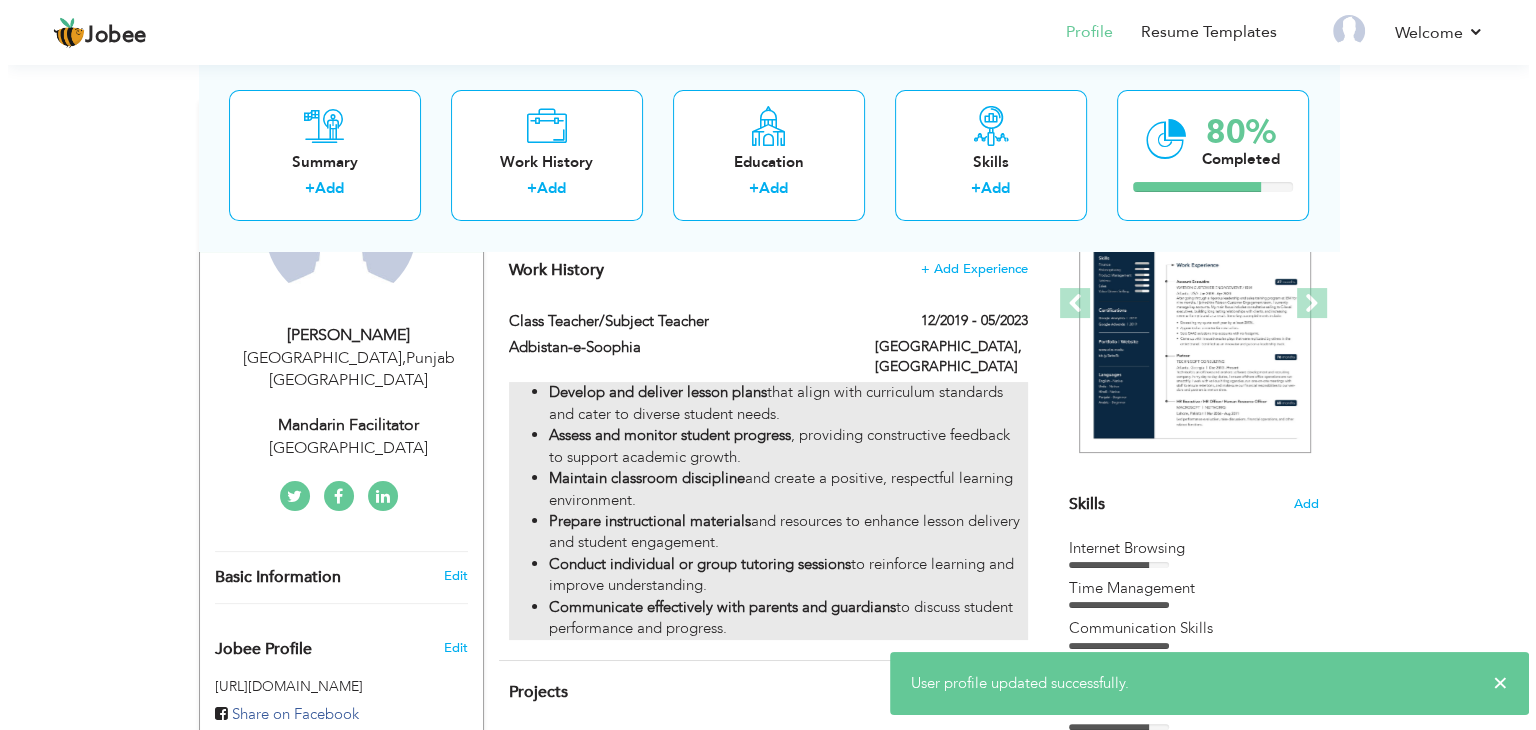 scroll, scrollTop: 268, scrollLeft: 0, axis: vertical 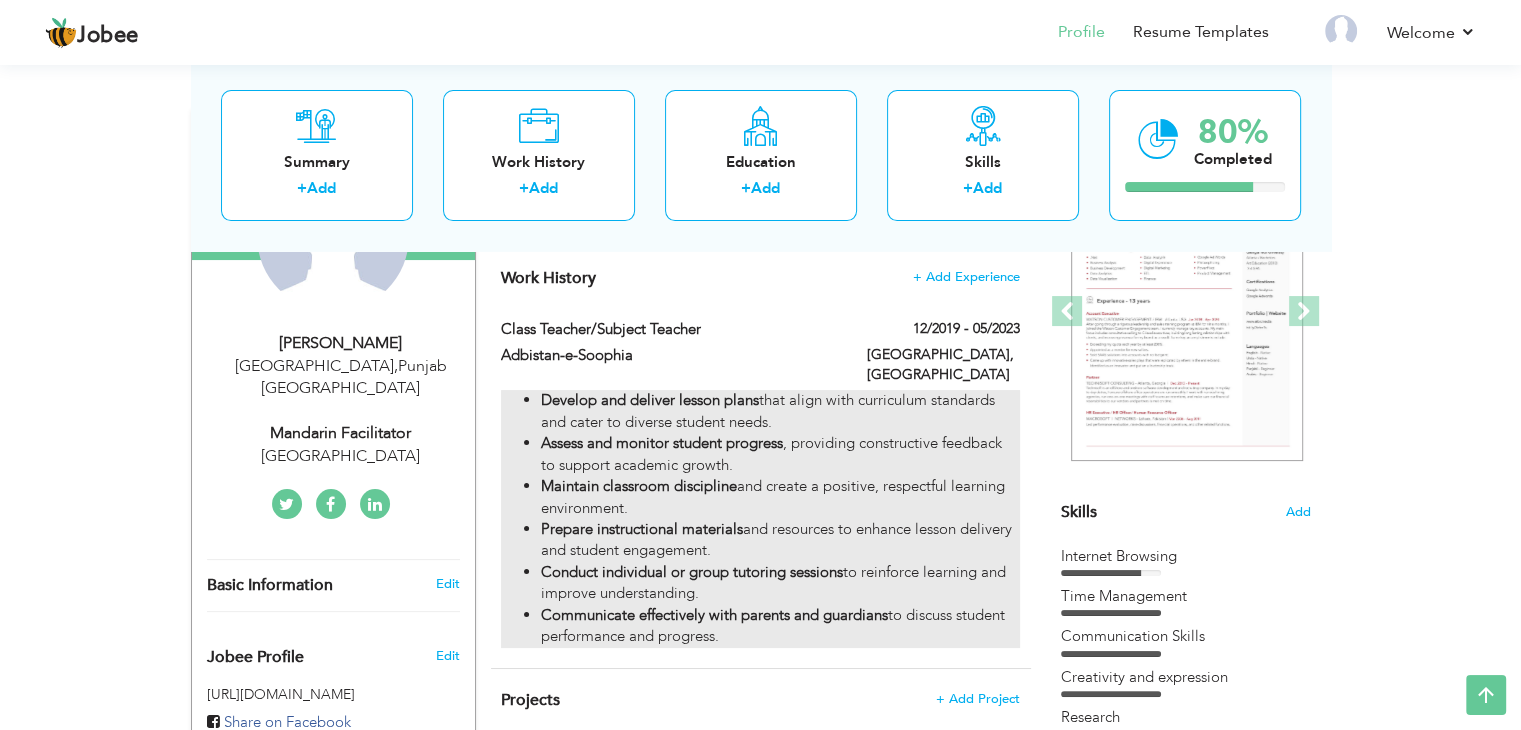click on "Develop and deliver lesson plans  that align with curriculum standards and cater to diverse student needs." at bounding box center [780, 411] 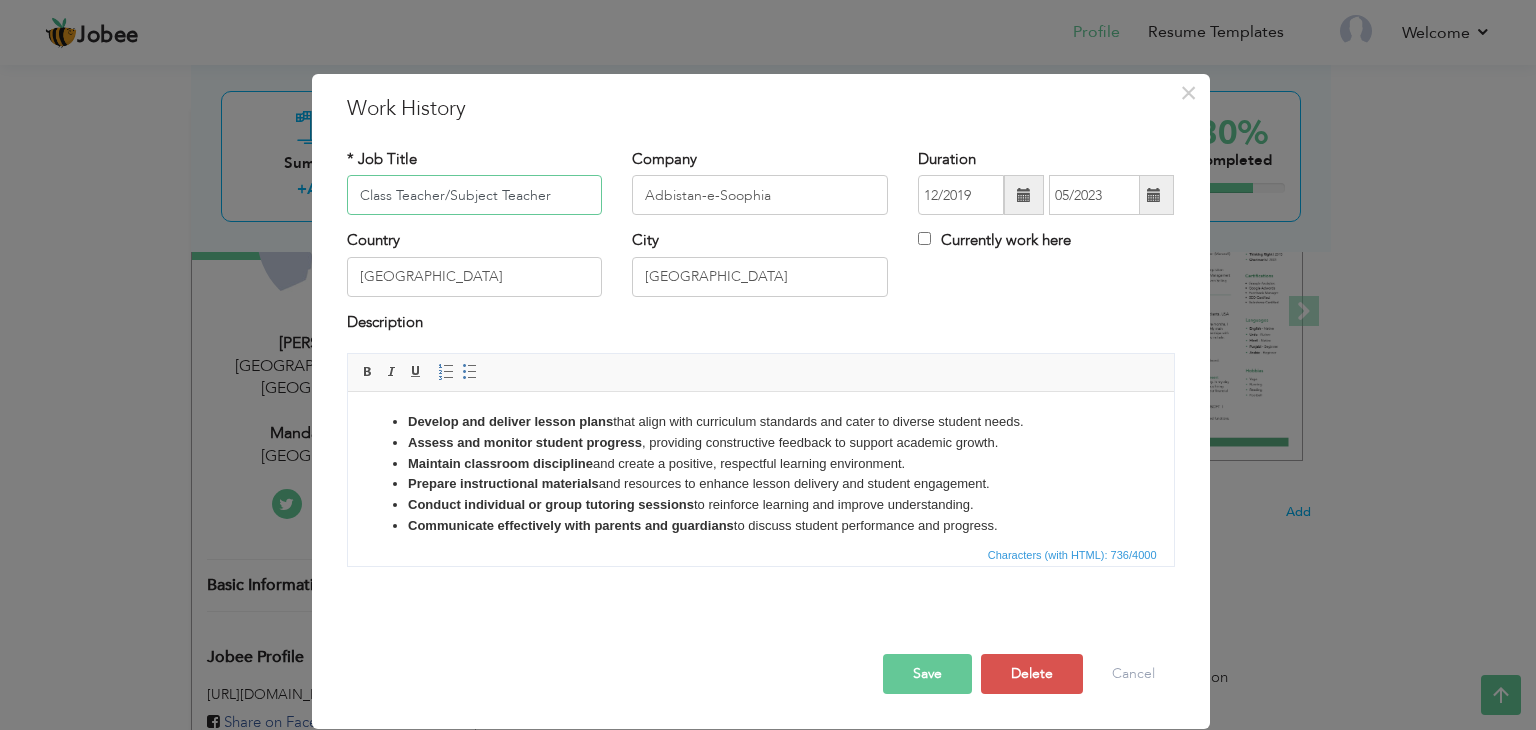 click on "Class Teacher/Subject Teacher" at bounding box center (475, 195) 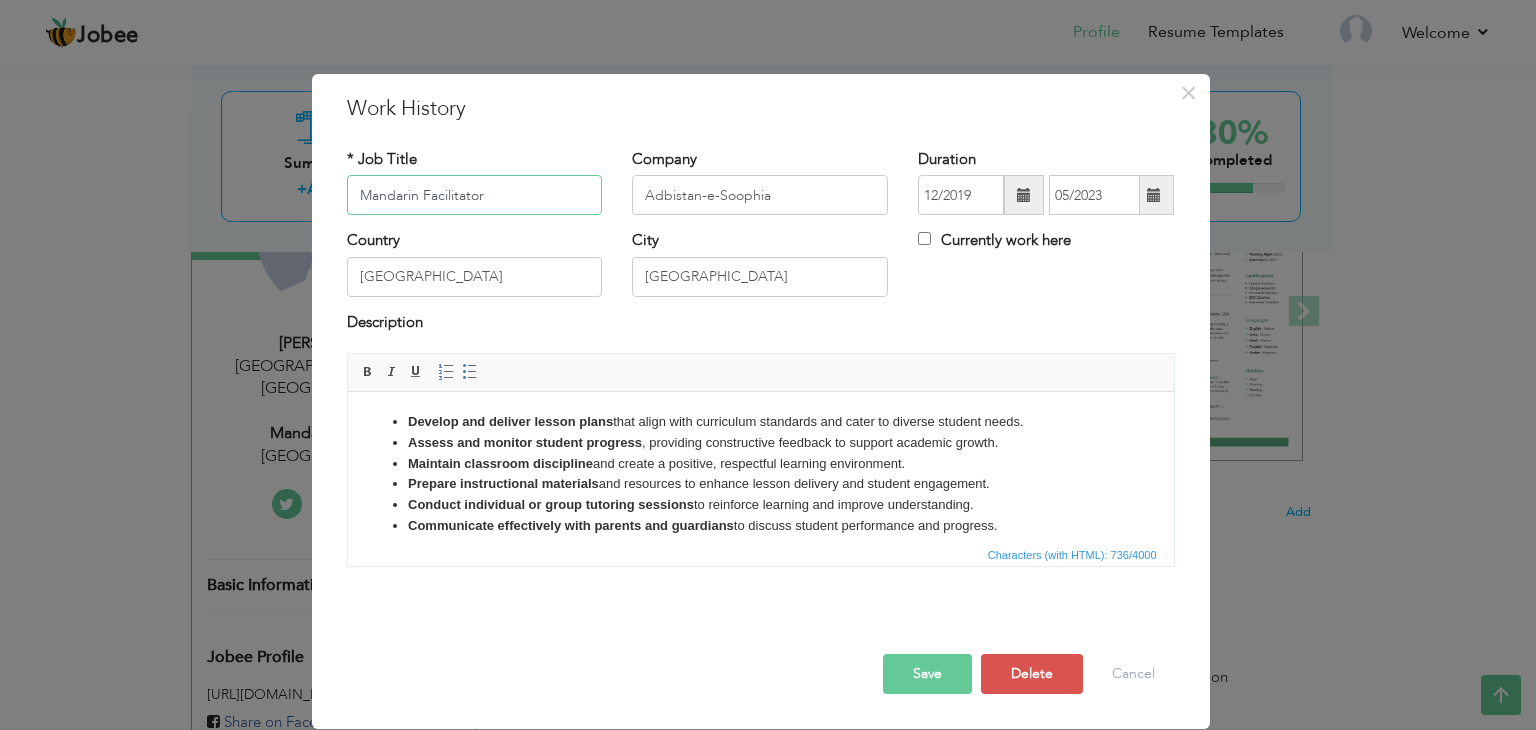 type on "Mandarin Facilitator" 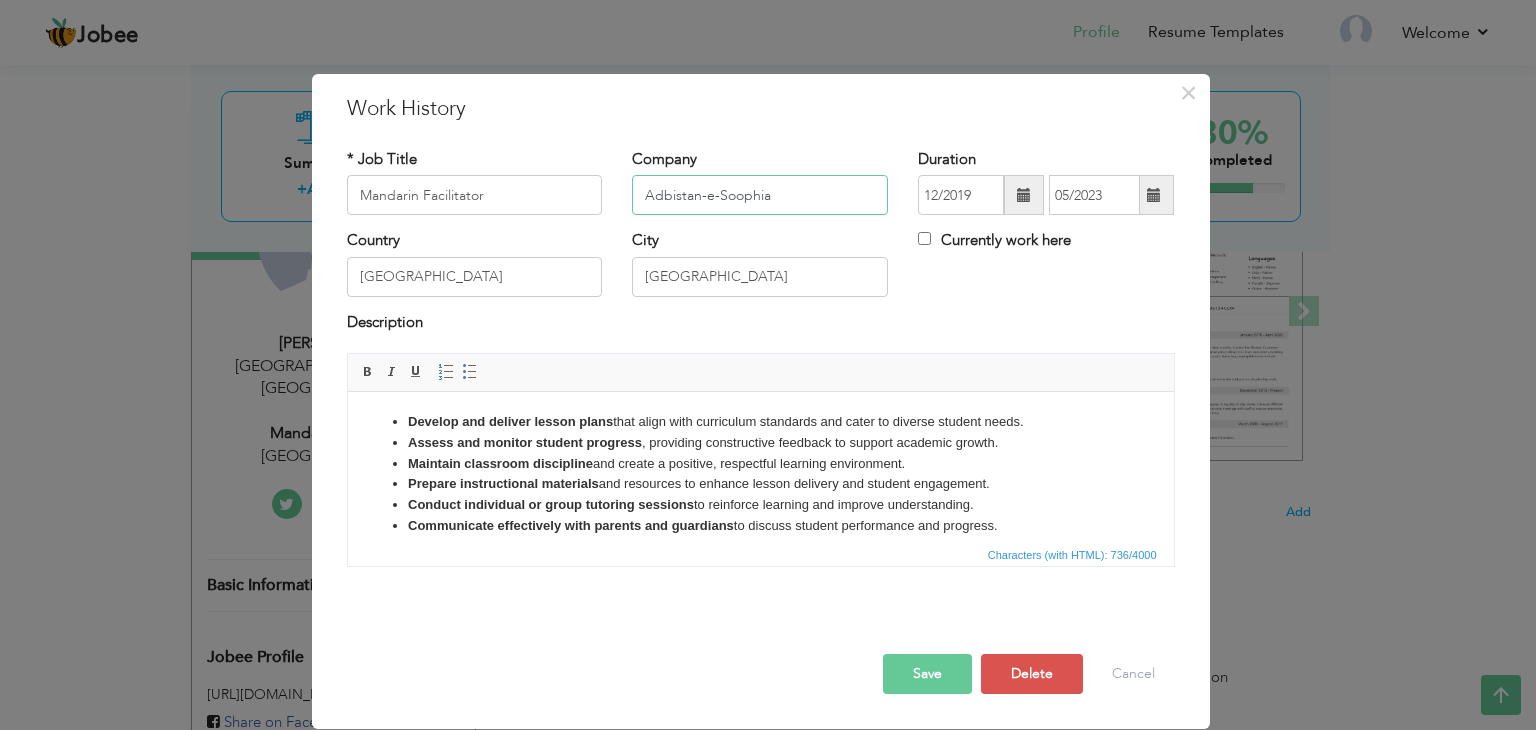 click on "Adbistan-e-Soophia" at bounding box center [760, 195] 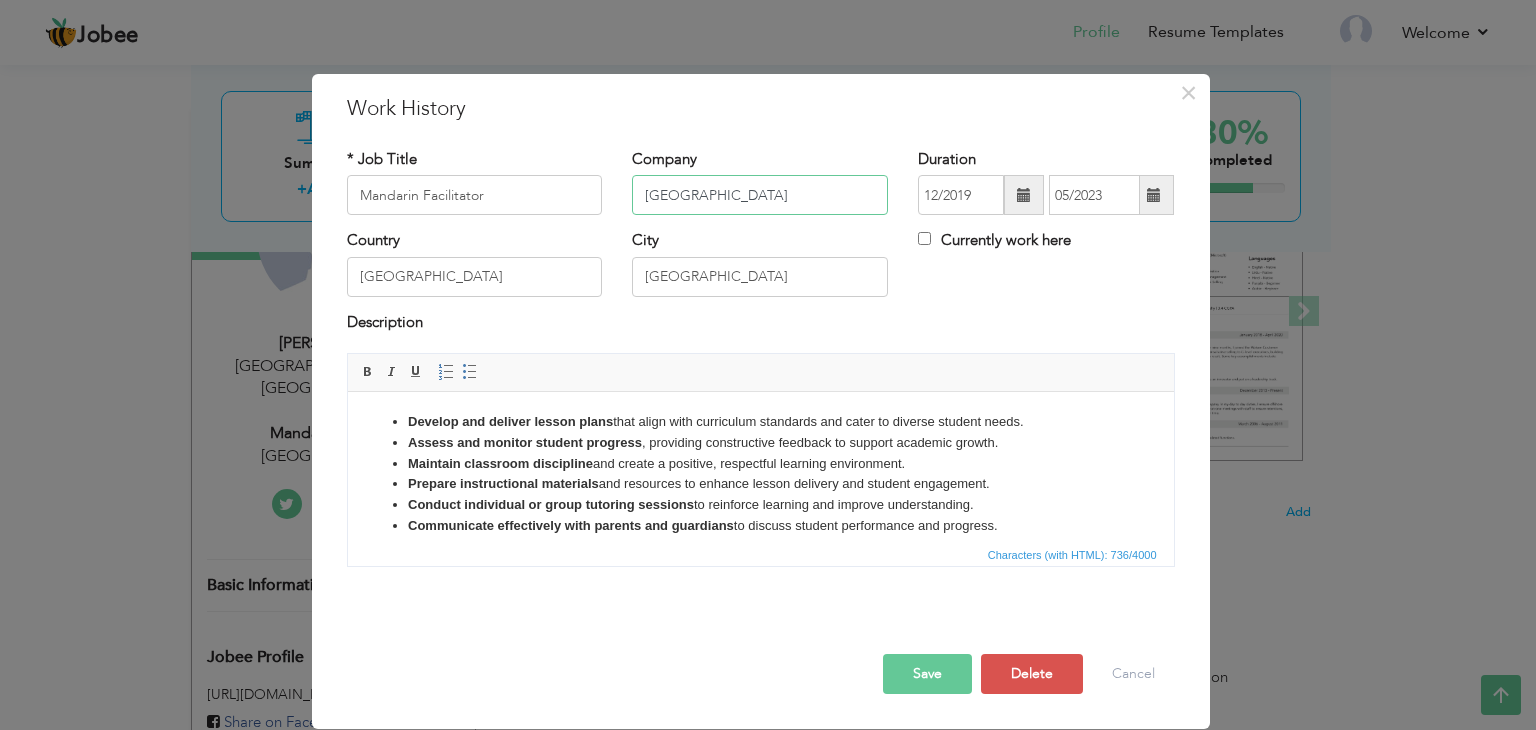 scroll, scrollTop: 0, scrollLeft: 28, axis: horizontal 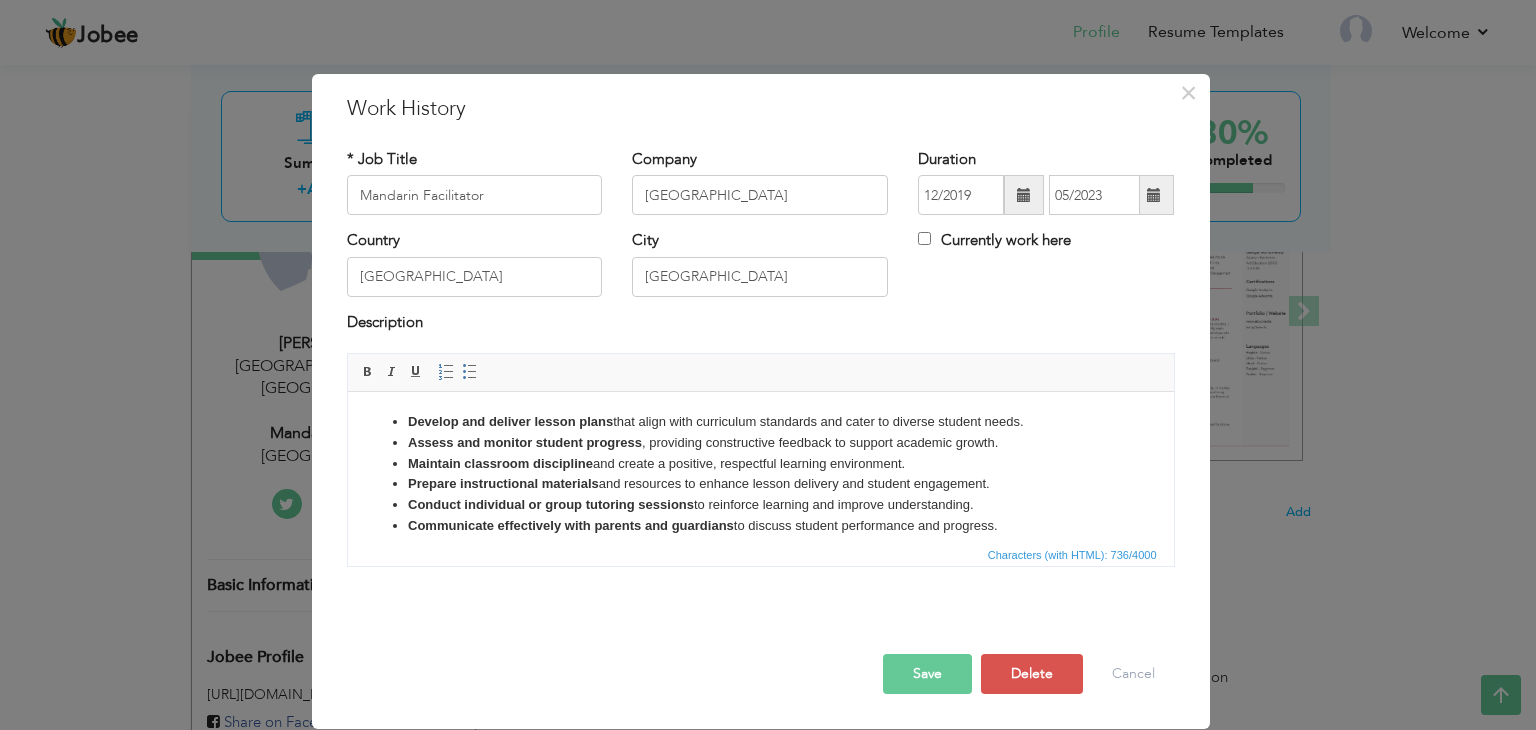 click on "Editor toolbars Basic Styles   Bold   Italic   Underline Paragraph   Insert/Remove Numbered List   Insert/Remove Bulleted List" at bounding box center [761, 373] 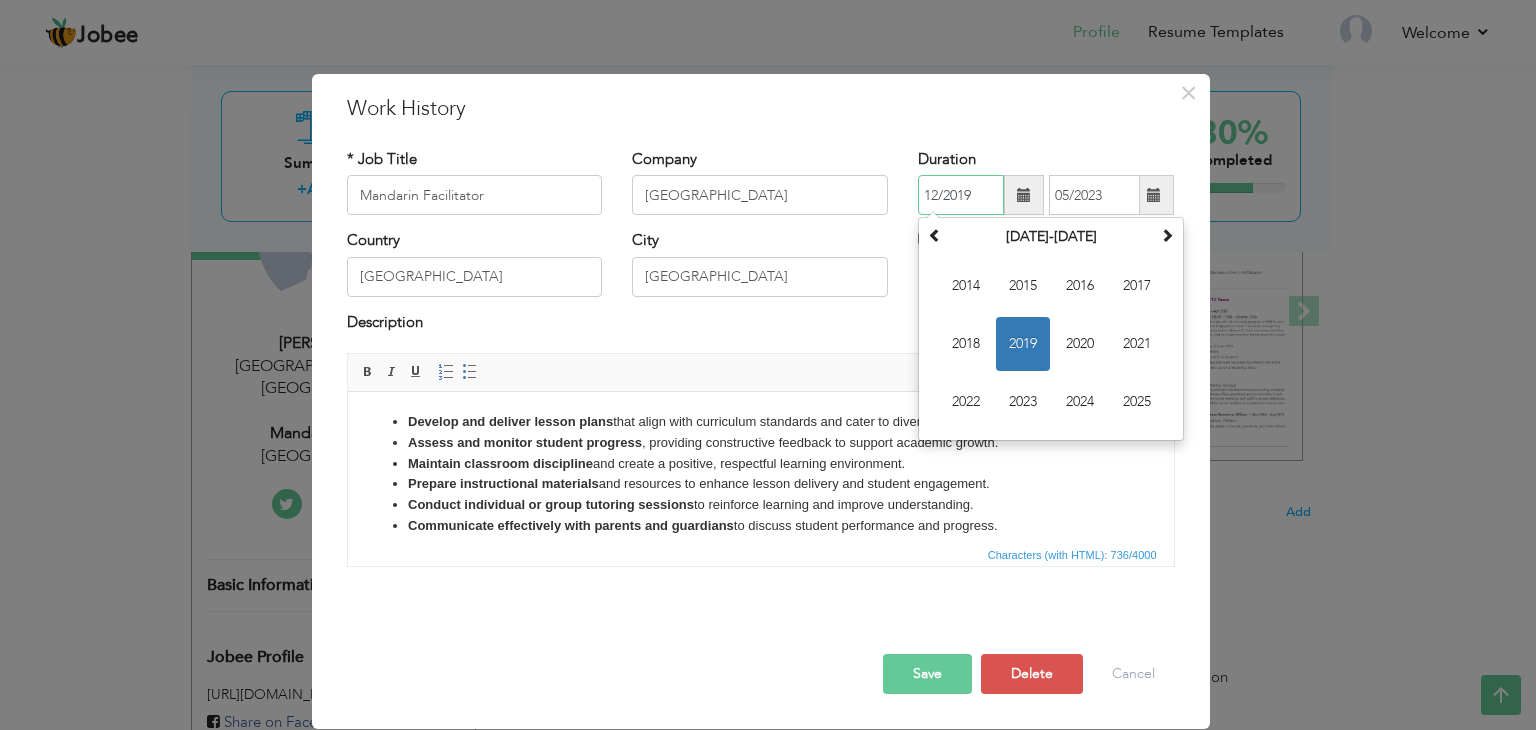 click on "12/2019" at bounding box center (961, 195) 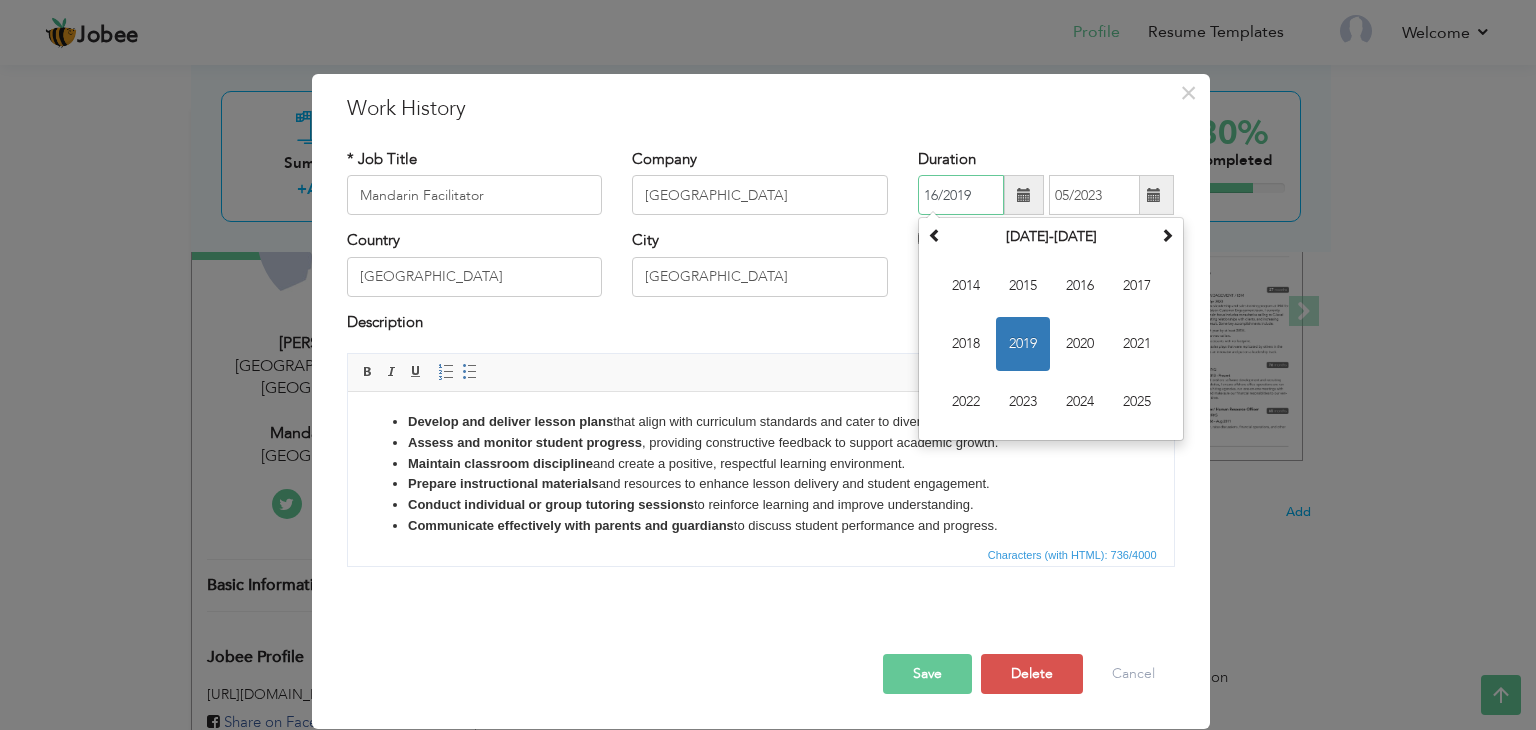 click on "16/2019" at bounding box center [961, 195] 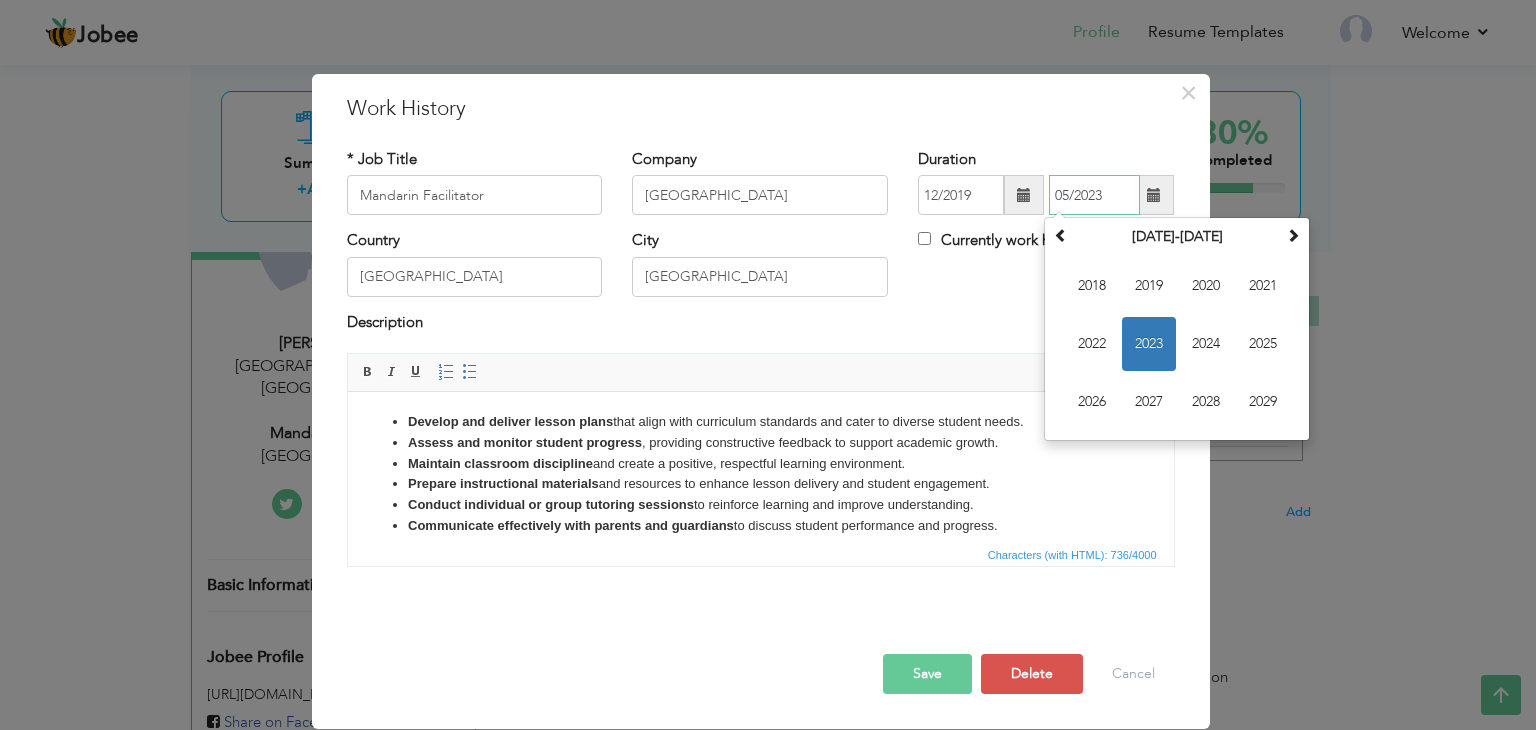 click on "05/2023" at bounding box center (1094, 195) 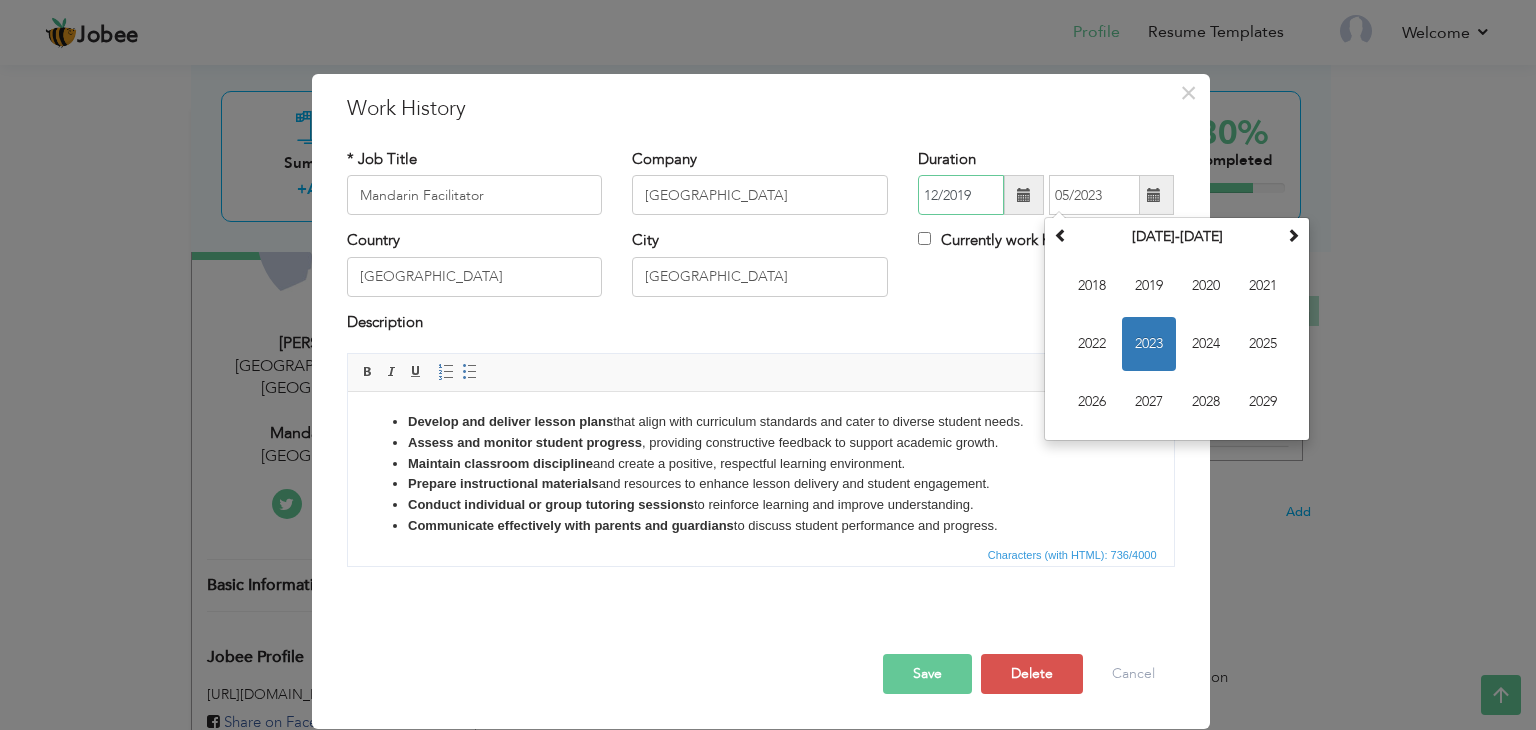 click on "12/2019" at bounding box center [961, 195] 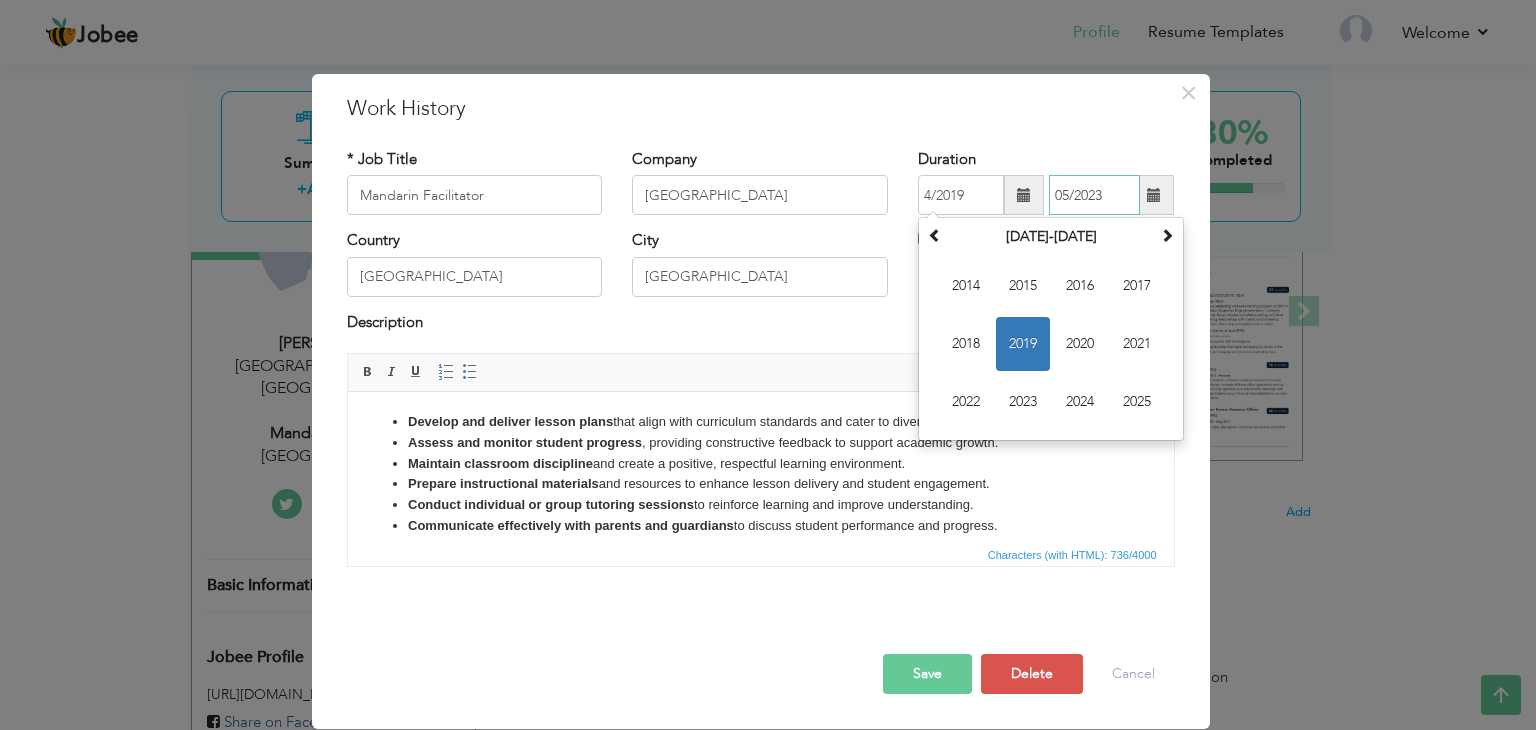 type on "04/2019" 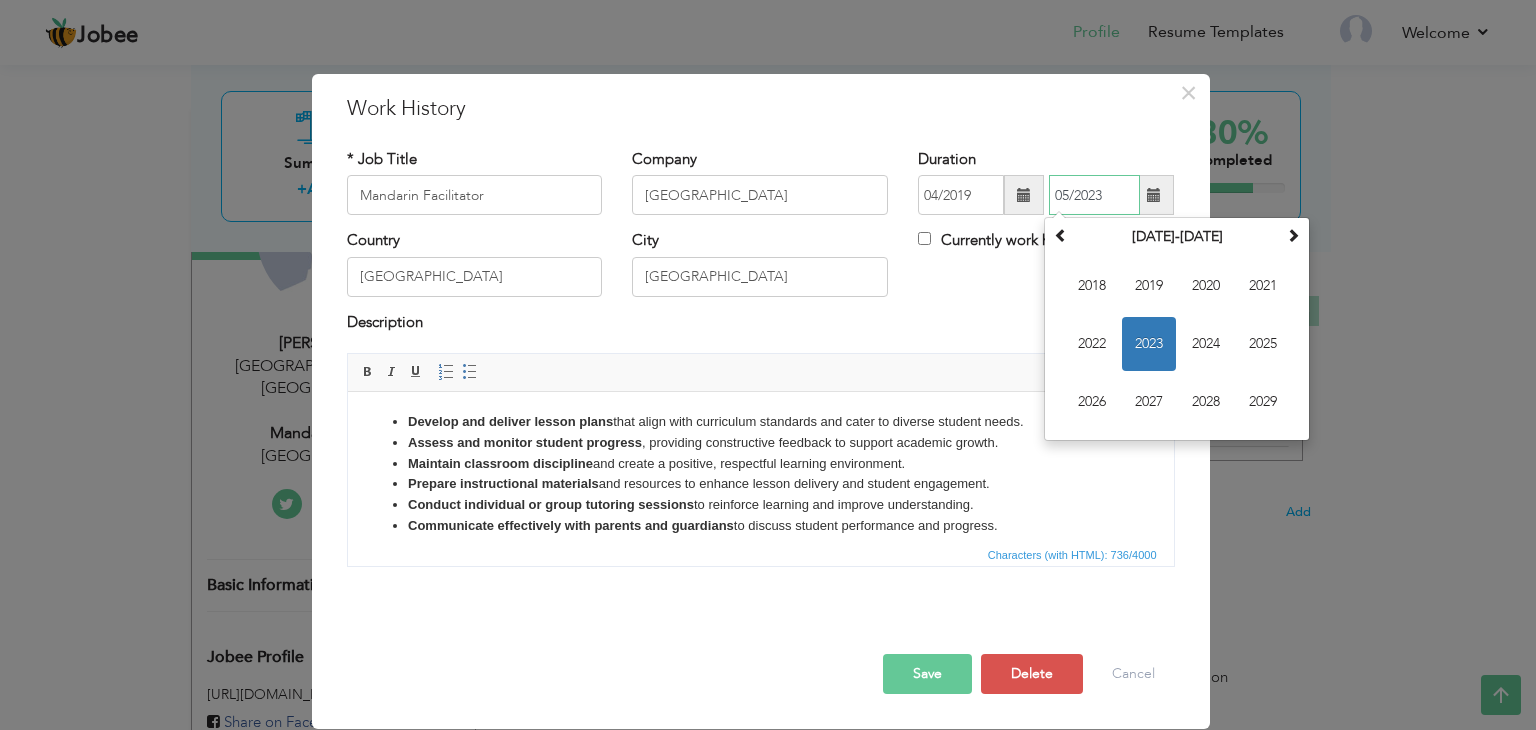click on "05/2023" at bounding box center [1094, 195] 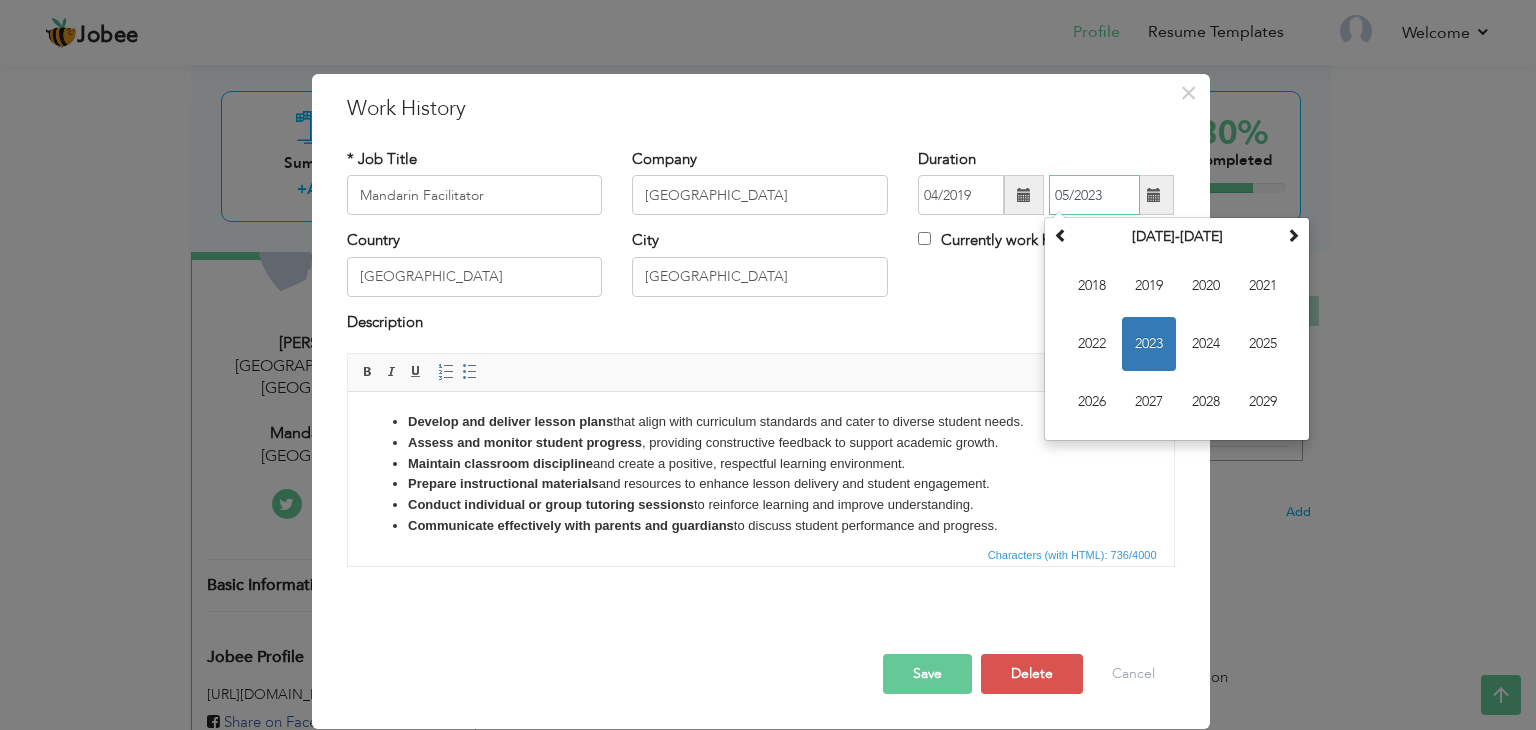 click on "05/2023" at bounding box center (1094, 195) 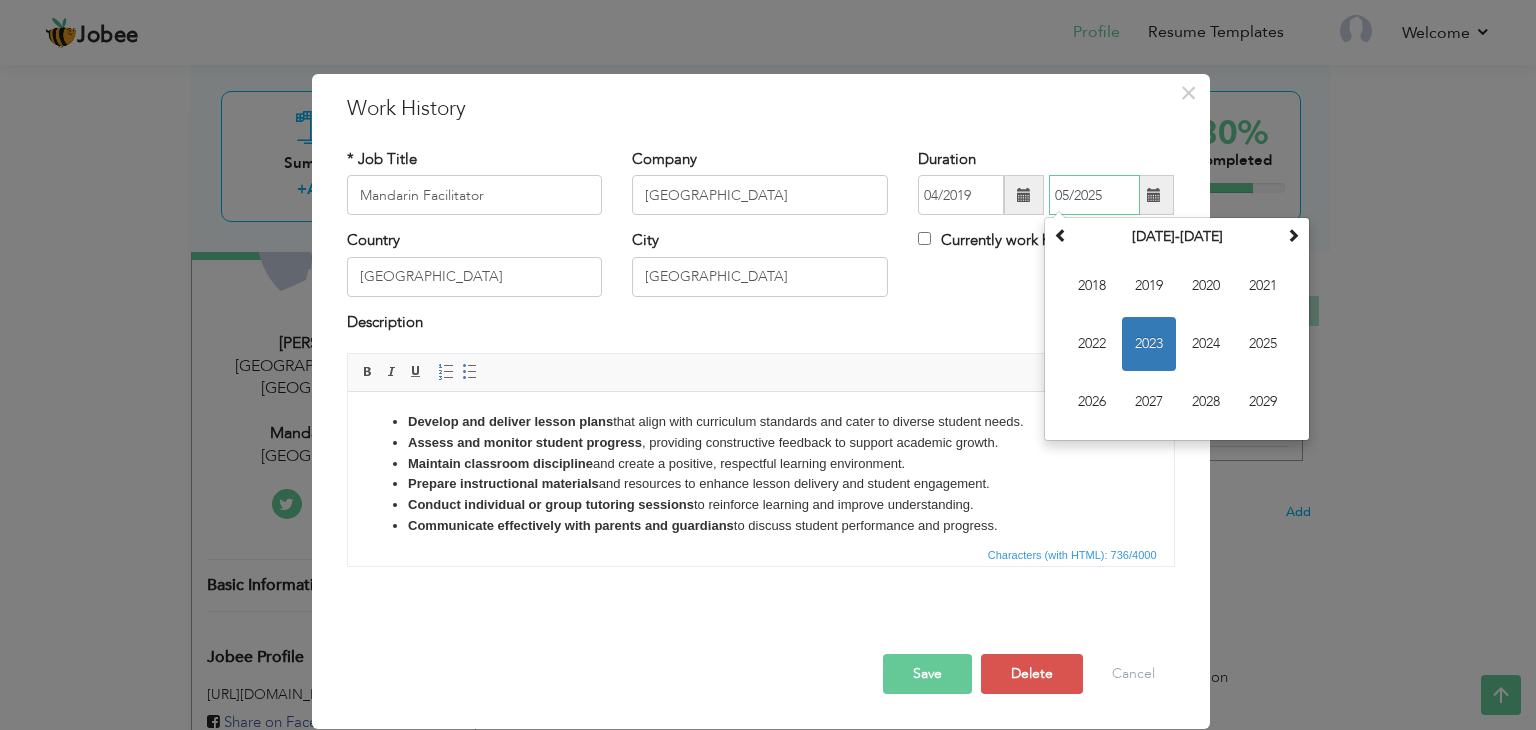 click on "05/2025" at bounding box center (1094, 195) 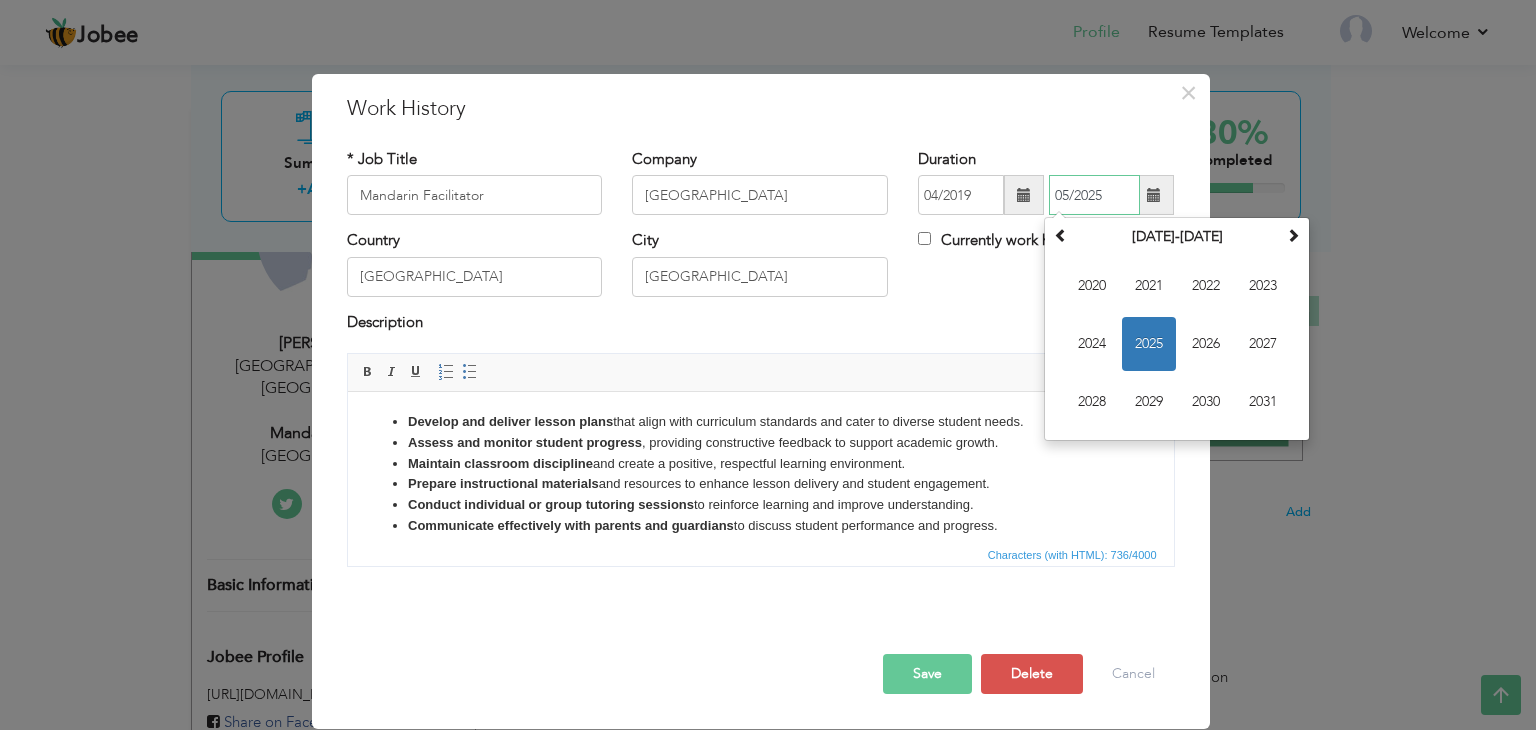 click on "05/2025" at bounding box center [1094, 195] 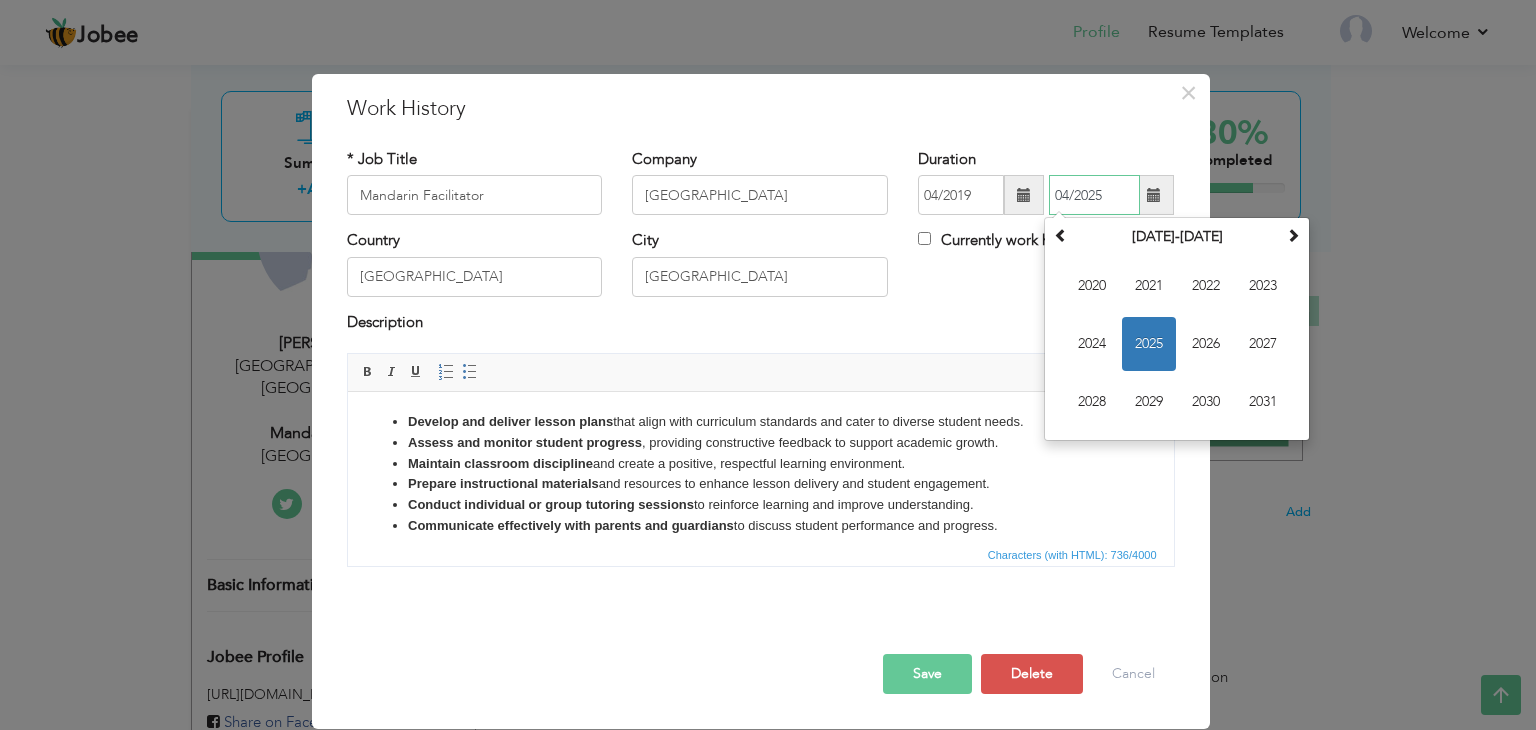 type on "04/2025" 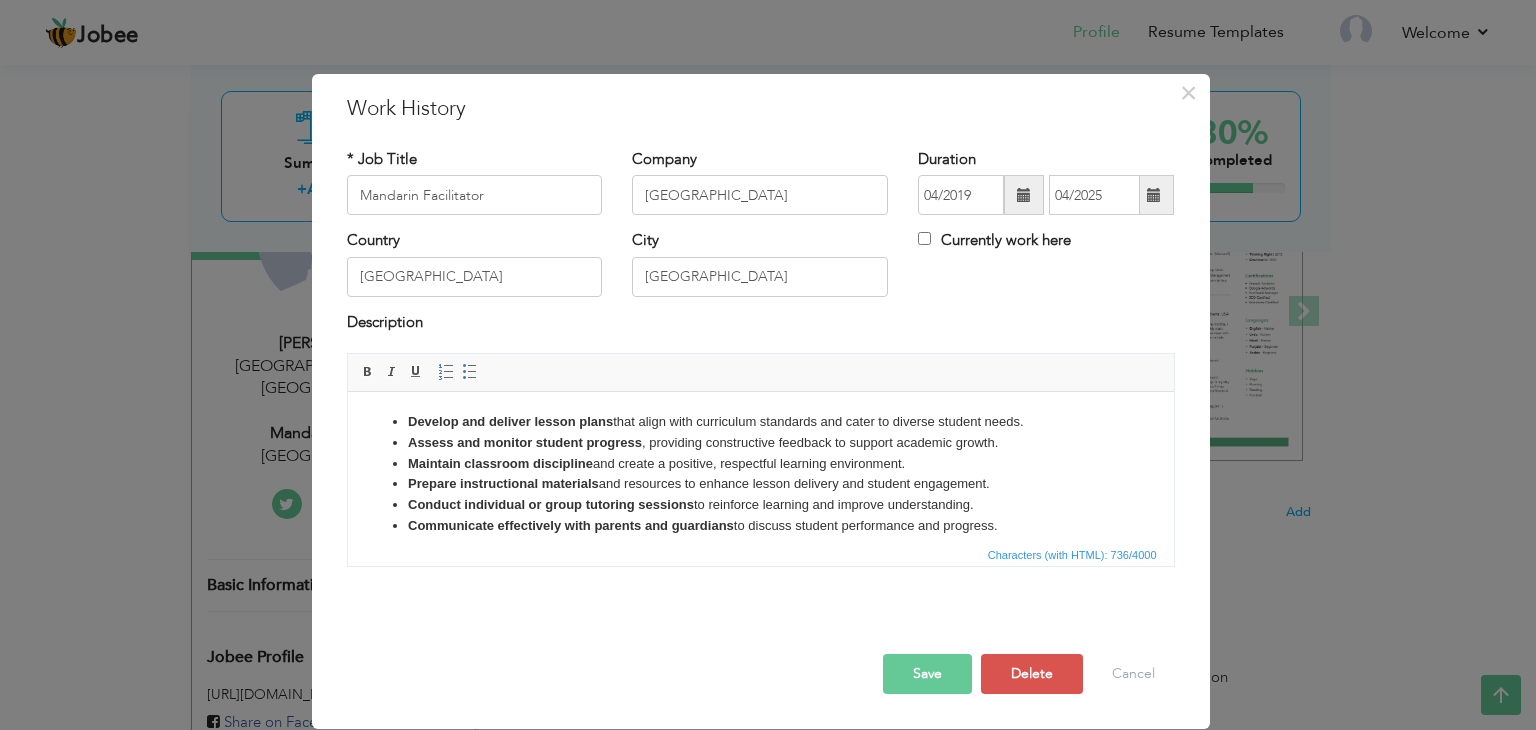 click on "Country
Pakistan
City
Lahore
Currently work here" at bounding box center [761, 270] 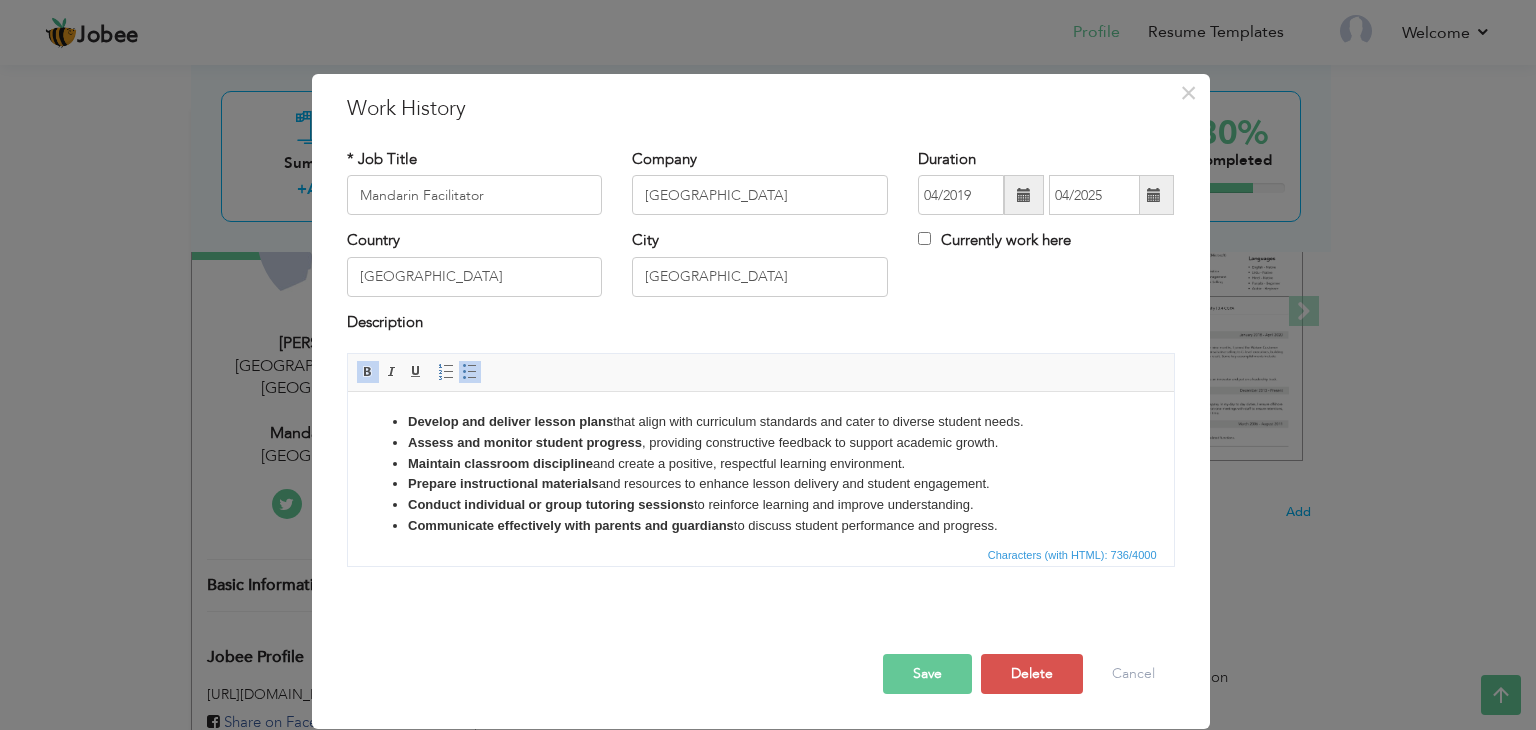 click on "Maintain classroom discipline  and create a positive, respectful learning environment." at bounding box center [760, 464] 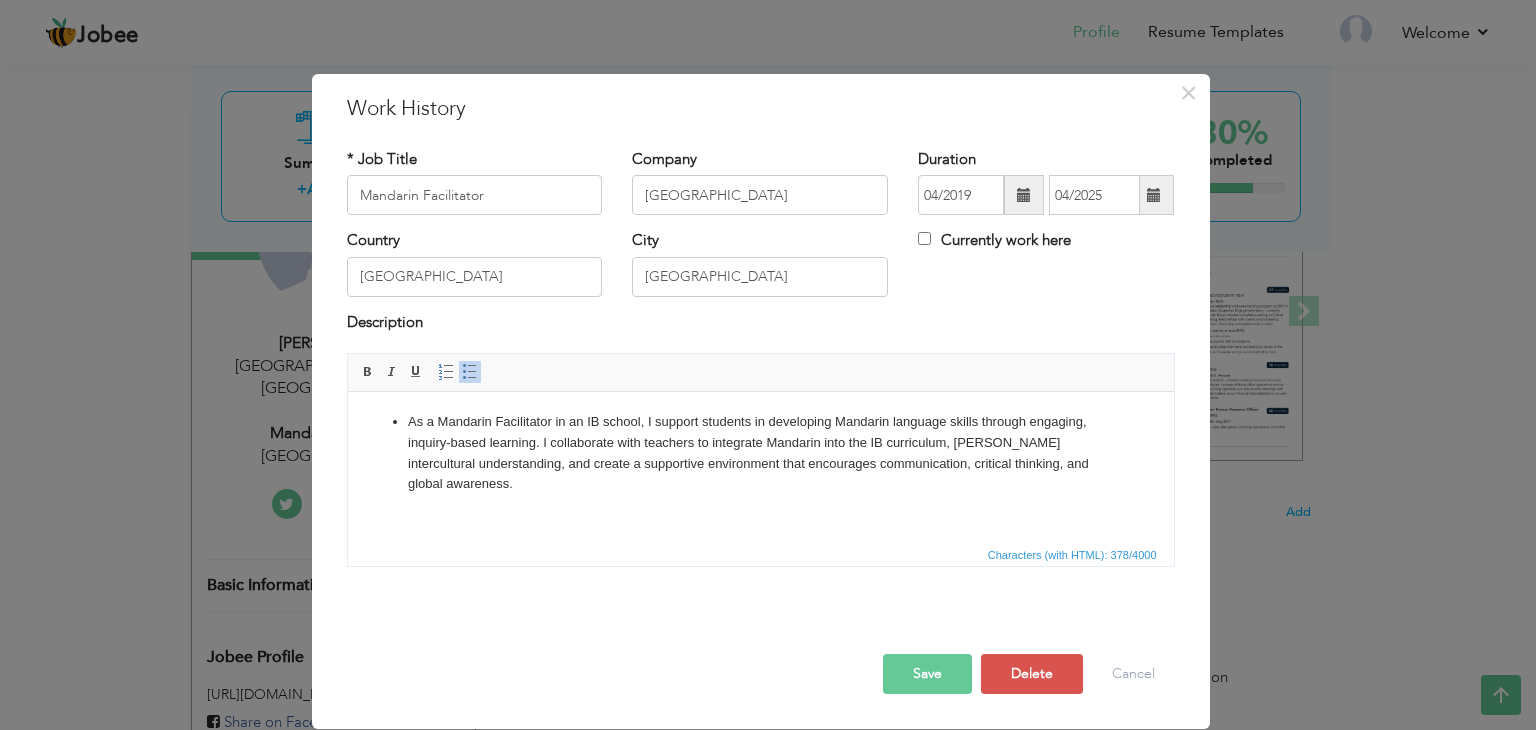 click on "As a Mandarin Facilitator in an IB school, I support students in developing Mandarin language skills through engaging, inquiry-based learning. I collaborate with teachers to integrate Mandarin into the IB curriculum, foster intercultural understanding, and create a supportive environment that encourages communication, critical thinking, and global awareness." at bounding box center [760, 453] 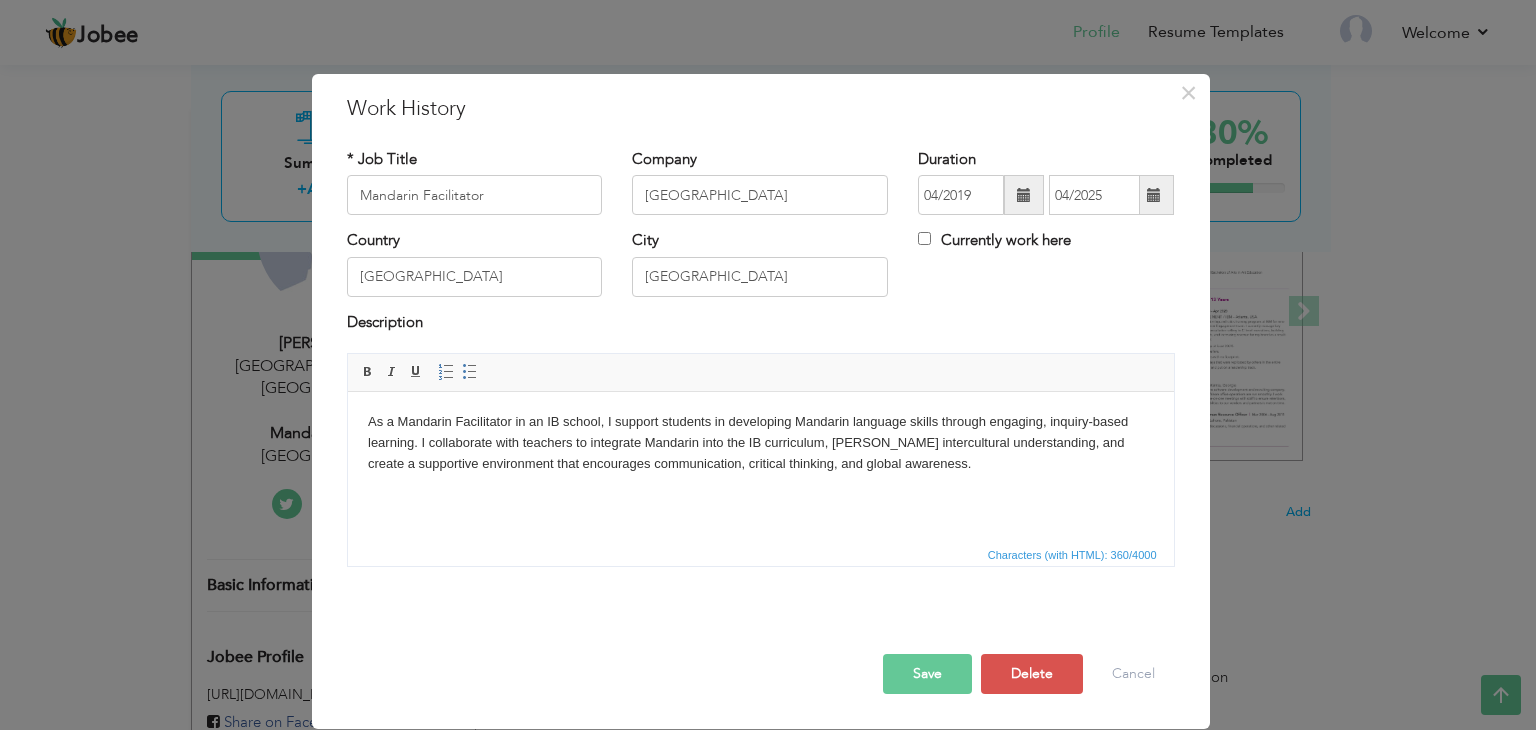 click on "As a Mandarin Facilitator in an IB school, I support students in developing Mandarin language skills through engaging, inquiry-based learning. I collaborate with teachers to integrate Mandarin into the IB curriculum, foster intercultural understanding, and create a supportive environment that encourages communication, critical thinking, and global awareness." at bounding box center (760, 443) 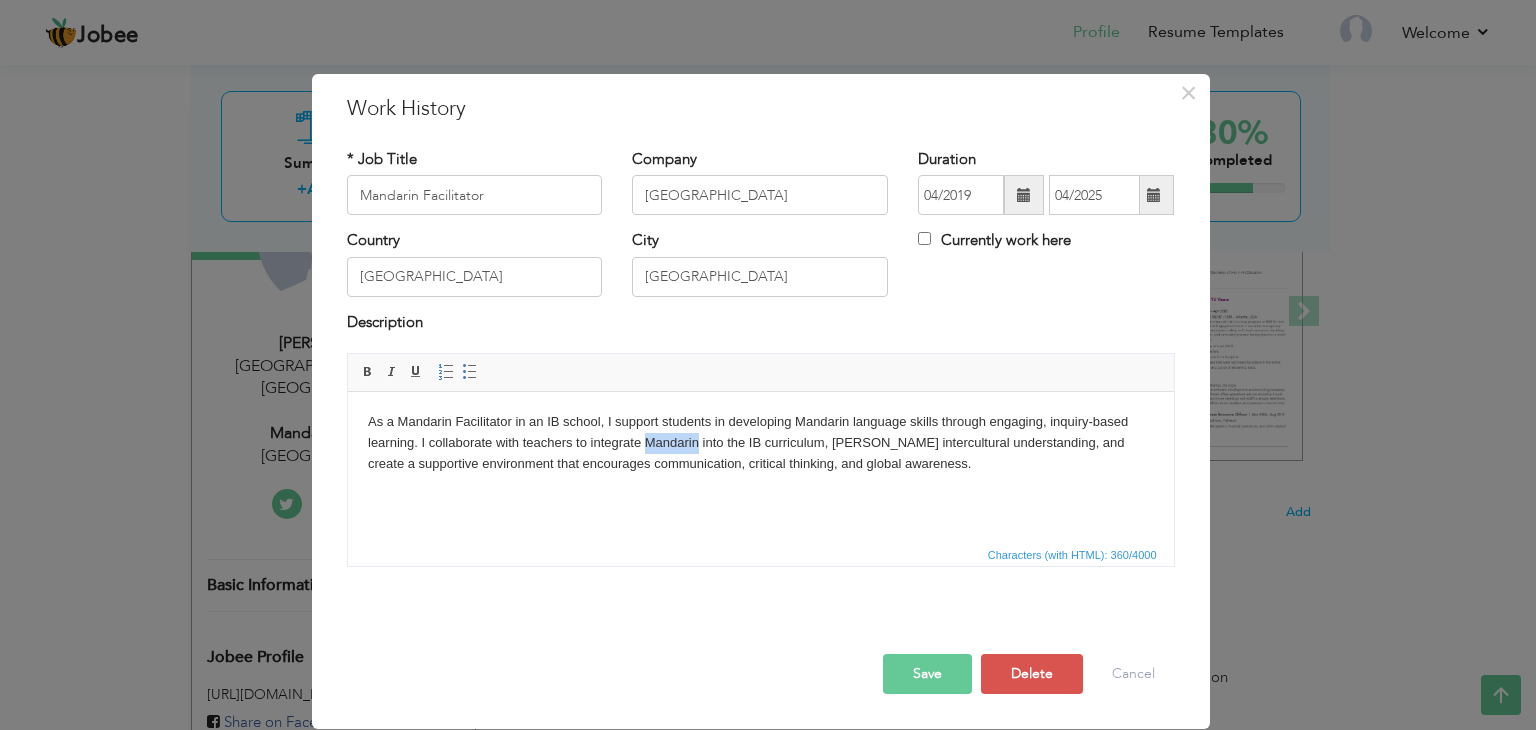 click on "As a Mandarin Facilitator in an IB school, I support students in developing Mandarin language skills through engaging, inquiry-based learning. I collaborate with teachers to integrate Mandarin into the IB curriculum, foster intercultural understanding, and create a supportive environment that encourages communication, critical thinking, and global awareness." at bounding box center [760, 443] 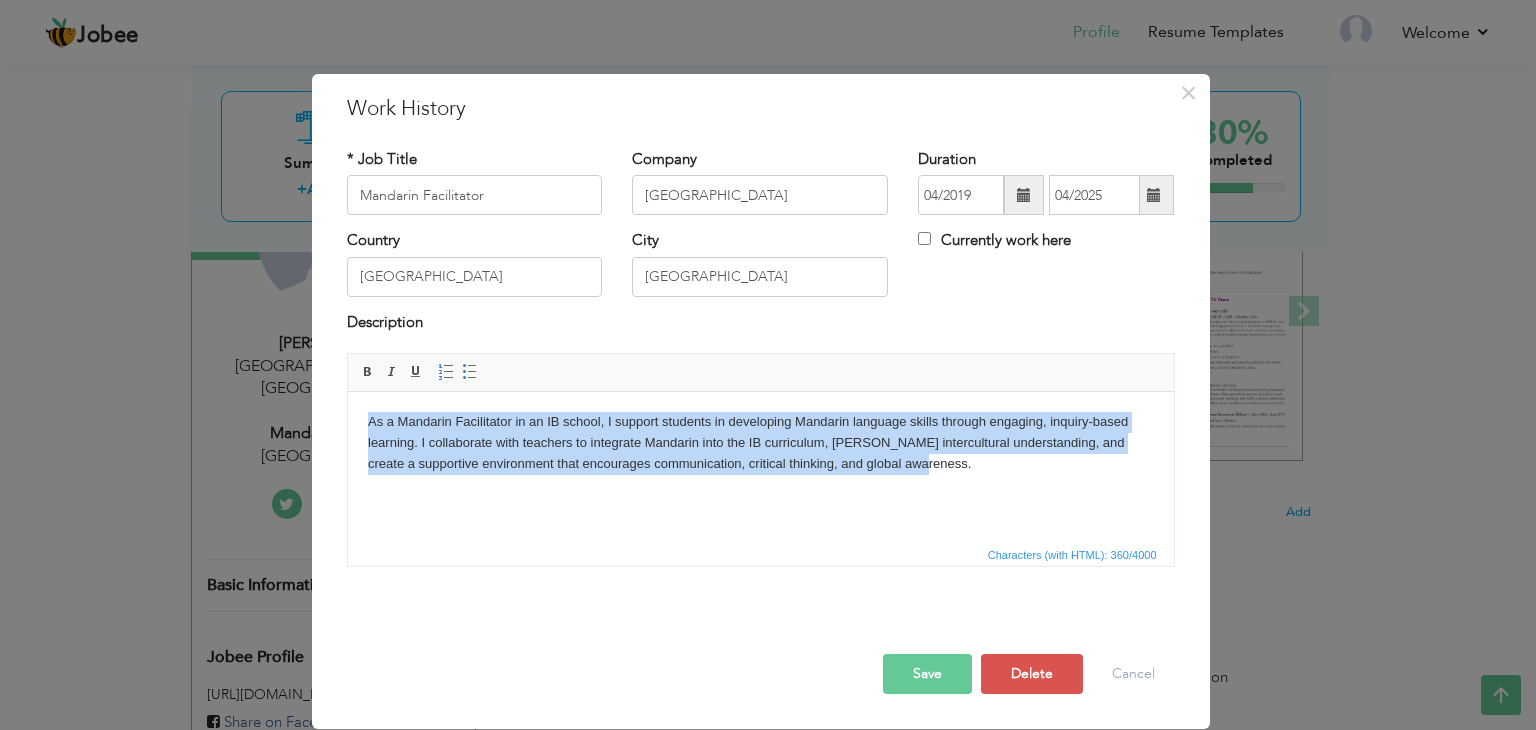click on "As a Mandarin Facilitator in an IB school, I support students in developing Mandarin language skills through engaging, inquiry-based learning. I collaborate with teachers to integrate Mandarin into the IB curriculum, foster intercultural understanding, and create a supportive environment that encourages communication, critical thinking, and global awareness." at bounding box center [760, 443] 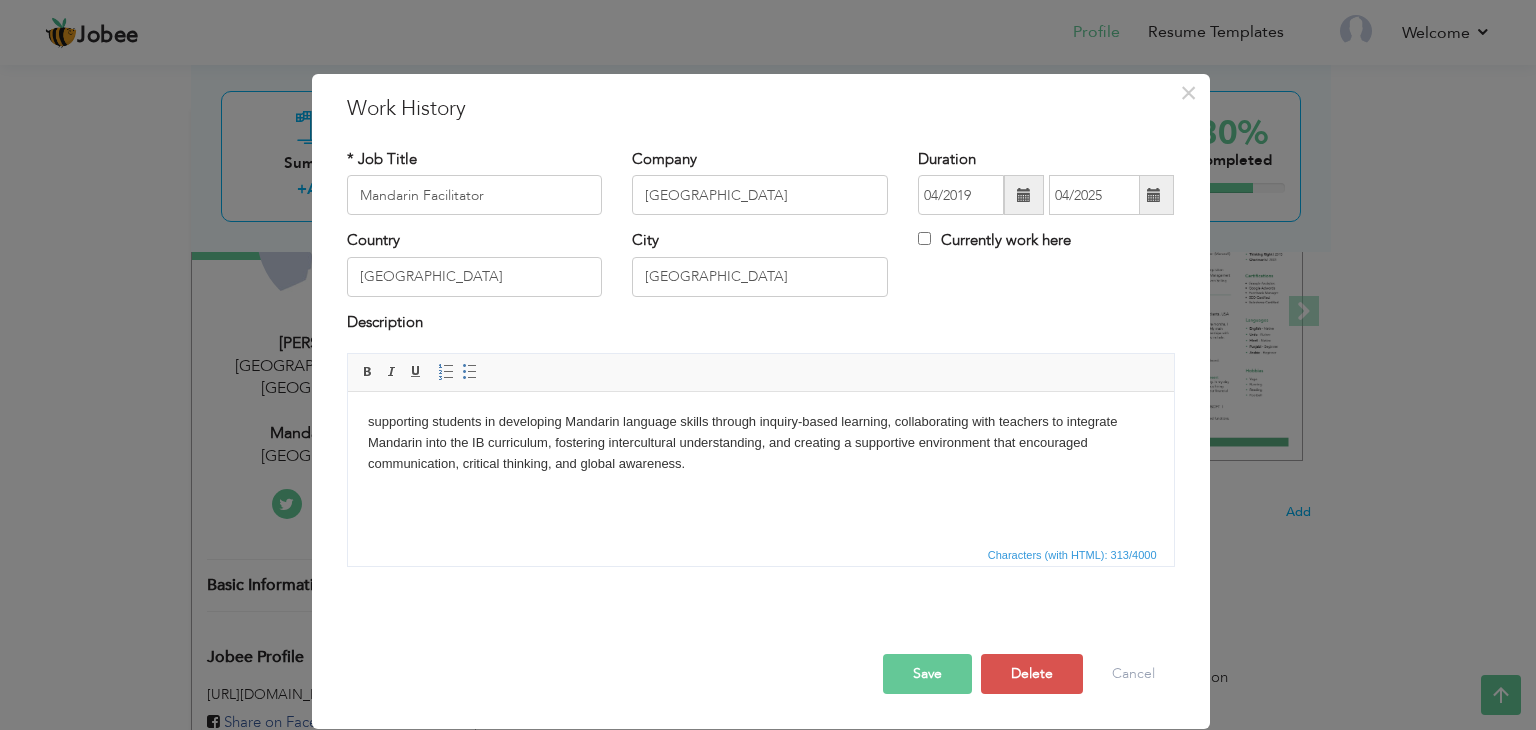 click on "supporting students in developing Mandarin language skills through inquiry-based learning, collaborating with teachers to integrate Mandarin into the IB curriculum, fostering intercultural understanding, and creating a supportive environment that encouraged communication, critical thinking, and global awareness." at bounding box center (760, 443) 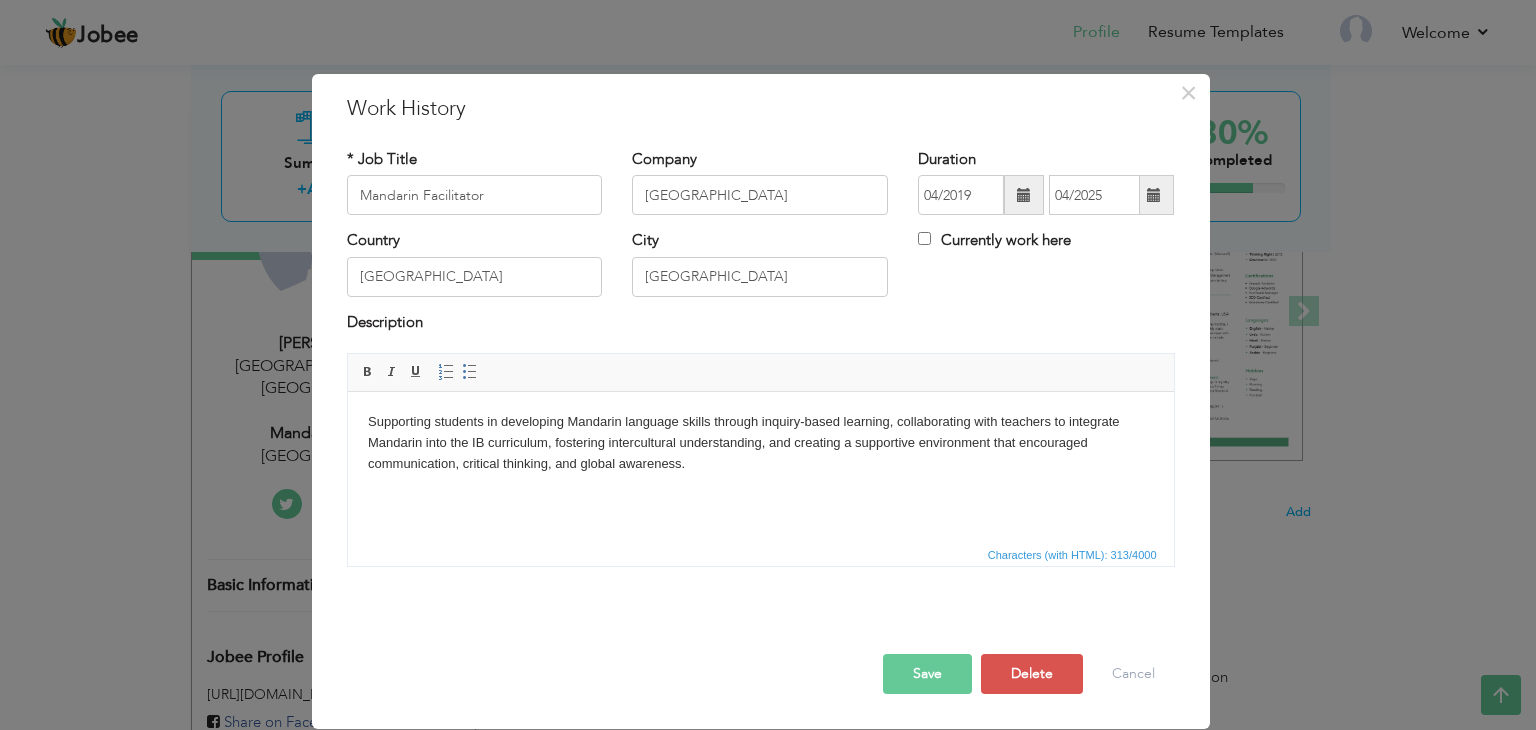 click on "Save" at bounding box center [927, 674] 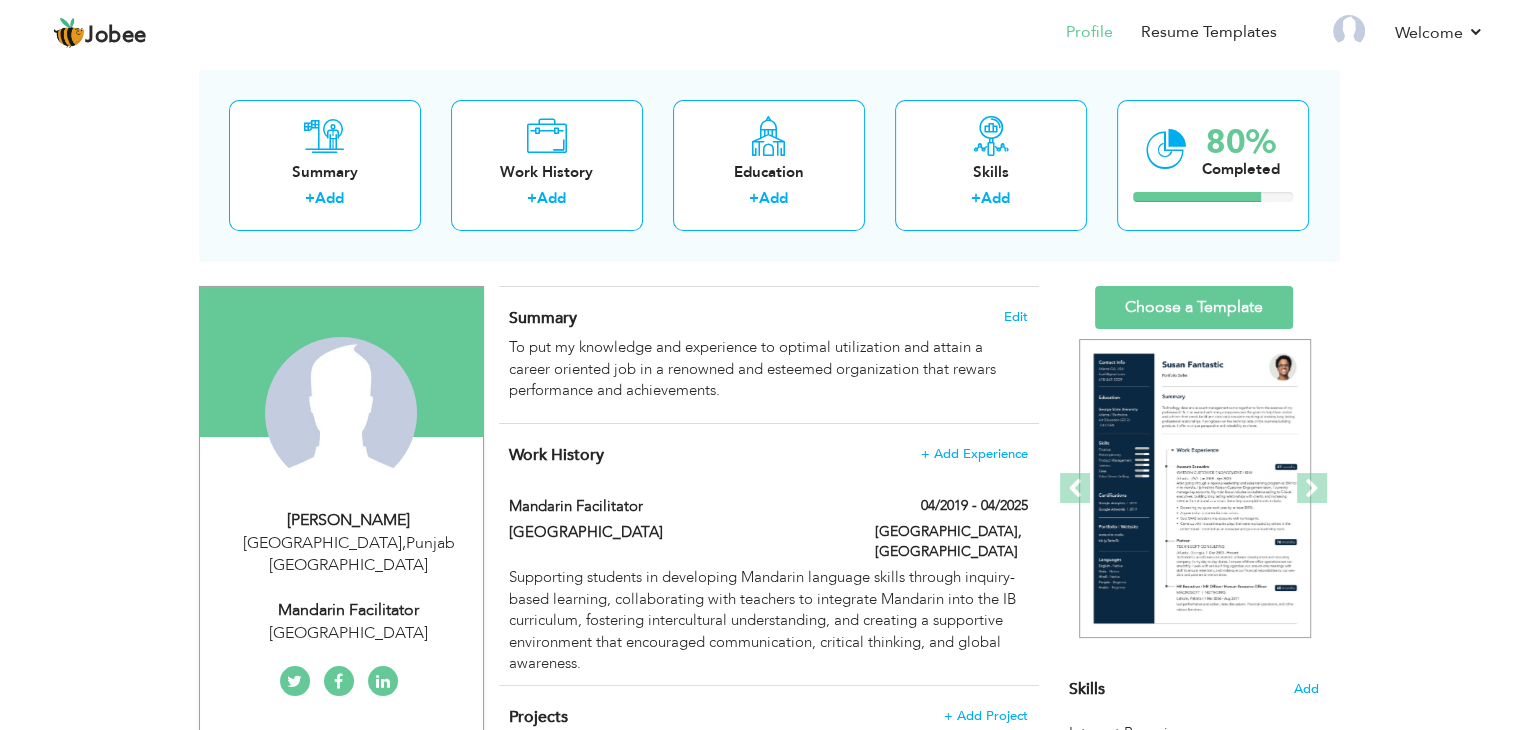 scroll, scrollTop: 102, scrollLeft: 0, axis: vertical 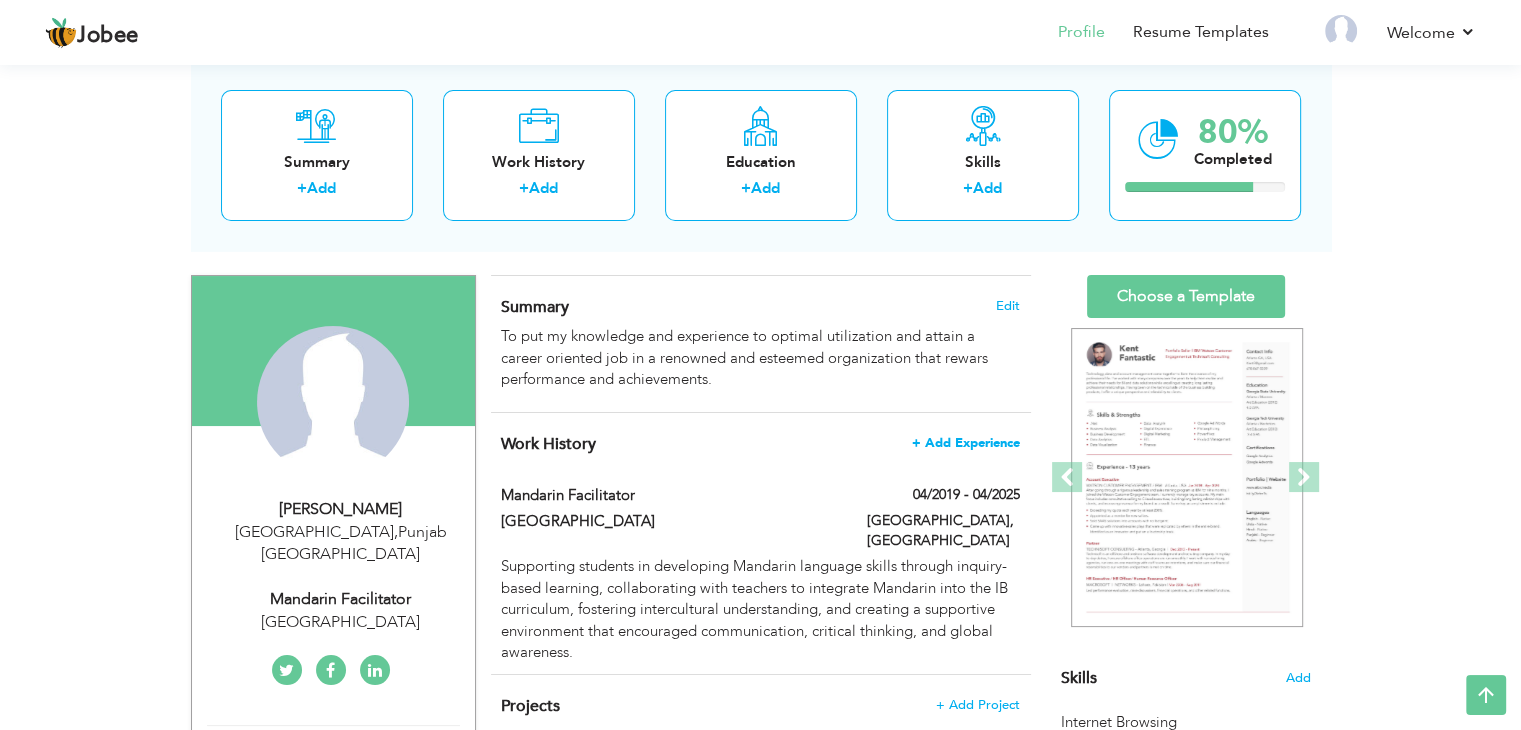 click on "+ Add Experience" at bounding box center [966, 443] 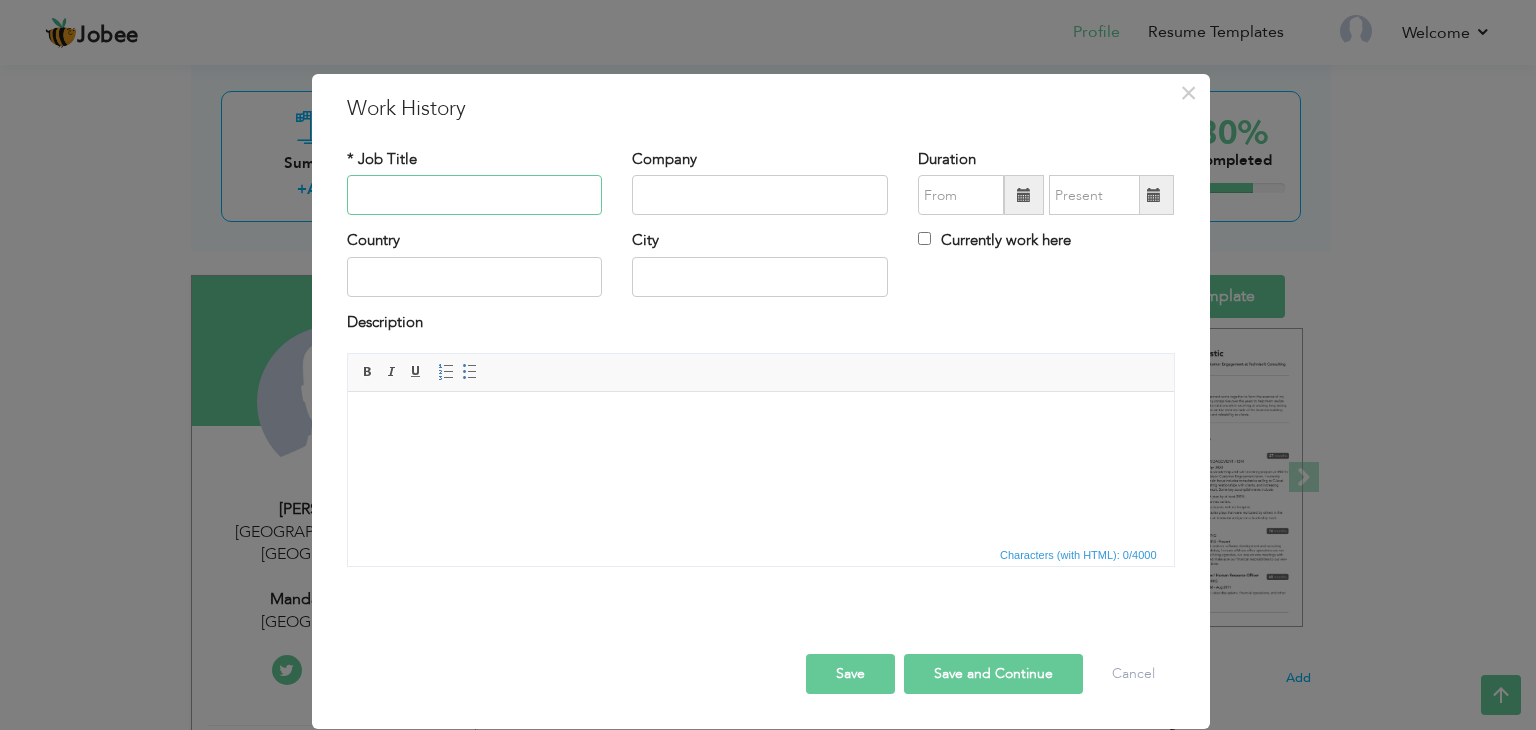 paste on "TCSOL (Teaching Chinese to Speakers of Other Languages)" 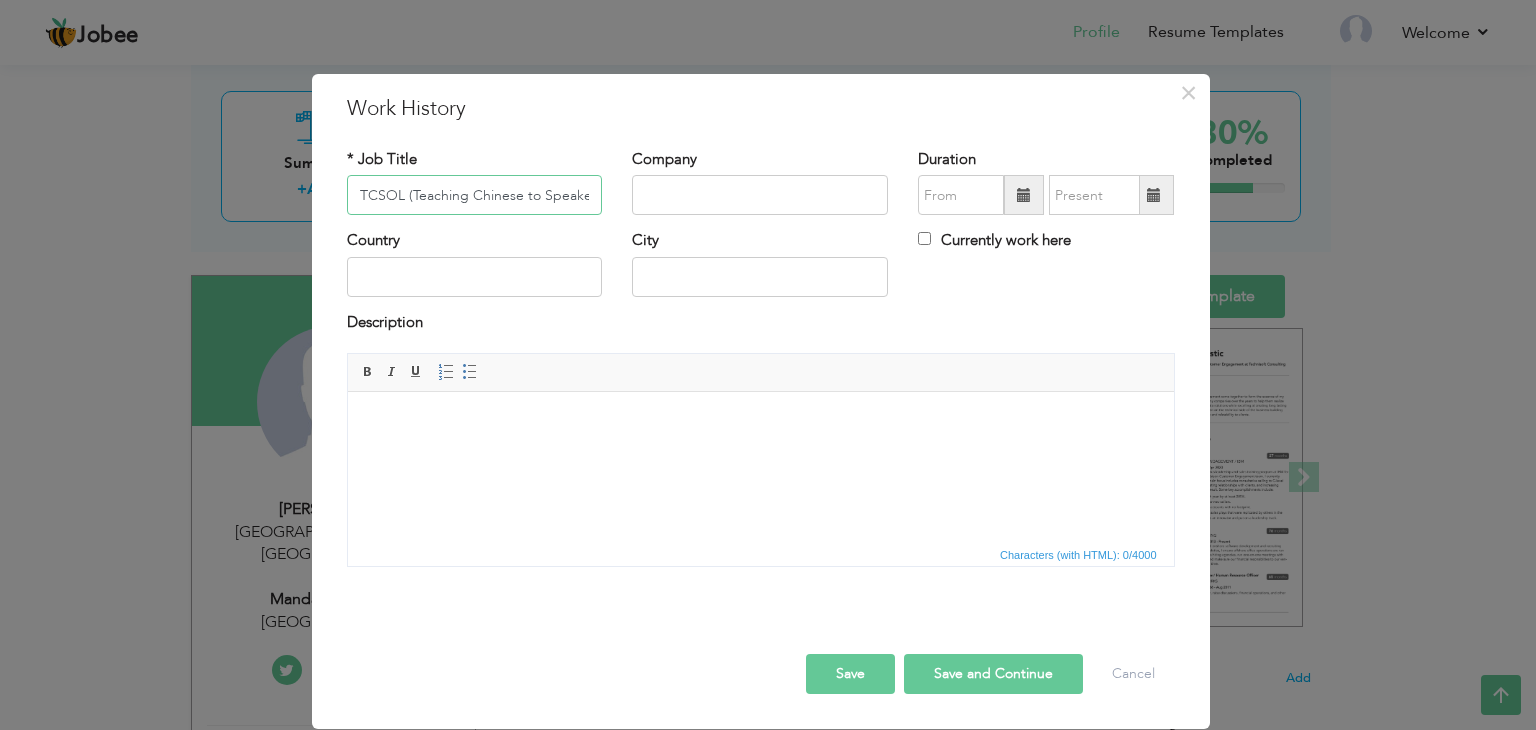 scroll, scrollTop: 0, scrollLeft: 139, axis: horizontal 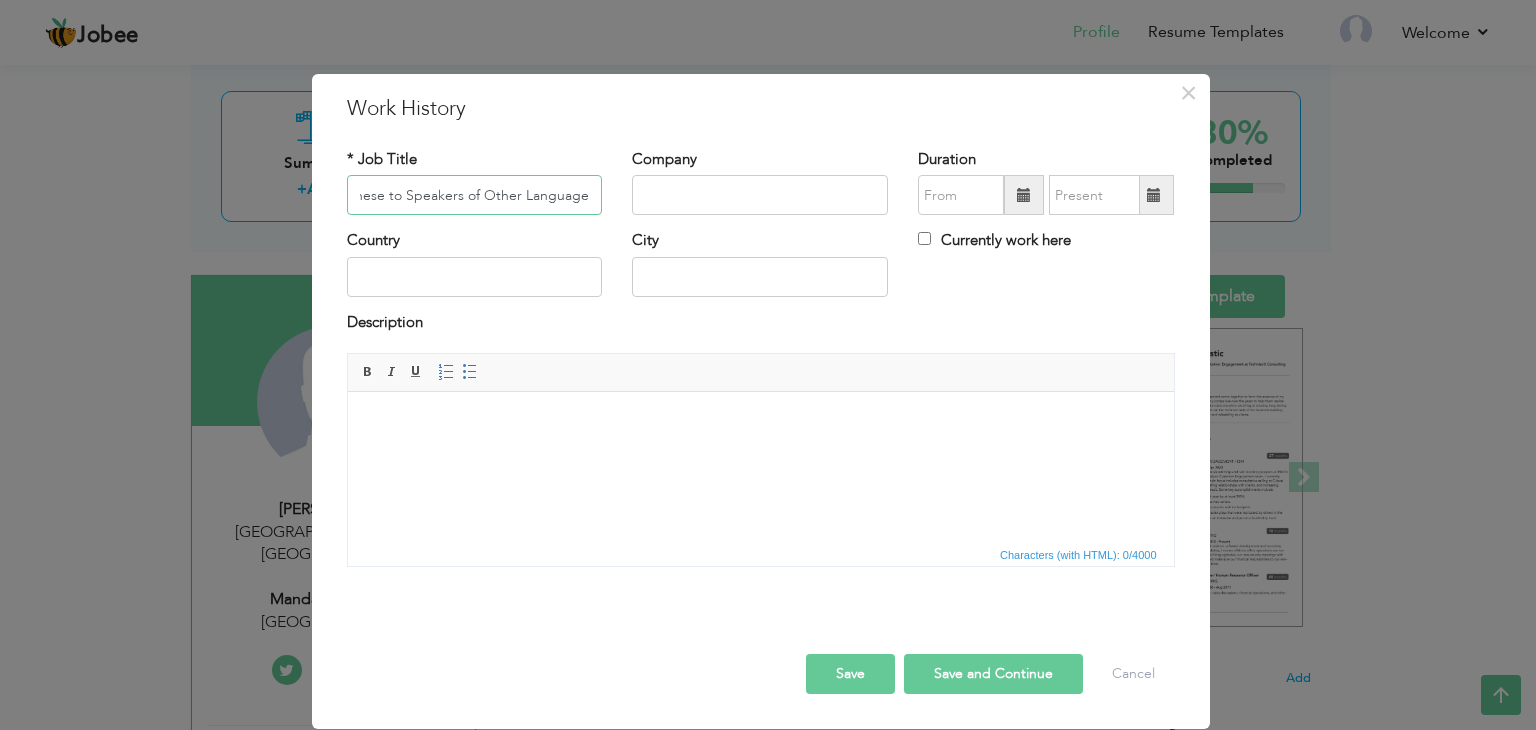 type on "TCSOL (Teaching Chinese to Speakers of Other Languages)" 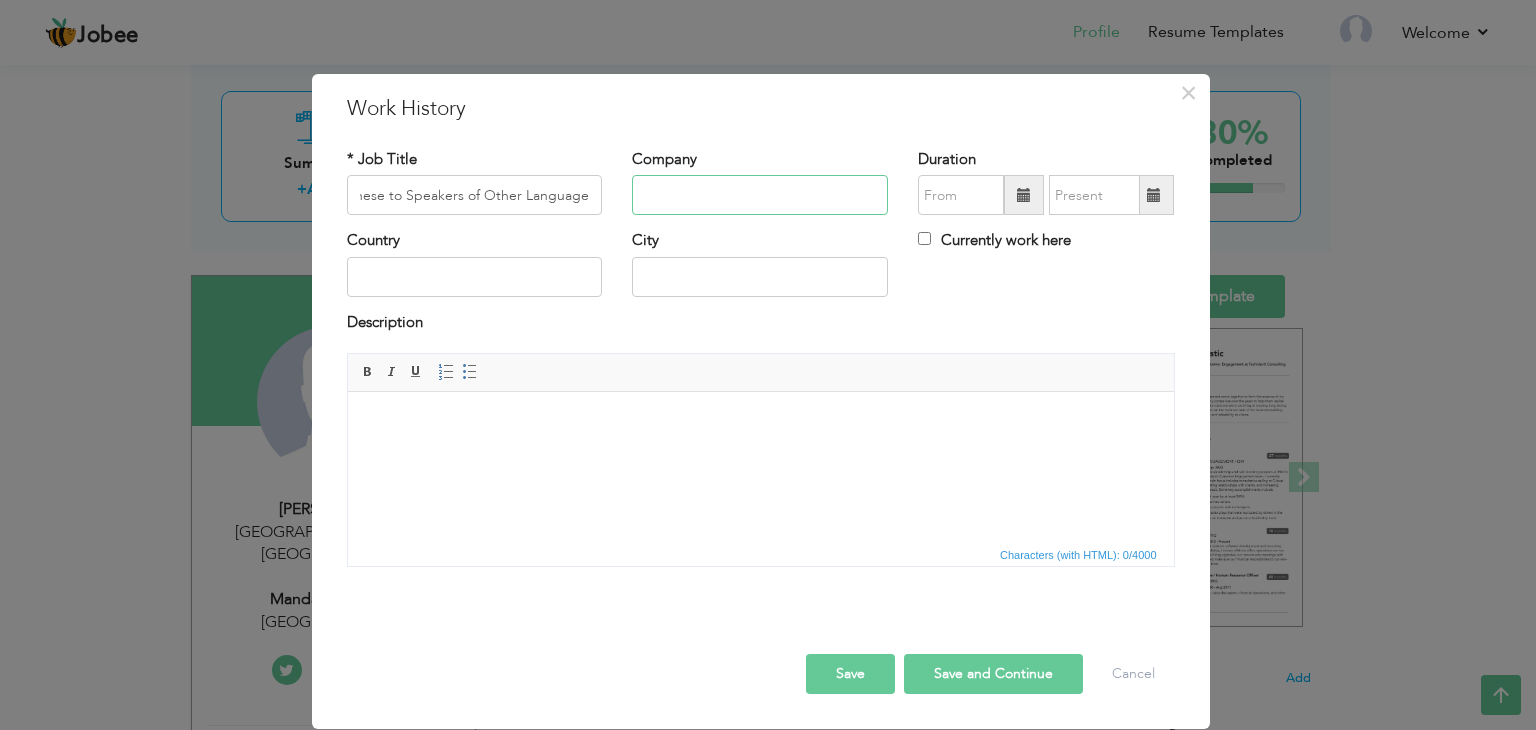 scroll, scrollTop: 0, scrollLeft: 0, axis: both 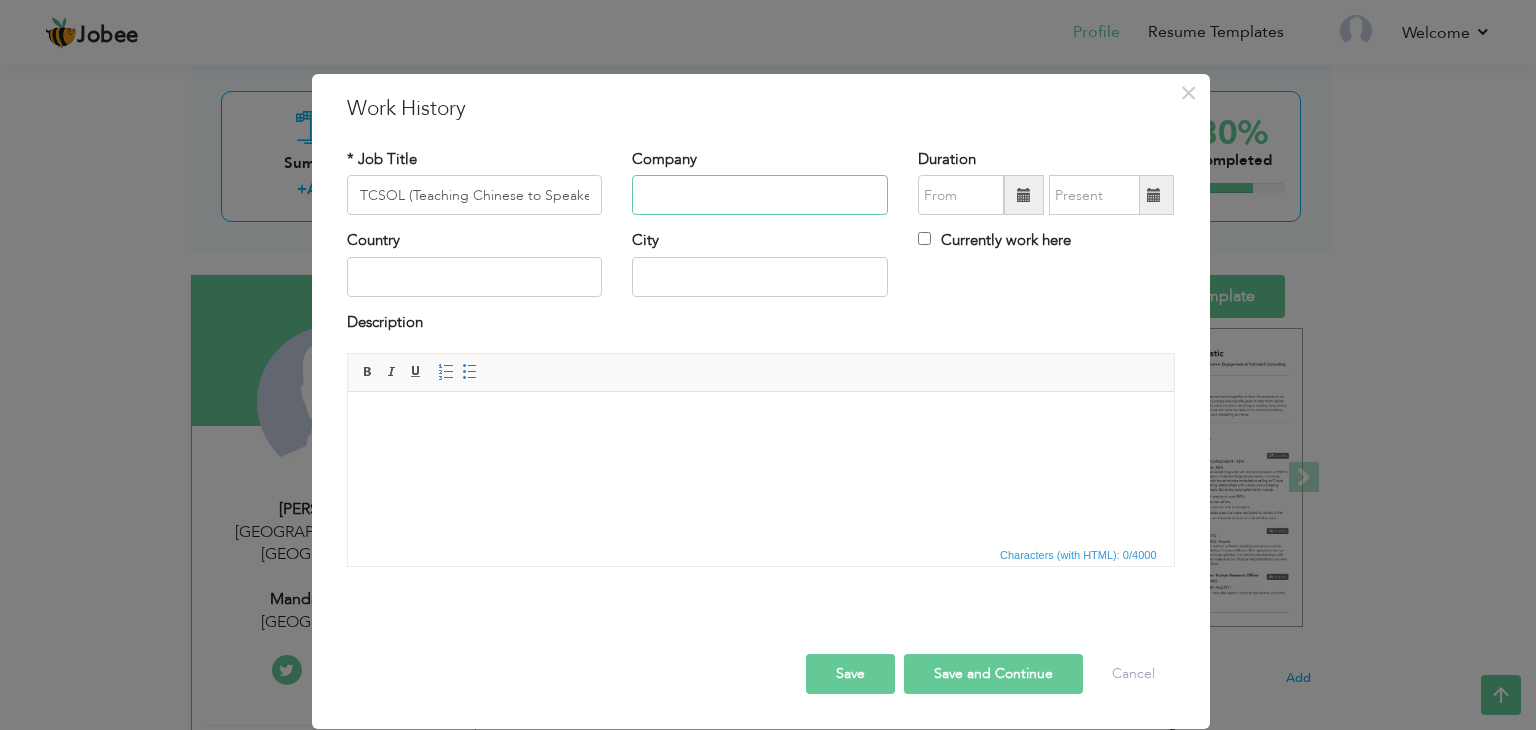 click at bounding box center [760, 195] 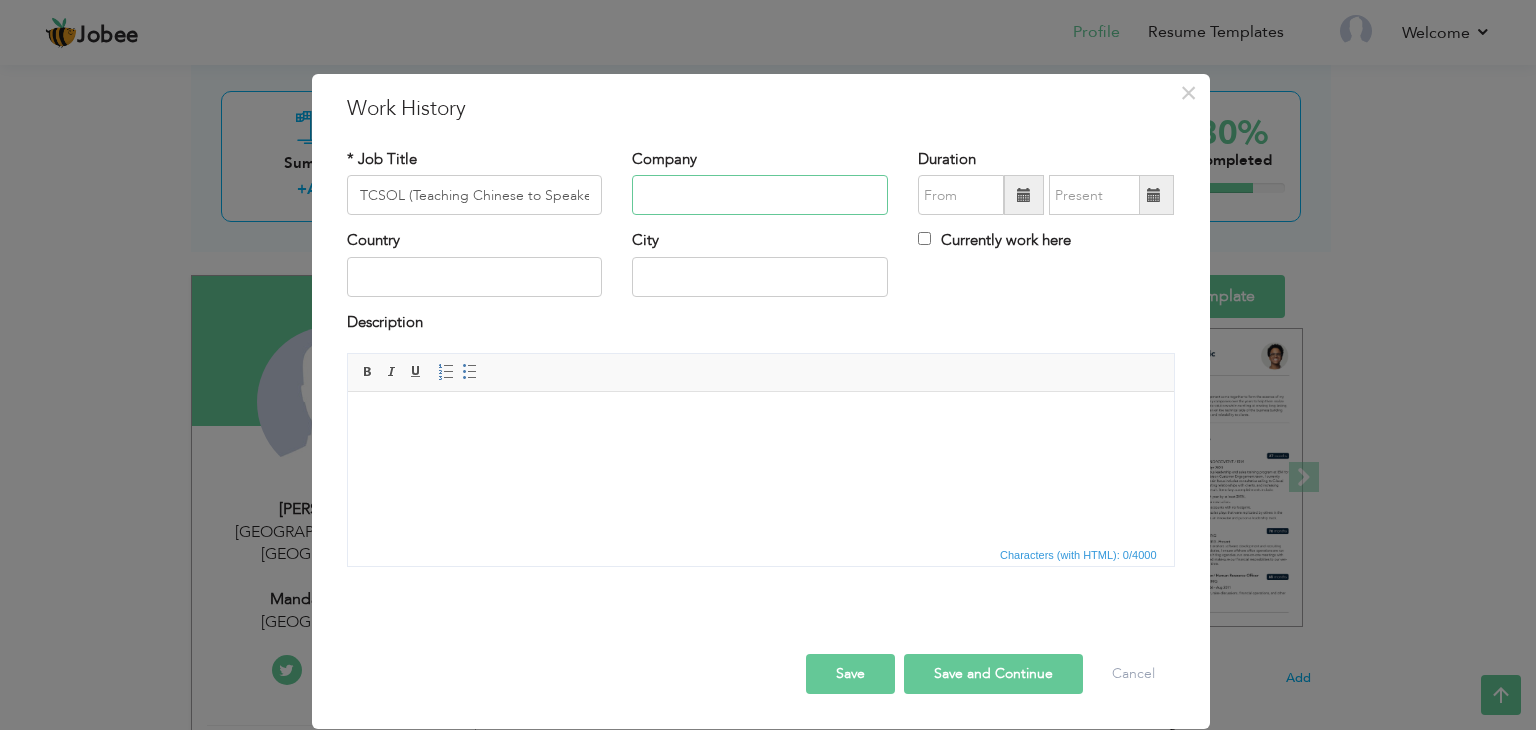 paste on "Jiangxi University of Science and Technology, Ganzhou, China" 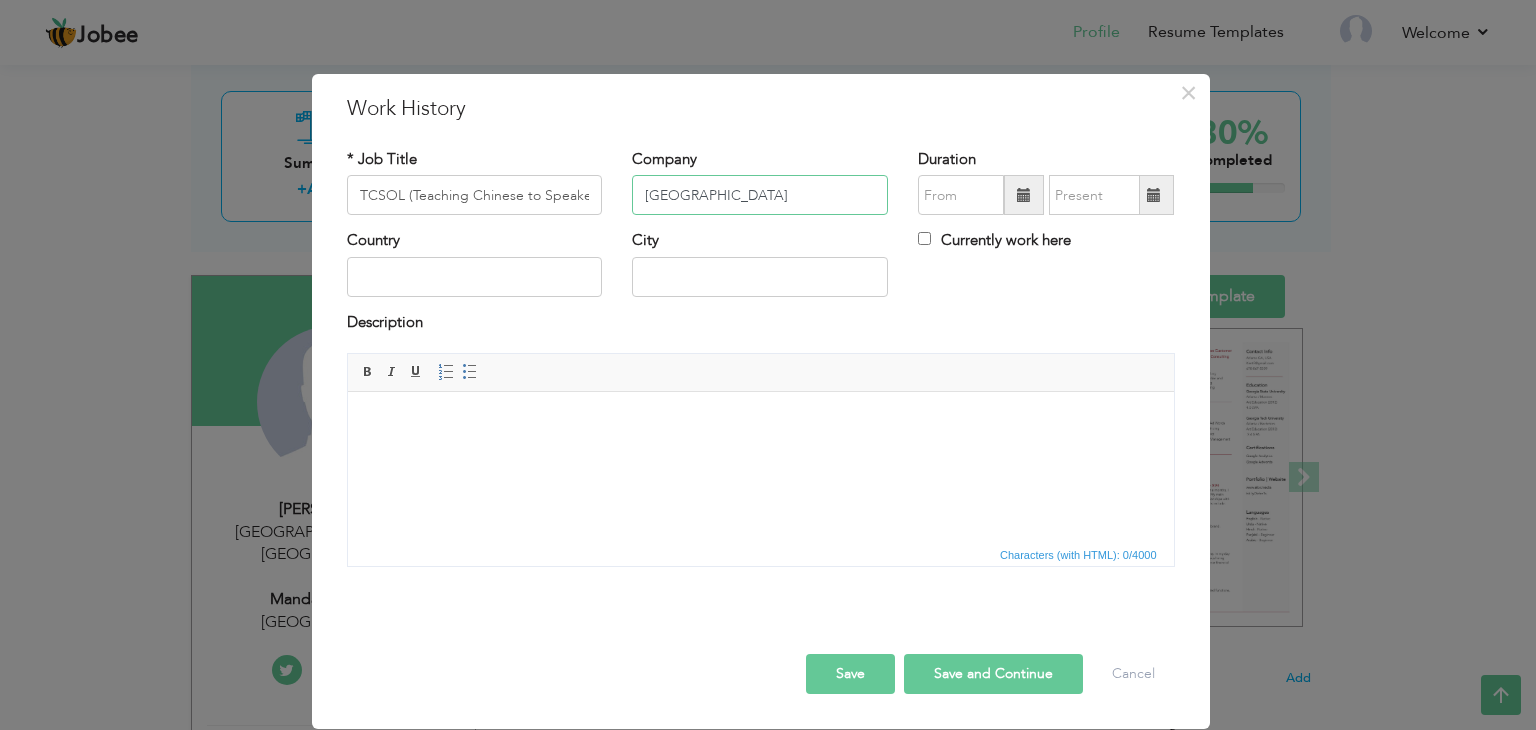 scroll, scrollTop: 0, scrollLeft: 47, axis: horizontal 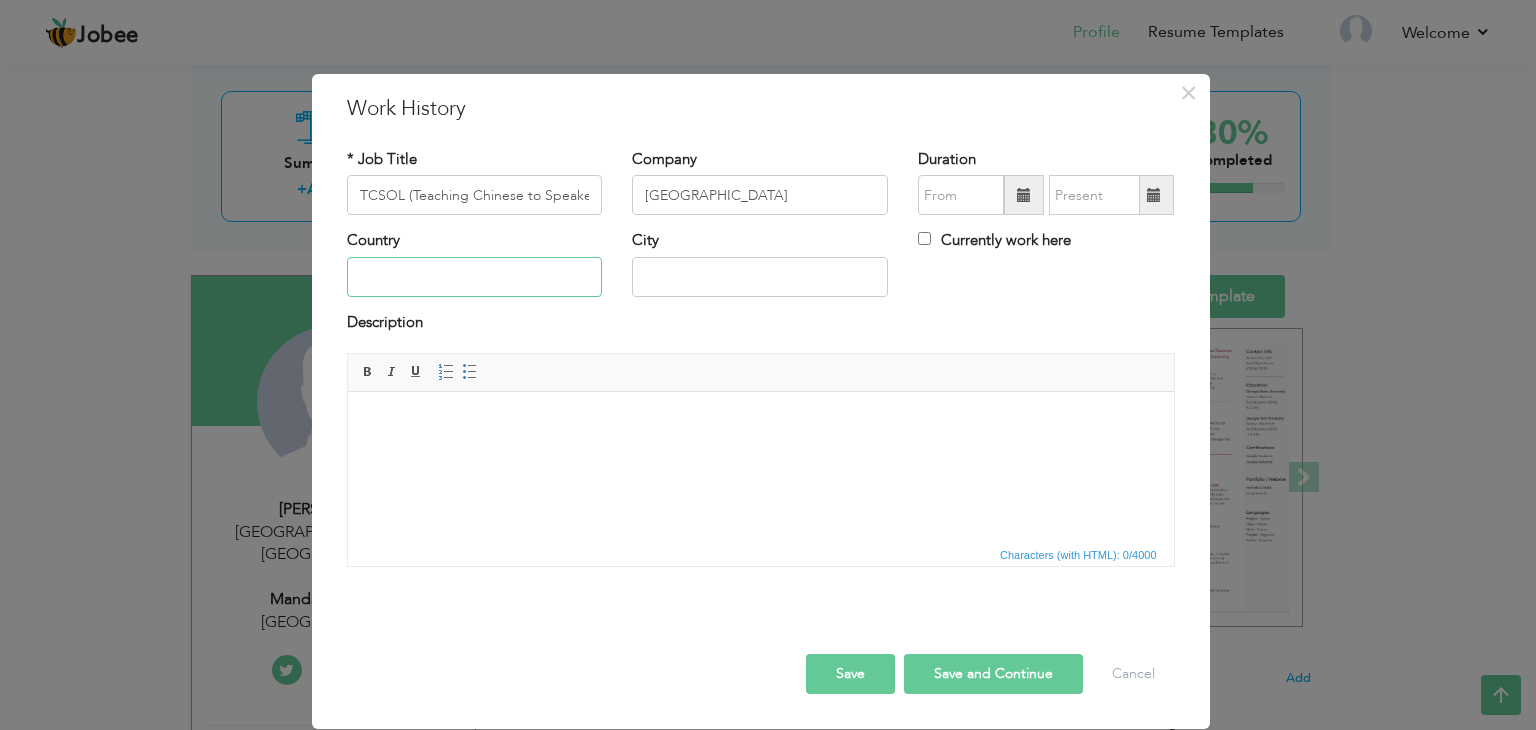 click at bounding box center [475, 277] 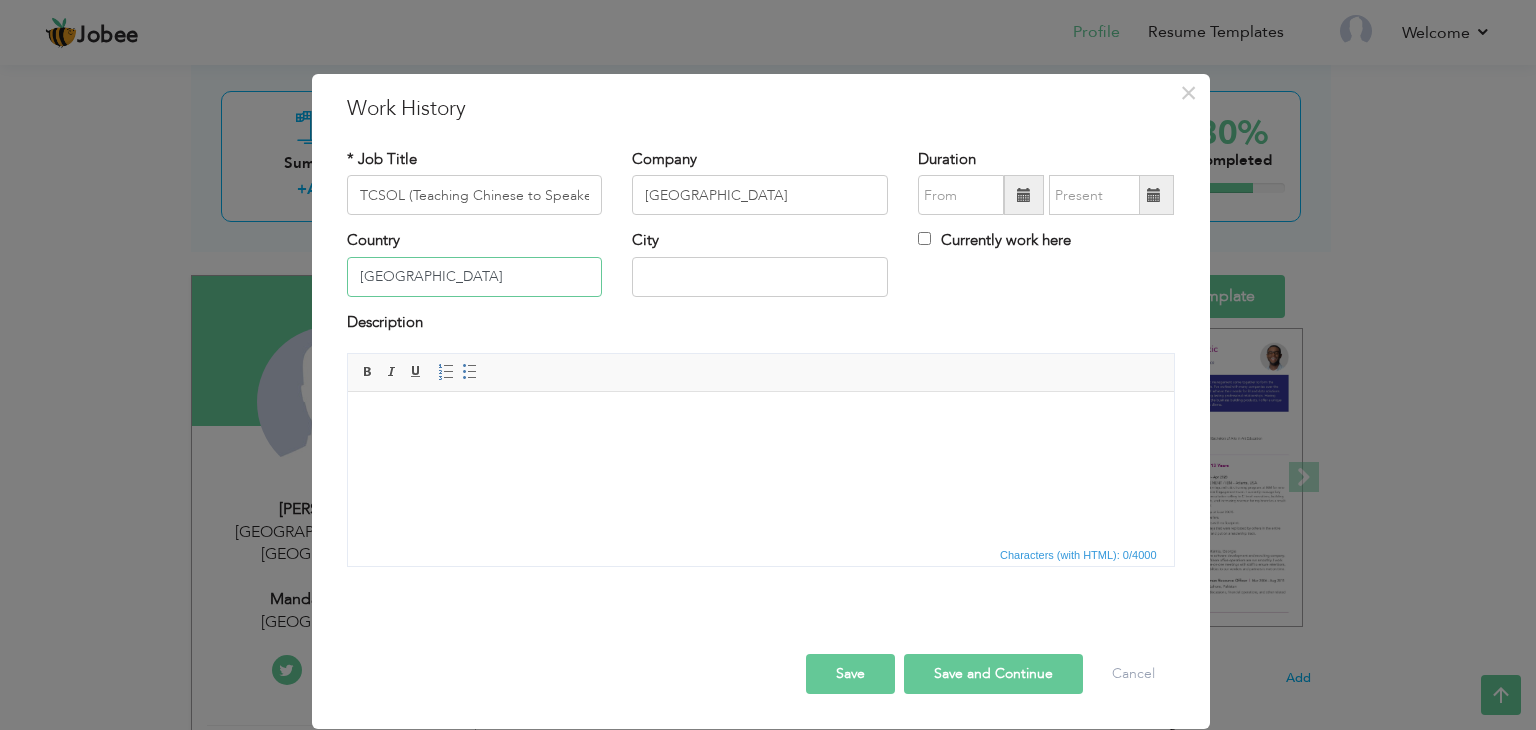 type on "China" 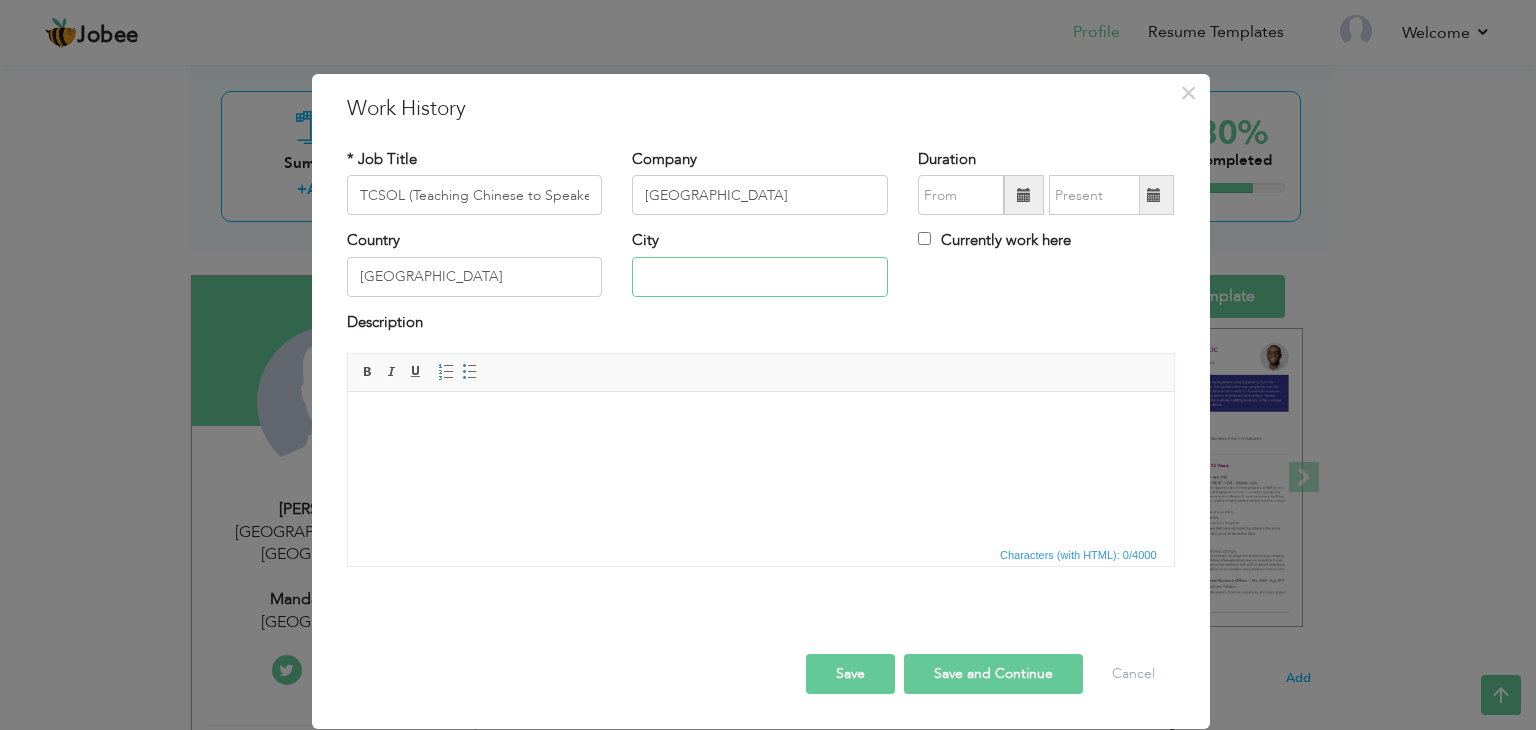 click at bounding box center [760, 277] 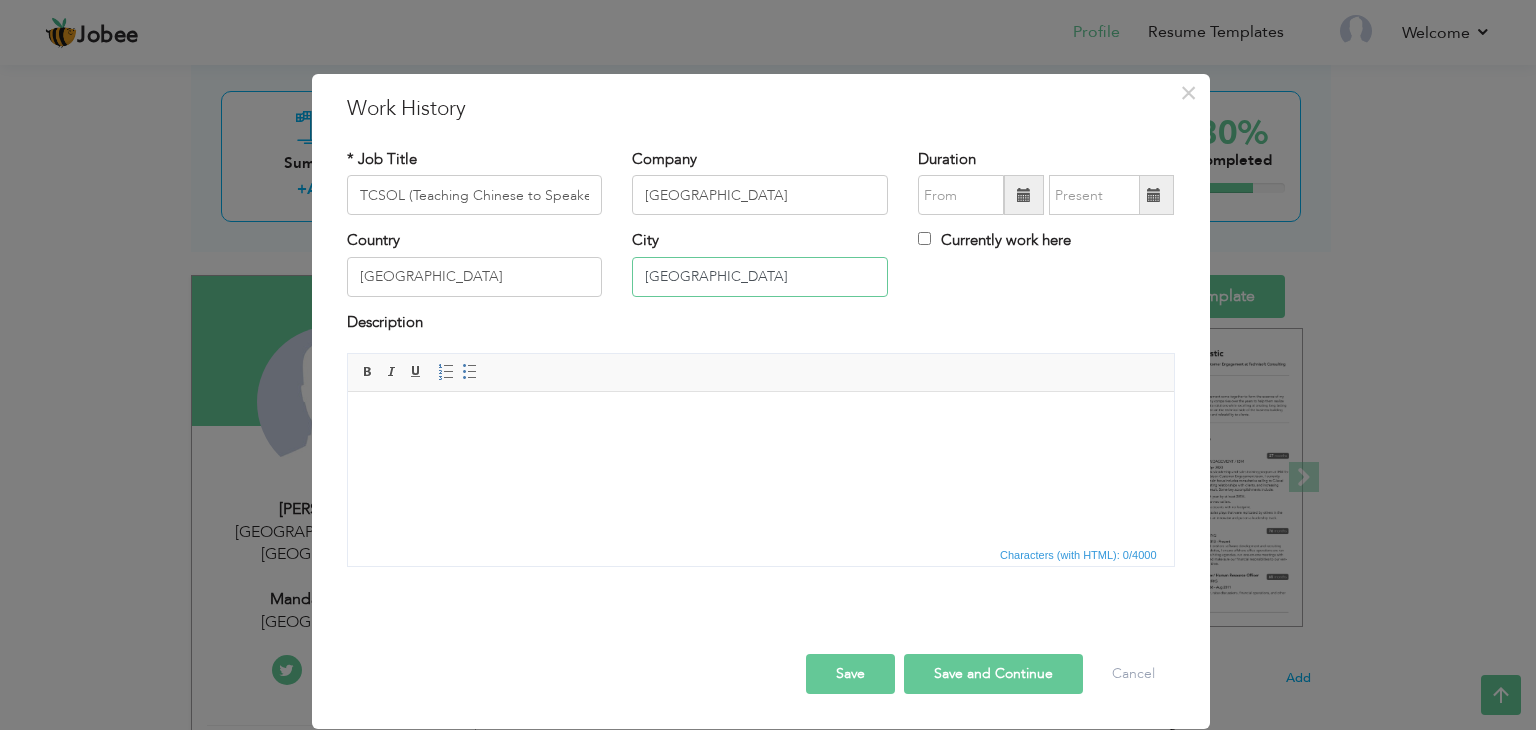 type on "[GEOGRAPHIC_DATA]" 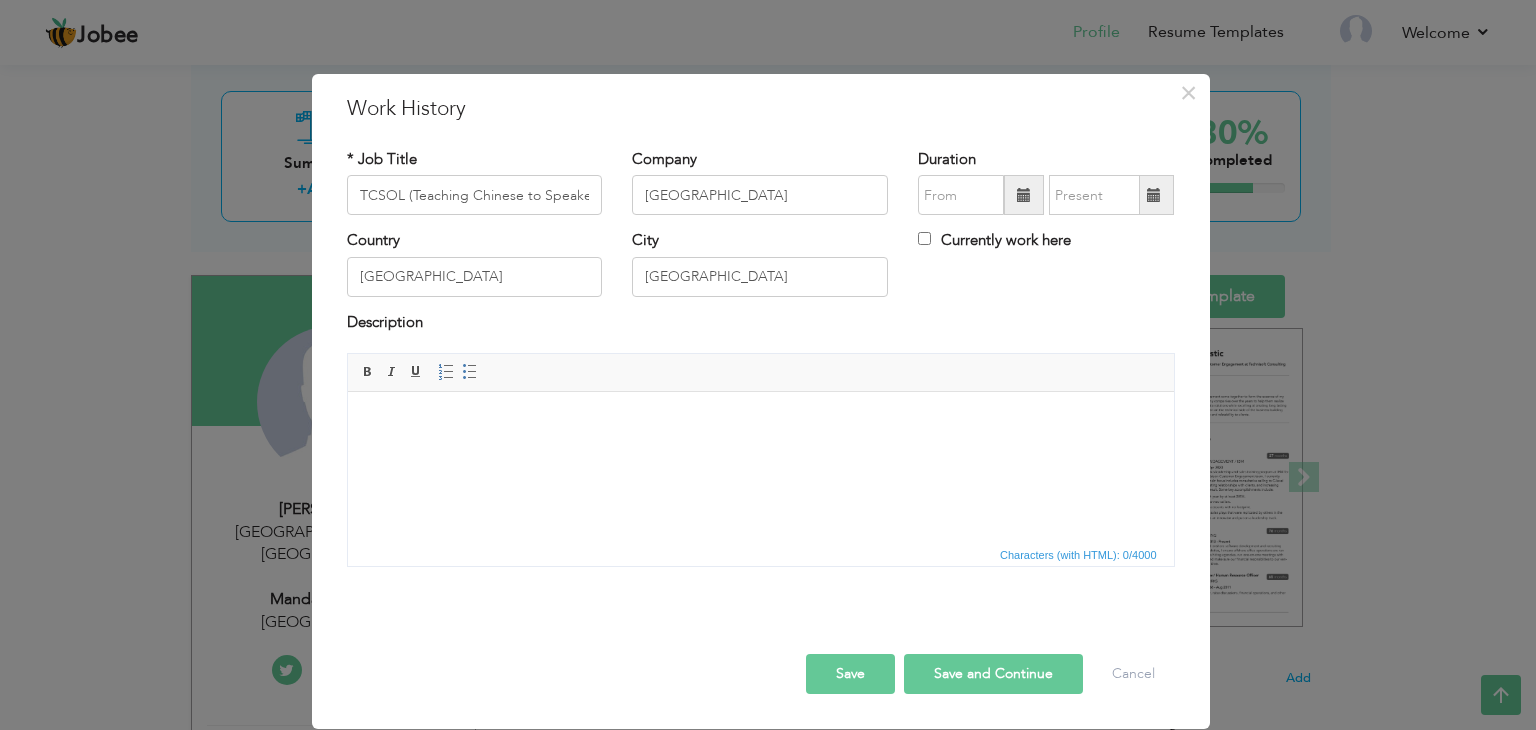 click at bounding box center (760, 422) 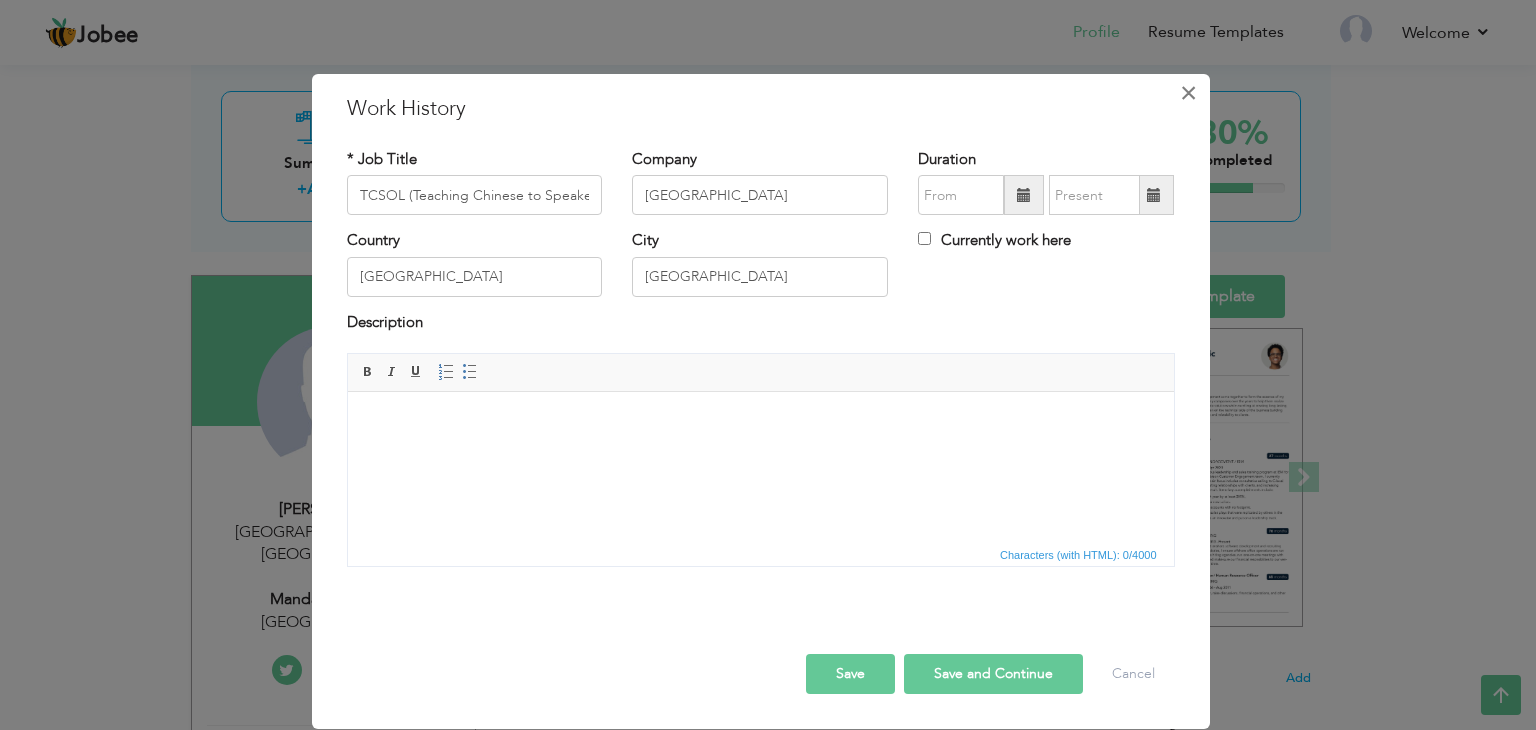 click on "×" at bounding box center (1188, 93) 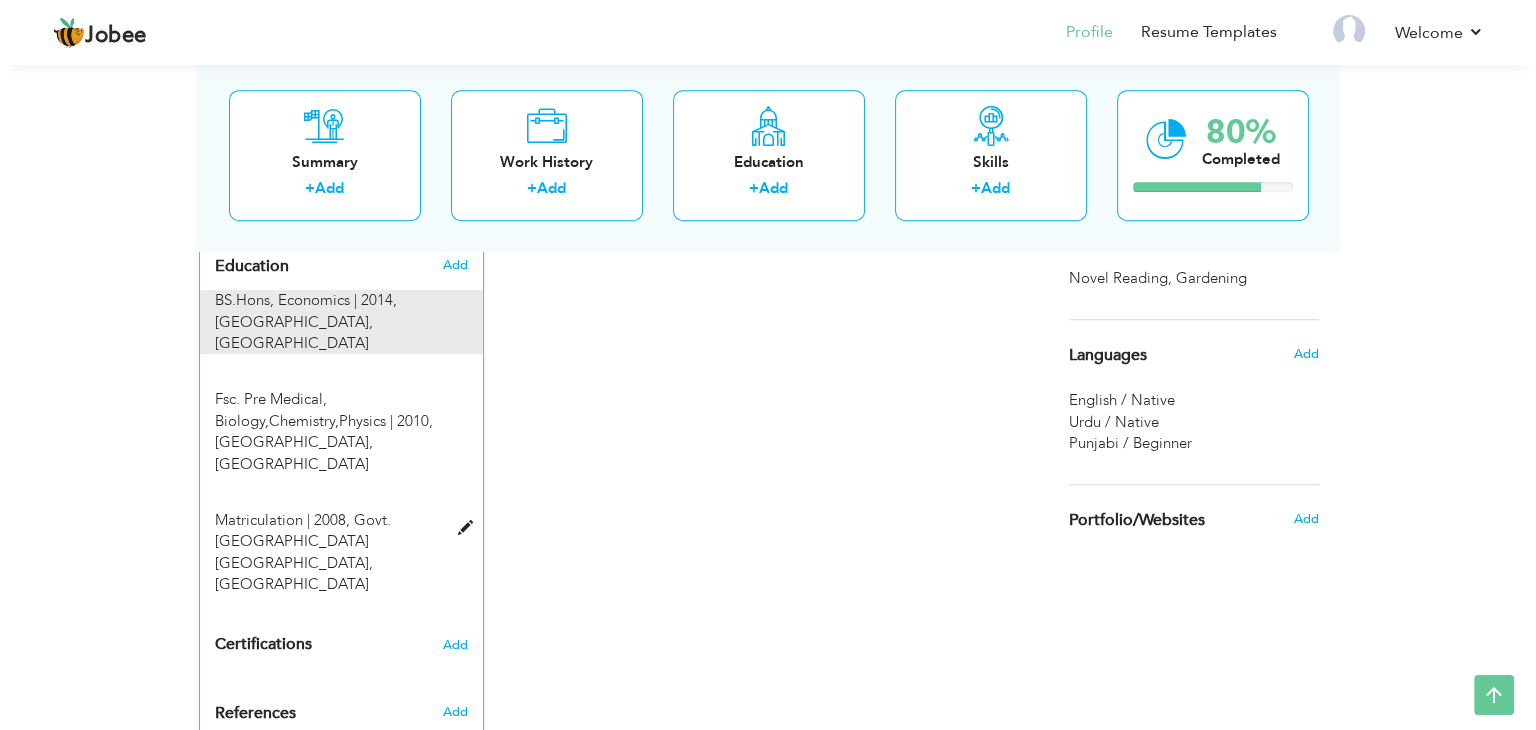 scroll, scrollTop: 882, scrollLeft: 0, axis: vertical 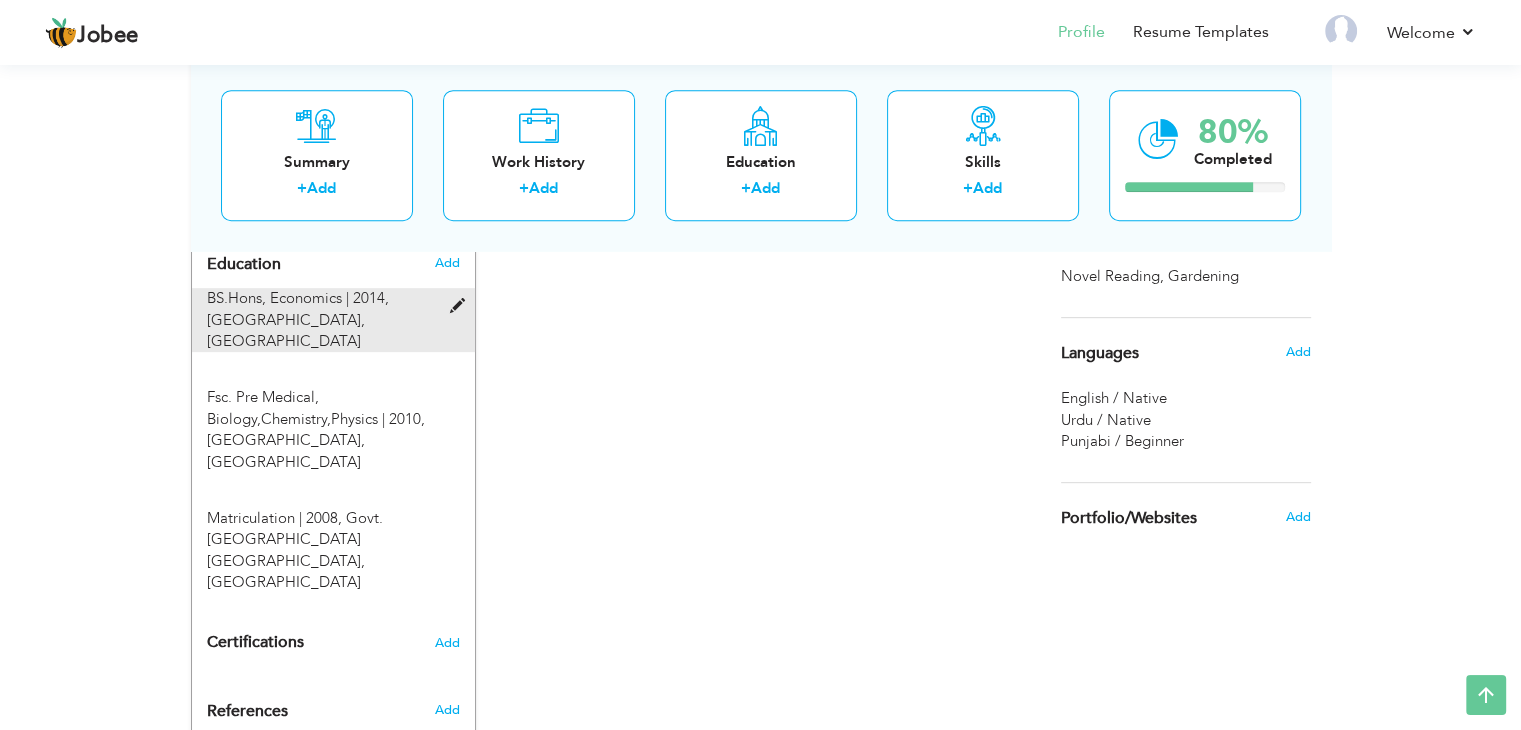 click on "BS.Hons,  Economics  |  2014,
Lahore College for Women University, Lahore" at bounding box center (321, 320) 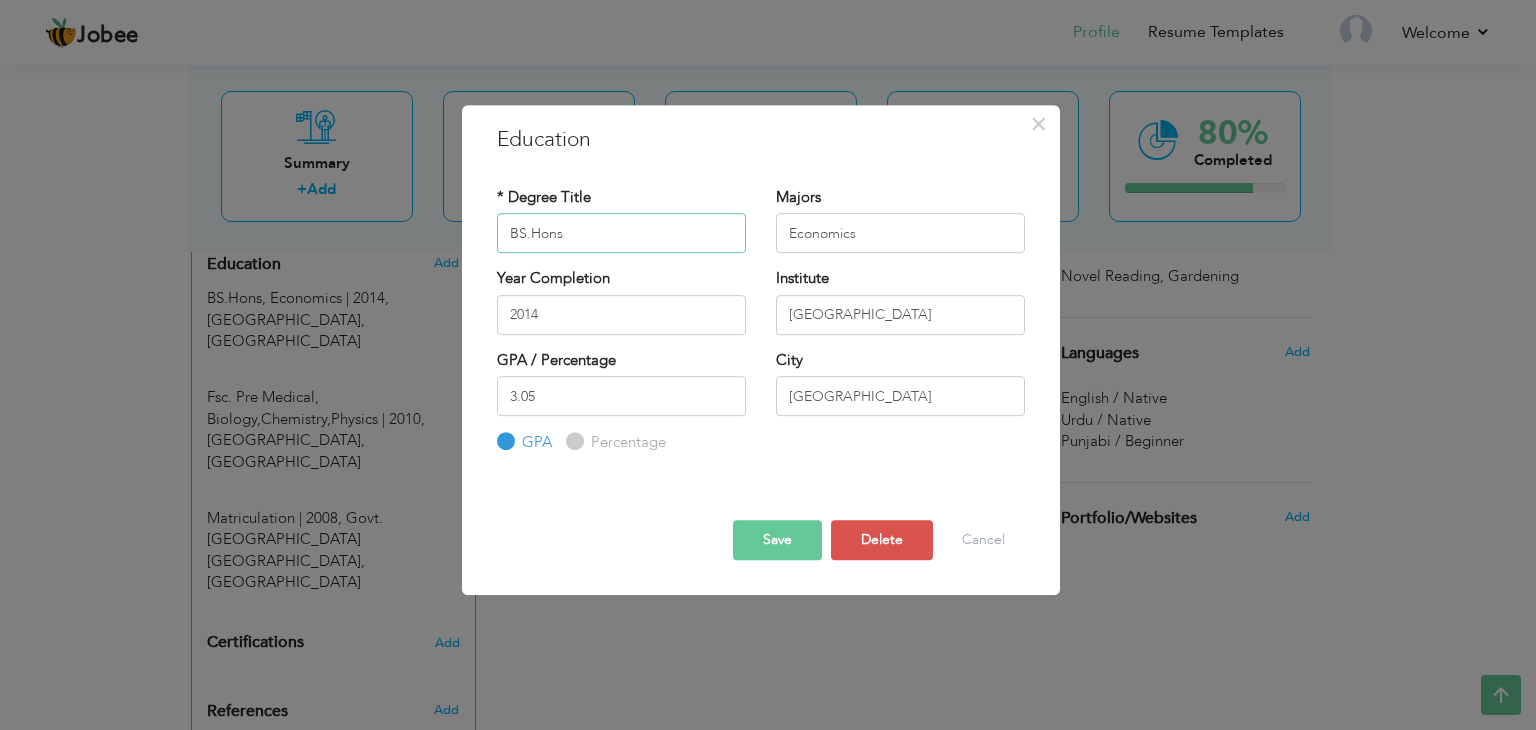 click on "BS.Hons" at bounding box center [621, 233] 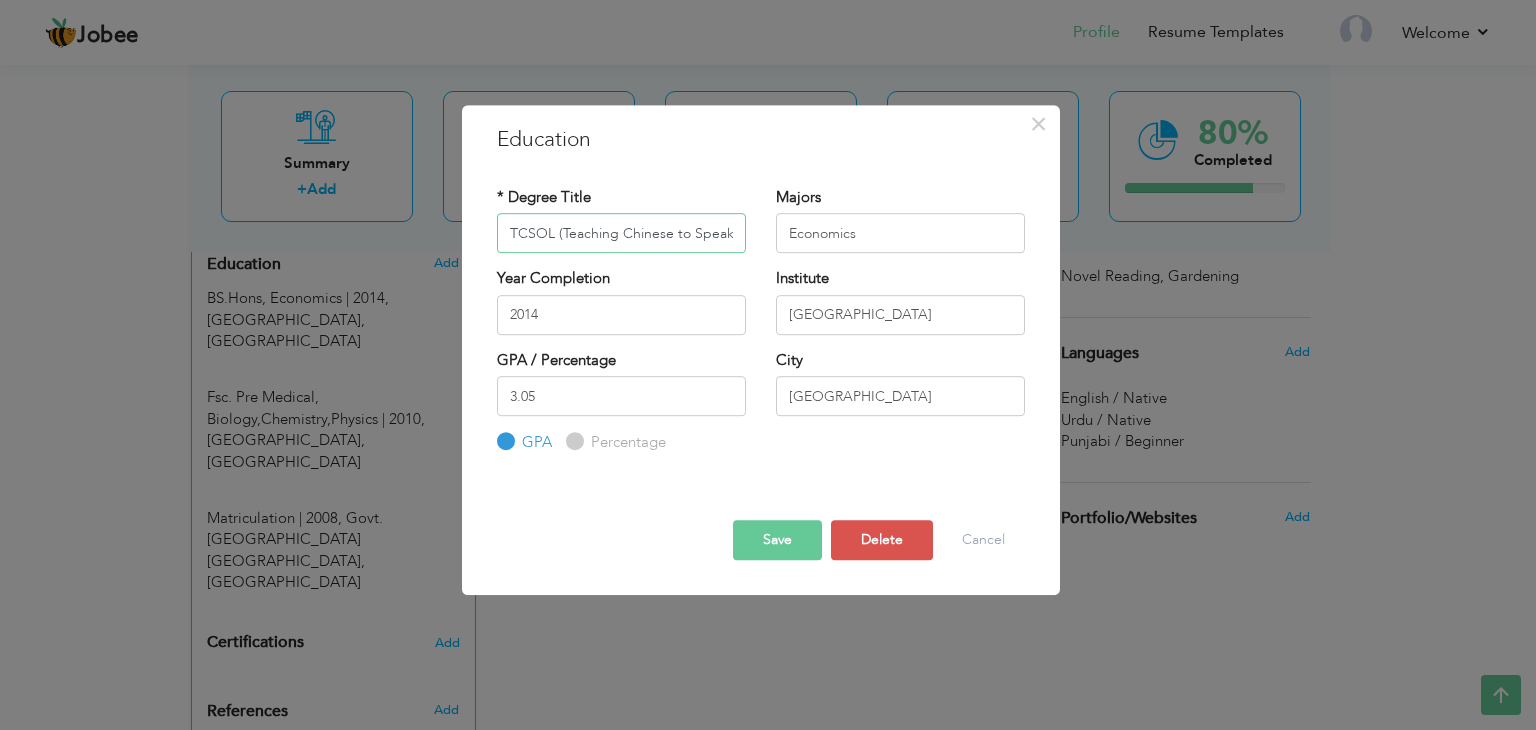 scroll, scrollTop: 0, scrollLeft: 145, axis: horizontal 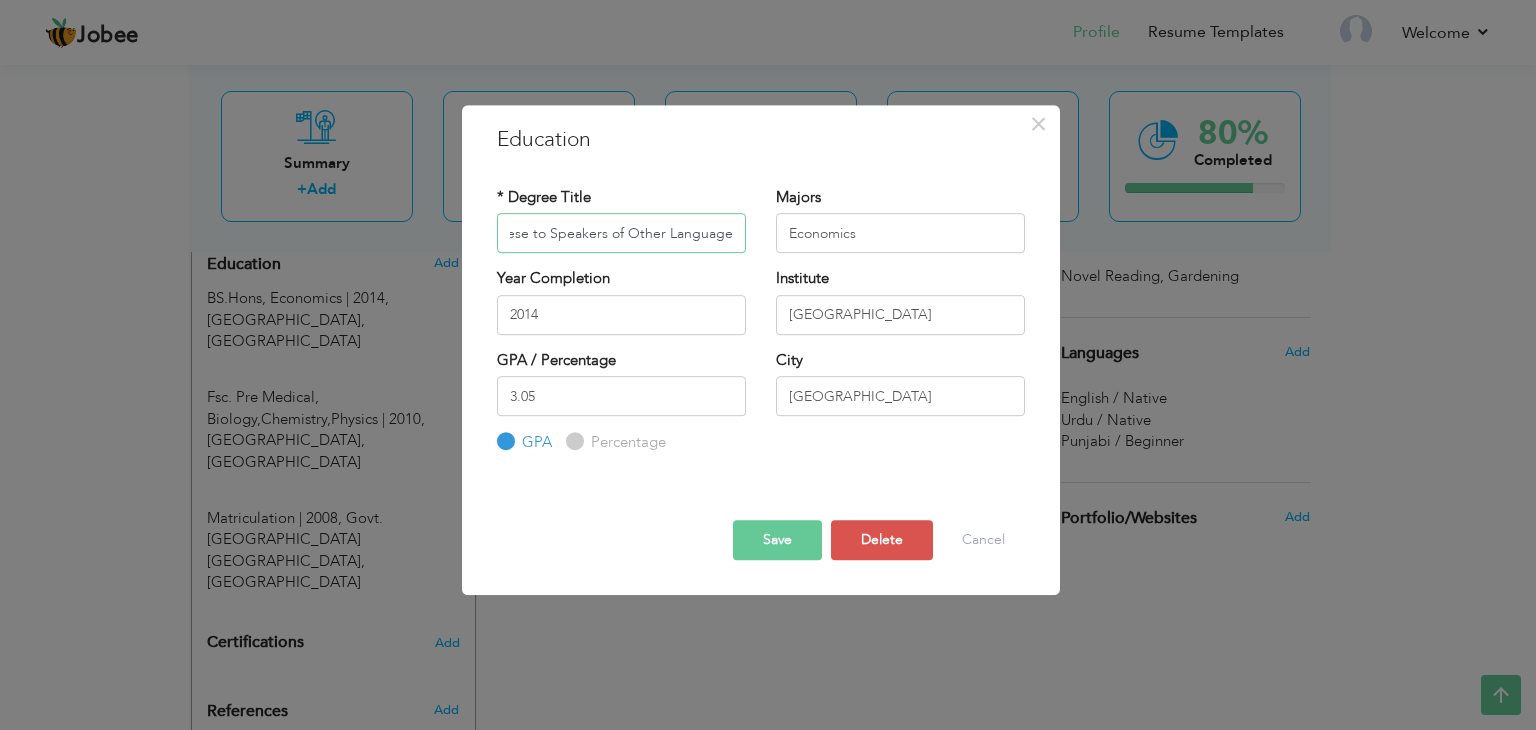 type on "TCSOL (Teaching Chinese to Speakers of Other Languages)" 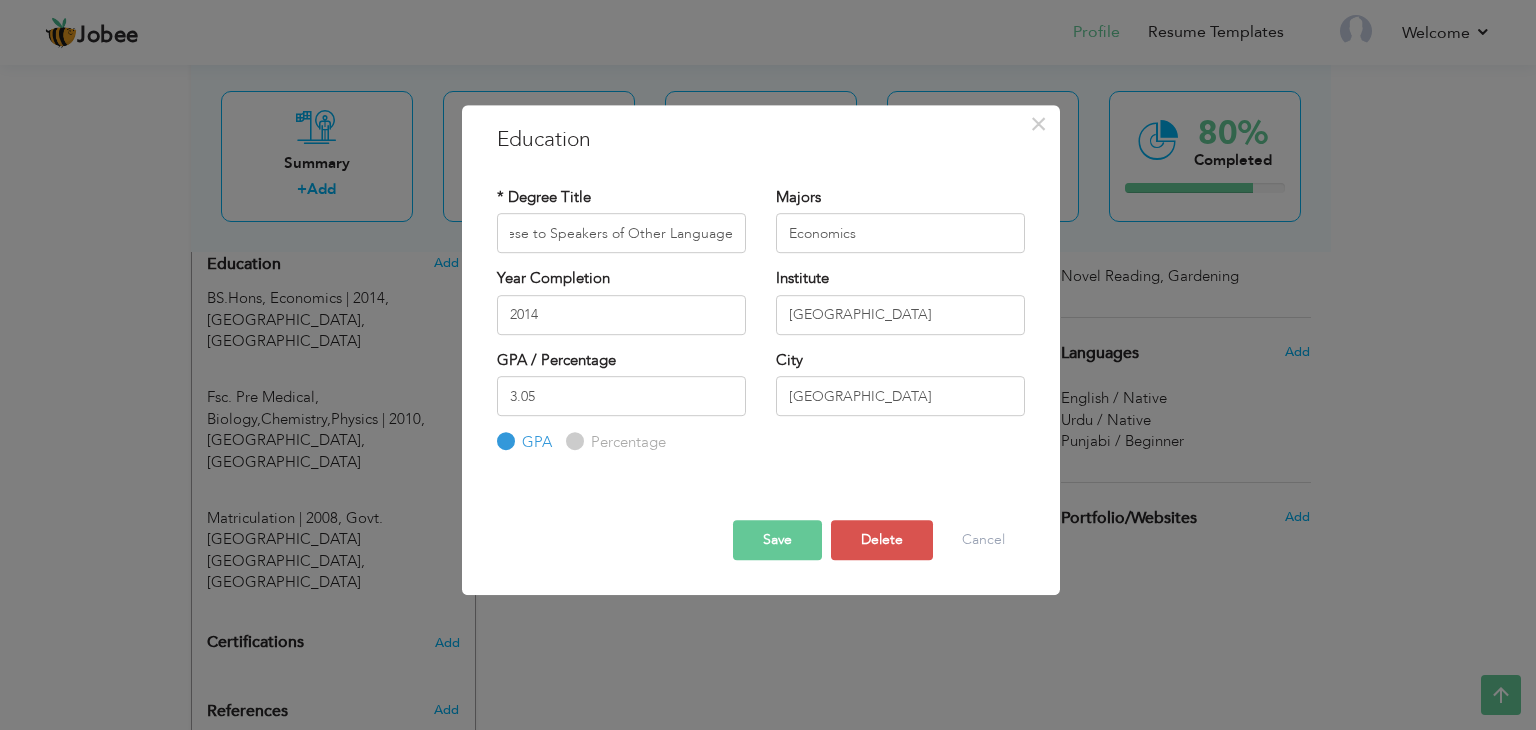 scroll, scrollTop: 0, scrollLeft: 0, axis: both 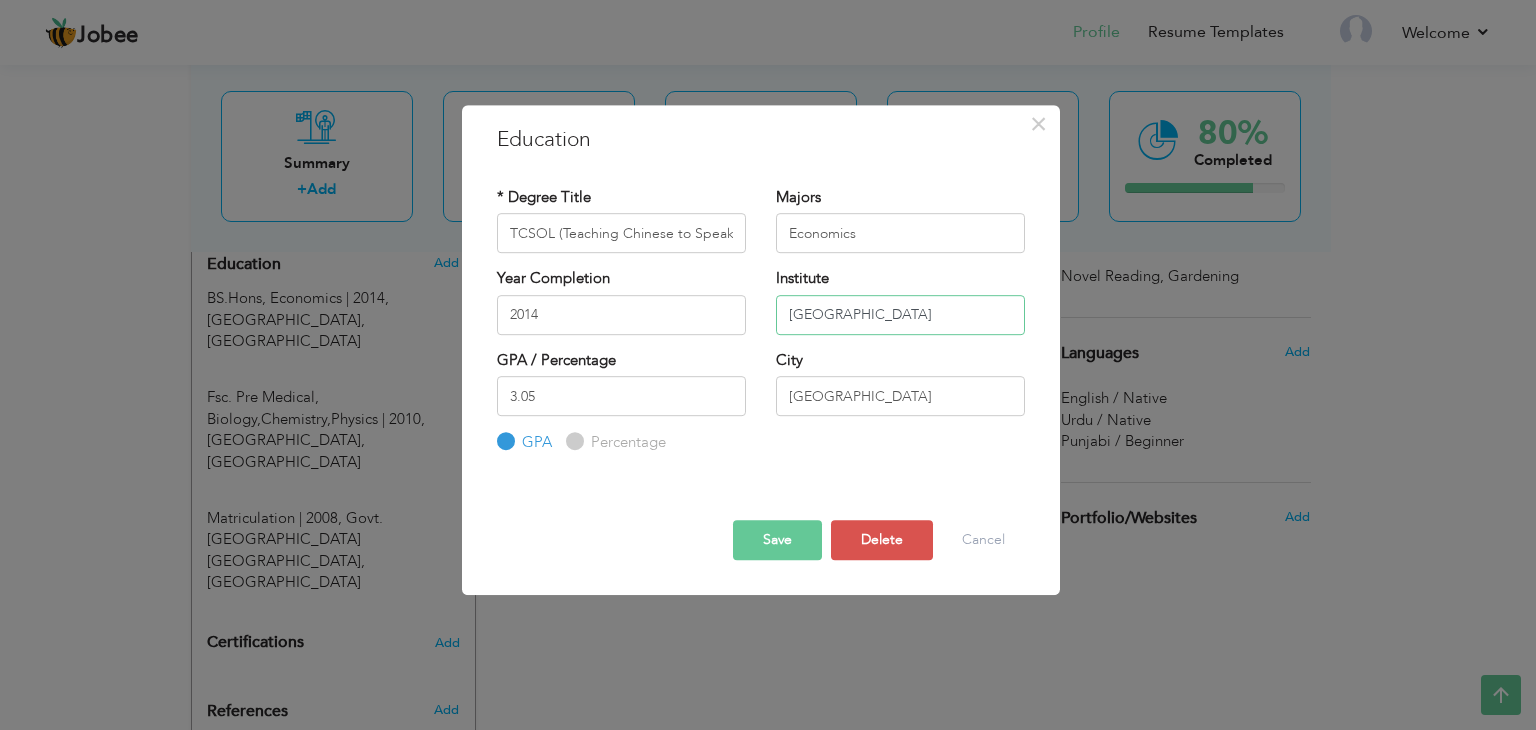 click on "Lahore College for Women University" at bounding box center (900, 315) 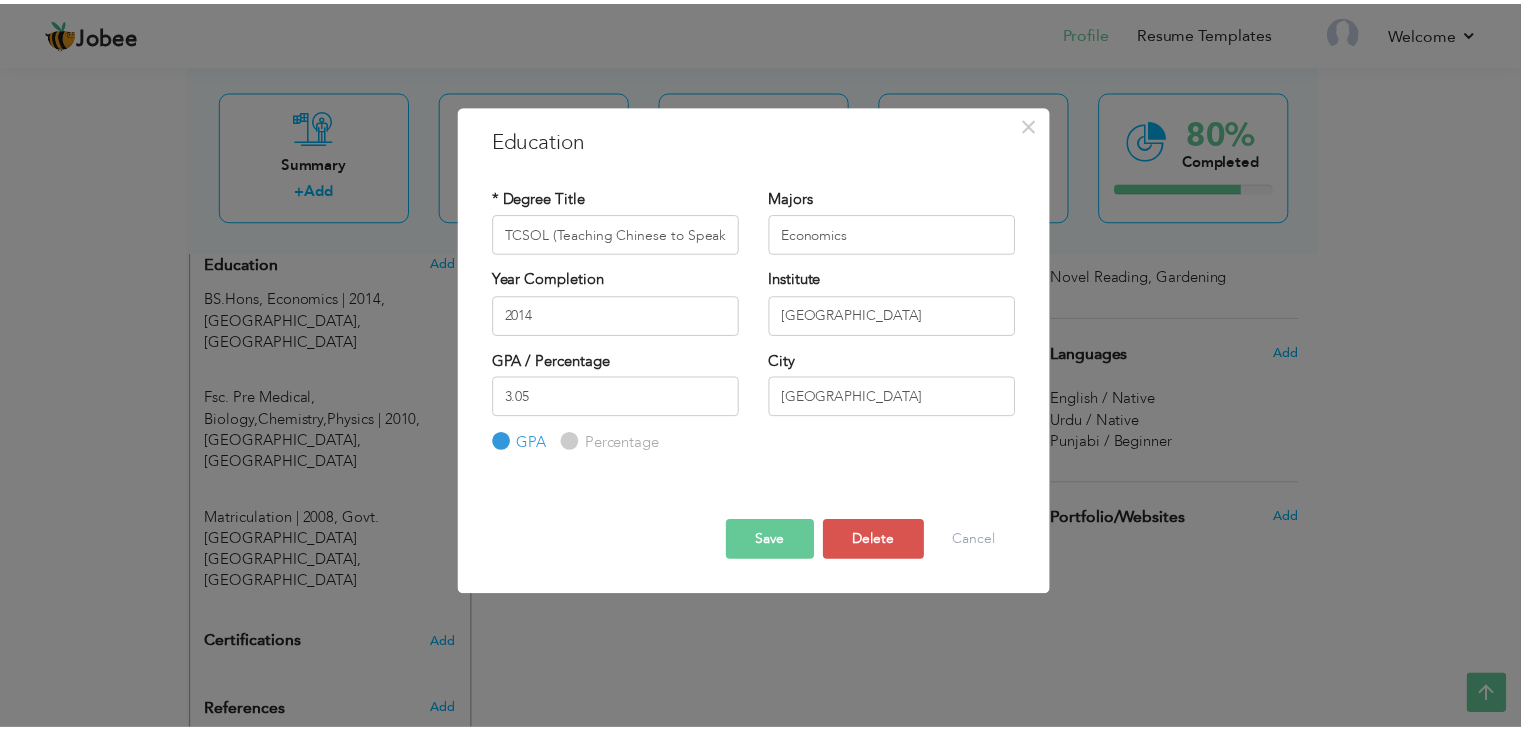 scroll, scrollTop: 0, scrollLeft: 0, axis: both 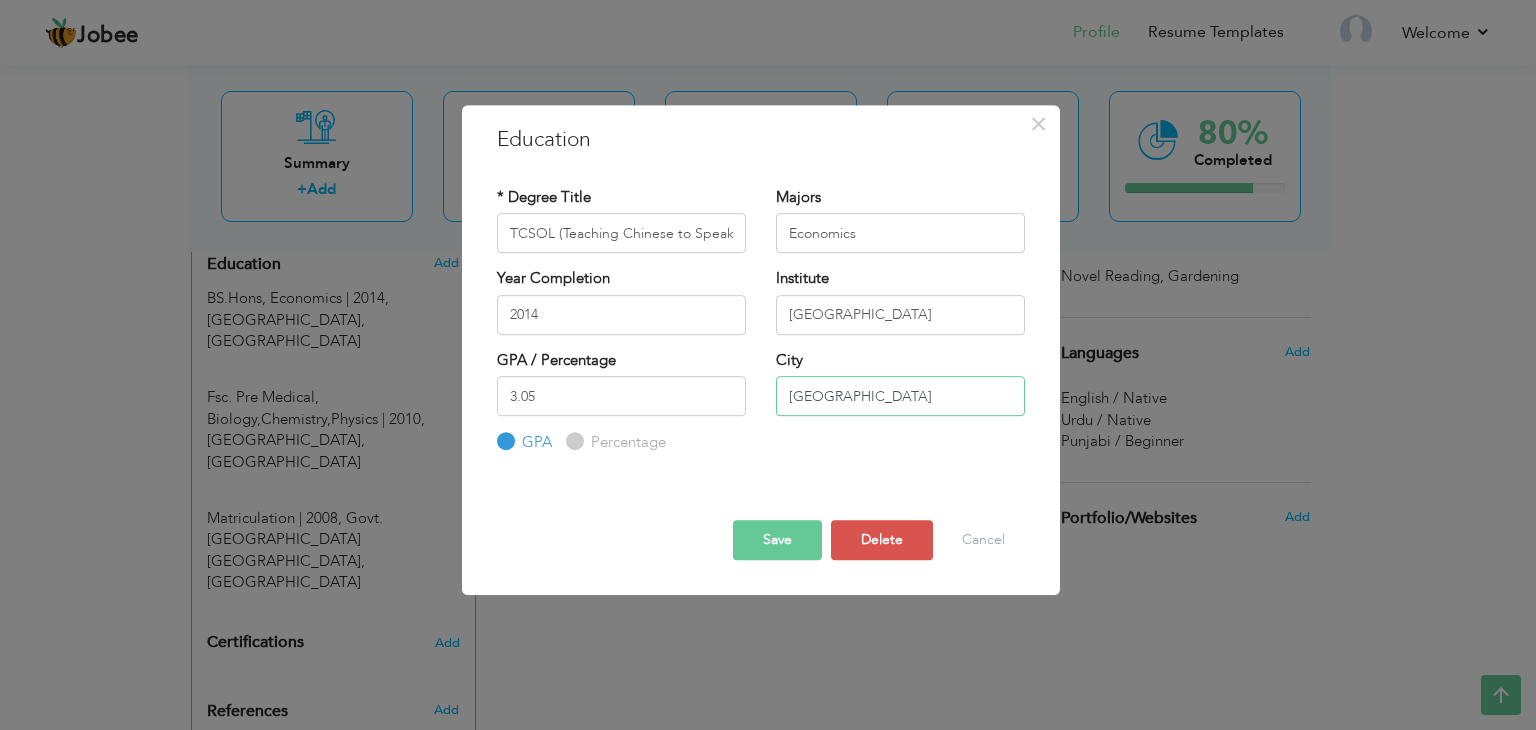click on "[GEOGRAPHIC_DATA]" at bounding box center [900, 396] 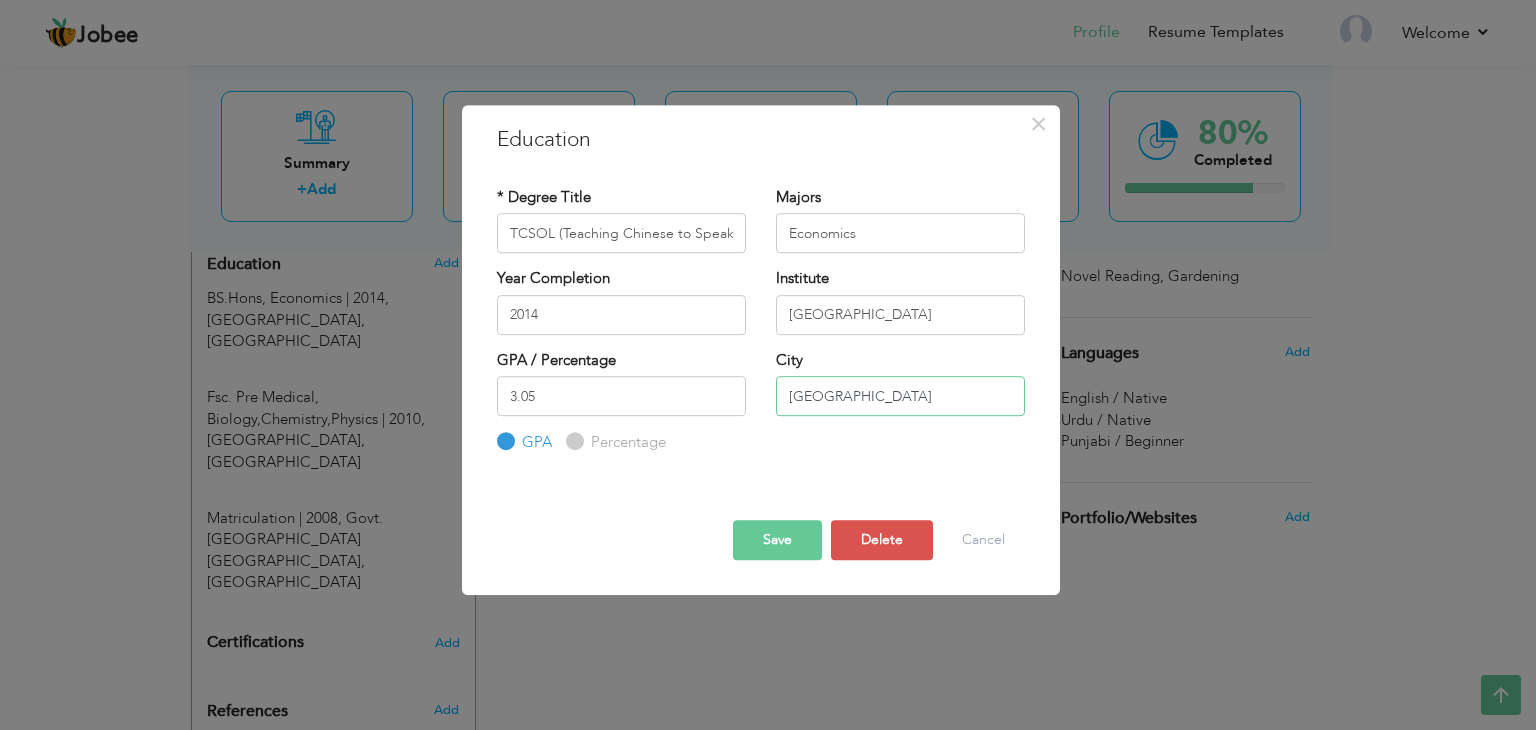 type on "[GEOGRAPHIC_DATA]" 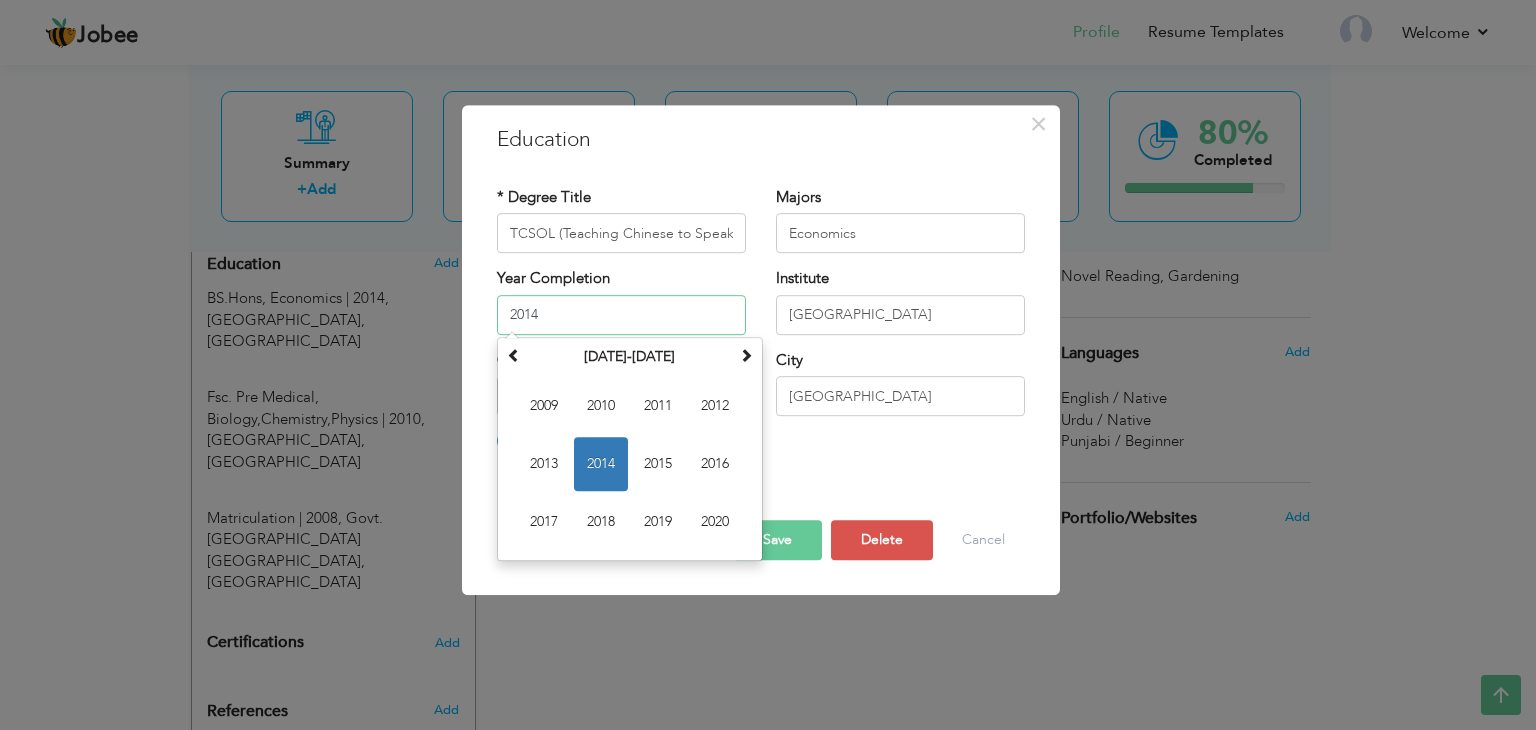 click on "2014" at bounding box center (621, 315) 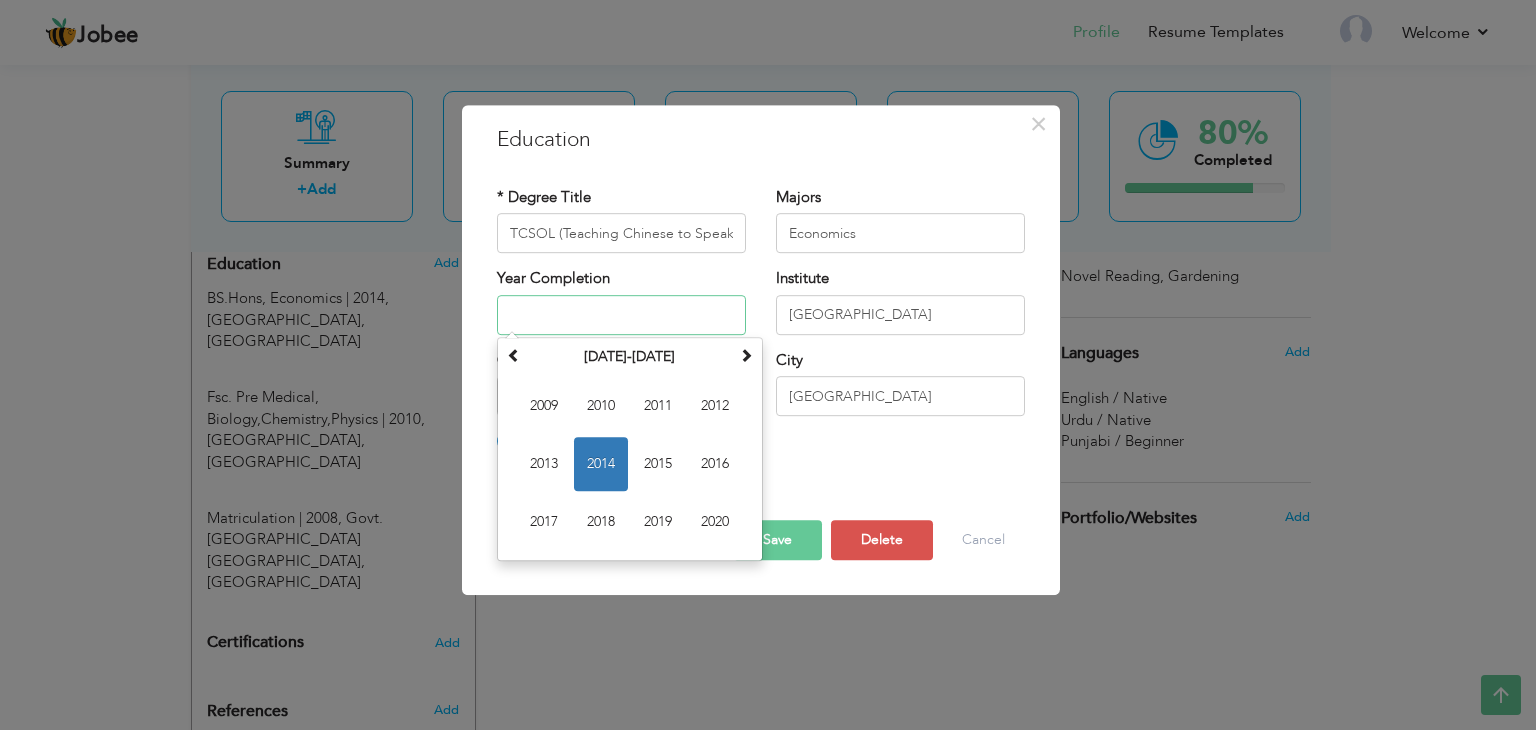 type 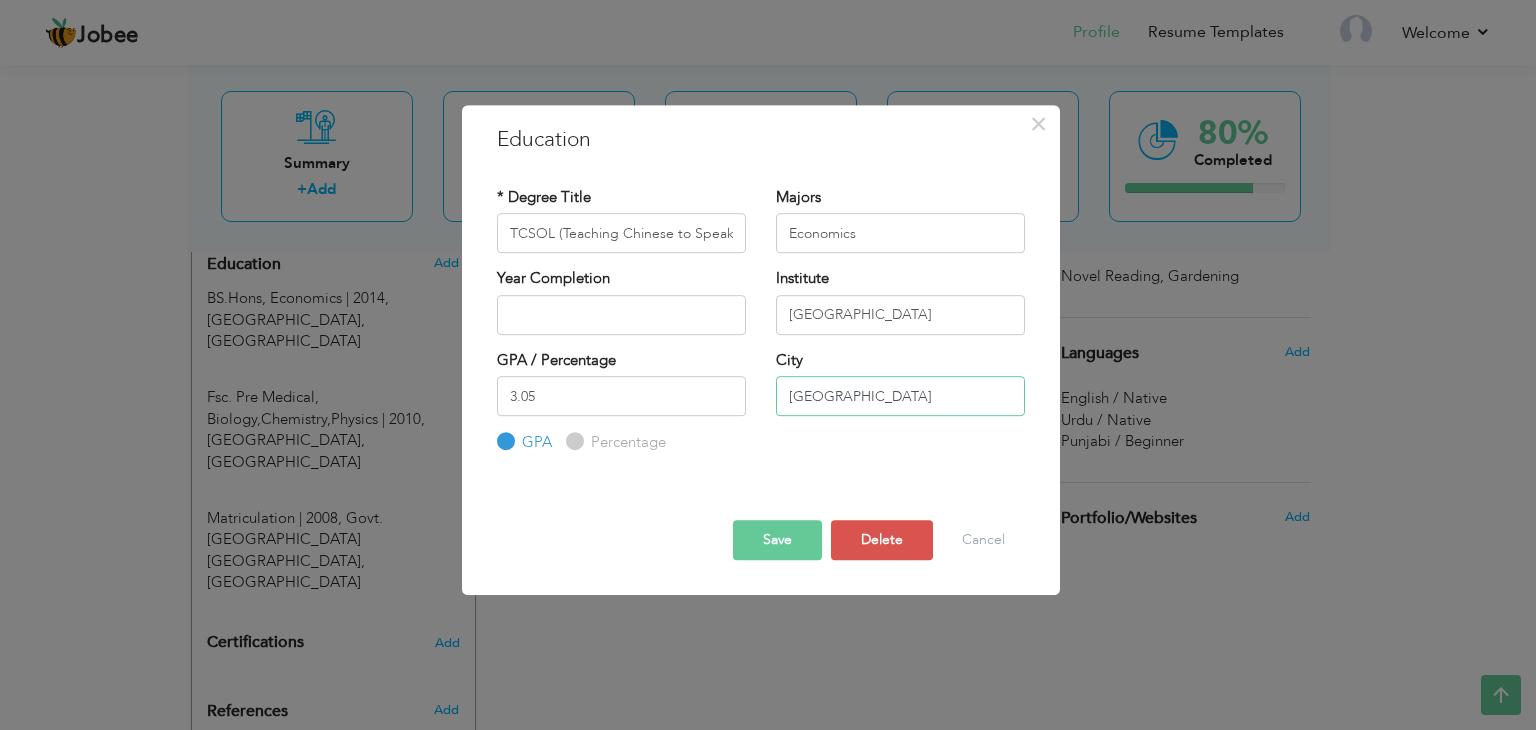 click on "[GEOGRAPHIC_DATA]" at bounding box center (900, 396) 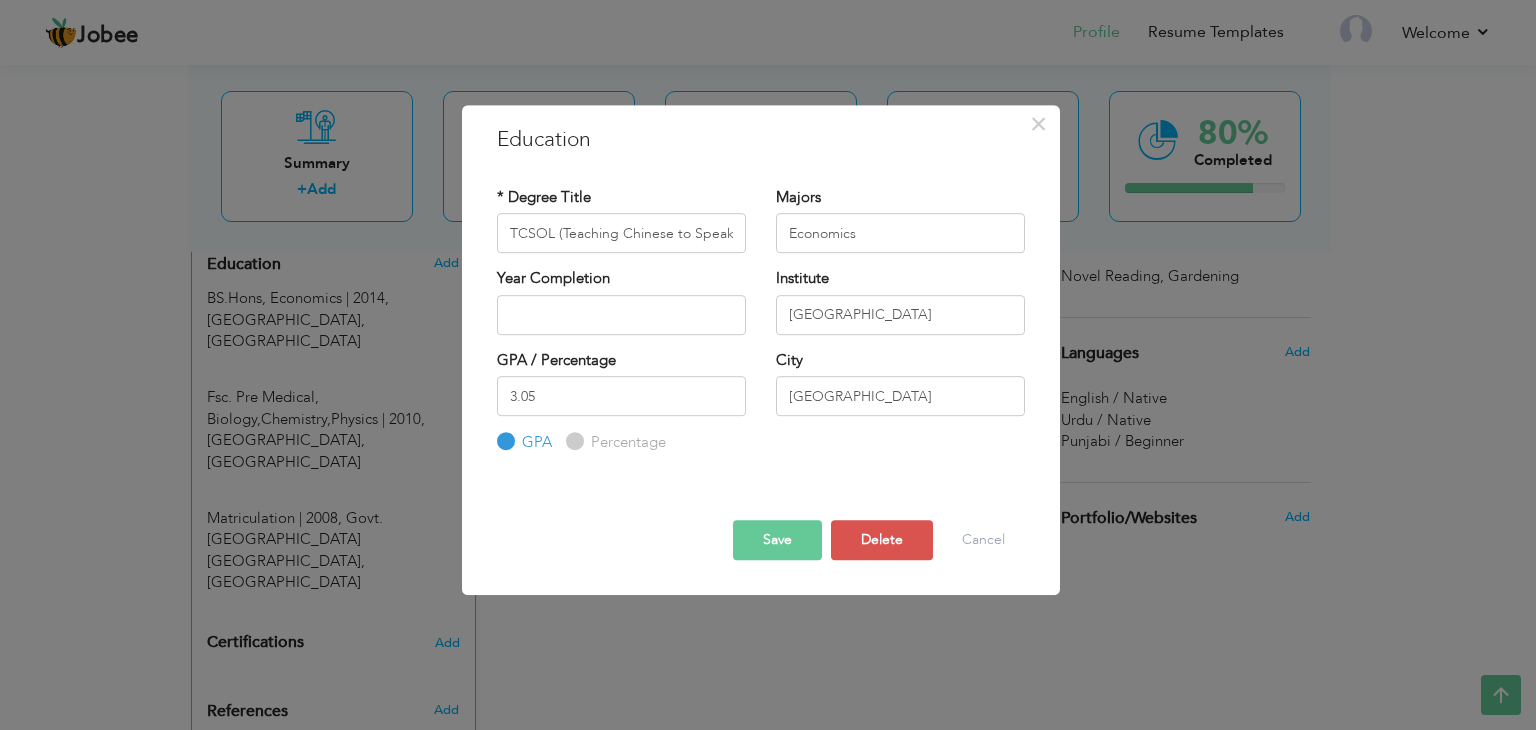 click on "Percentage" at bounding box center (572, 442) 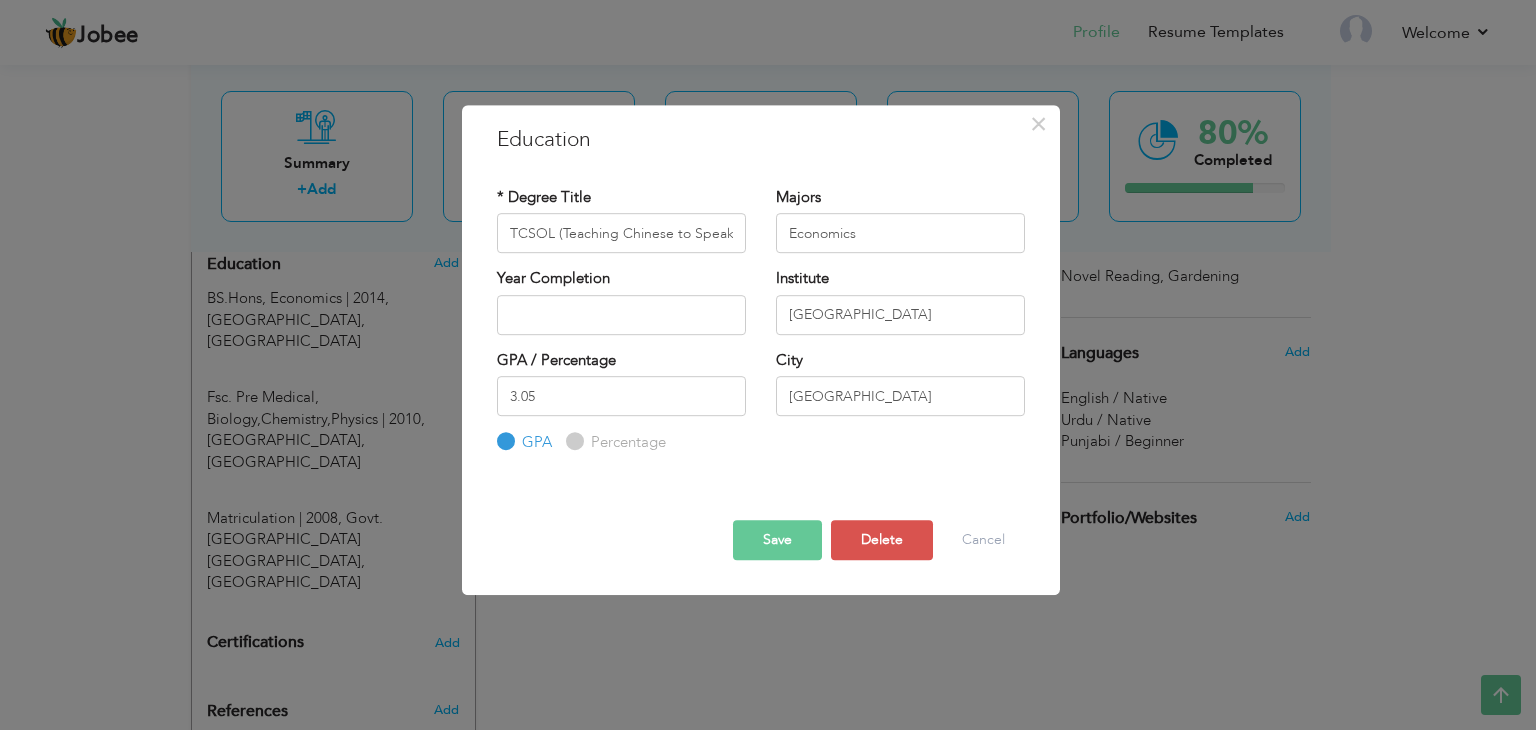 radio on "true" 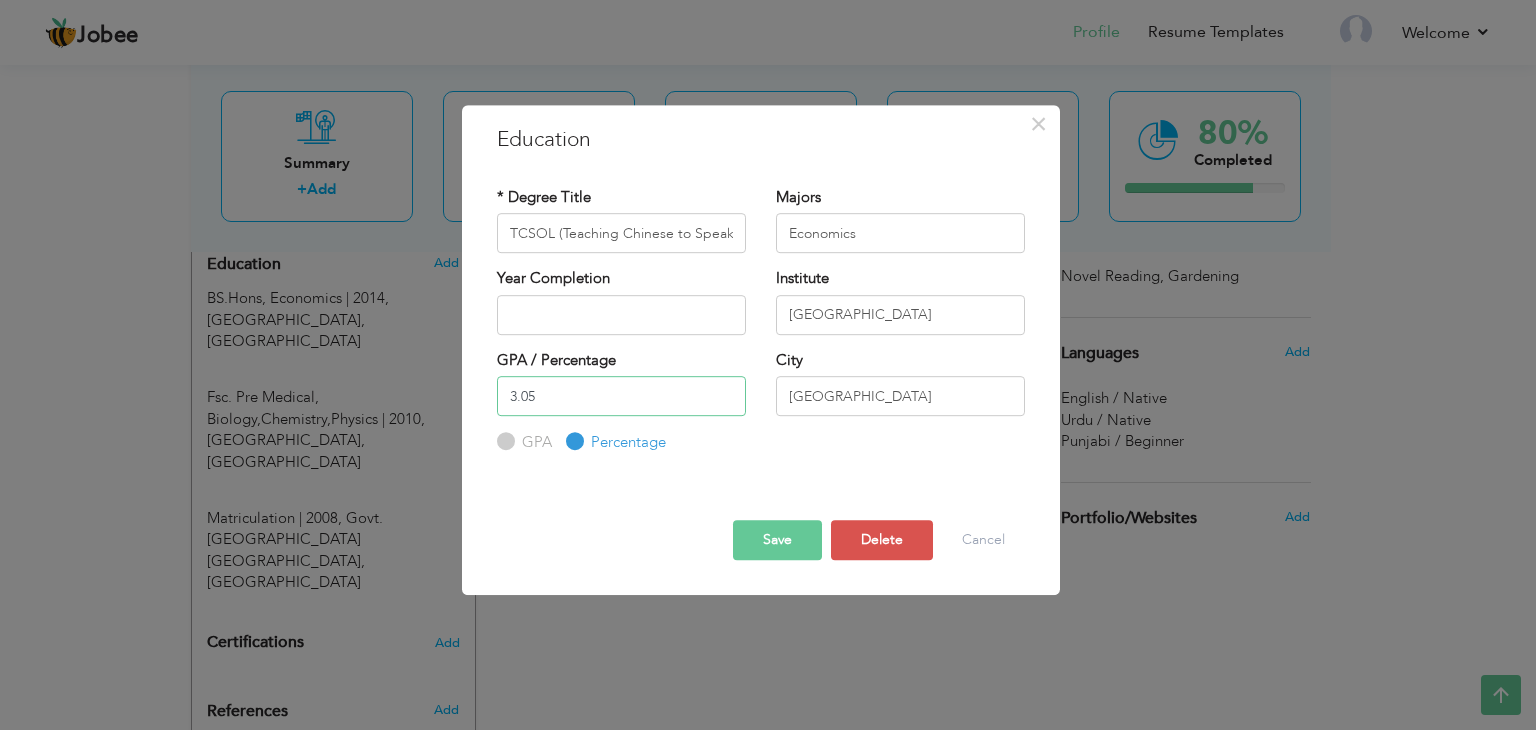 click on "3.05" at bounding box center (621, 396) 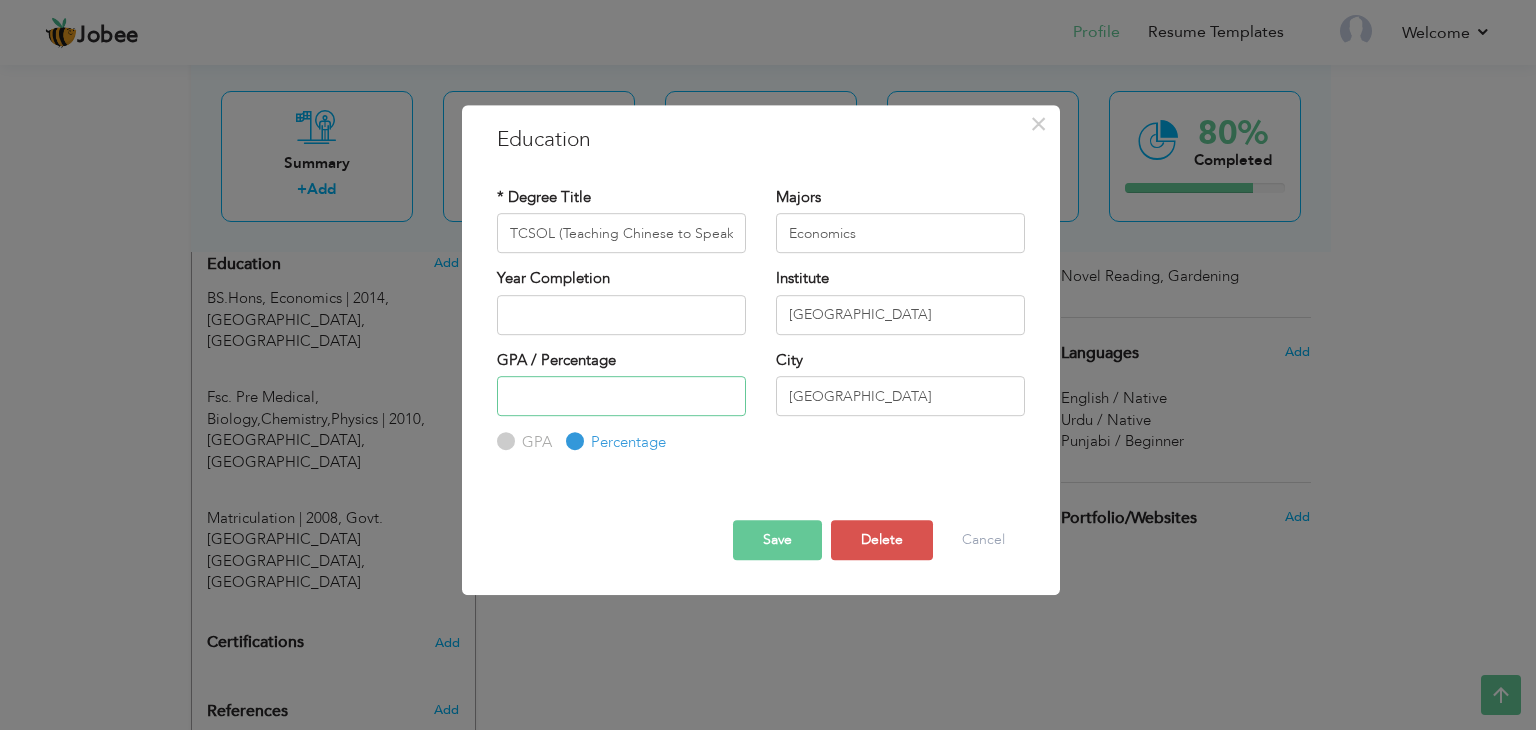 type 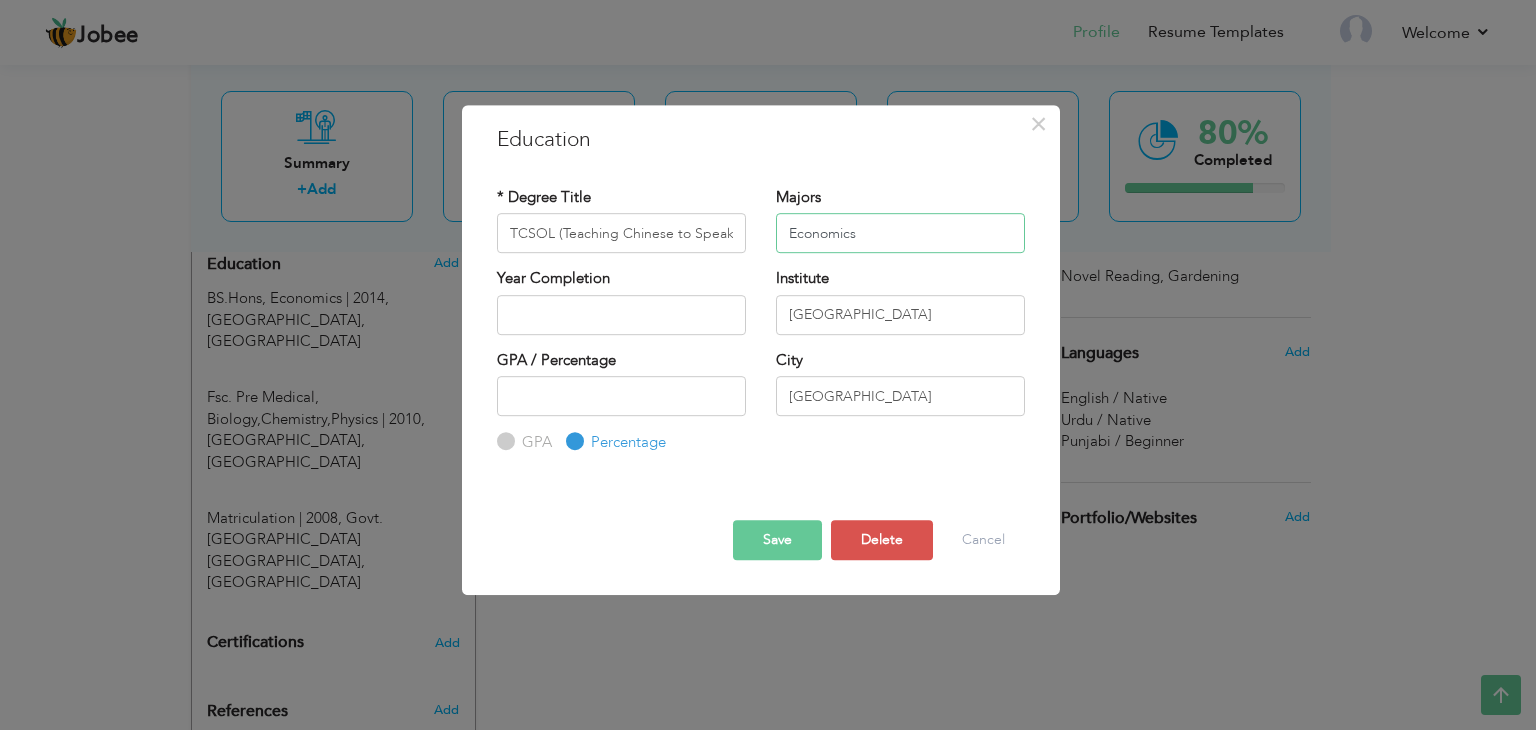 click on "Economics" at bounding box center [900, 233] 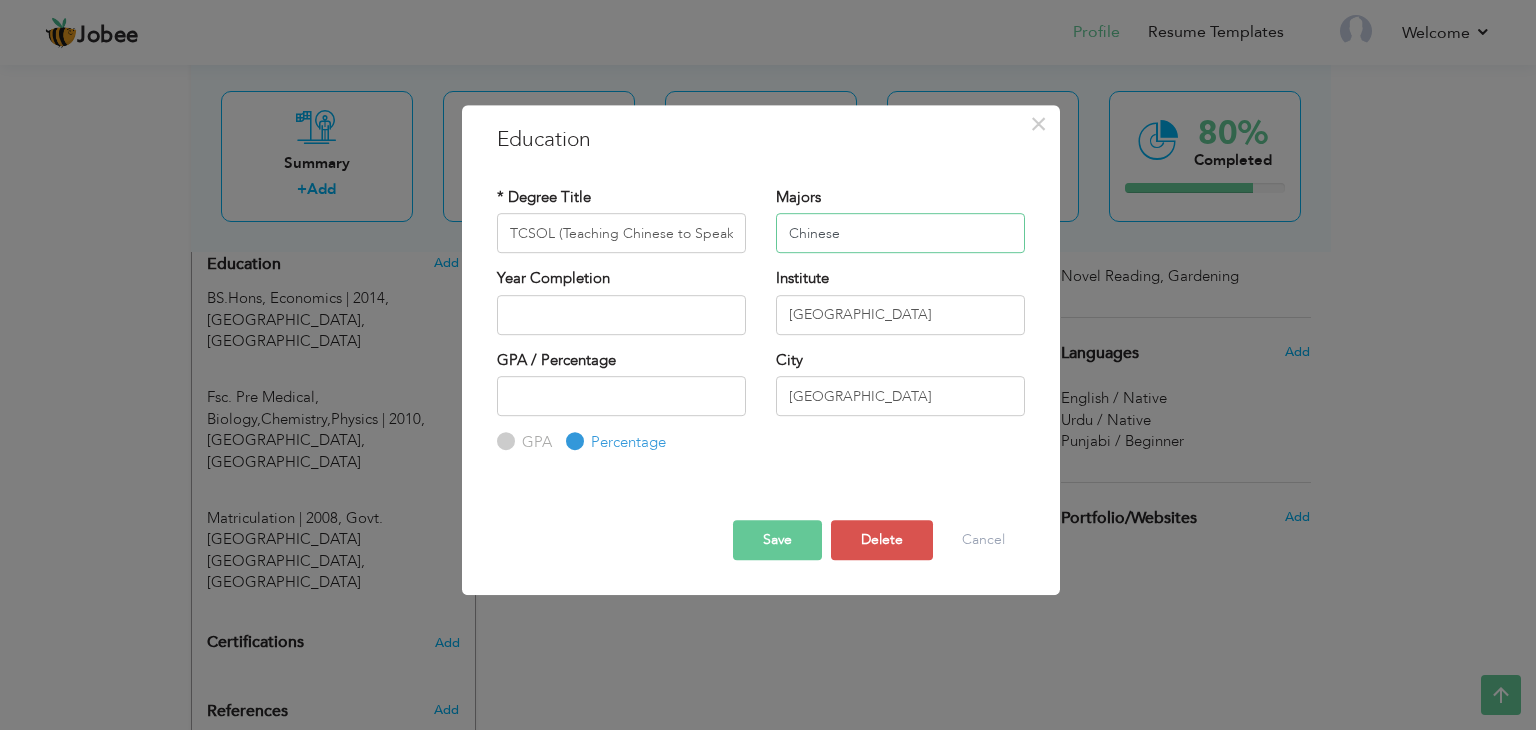 type on "Chinese" 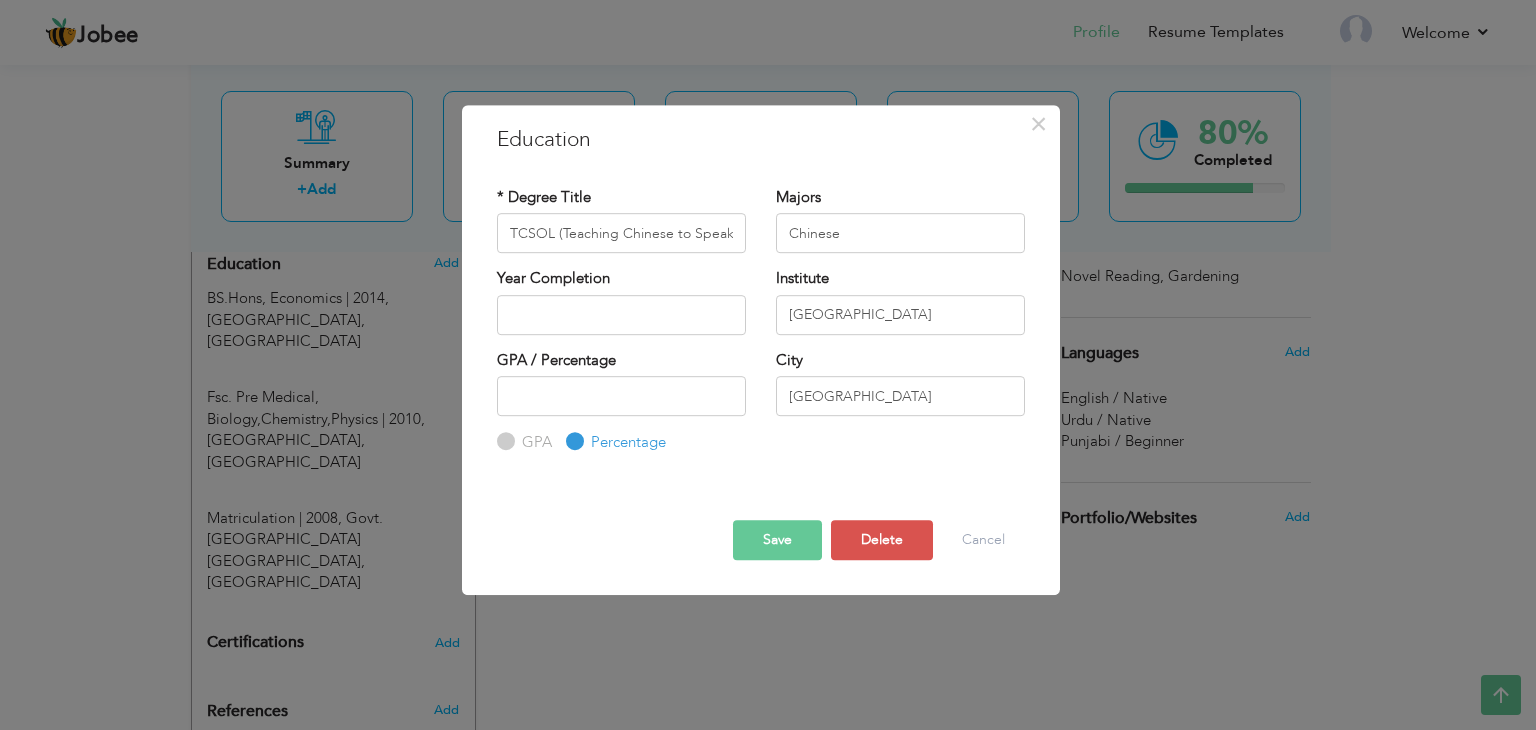 click on "Save" at bounding box center [777, 540] 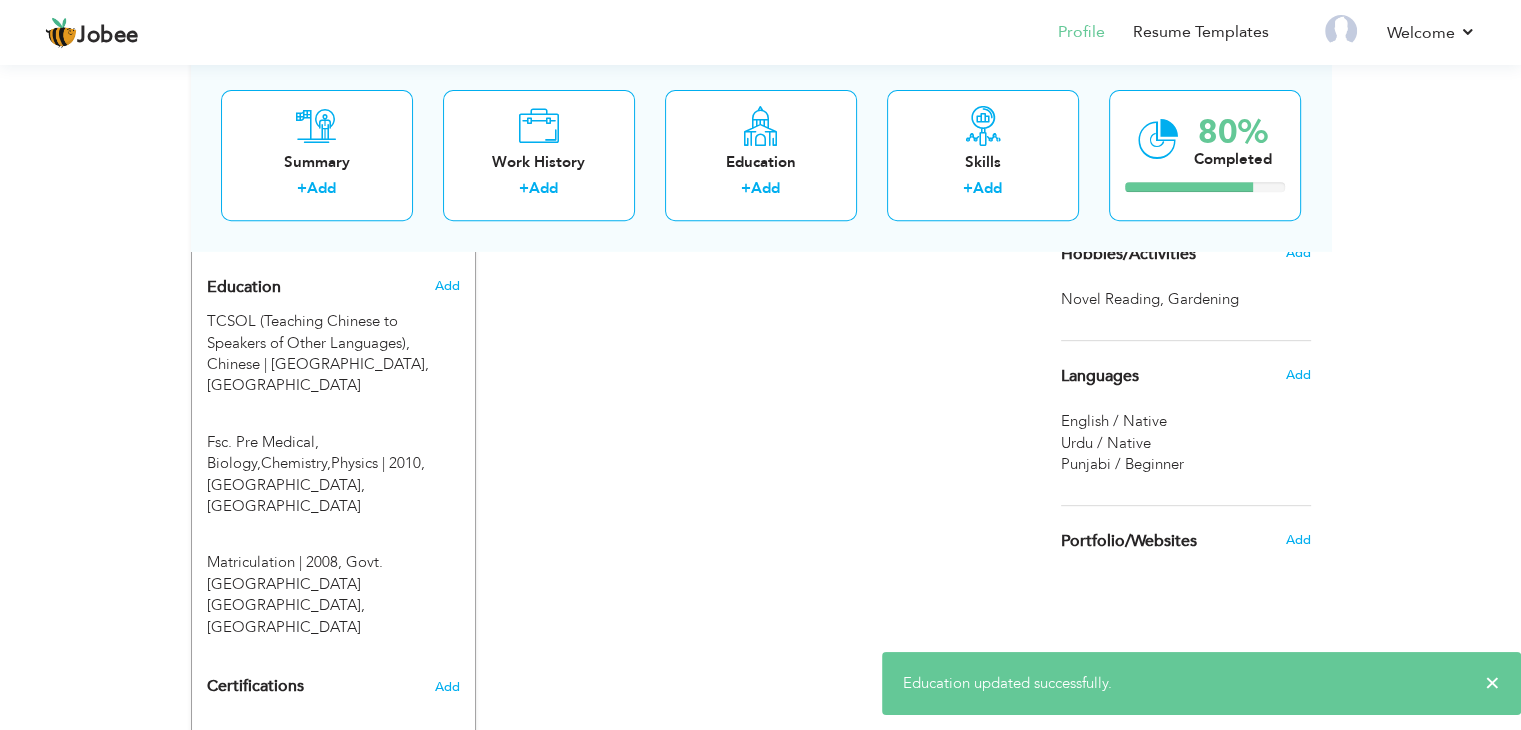 scroll, scrollTop: 848, scrollLeft: 0, axis: vertical 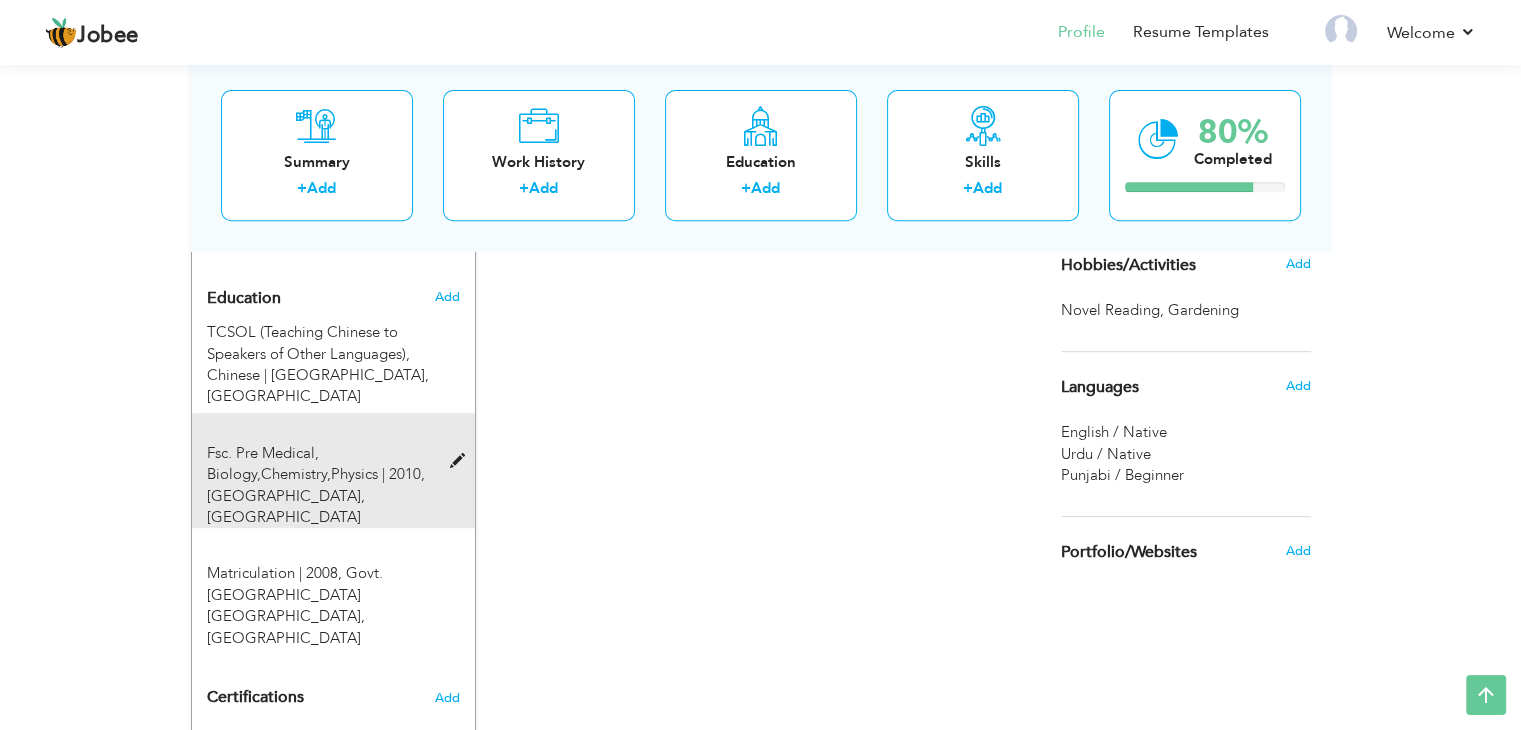 click on "Fsc. Pre Medical,  Biology,Chemistry,Physics  |  2010,
Jinnah Degree College, Lahore" at bounding box center [321, 486] 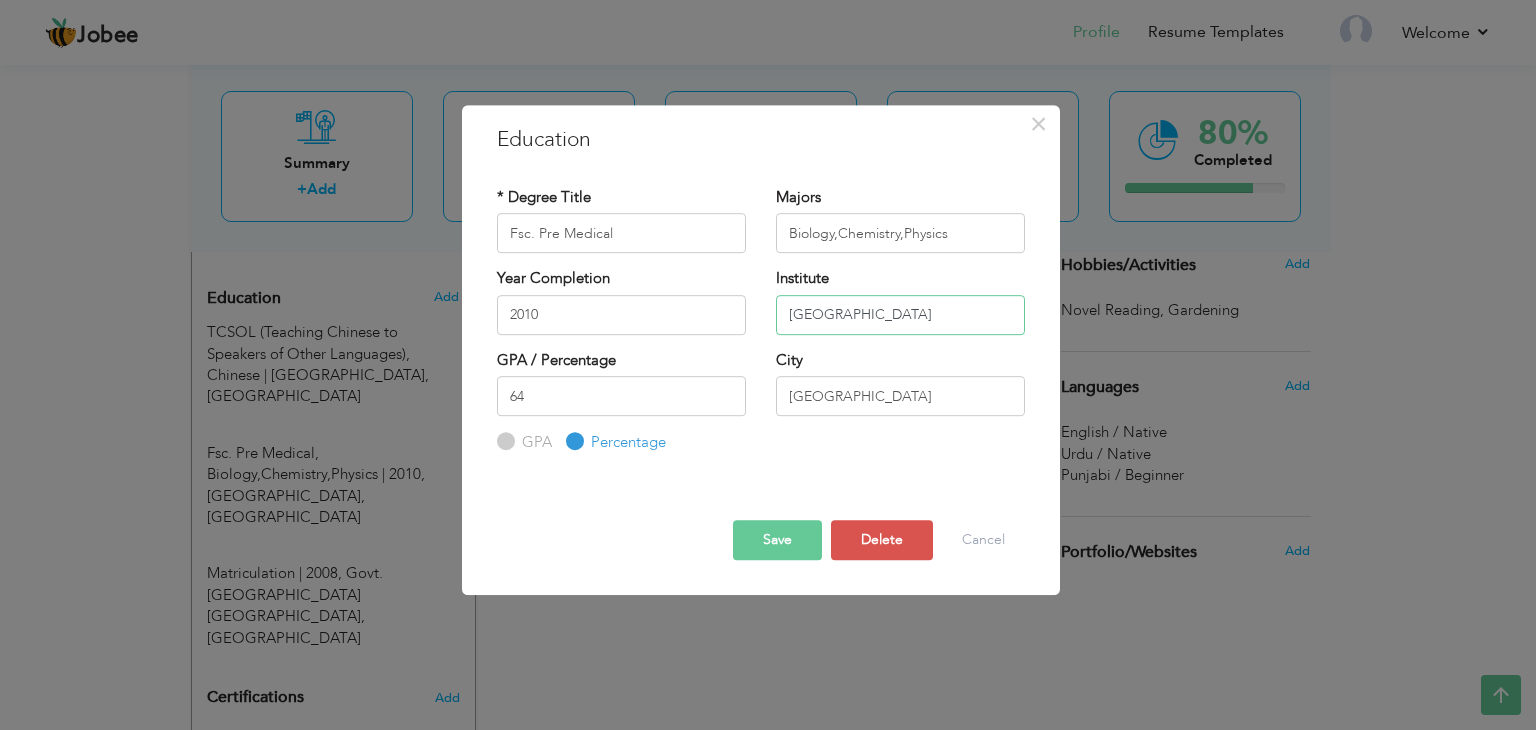 click on "Jinnah Degree College" at bounding box center [900, 315] 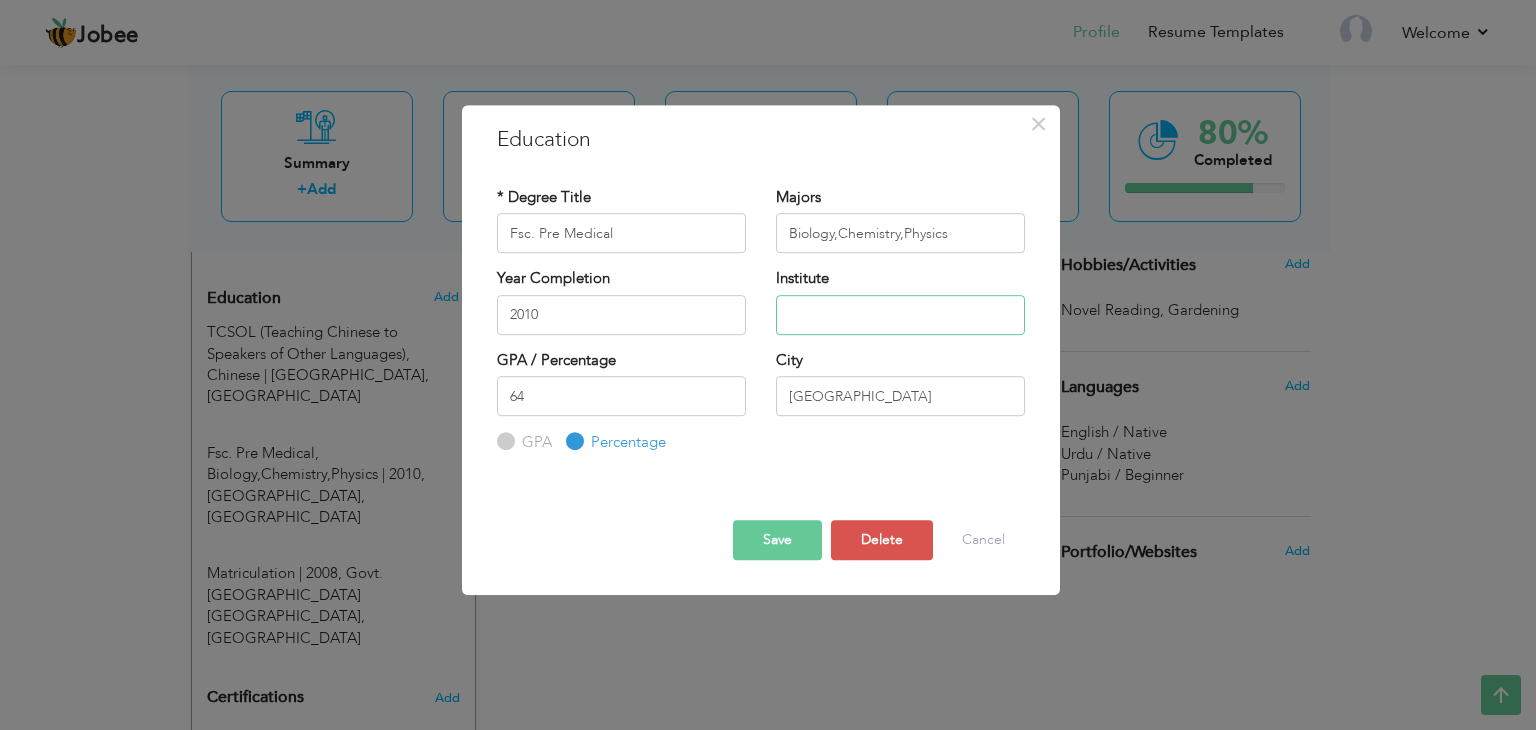 type 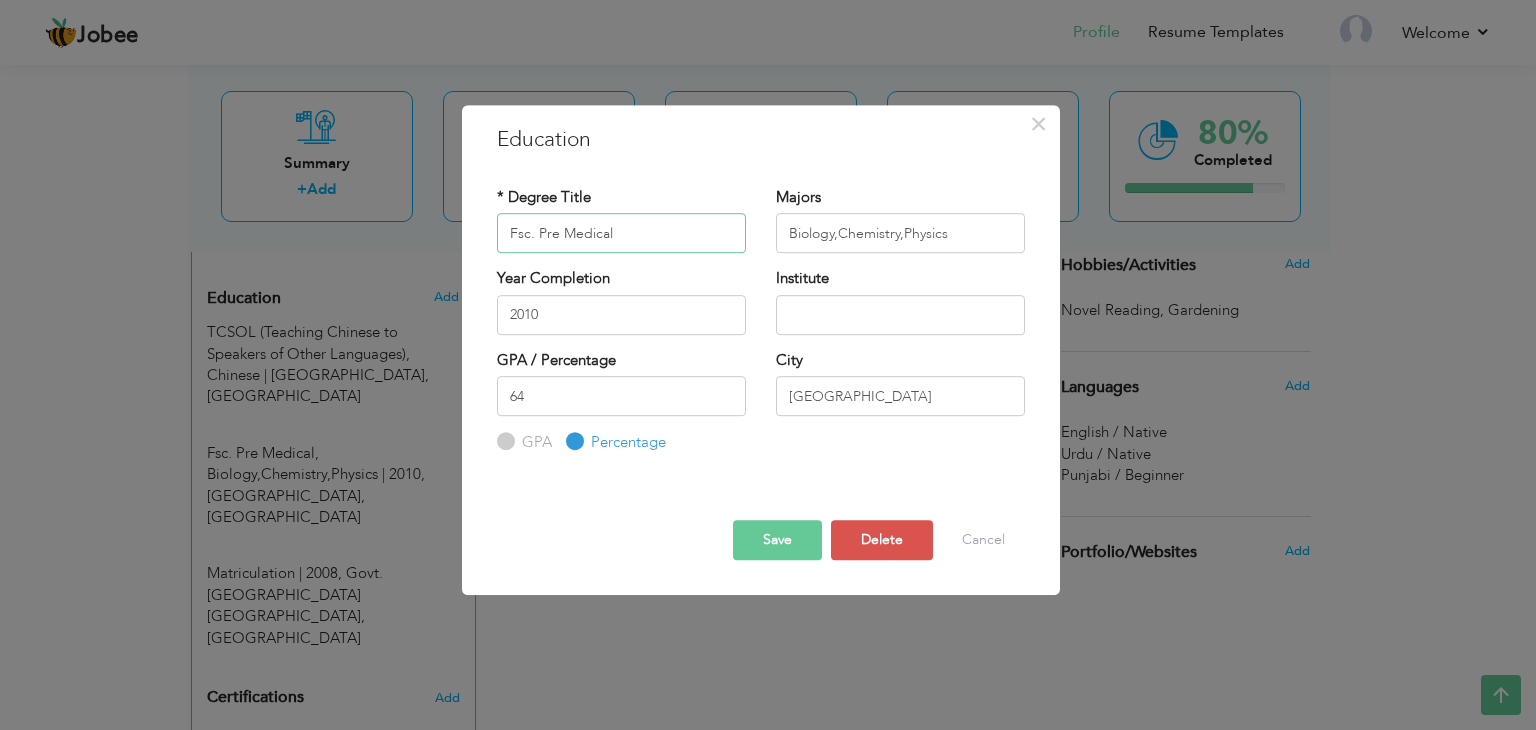 click on "Fsc. Pre Medical" at bounding box center [621, 233] 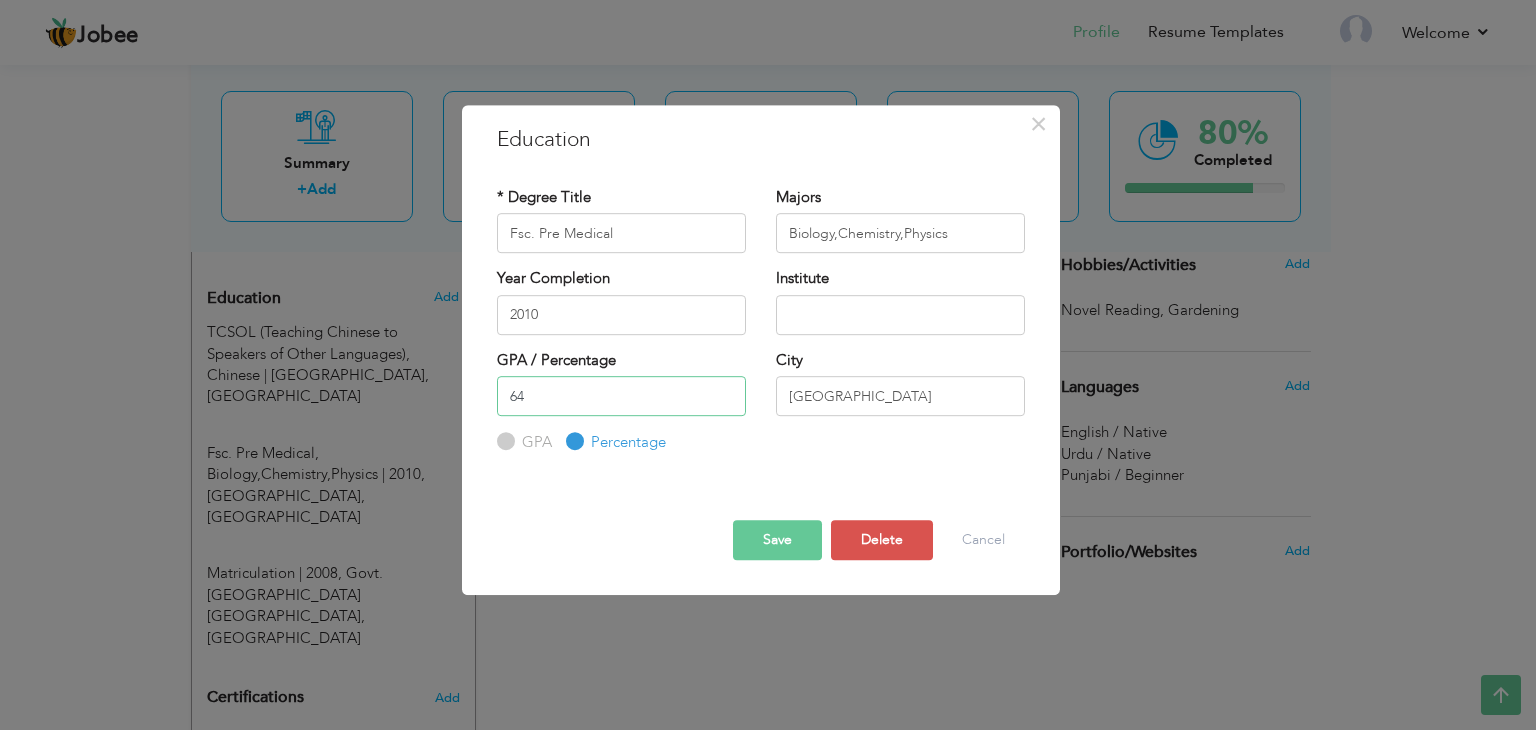 click on "64" at bounding box center (621, 396) 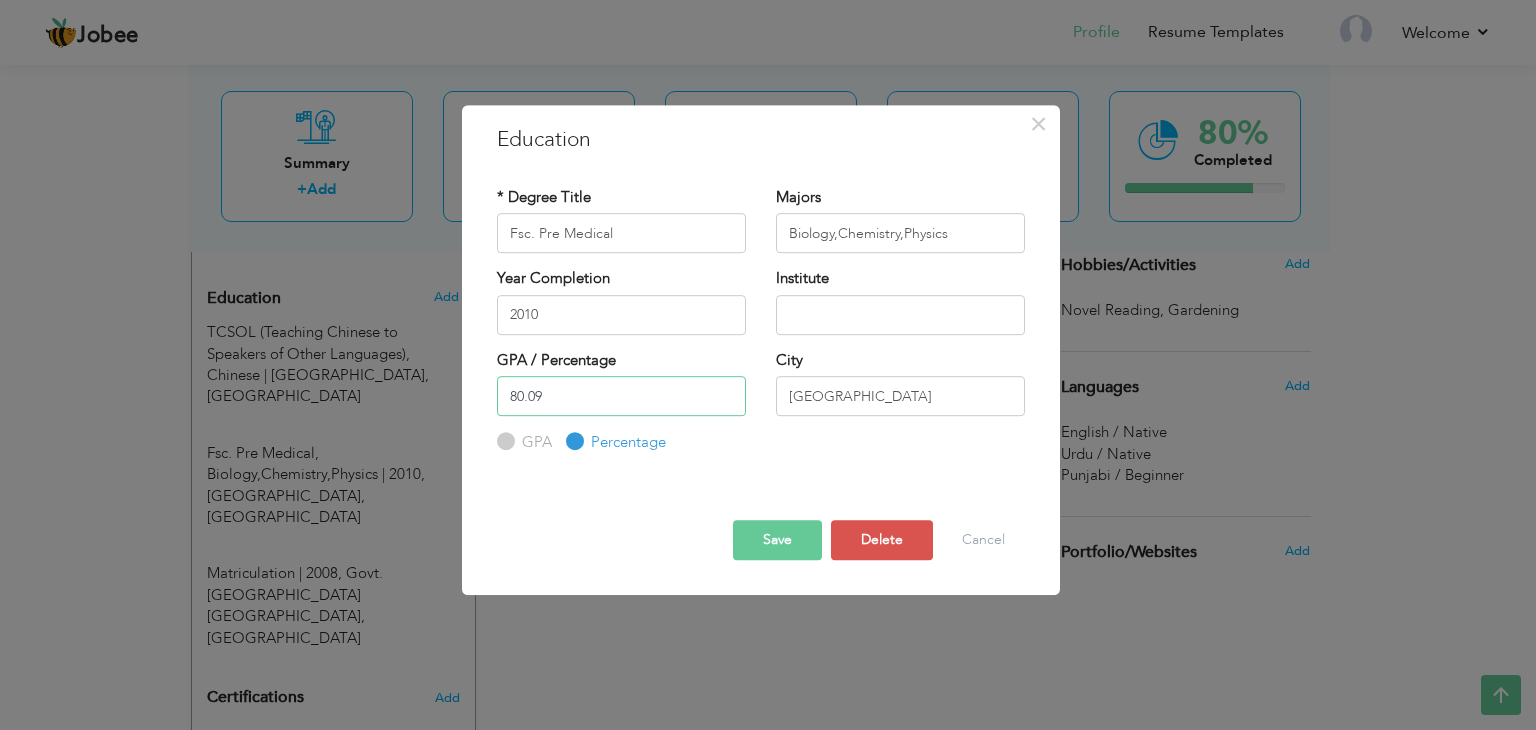 type on "80.09" 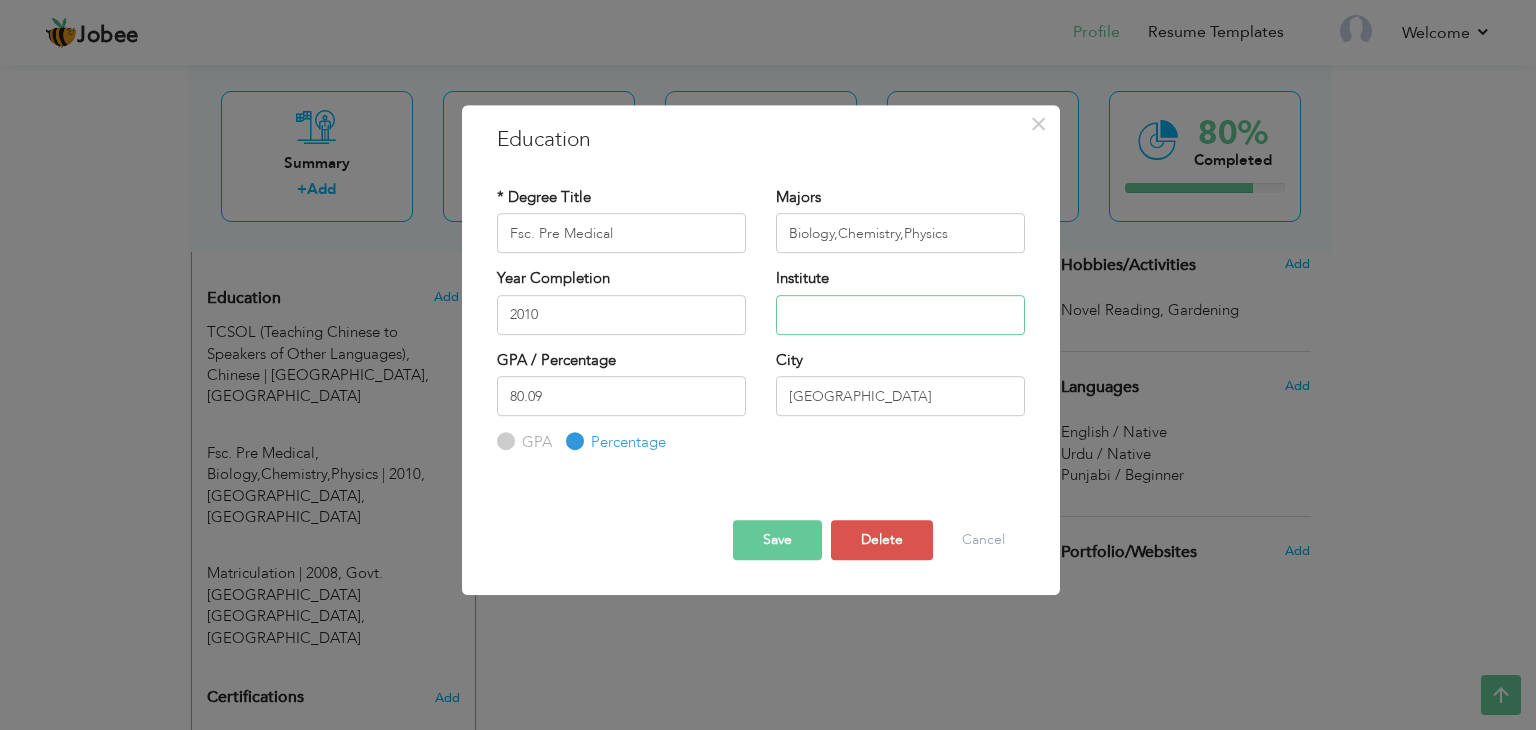 click at bounding box center [900, 315] 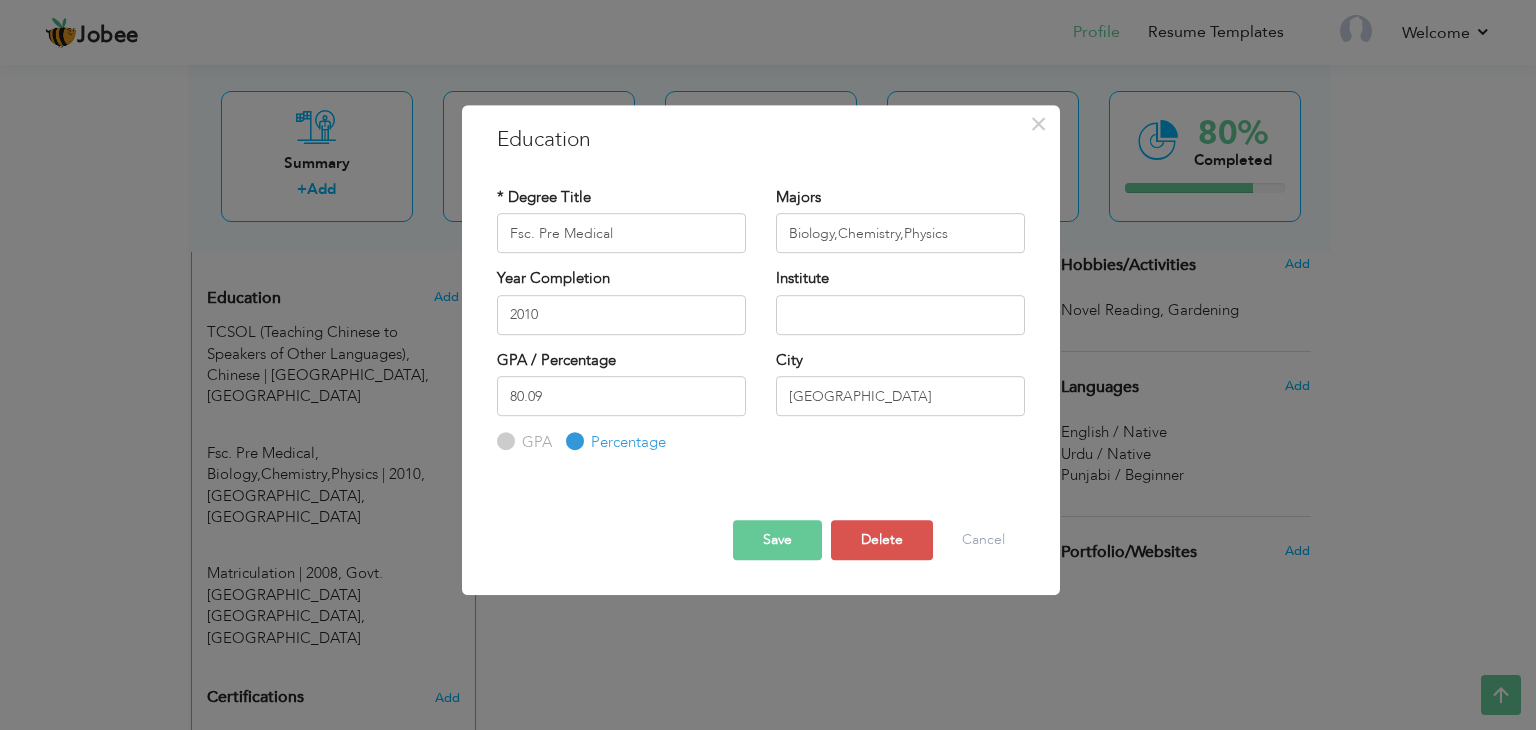 click on "Save" at bounding box center [777, 540] 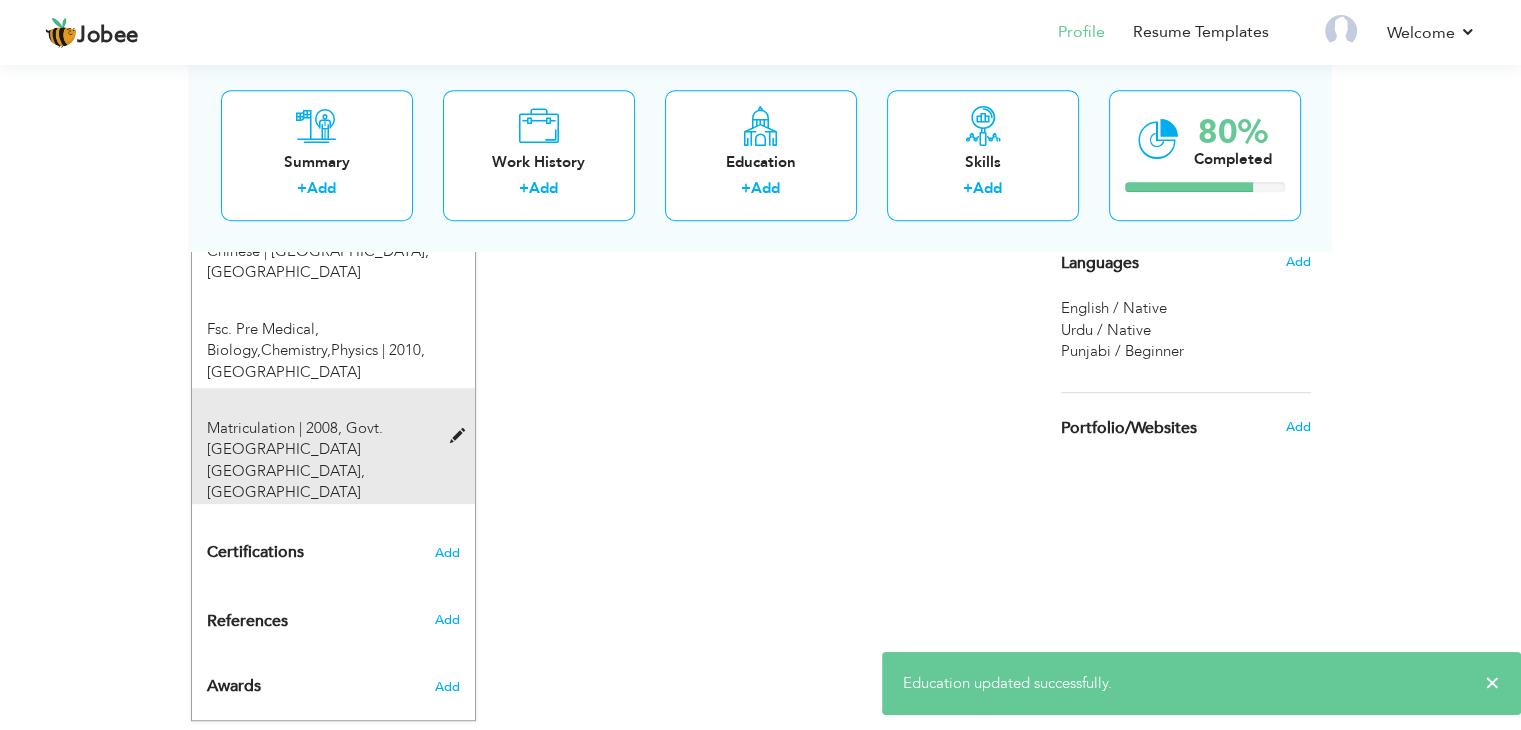 scroll, scrollTop: 974, scrollLeft: 0, axis: vertical 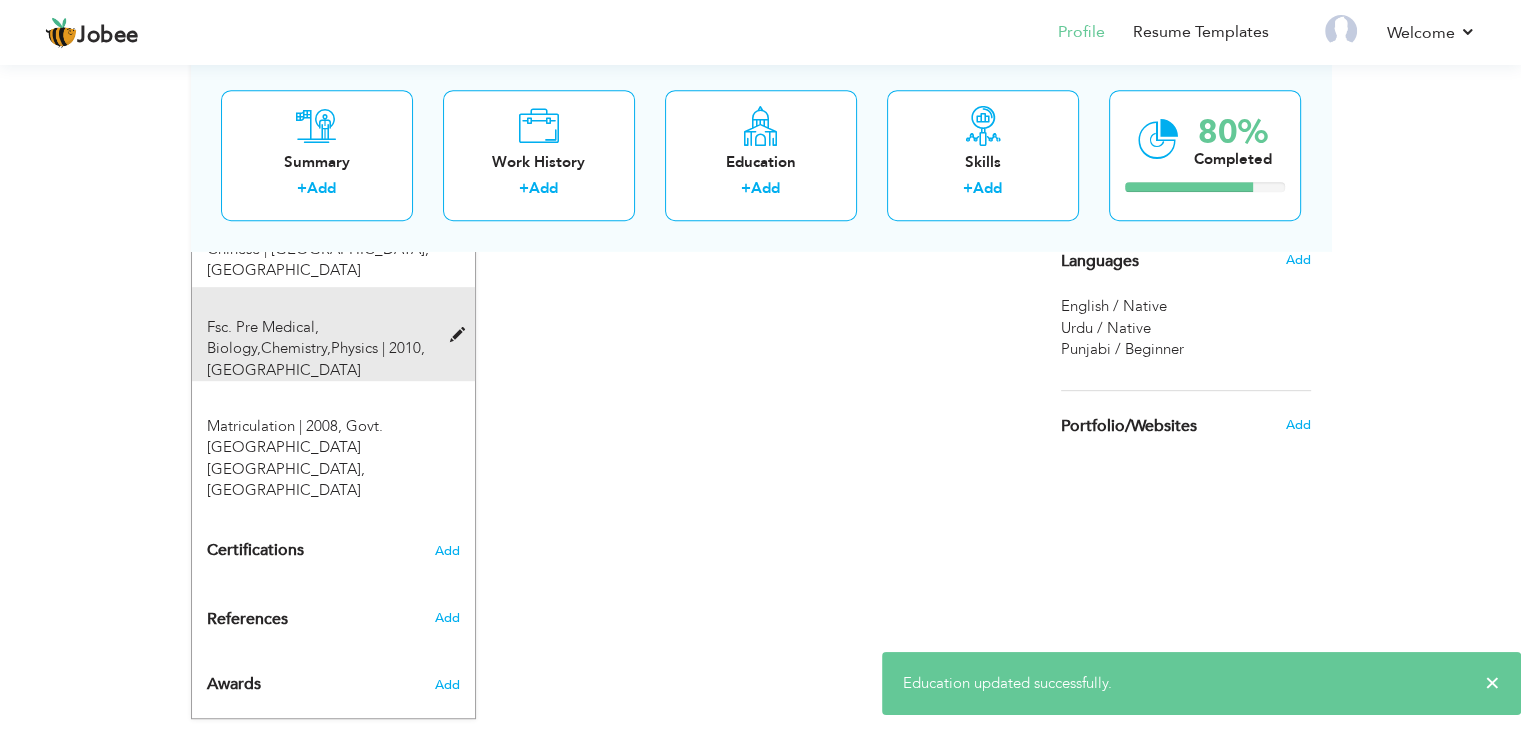 click on "Fsc. Pre Medical,  Biology,Chemistry,Physics  |  2010,
Lahore" at bounding box center (321, 349) 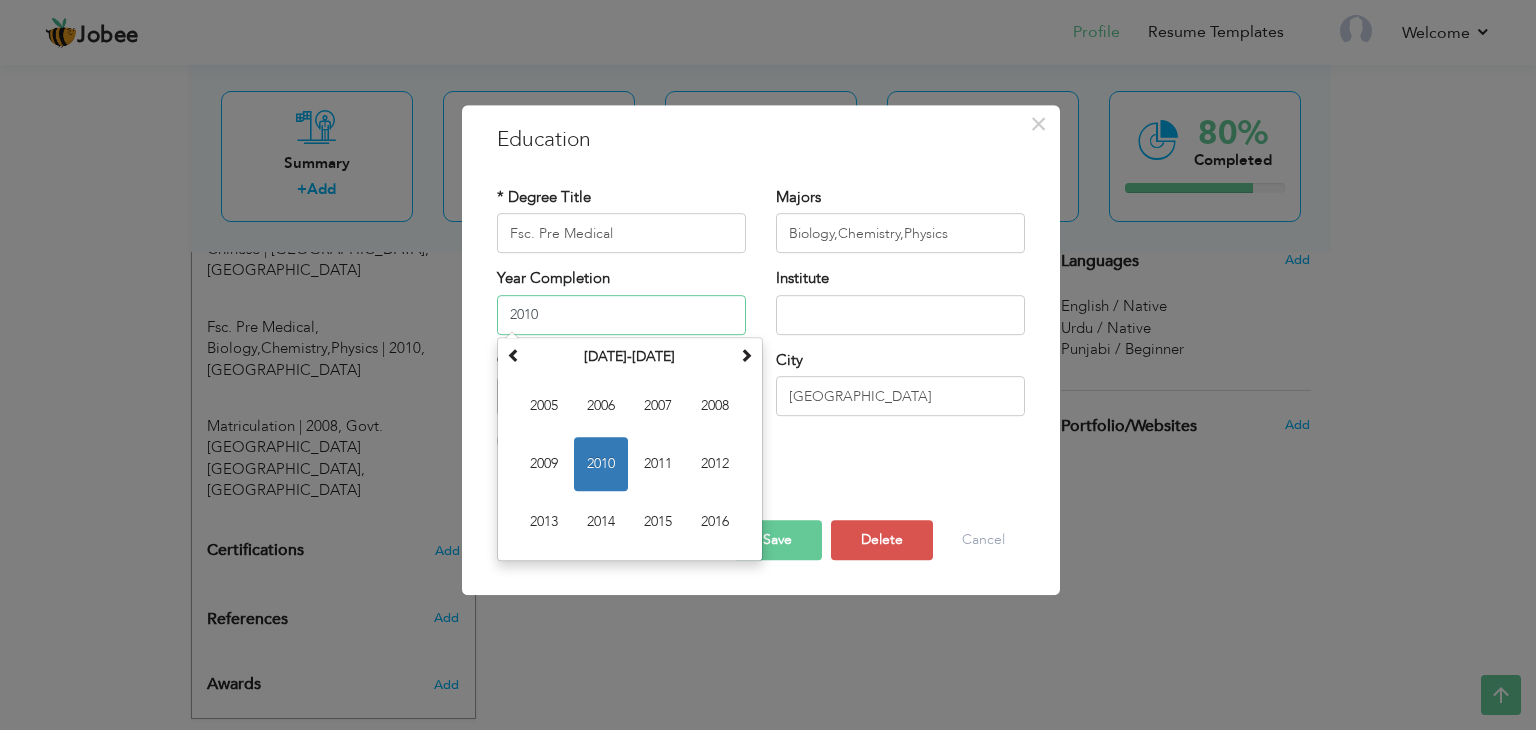 click on "2010" at bounding box center [621, 315] 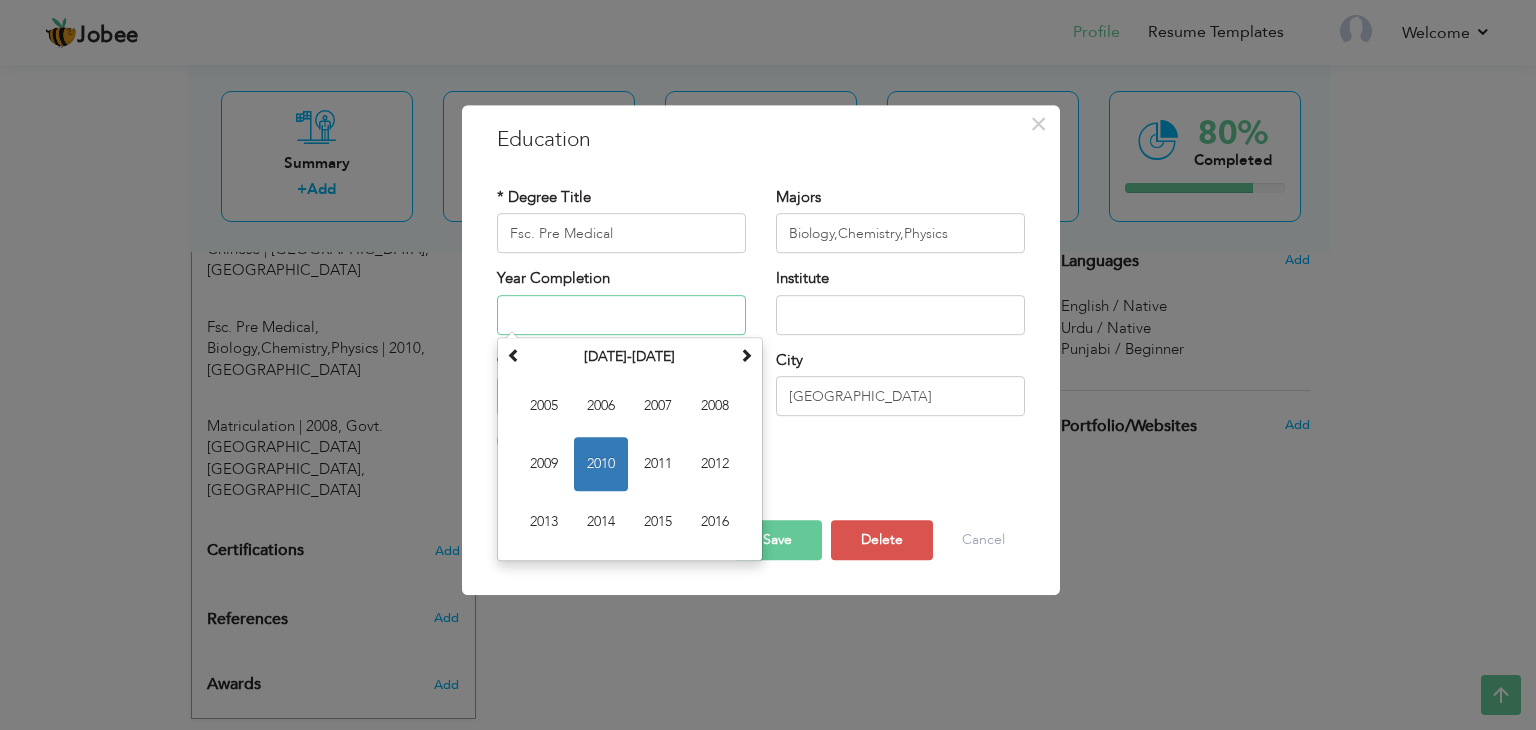 type 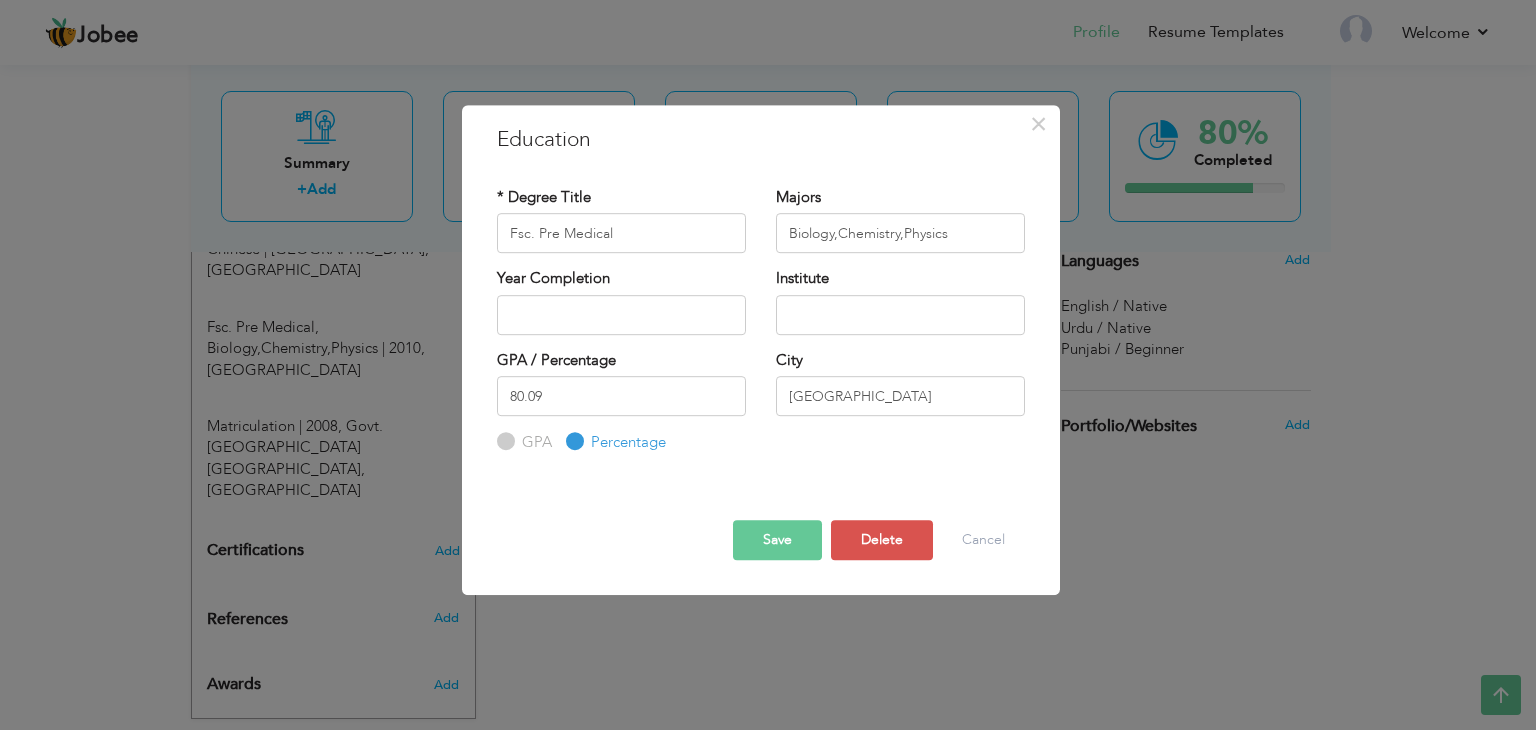 click on "Save" at bounding box center (777, 540) 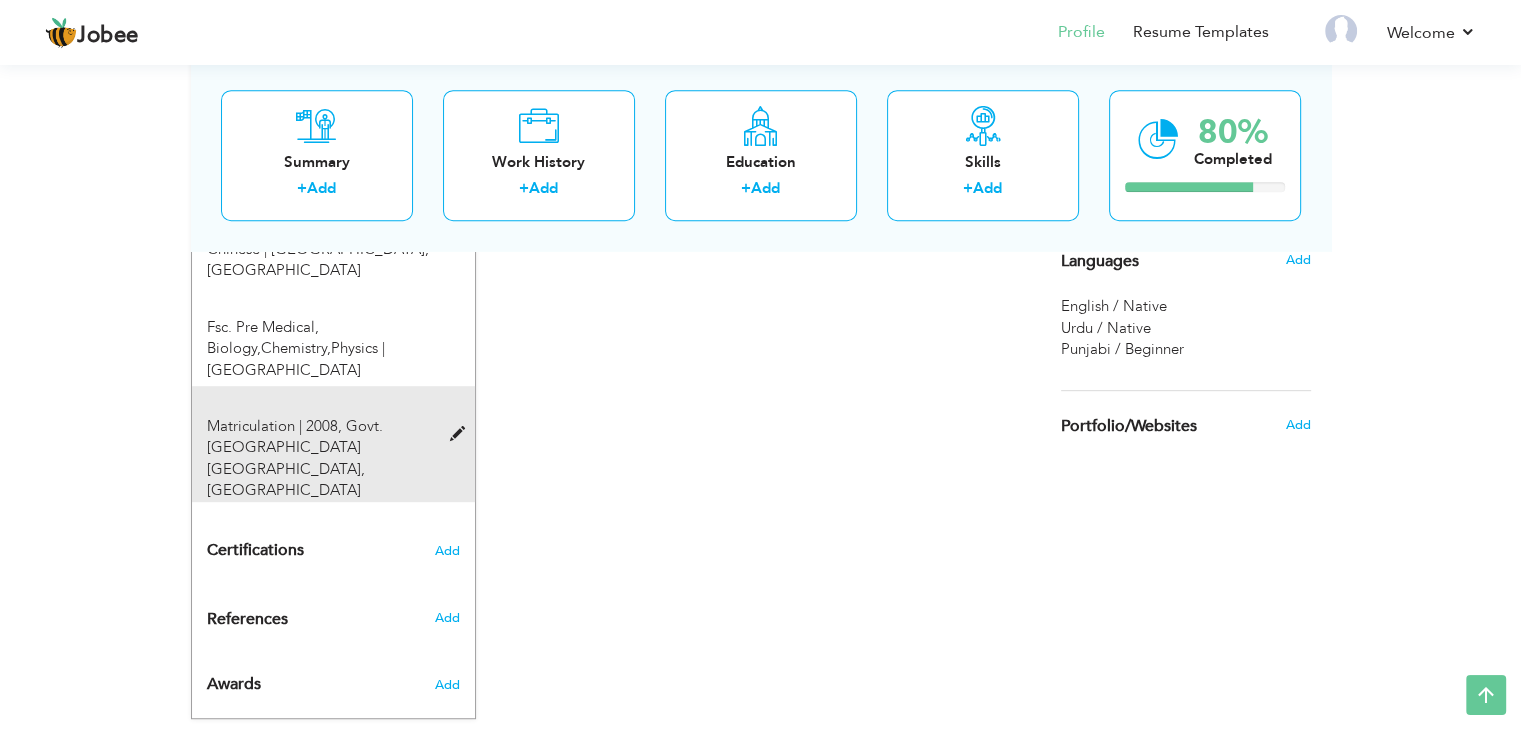 click on "Matriculation   |  2008,
Govt. Higher Secondary School Samnabad, Lahore" at bounding box center (321, 459) 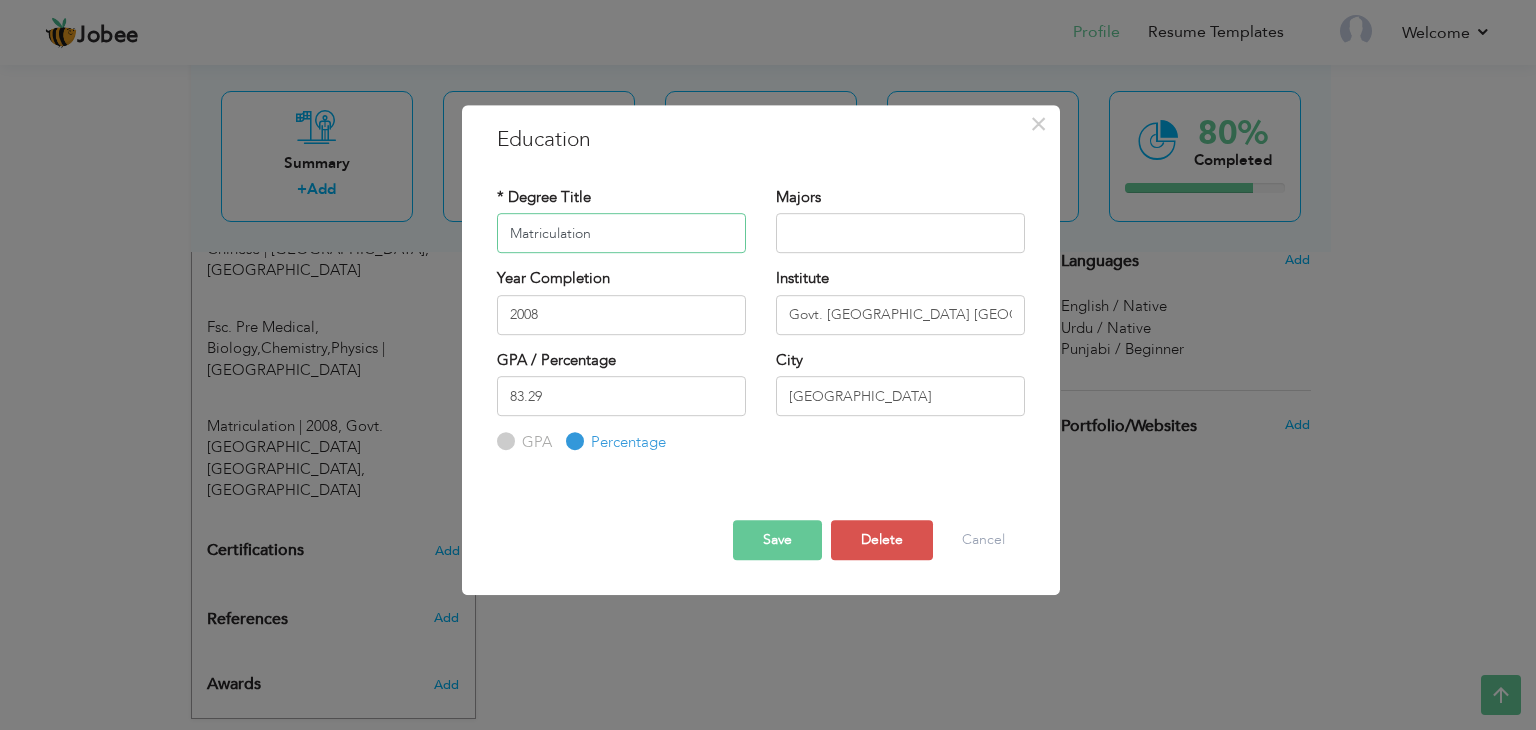 type on "Matriculation" 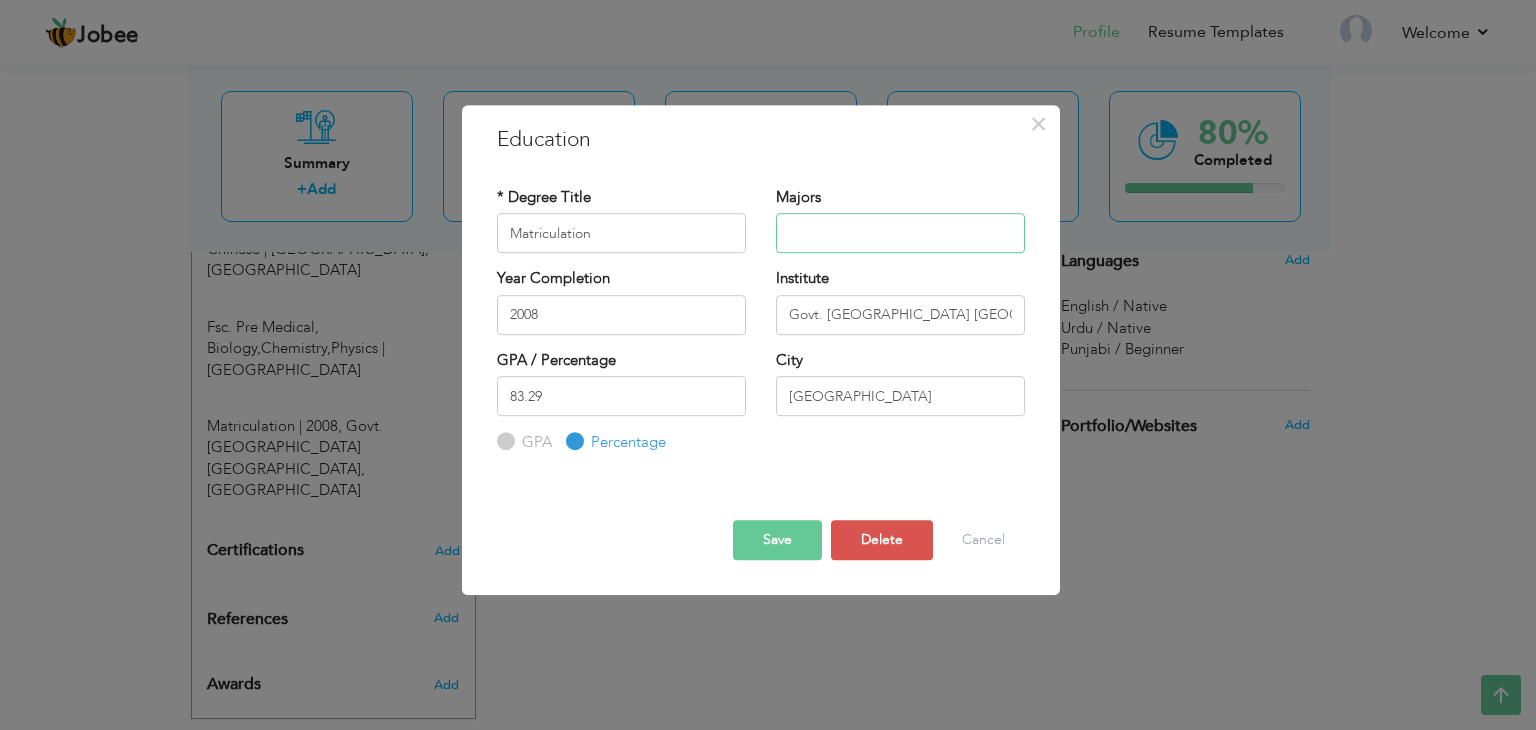 click at bounding box center [900, 233] 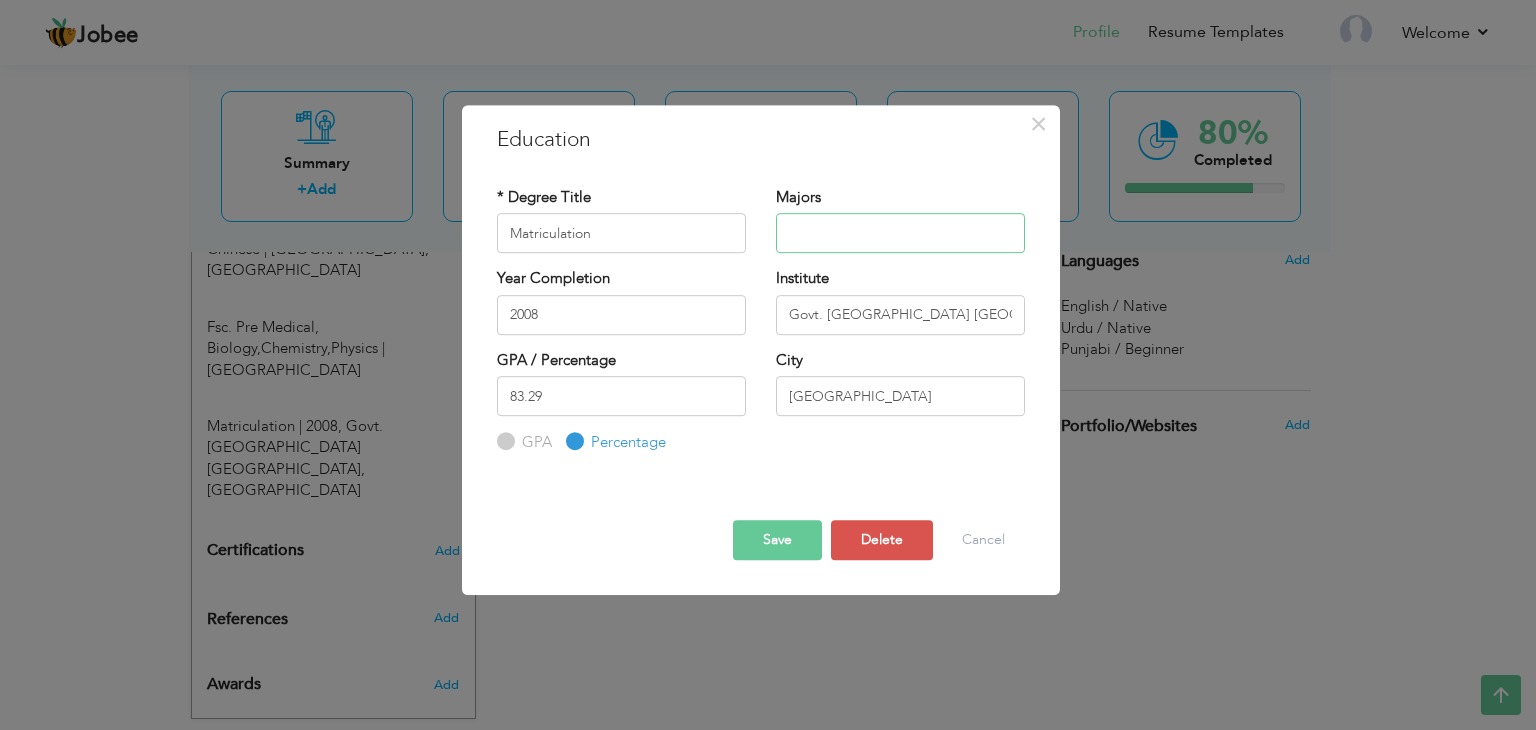 click at bounding box center (900, 233) 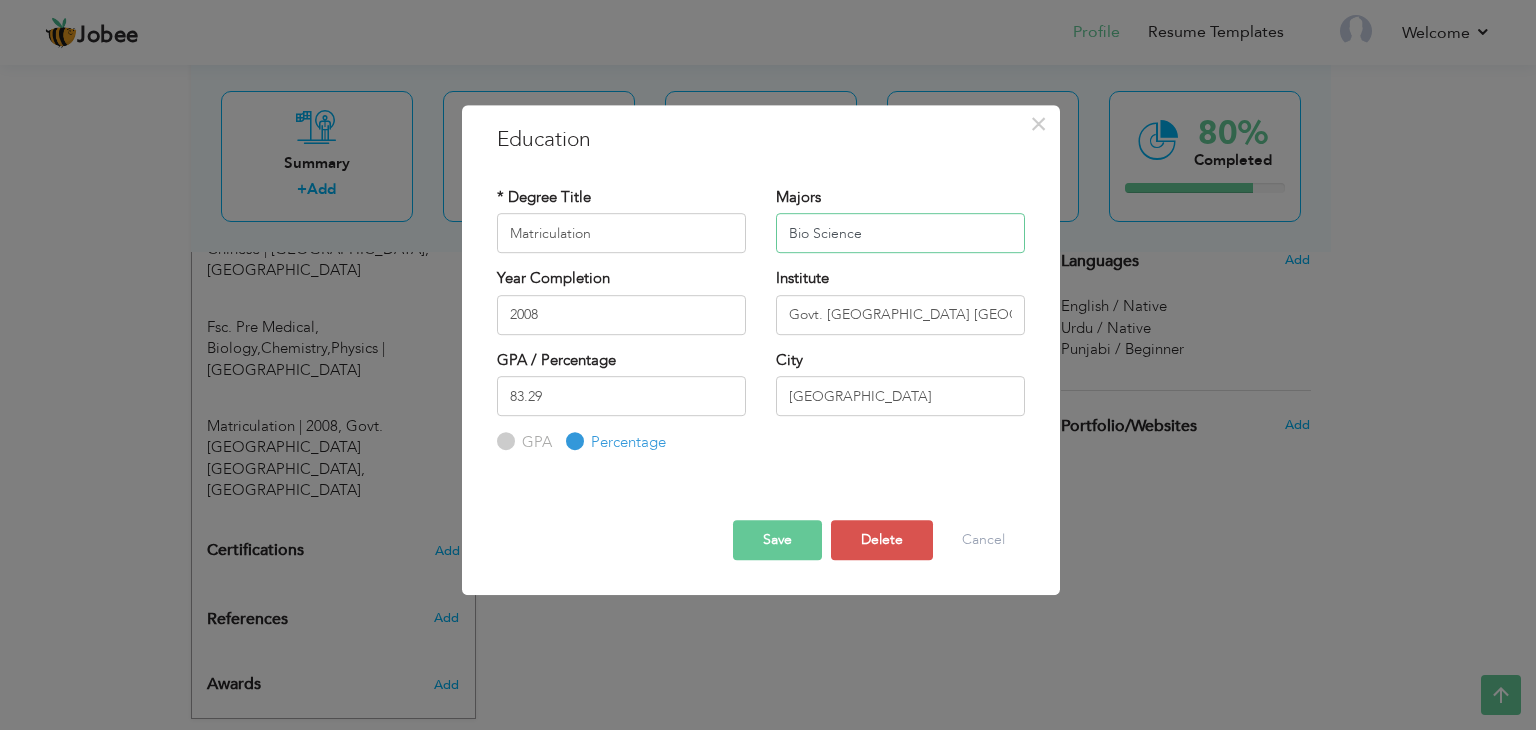 type on "Bio Science" 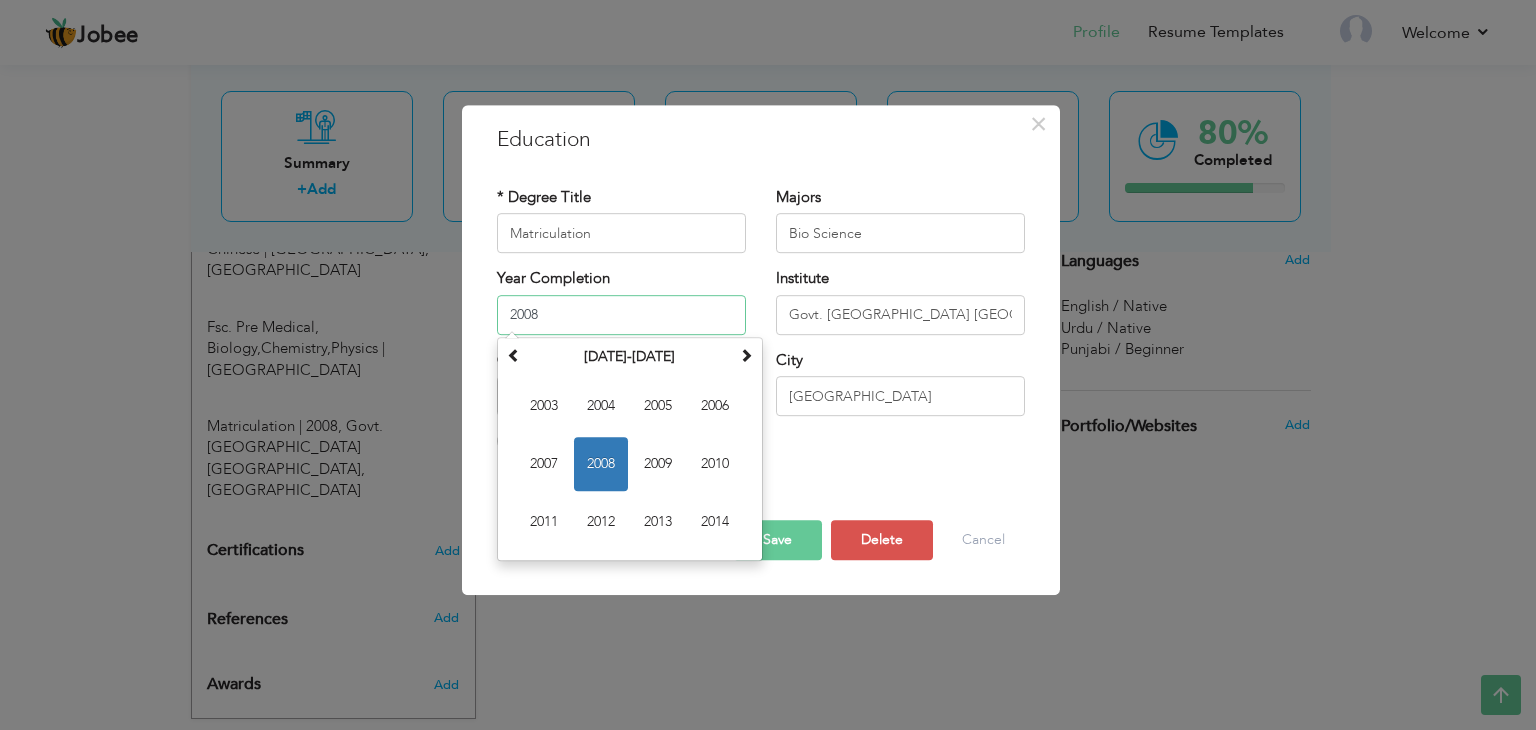 click on "2008" at bounding box center (621, 315) 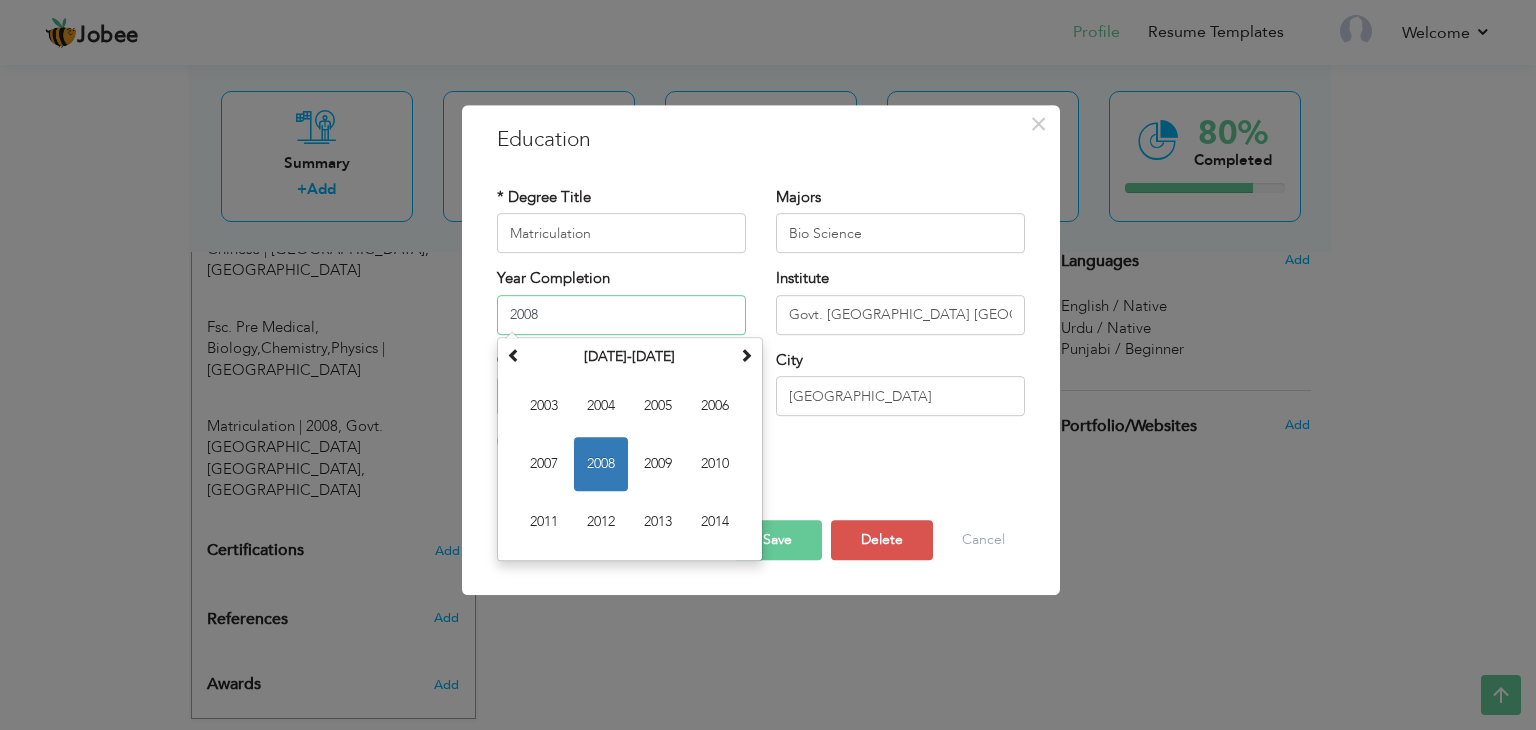 click on "2008" at bounding box center (621, 315) 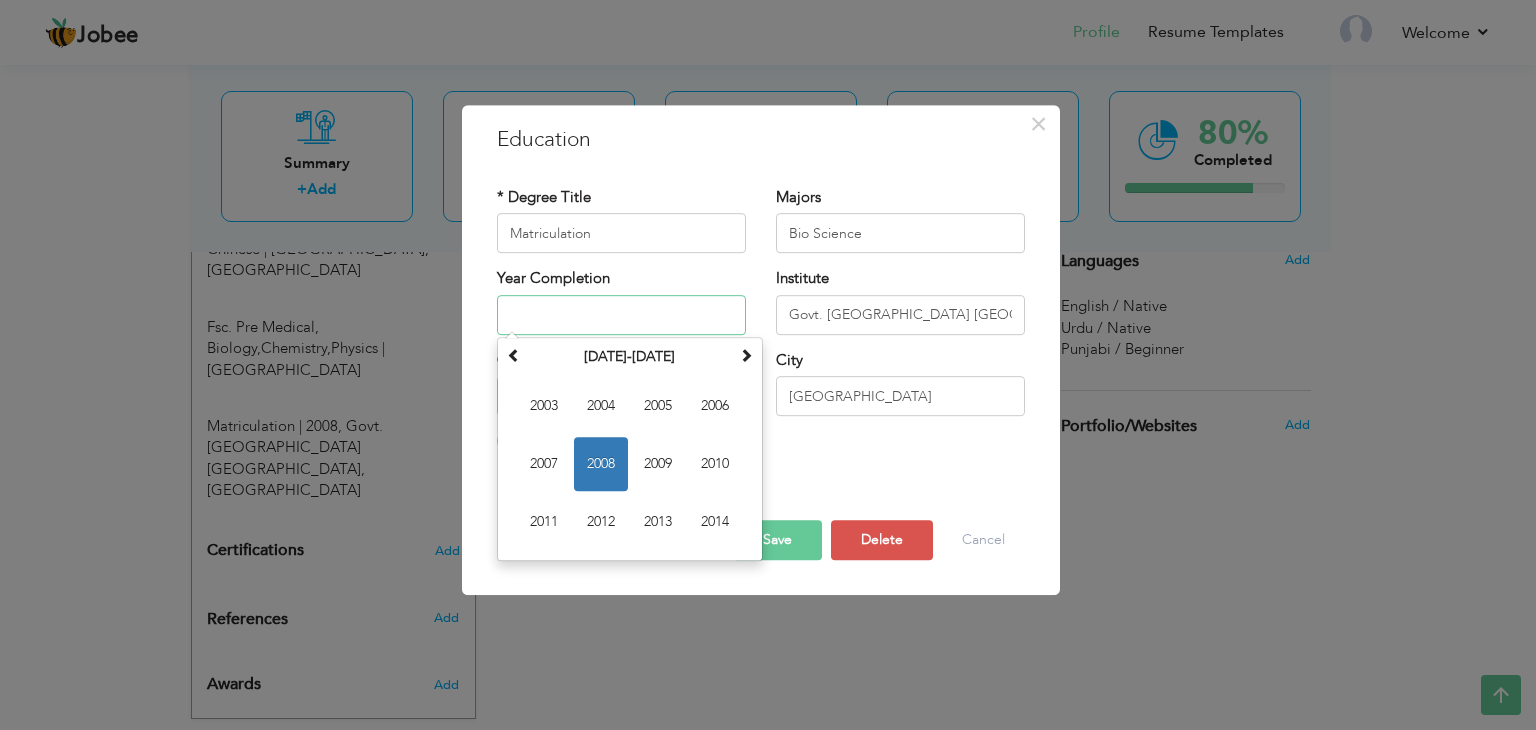 type 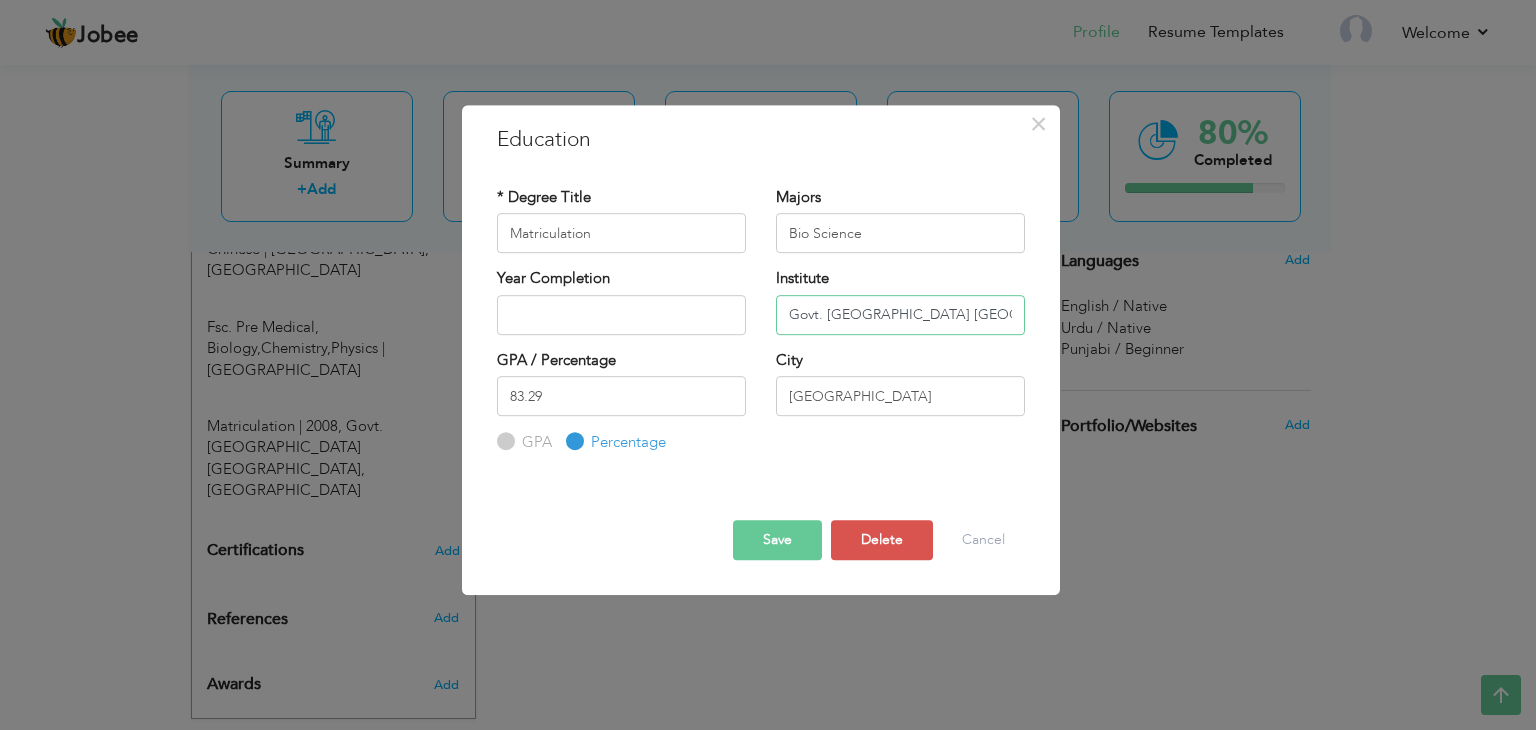 click on "Govt. Higher Secondary School Samnabad" at bounding box center (900, 315) 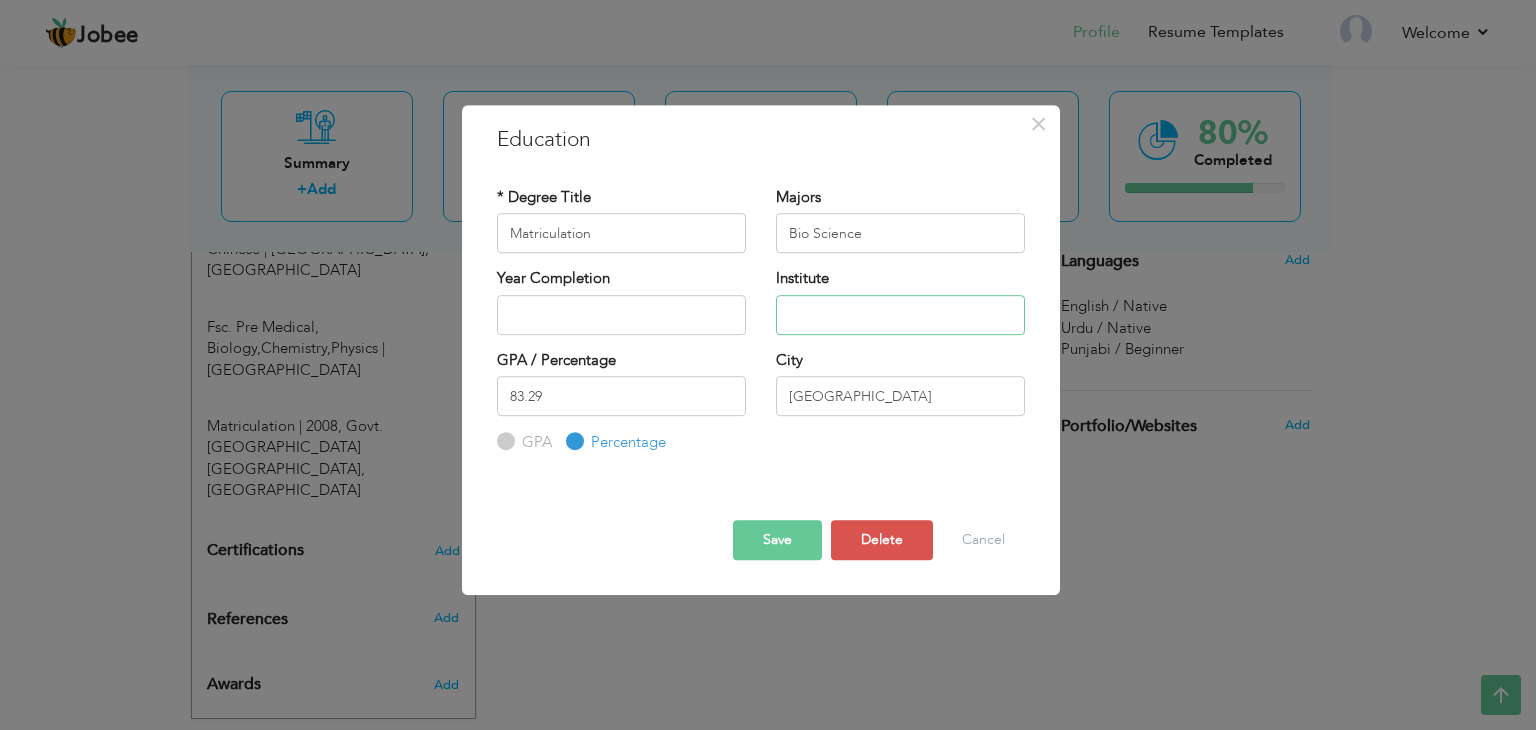 type 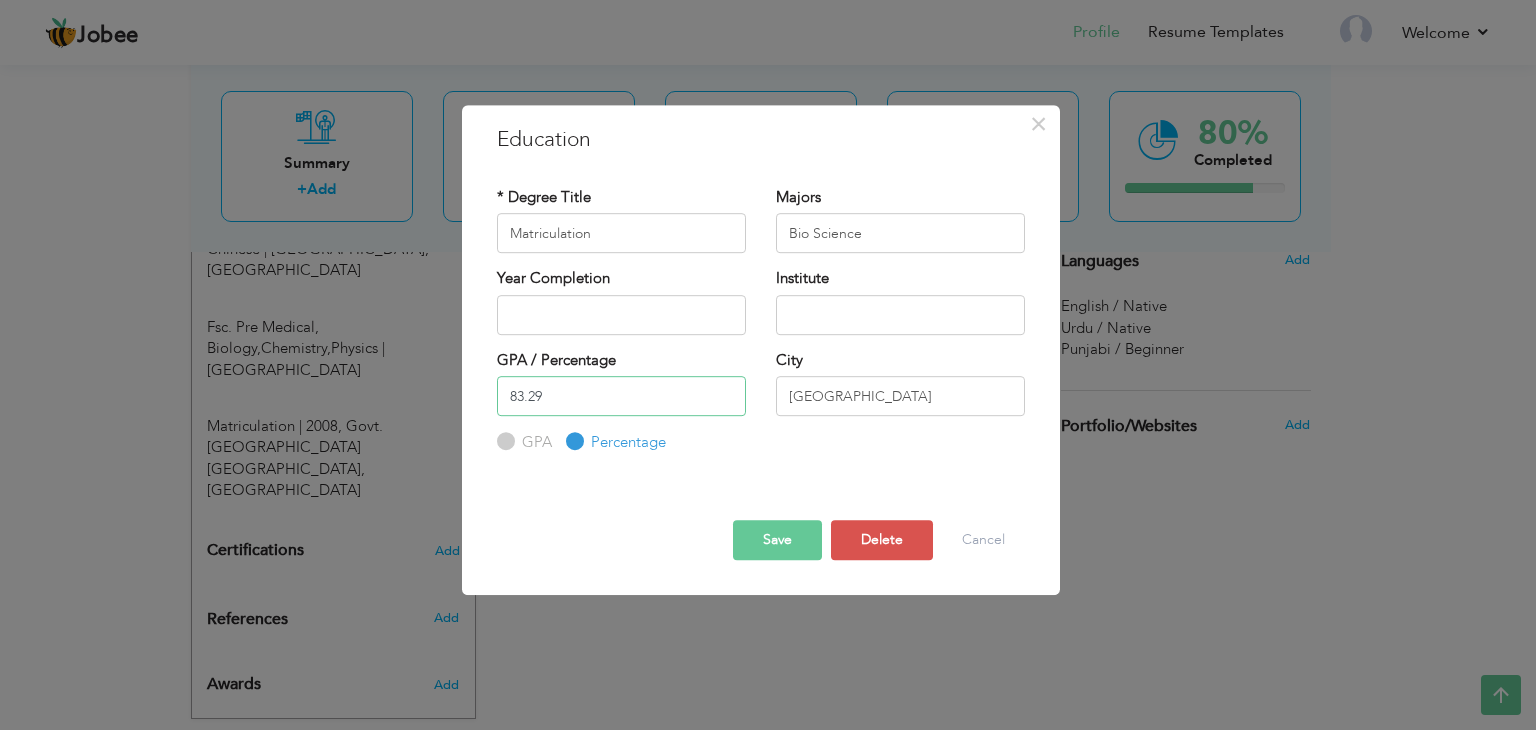 click on "83.29" at bounding box center (621, 396) 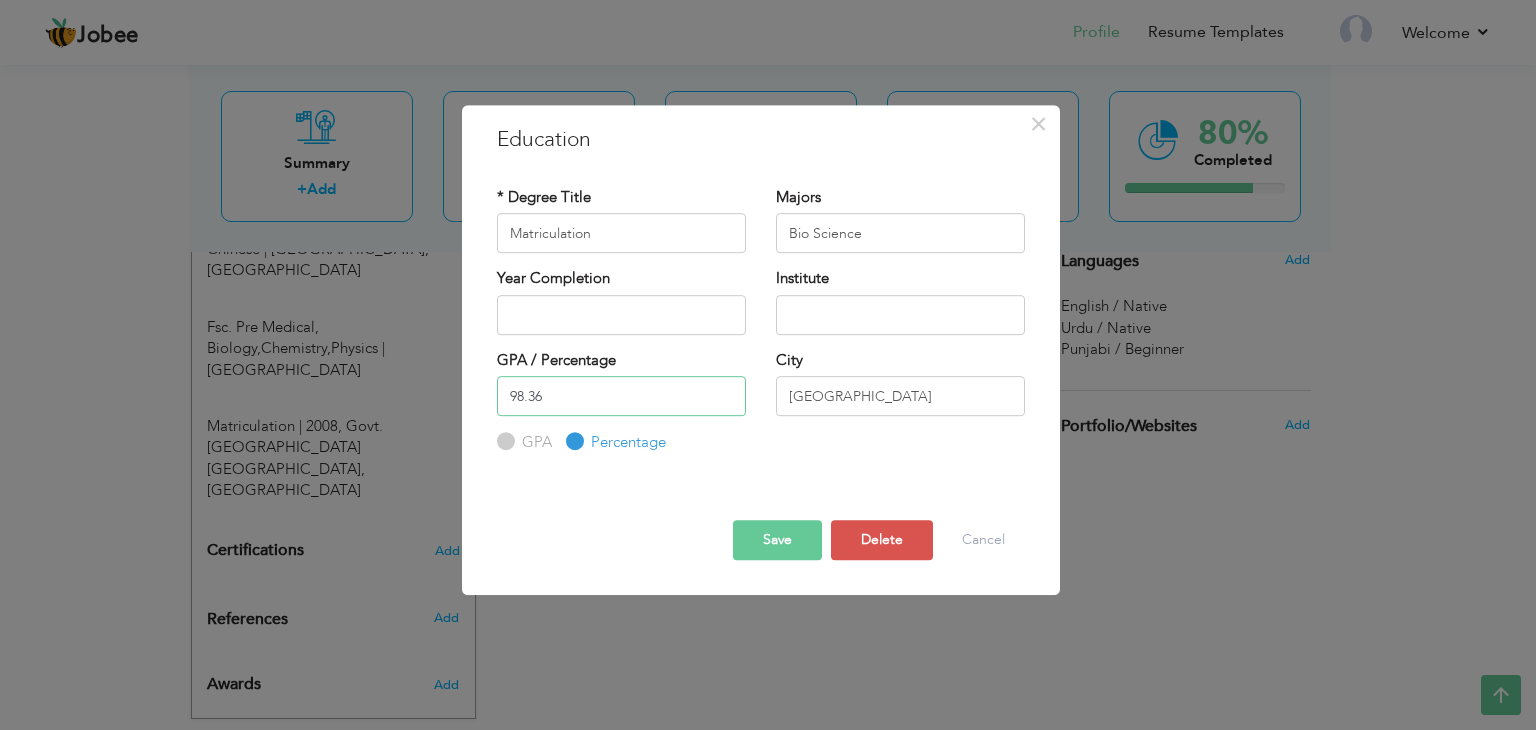 type on "98.36" 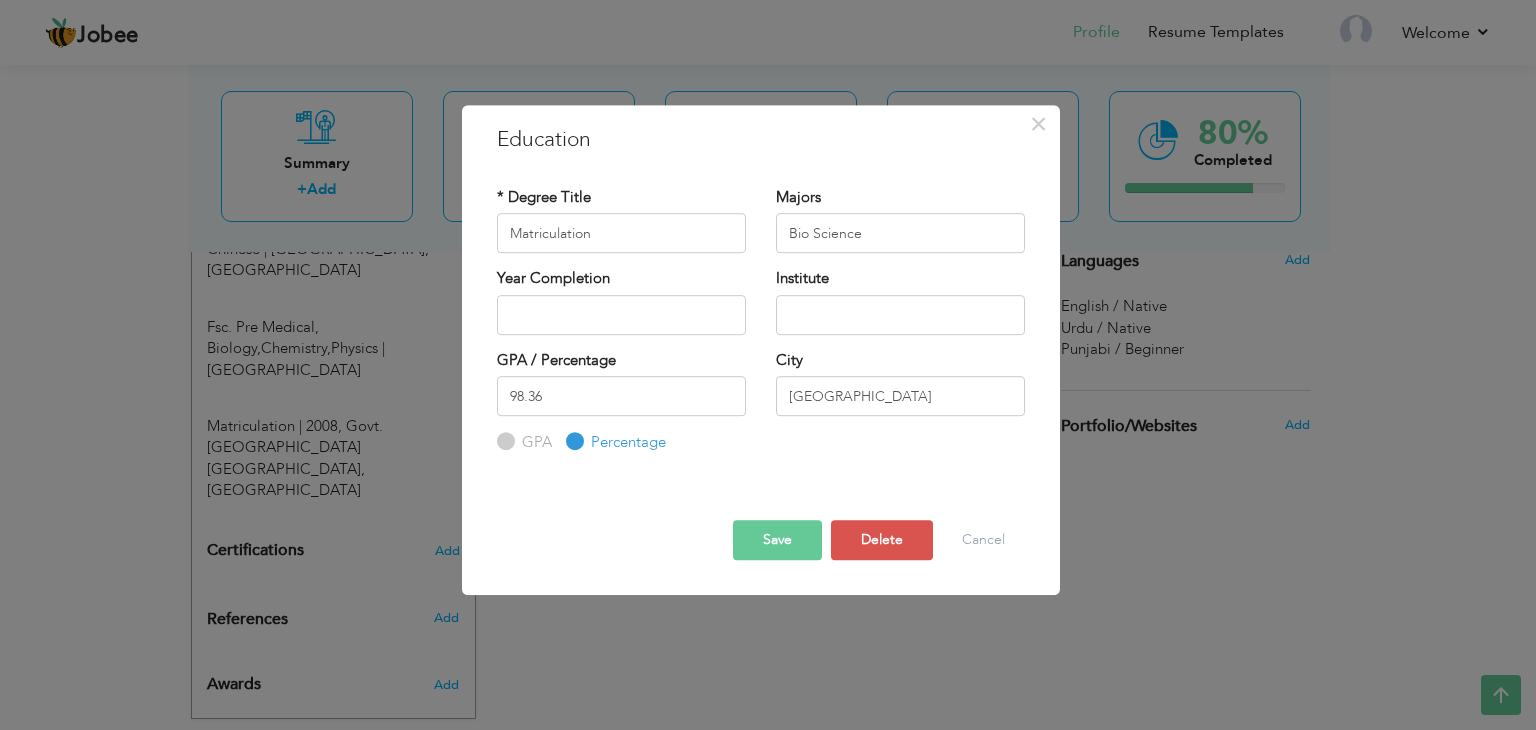 click on "Save" at bounding box center [777, 540] 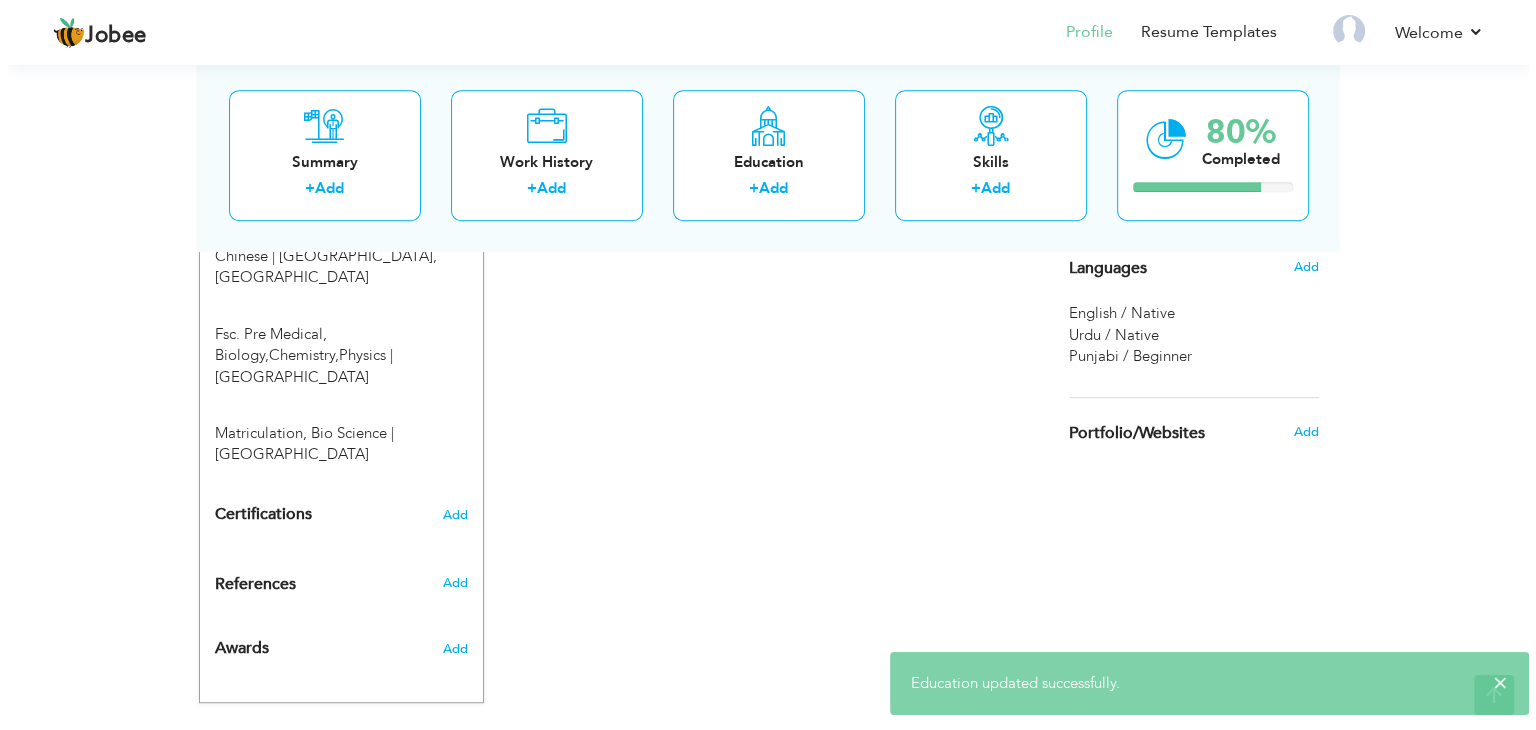 scroll, scrollTop: 994, scrollLeft: 0, axis: vertical 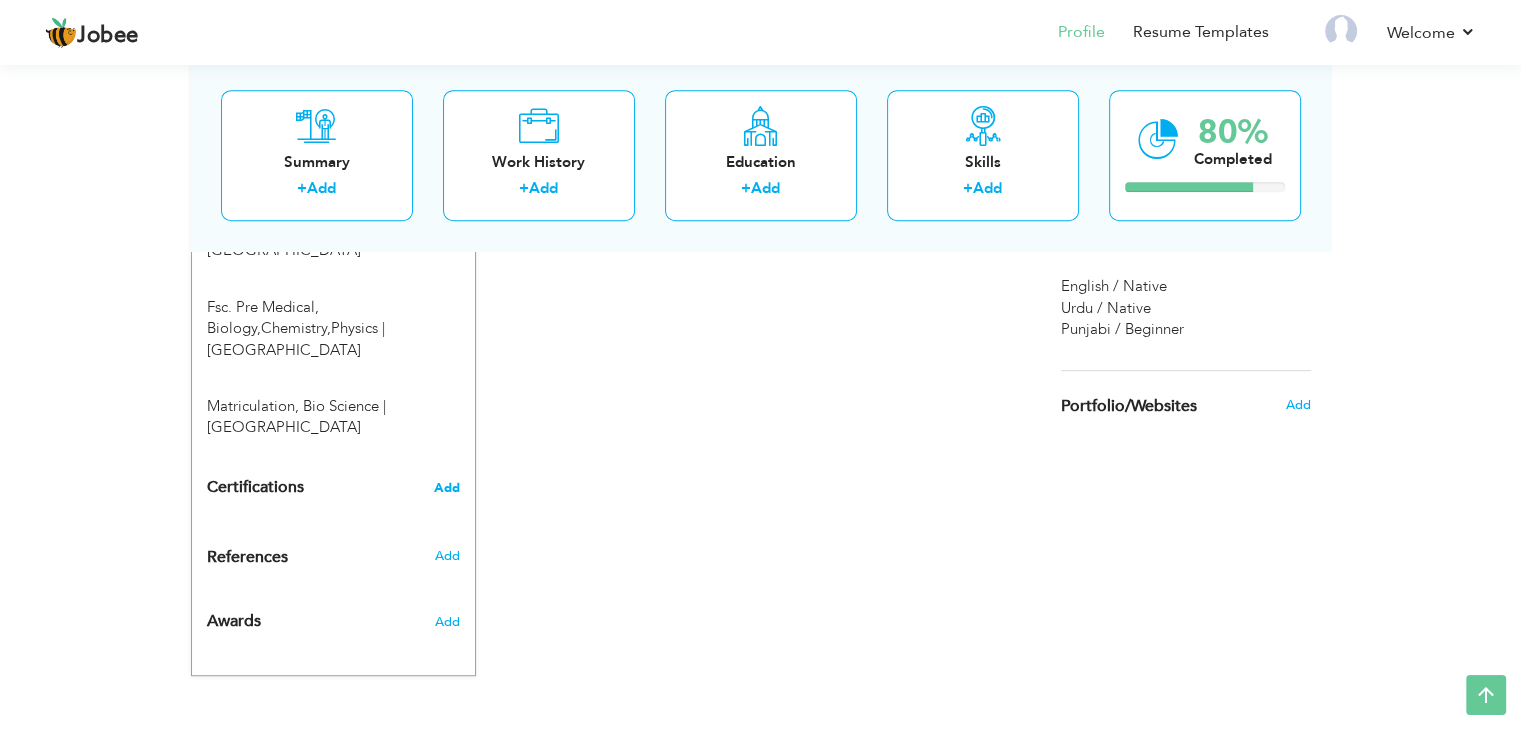 click on "Add" at bounding box center (447, 488) 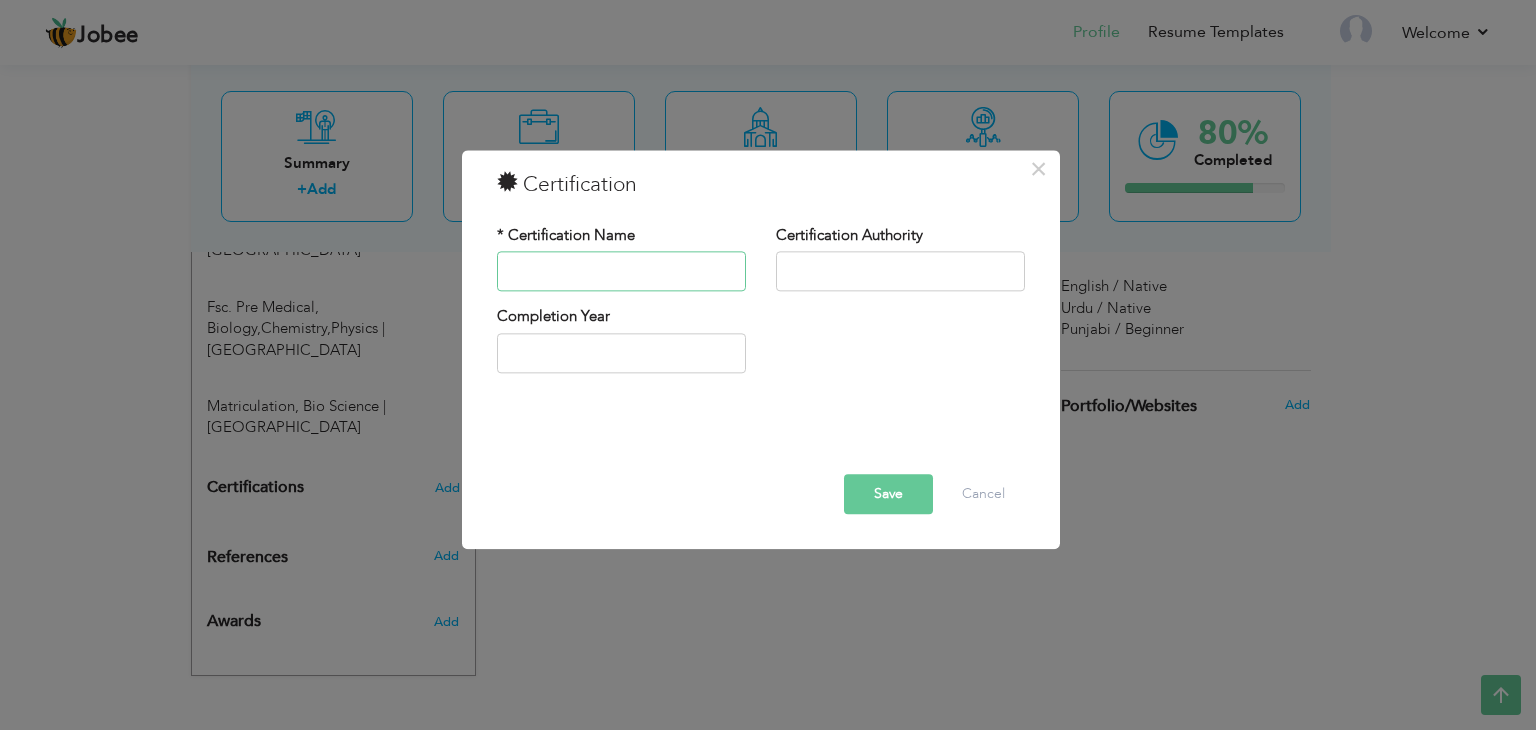 paste on "HSK Level 4" 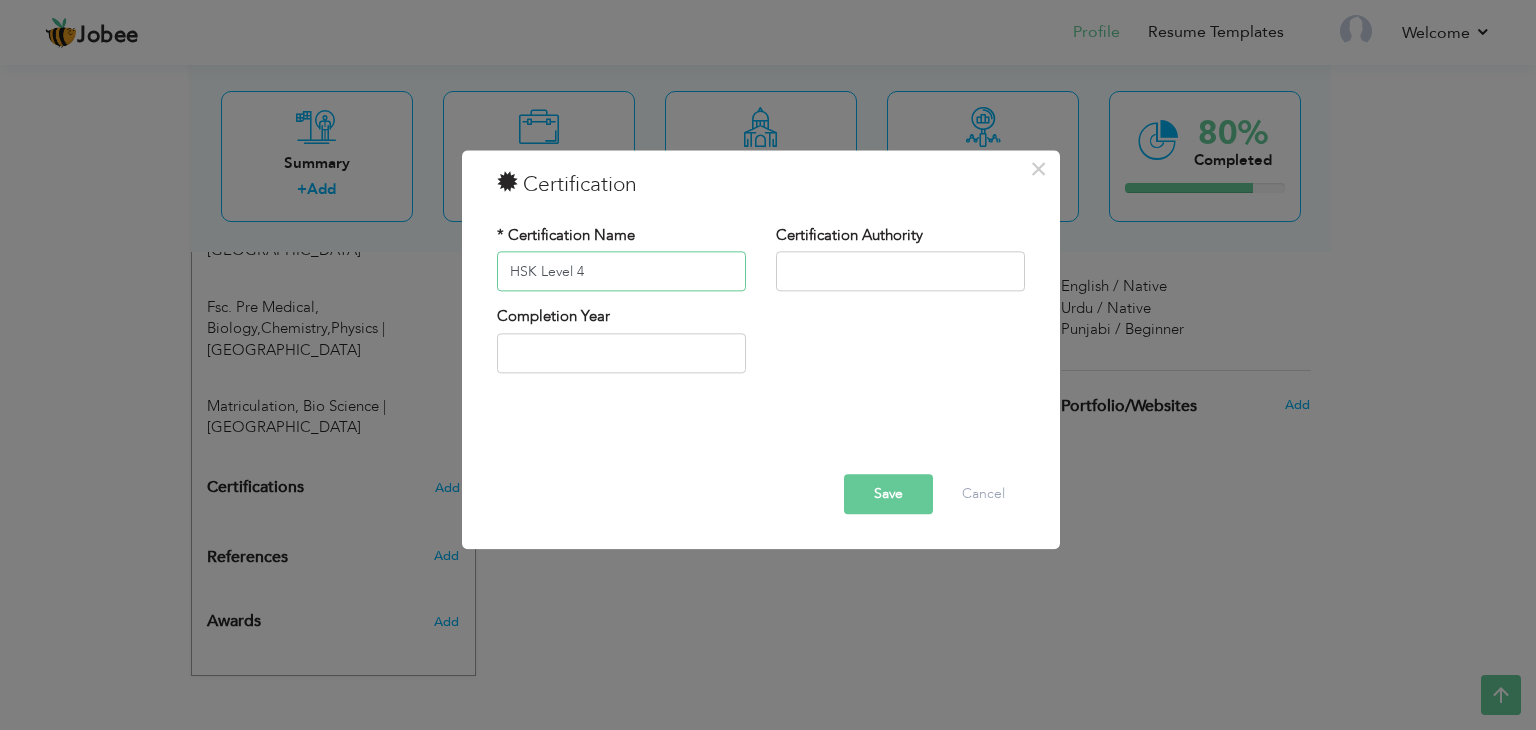 type on "HSK Level 4" 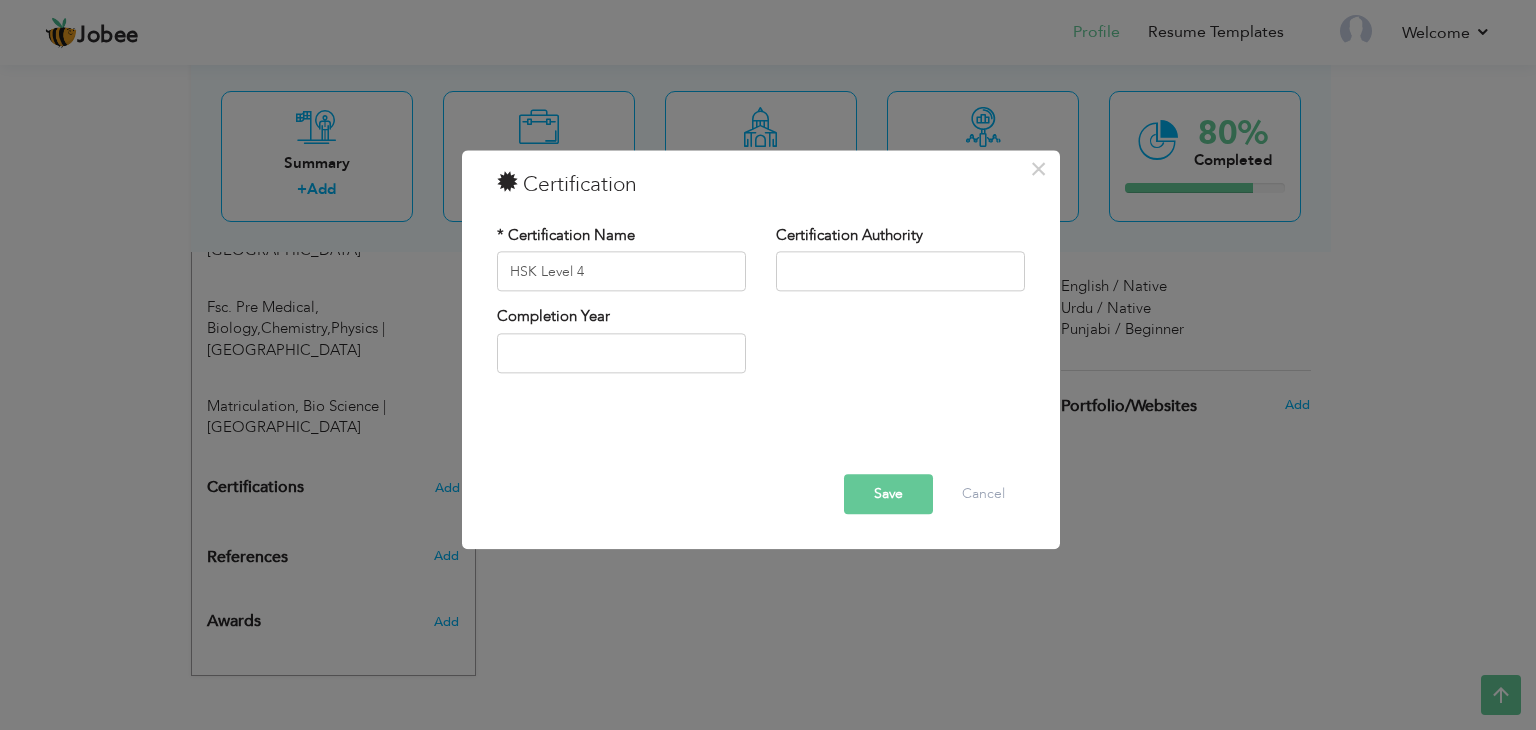 click on "Save" at bounding box center (888, 495) 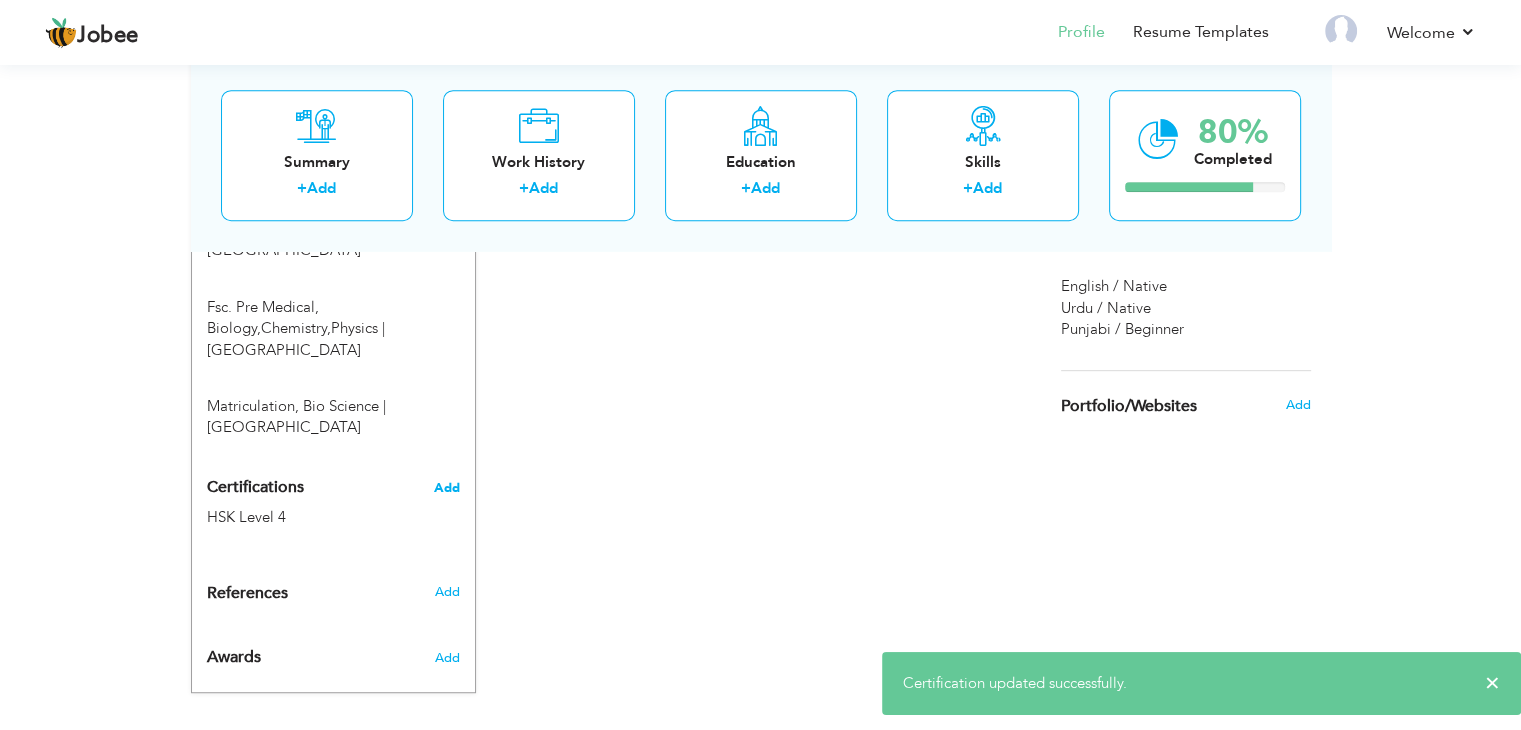 click on "Add" at bounding box center [447, 488] 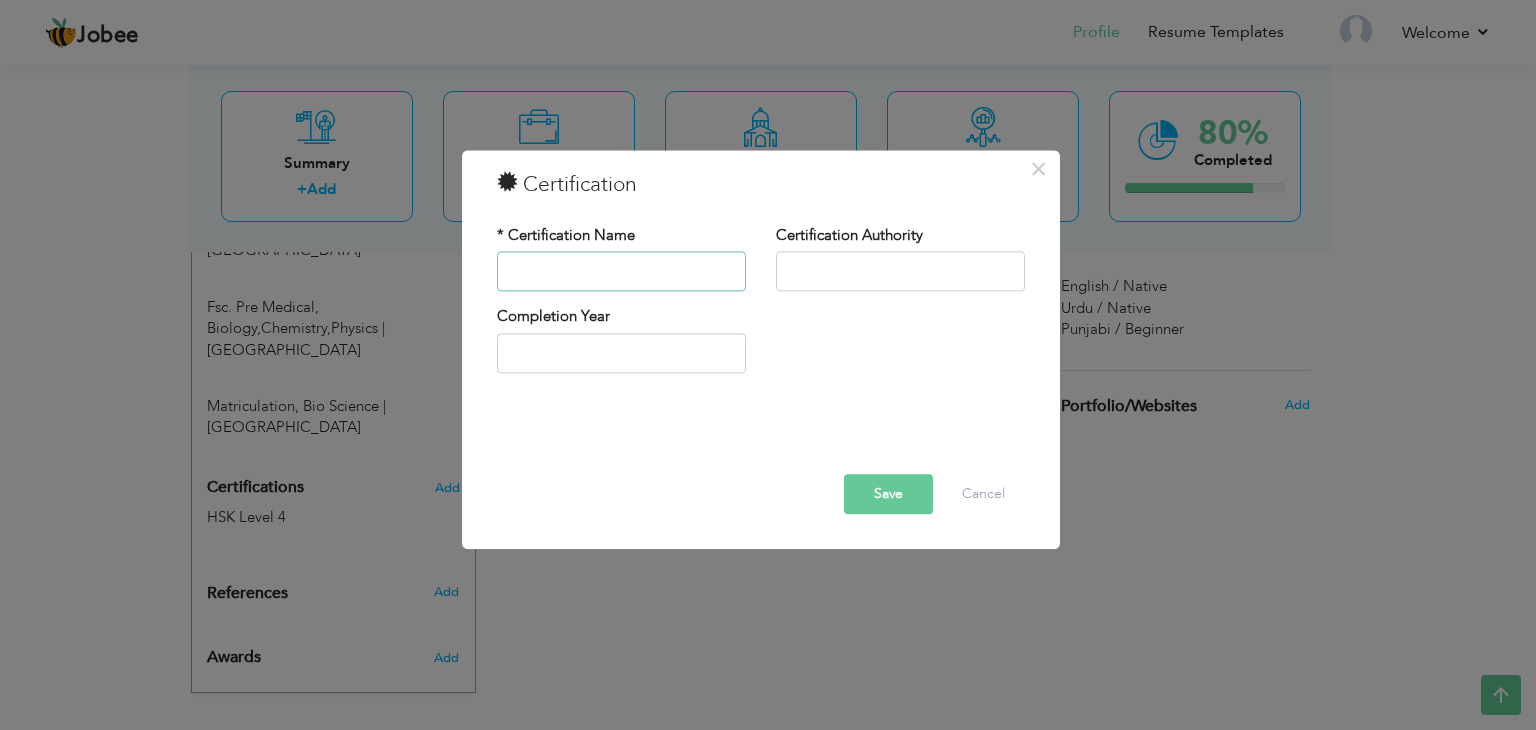 paste on "HSKK Intermediate" 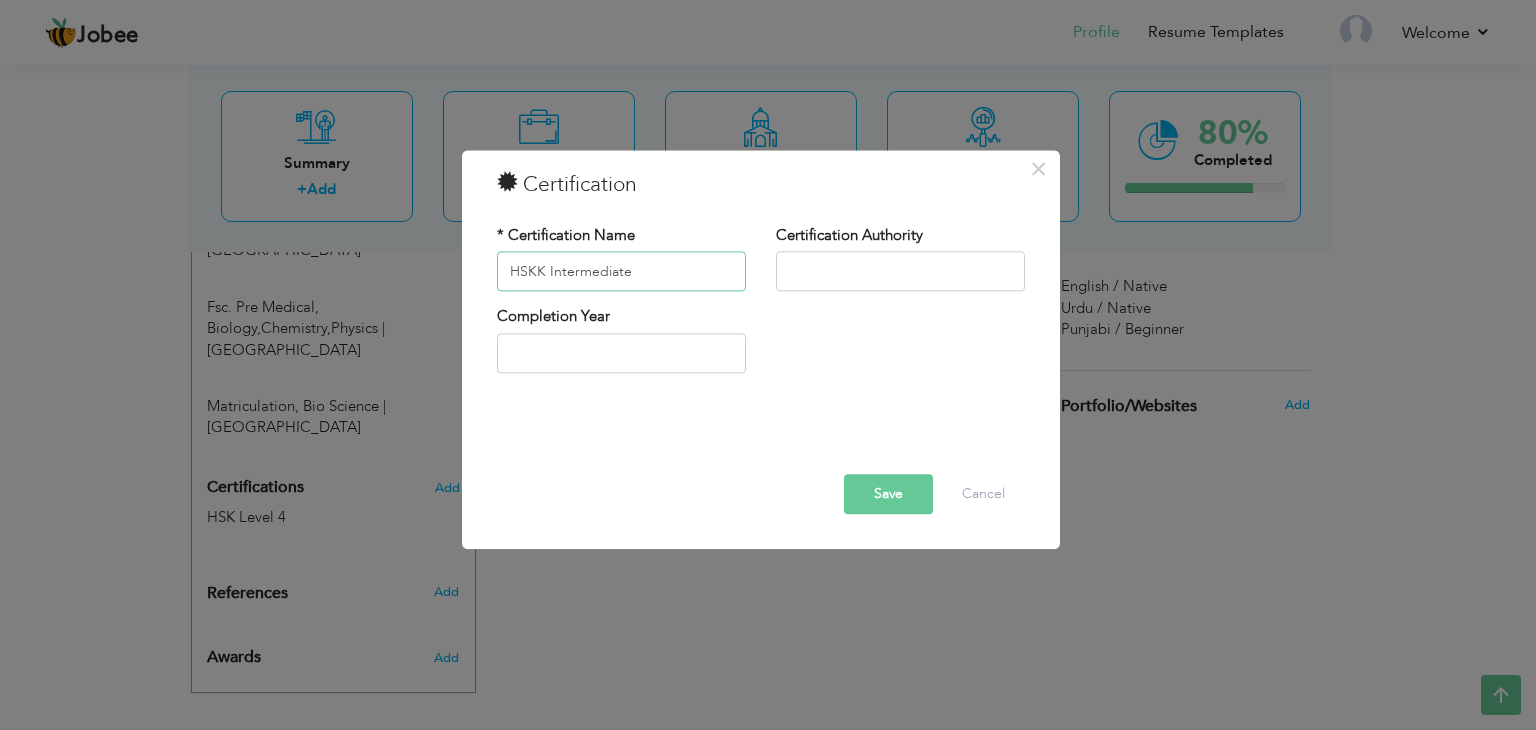 type on "HSKK Intermediate" 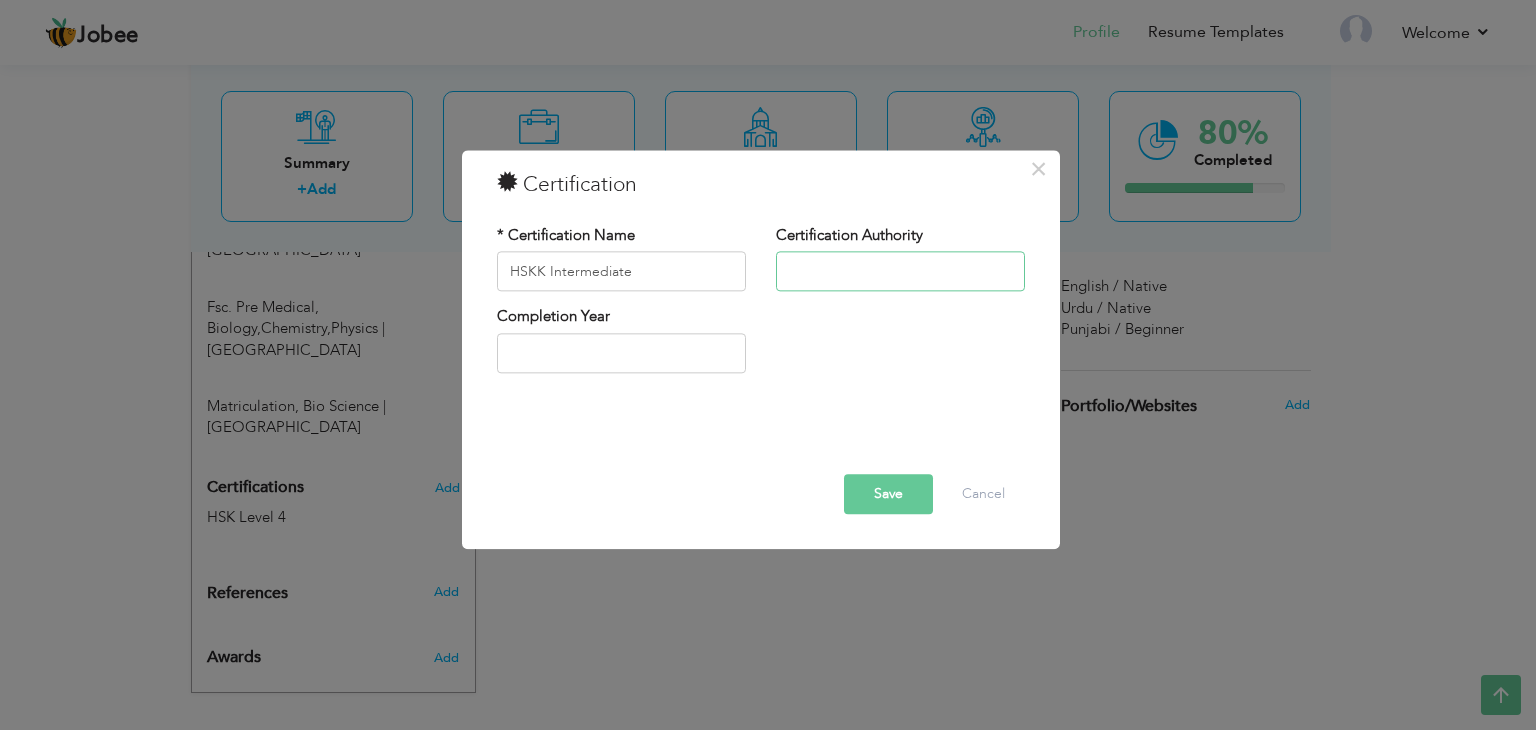 click at bounding box center (900, 272) 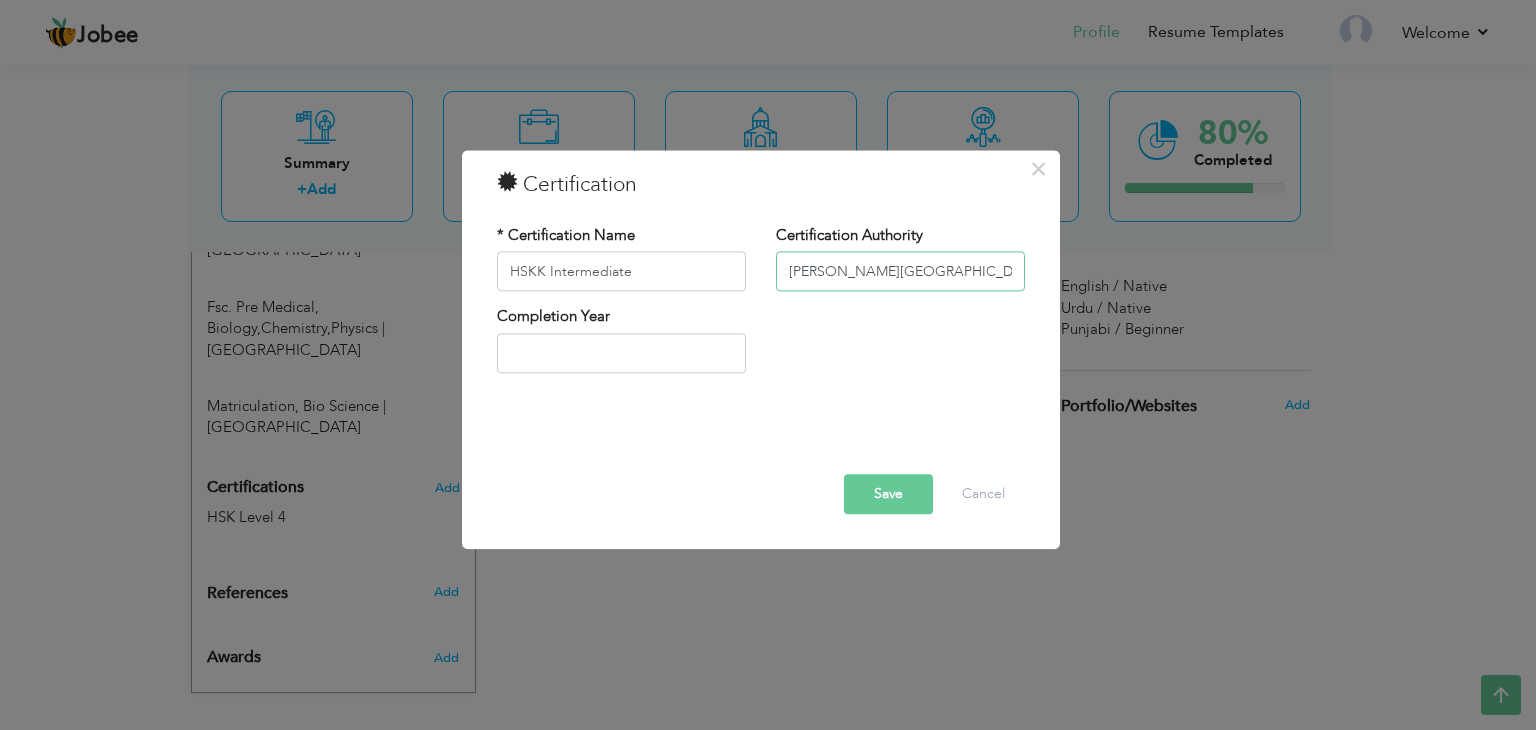 scroll, scrollTop: 0, scrollLeft: 21, axis: horizontal 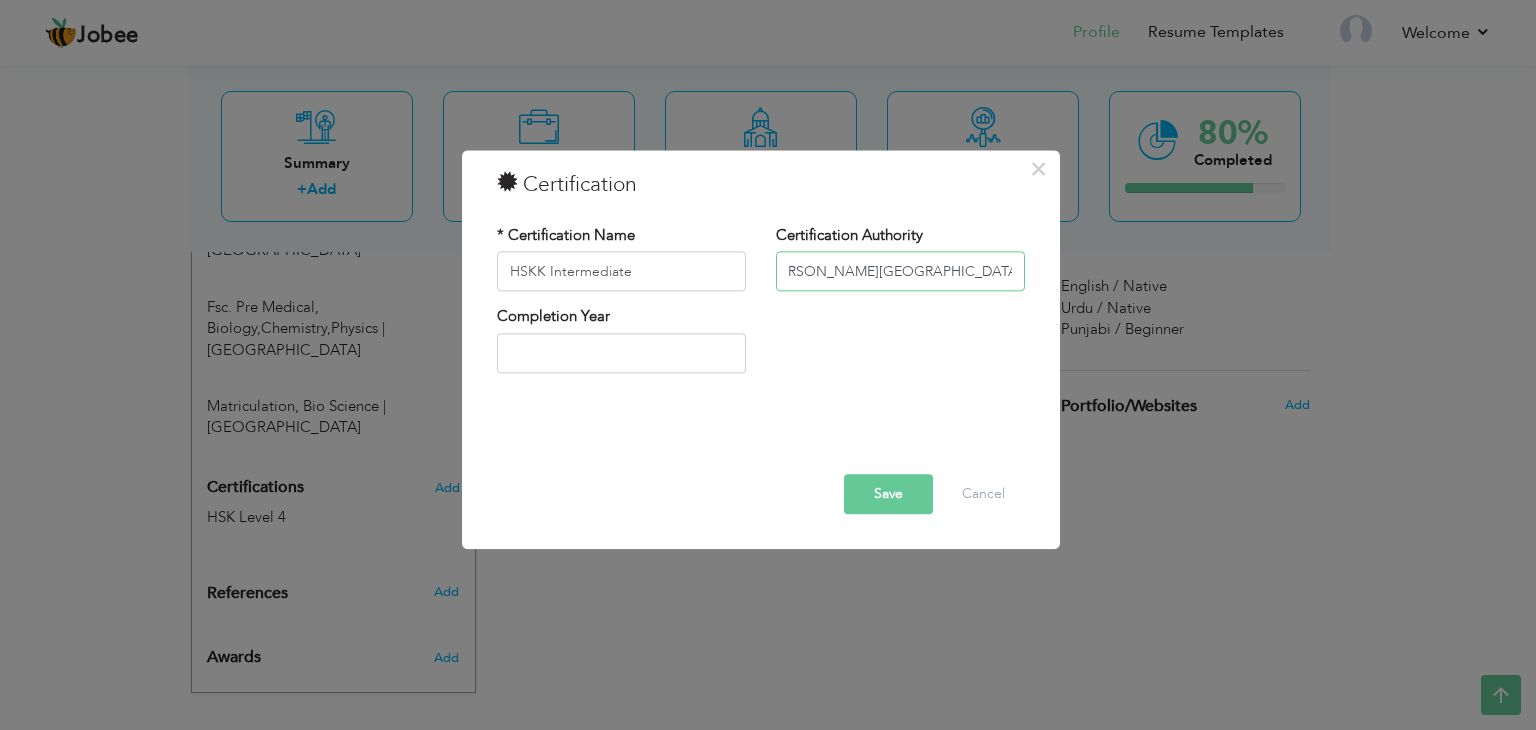type on "[PERSON_NAME][GEOGRAPHIC_DATA], [GEOGRAPHIC_DATA]" 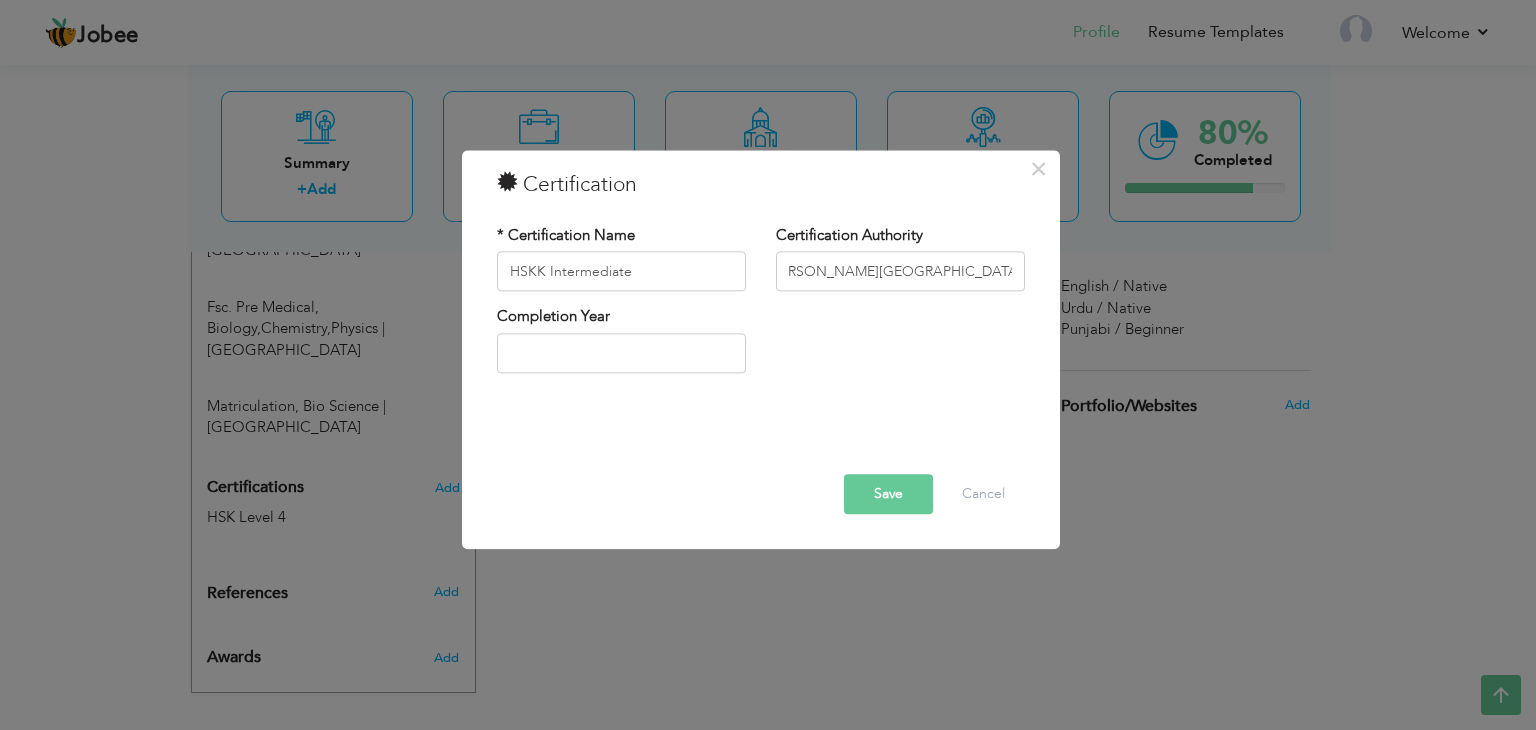 scroll, scrollTop: 0, scrollLeft: 0, axis: both 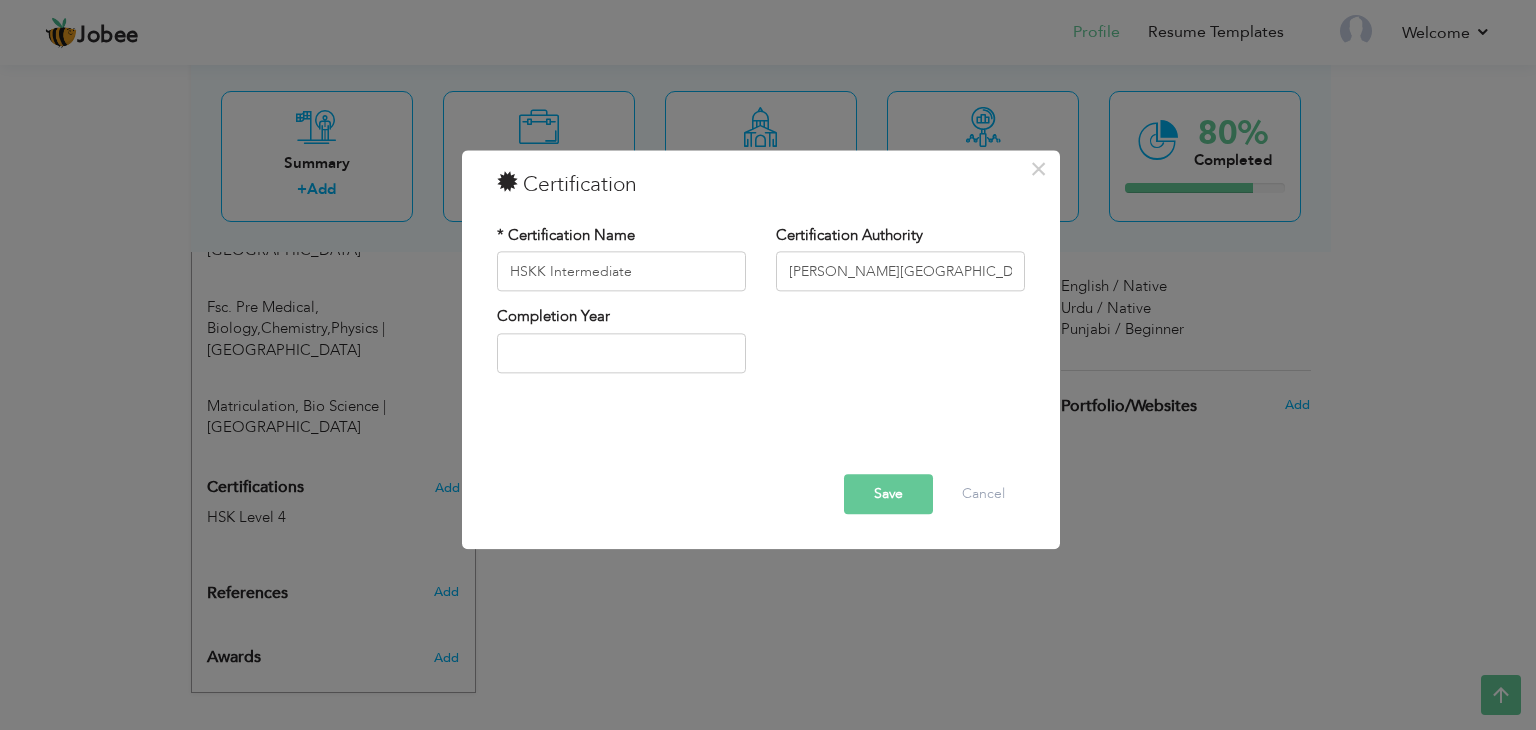 click on "Save" at bounding box center (888, 495) 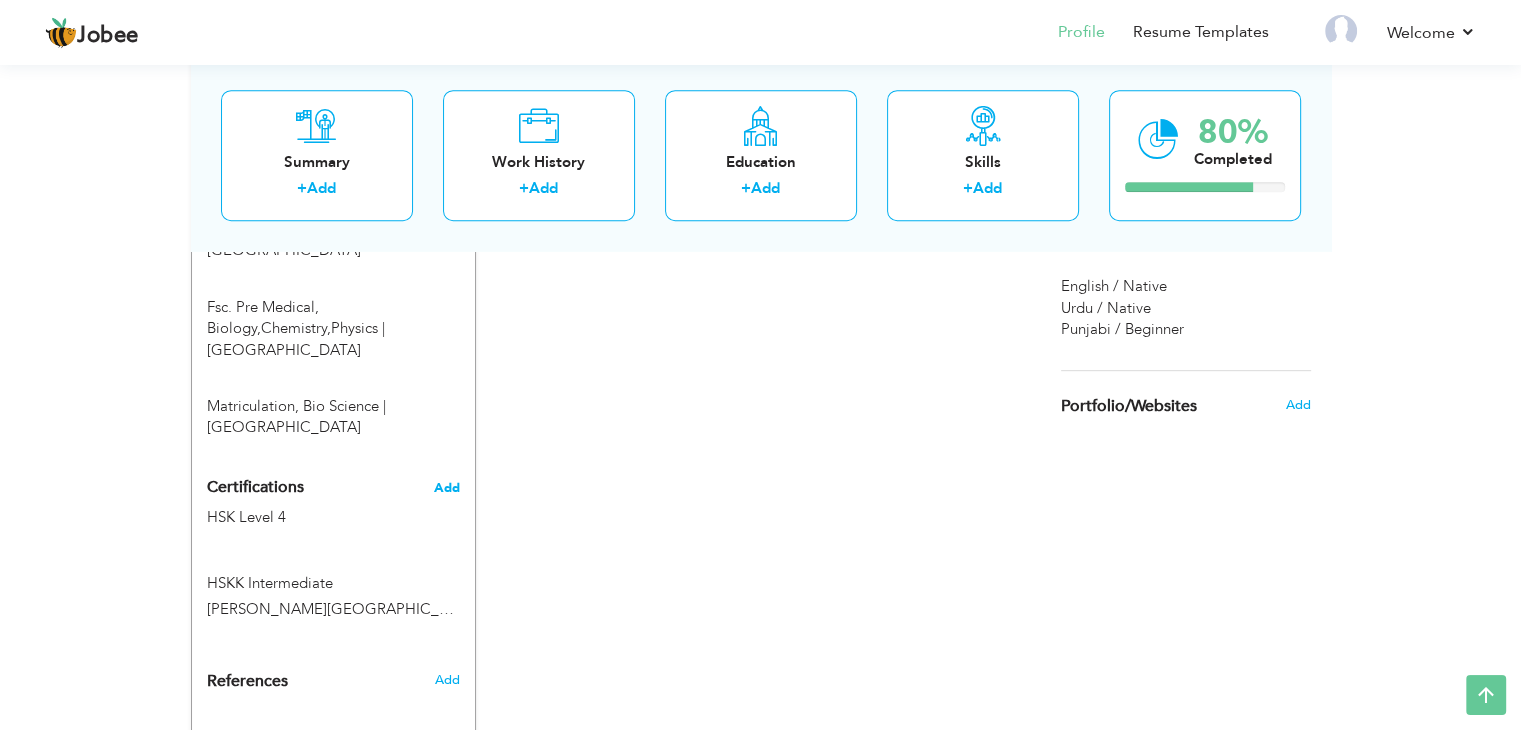 click on "Add" at bounding box center (447, 488) 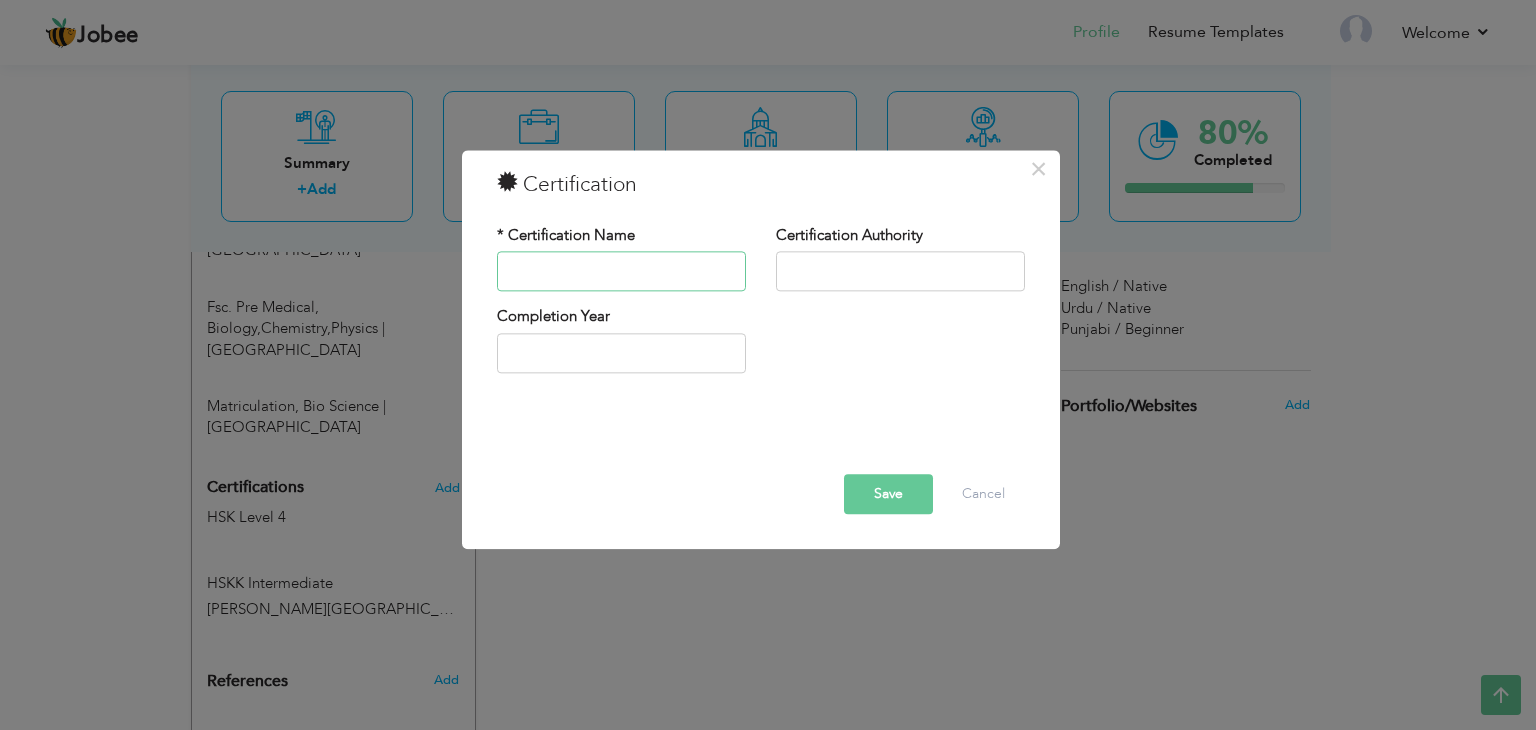 paste on "1-year Japanese Language Diploma" 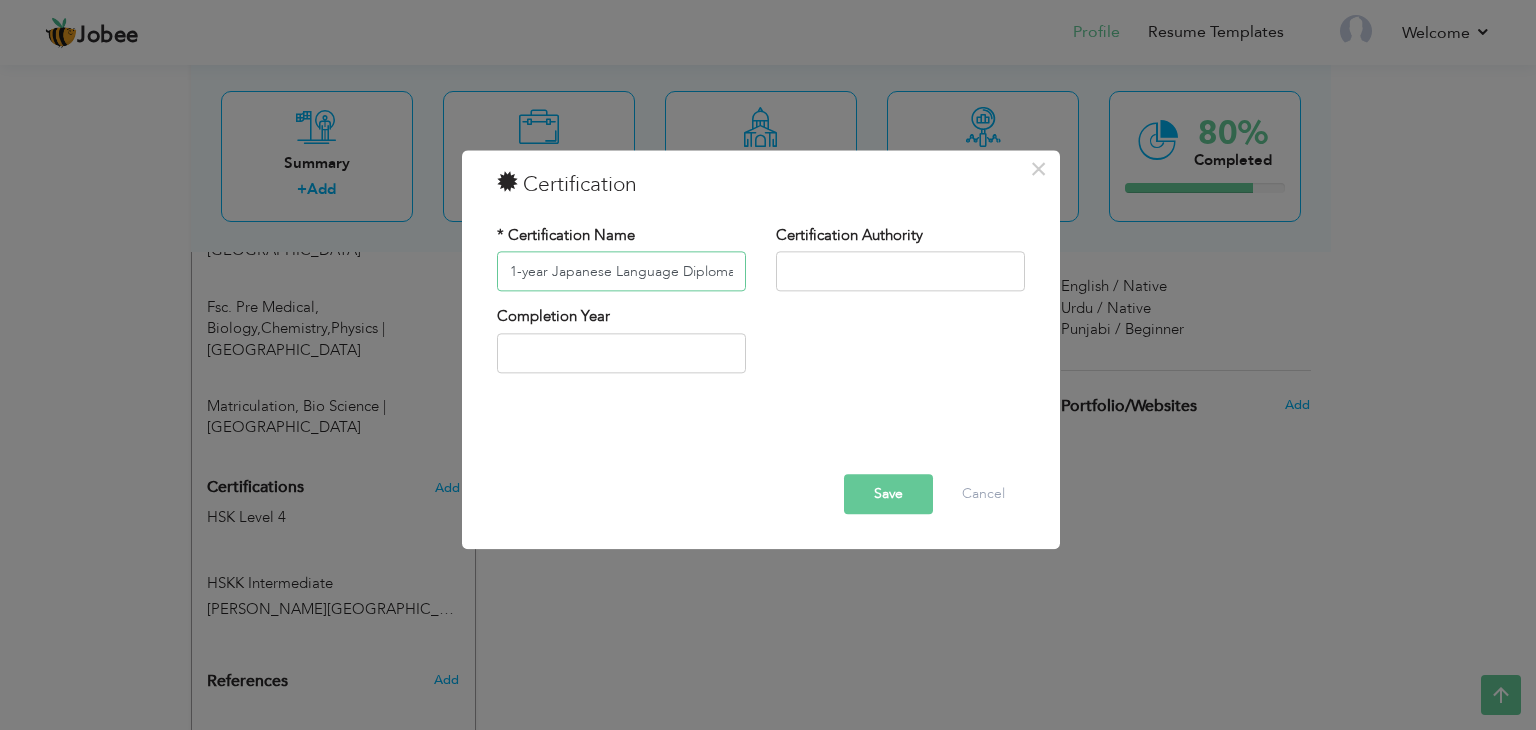type on "1-year Japanese Language Diploma" 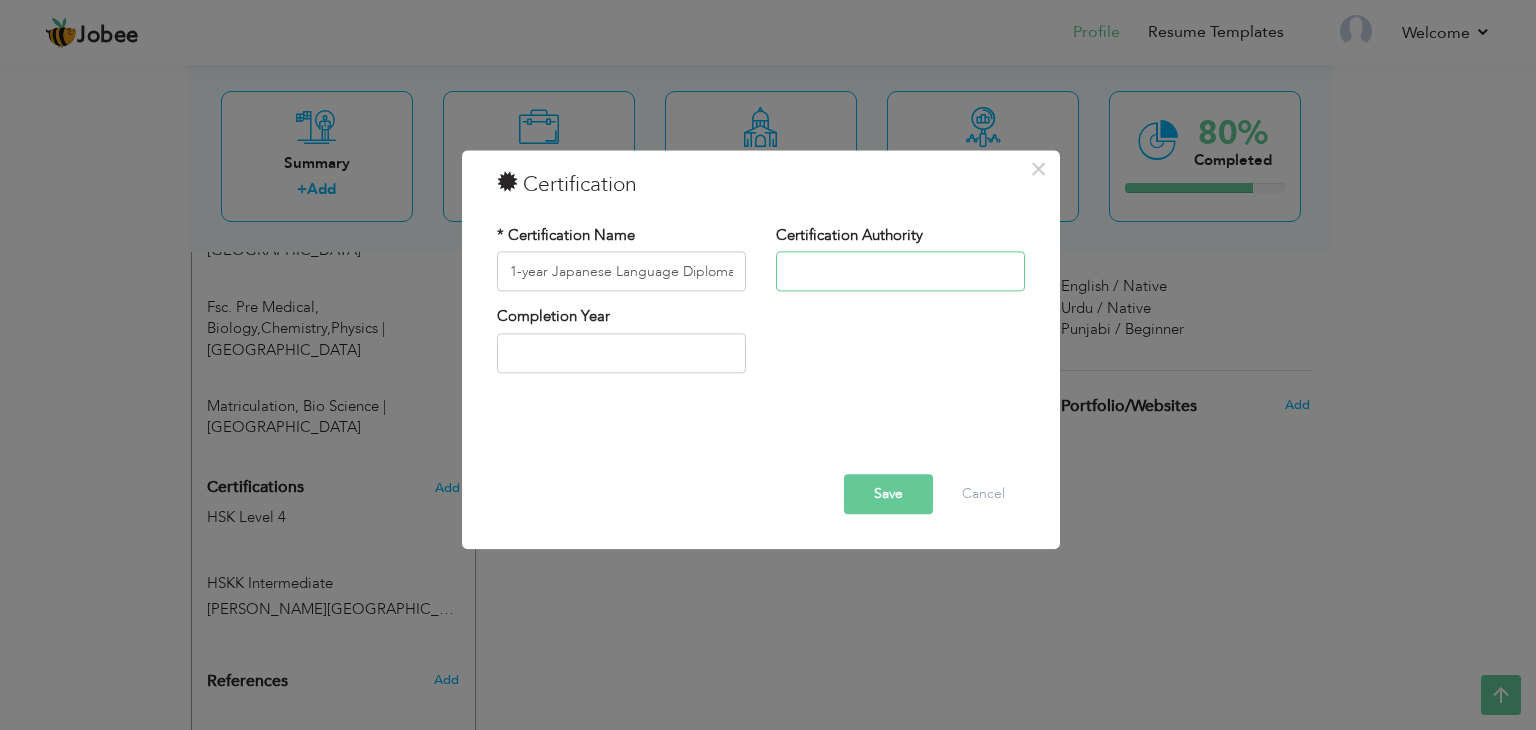 click at bounding box center [900, 272] 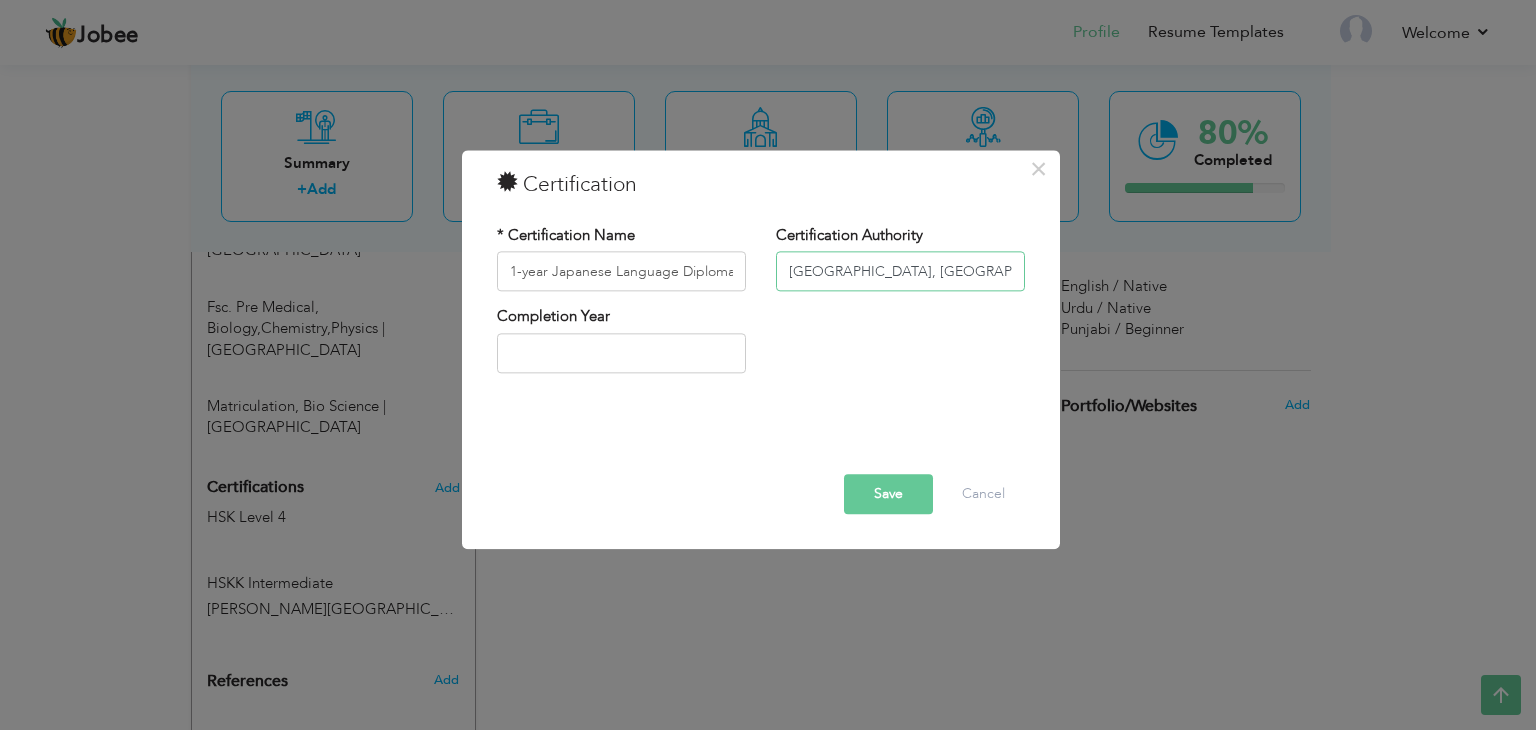 scroll, scrollTop: 0, scrollLeft: 8, axis: horizontal 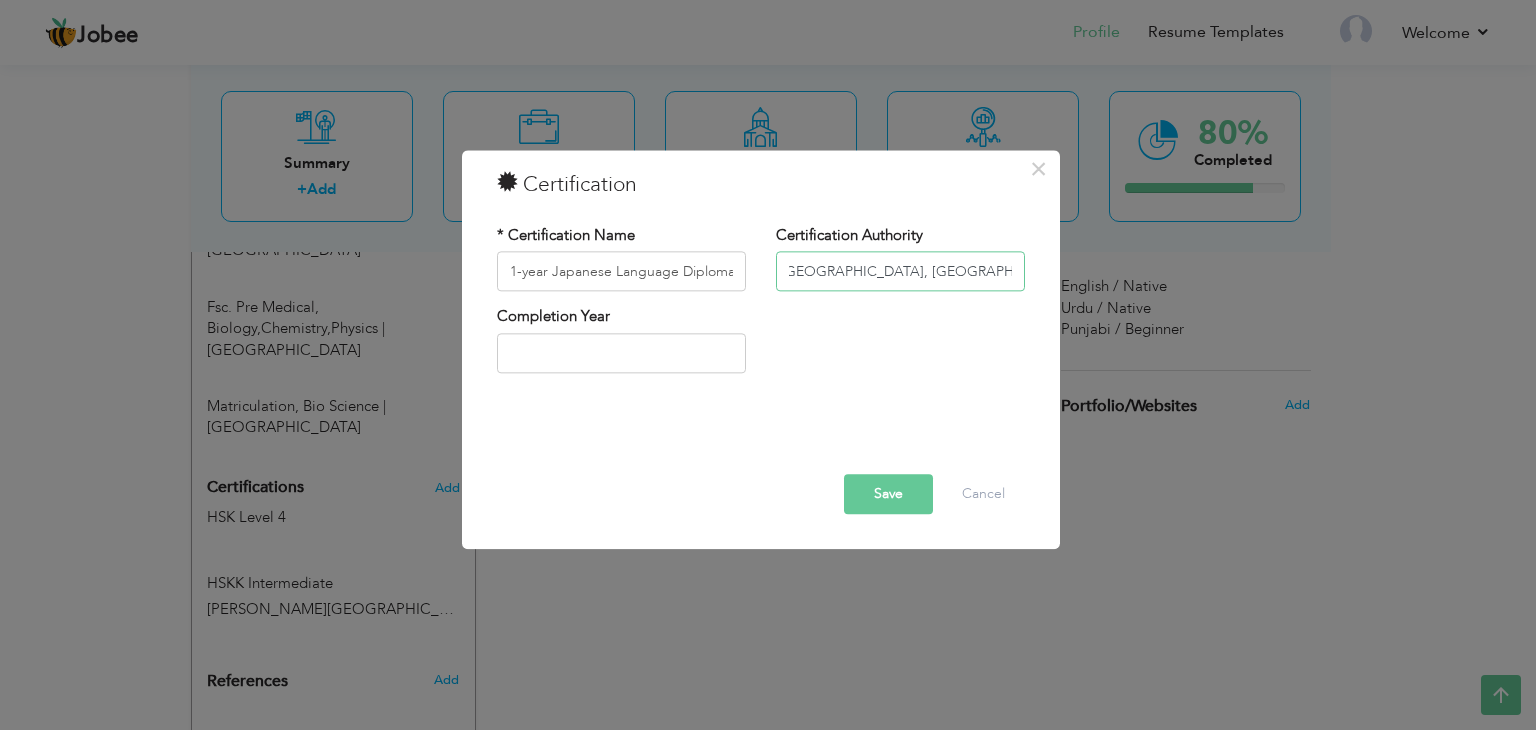 type on "[GEOGRAPHIC_DATA], [GEOGRAPHIC_DATA]" 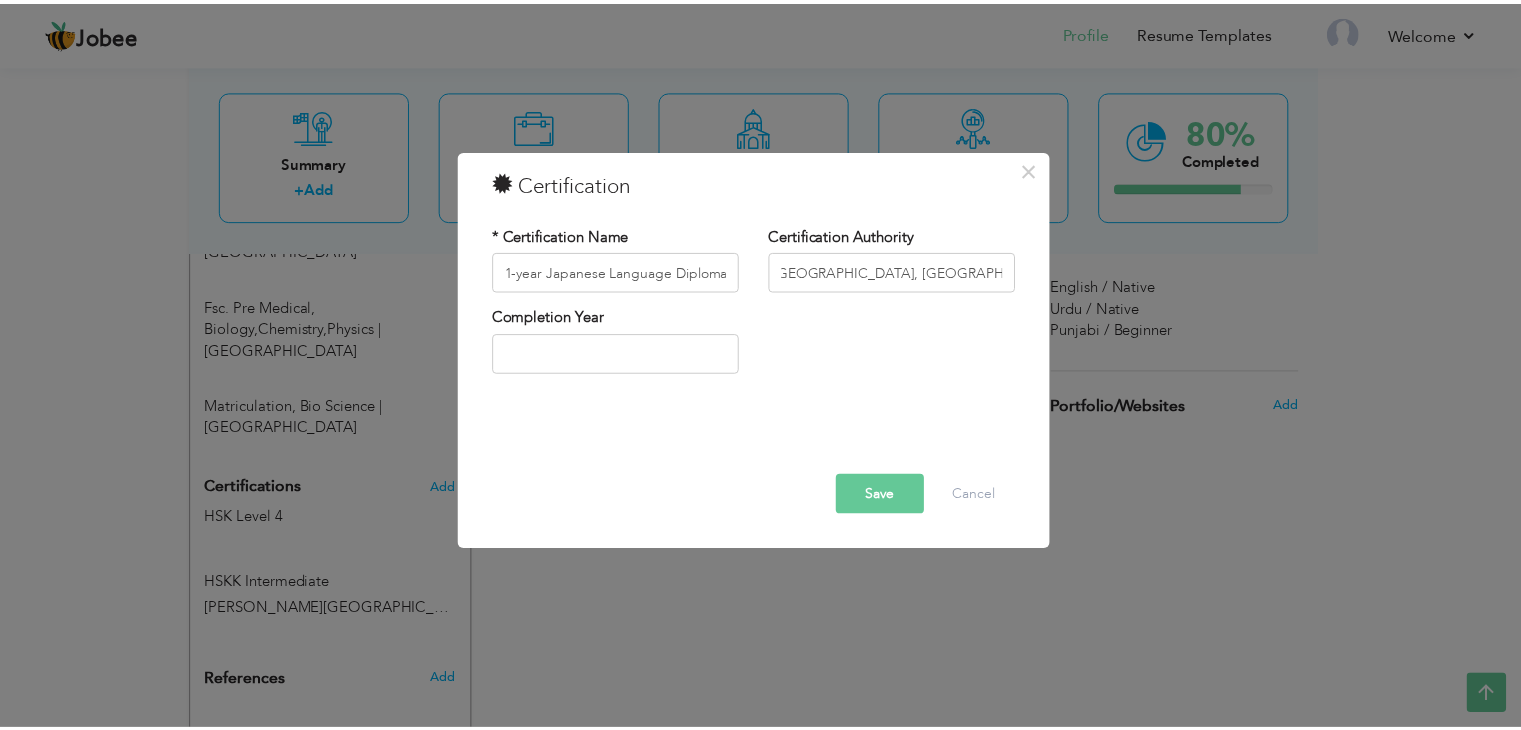scroll, scrollTop: 0, scrollLeft: 0, axis: both 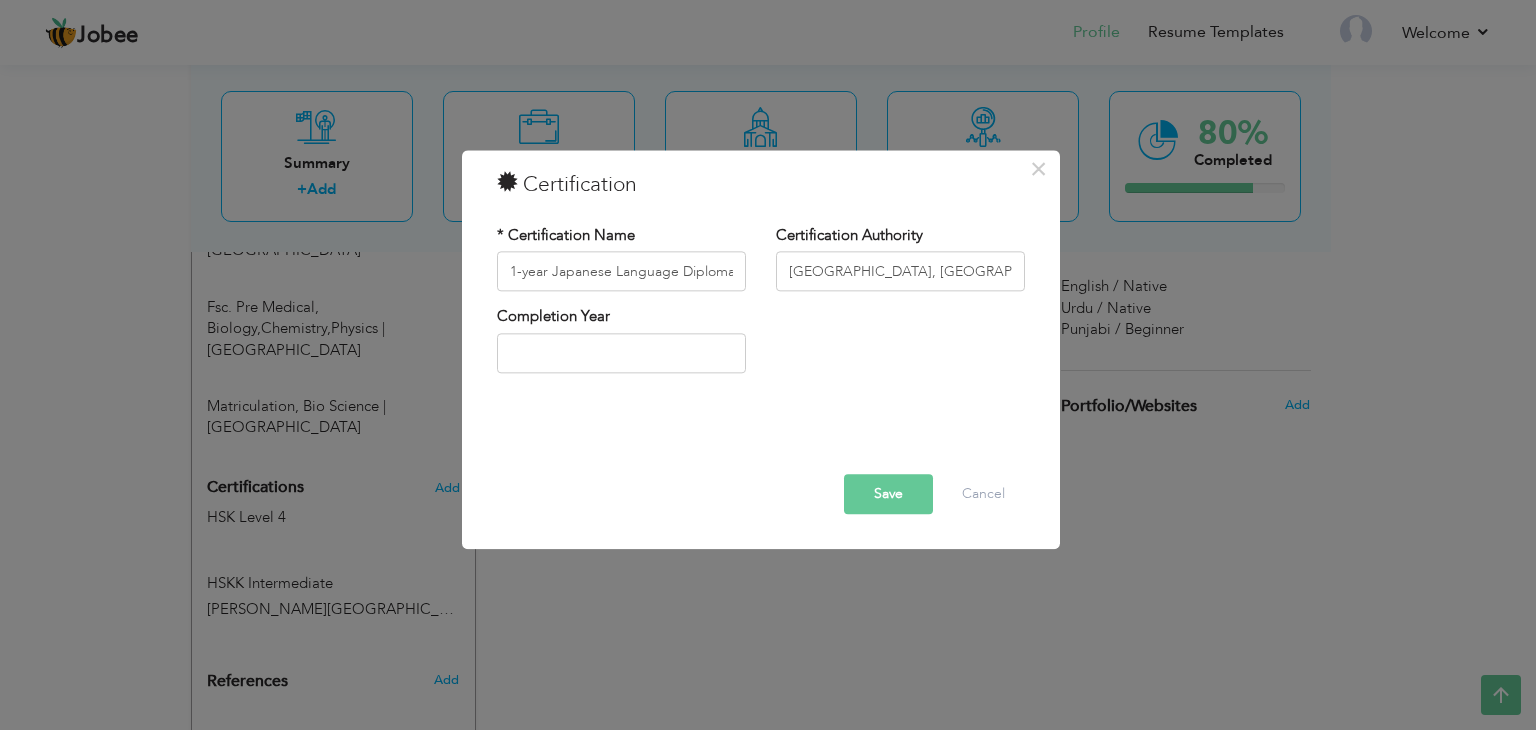 click on "Save" at bounding box center [888, 495] 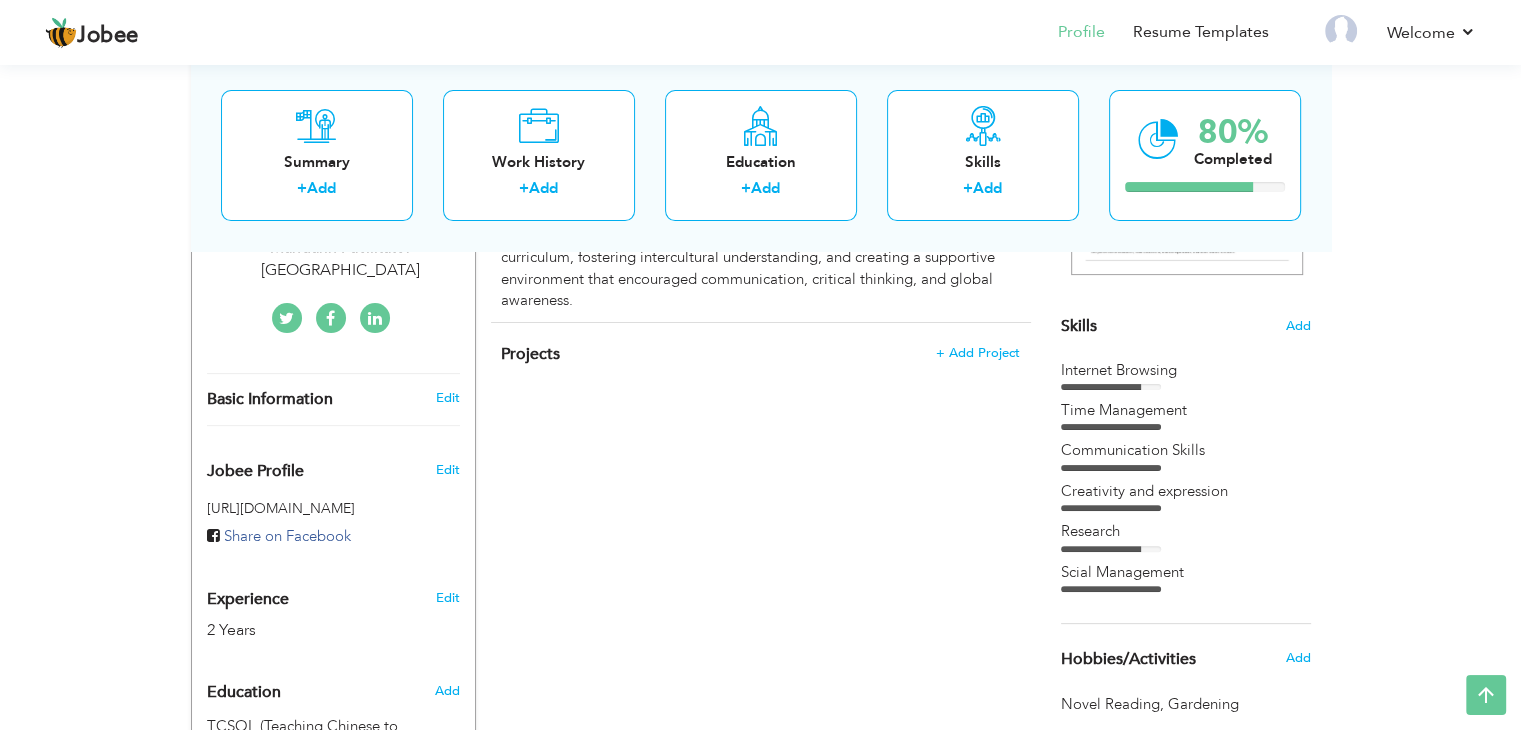 scroll, scrollTop: 453, scrollLeft: 0, axis: vertical 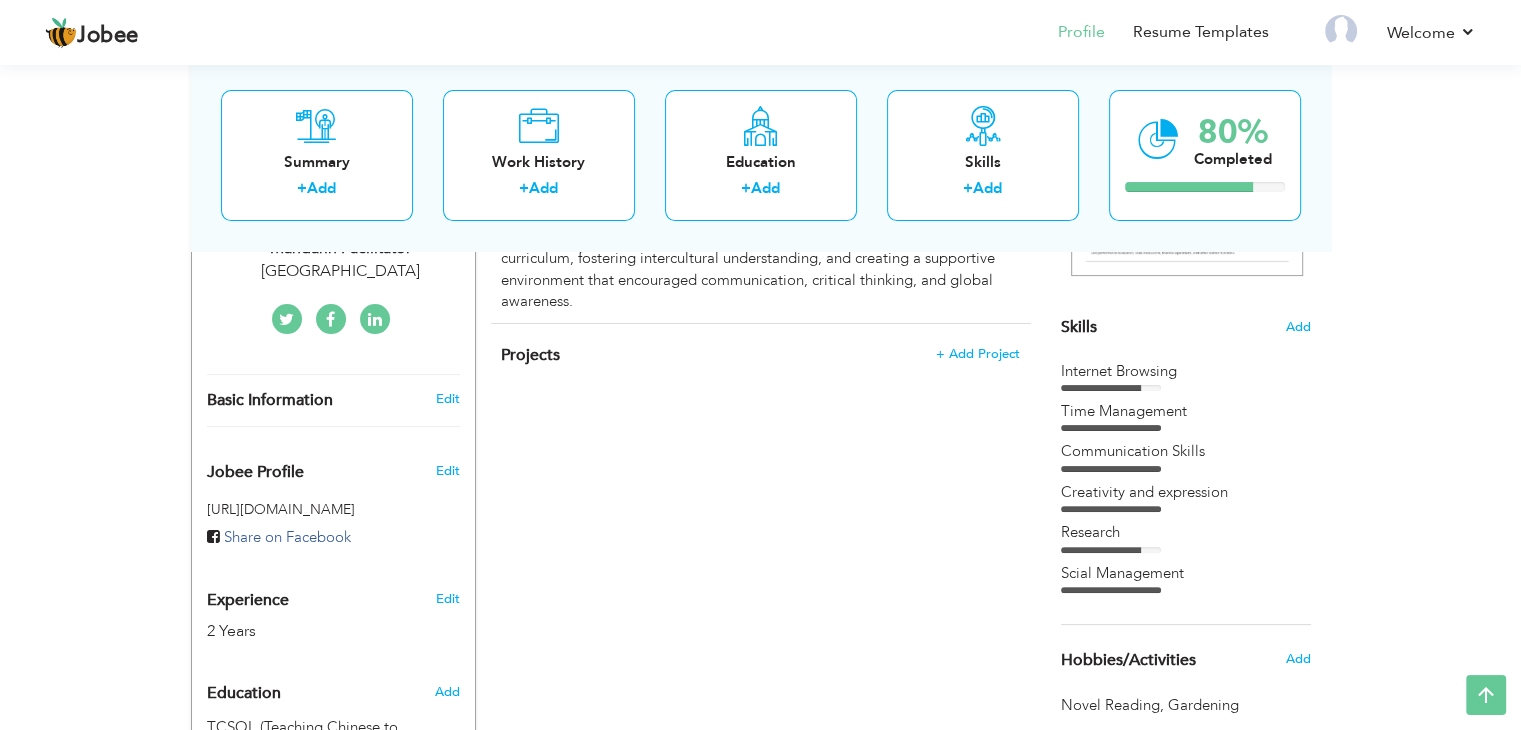 click on "Skills
Add" at bounding box center [1186, 131] 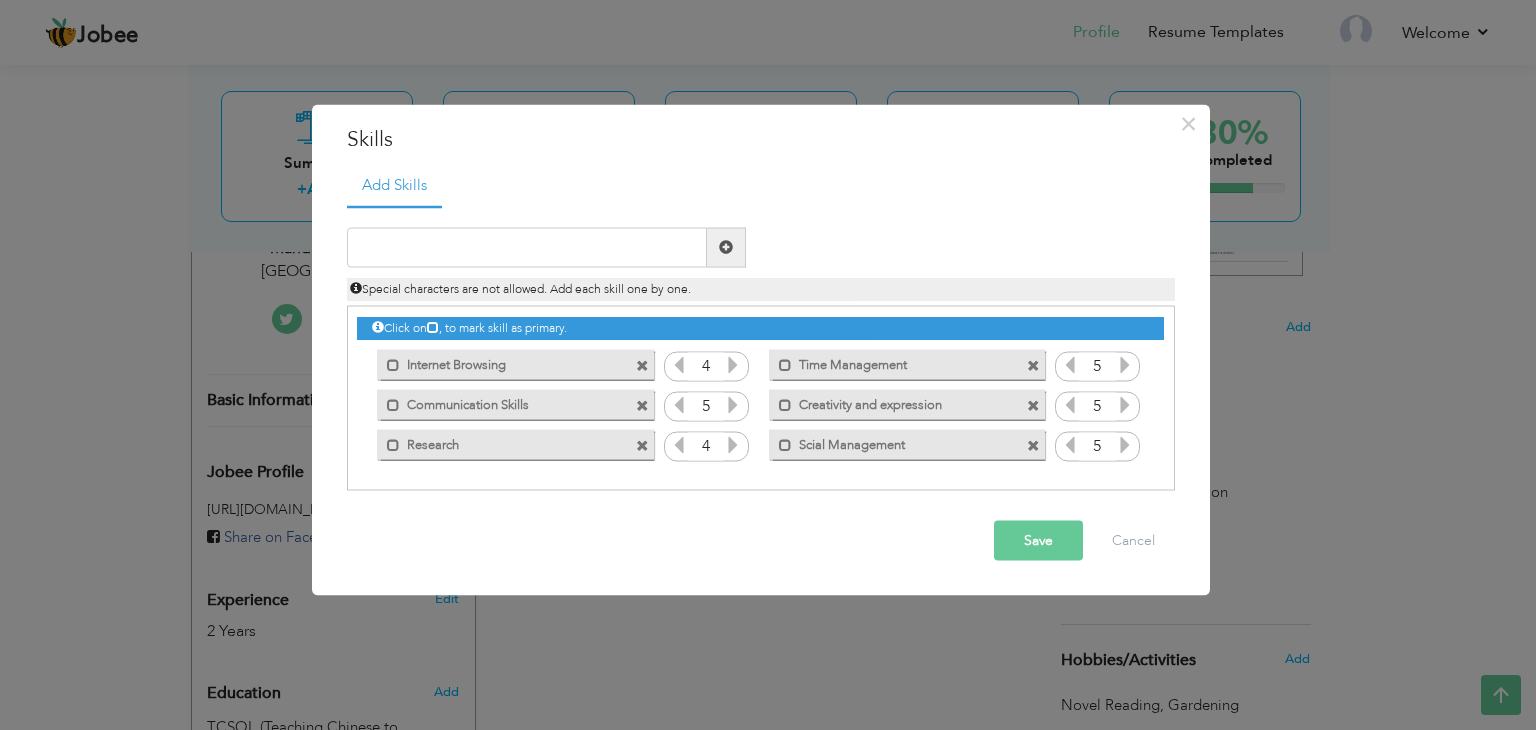 click at bounding box center (642, 366) 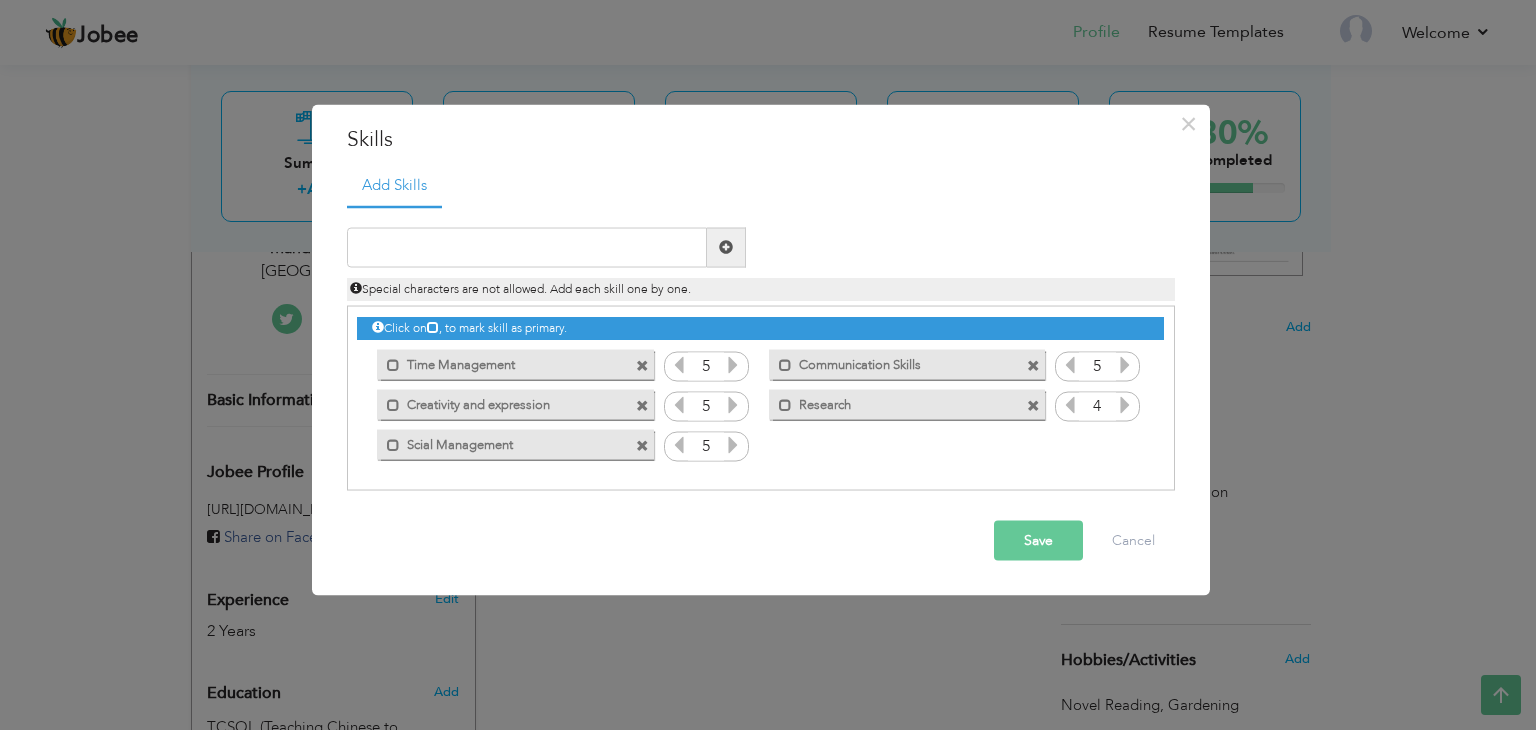 click at bounding box center (642, 366) 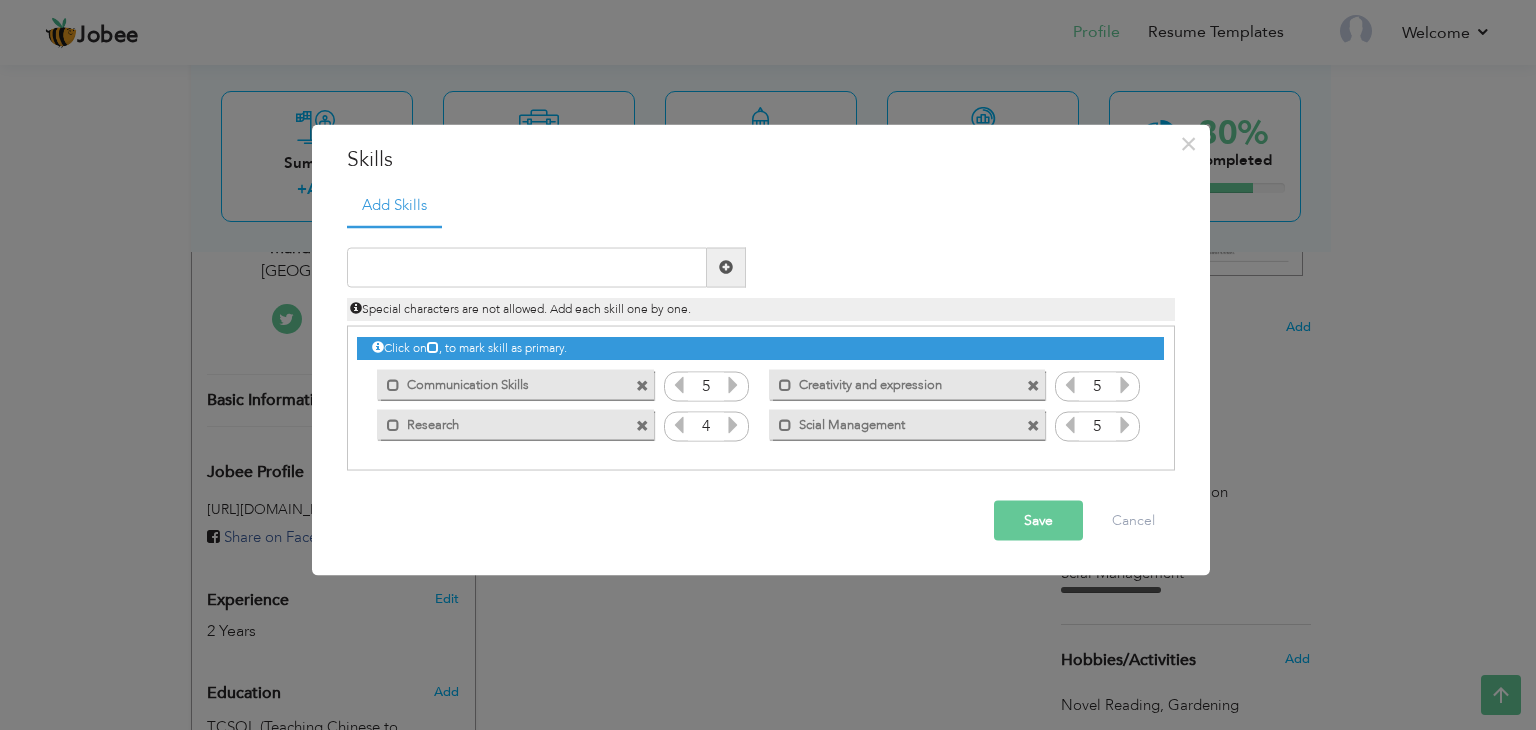 click on "Mark as primary skill.
Communication Skills" at bounding box center [510, 385] 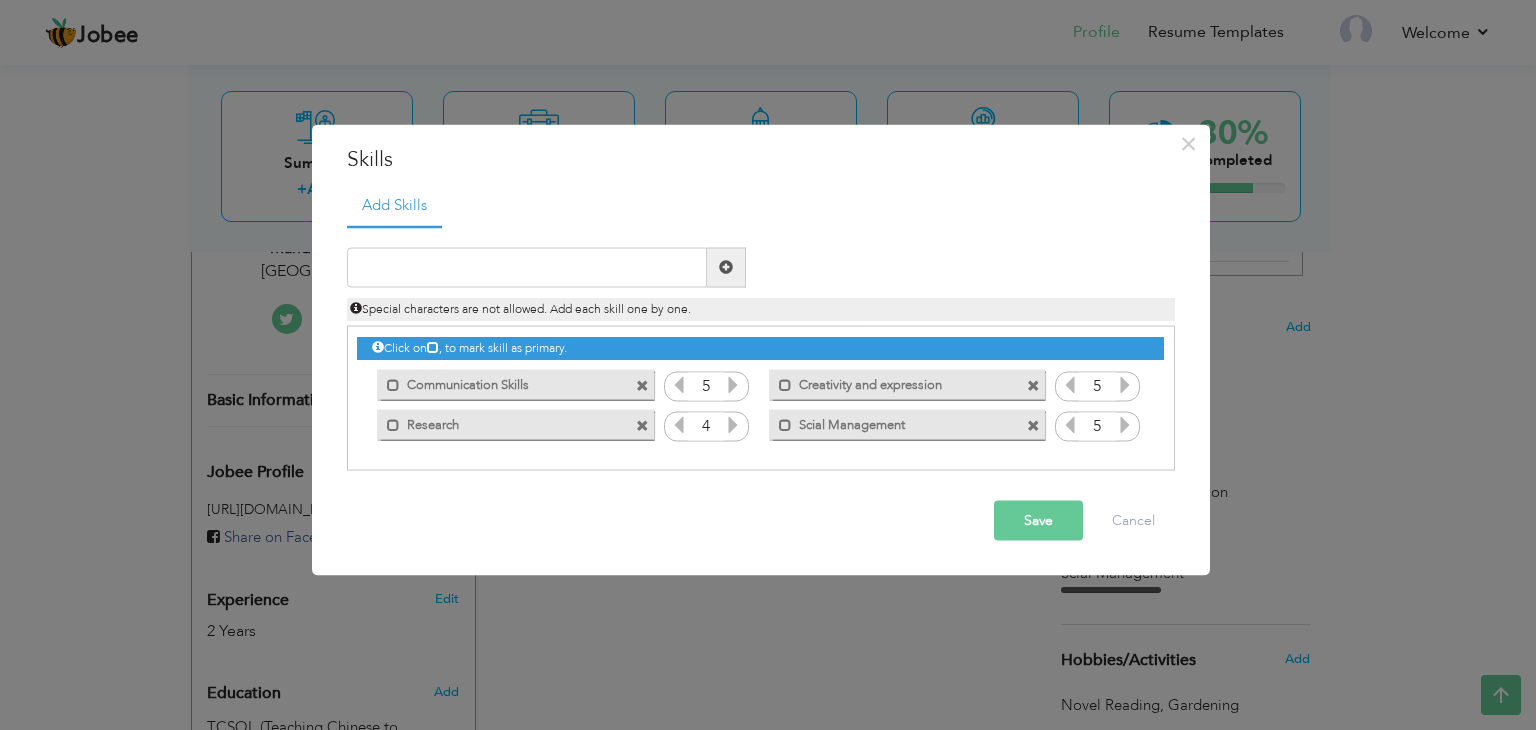 click on "Mark as primary skill.
Communication Skills" at bounding box center [510, 385] 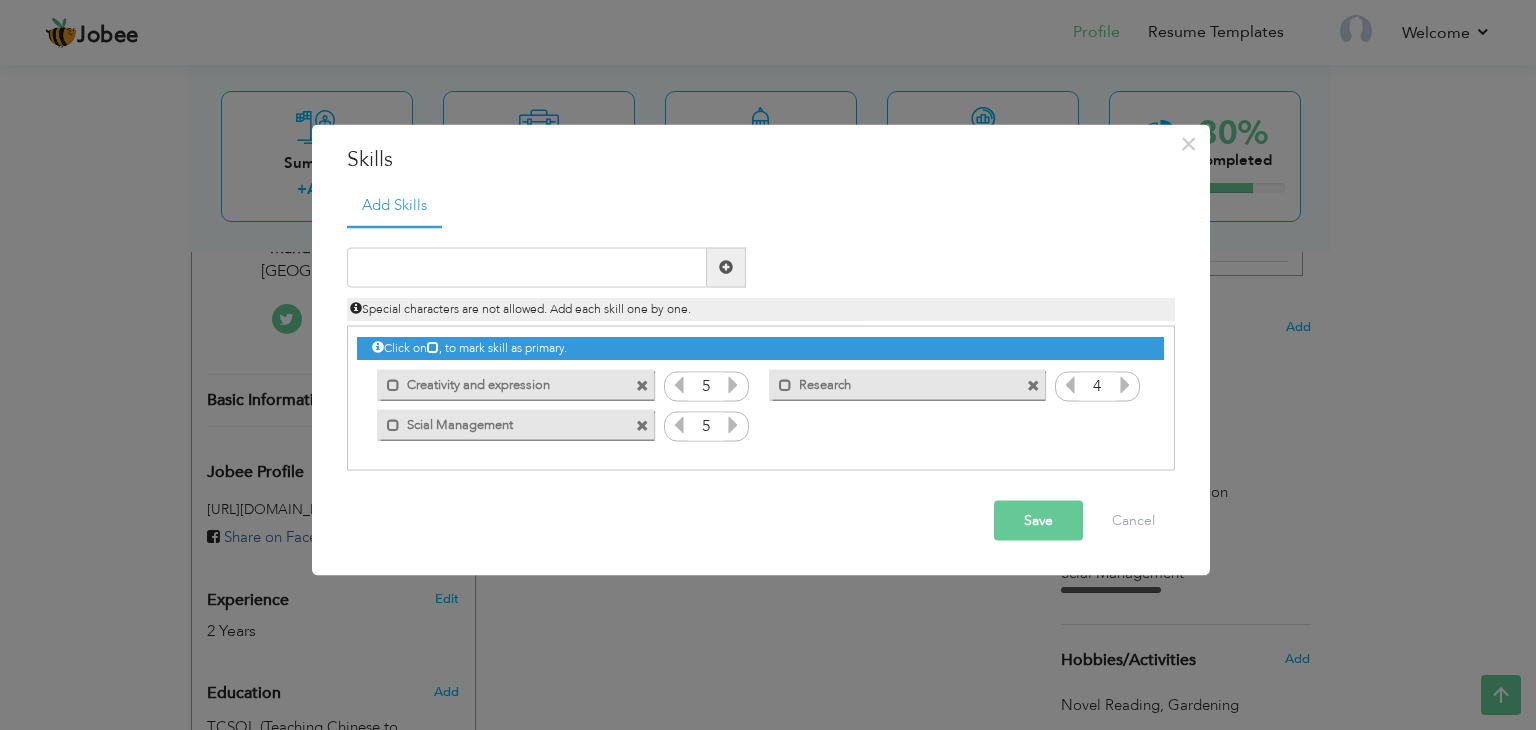 click at bounding box center (642, 386) 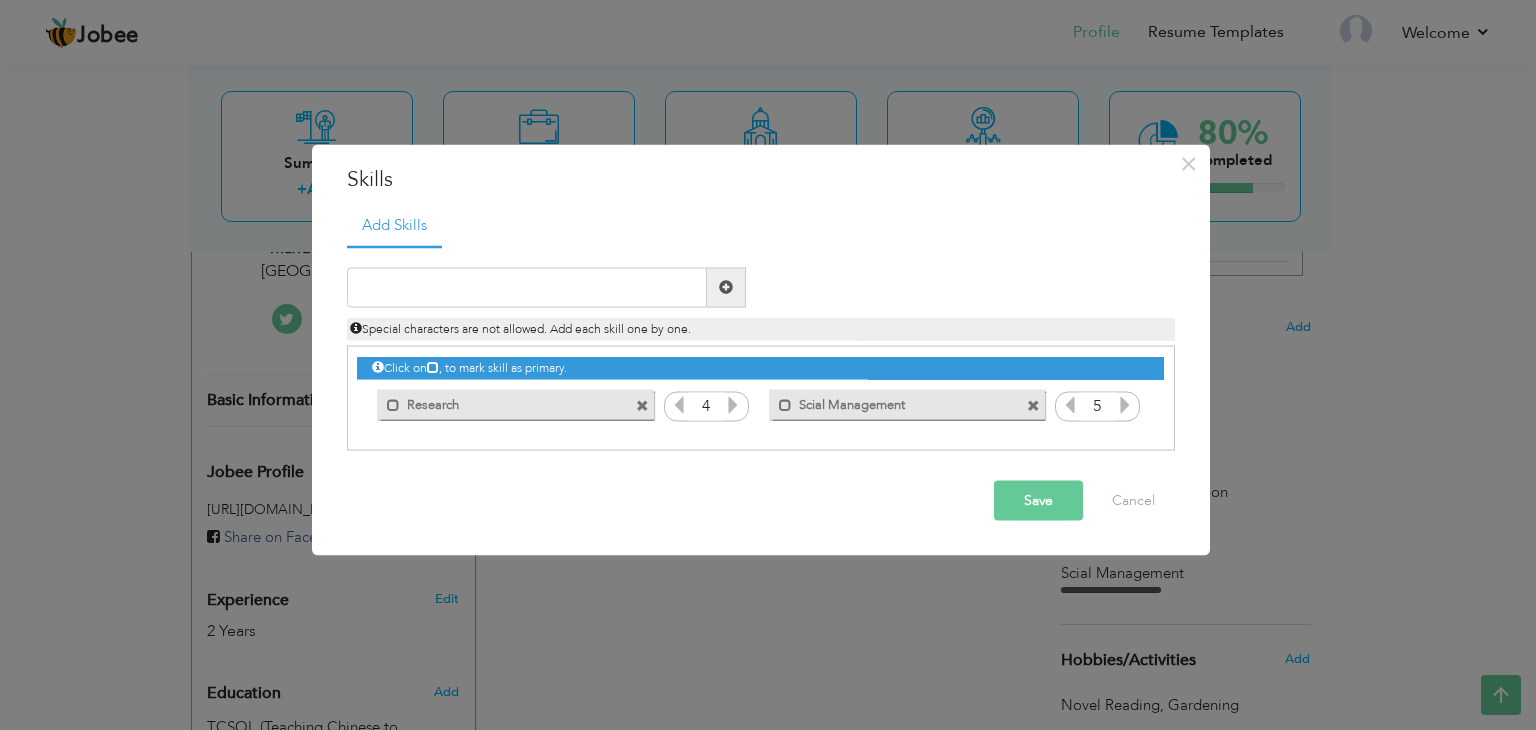 click at bounding box center (645, 400) 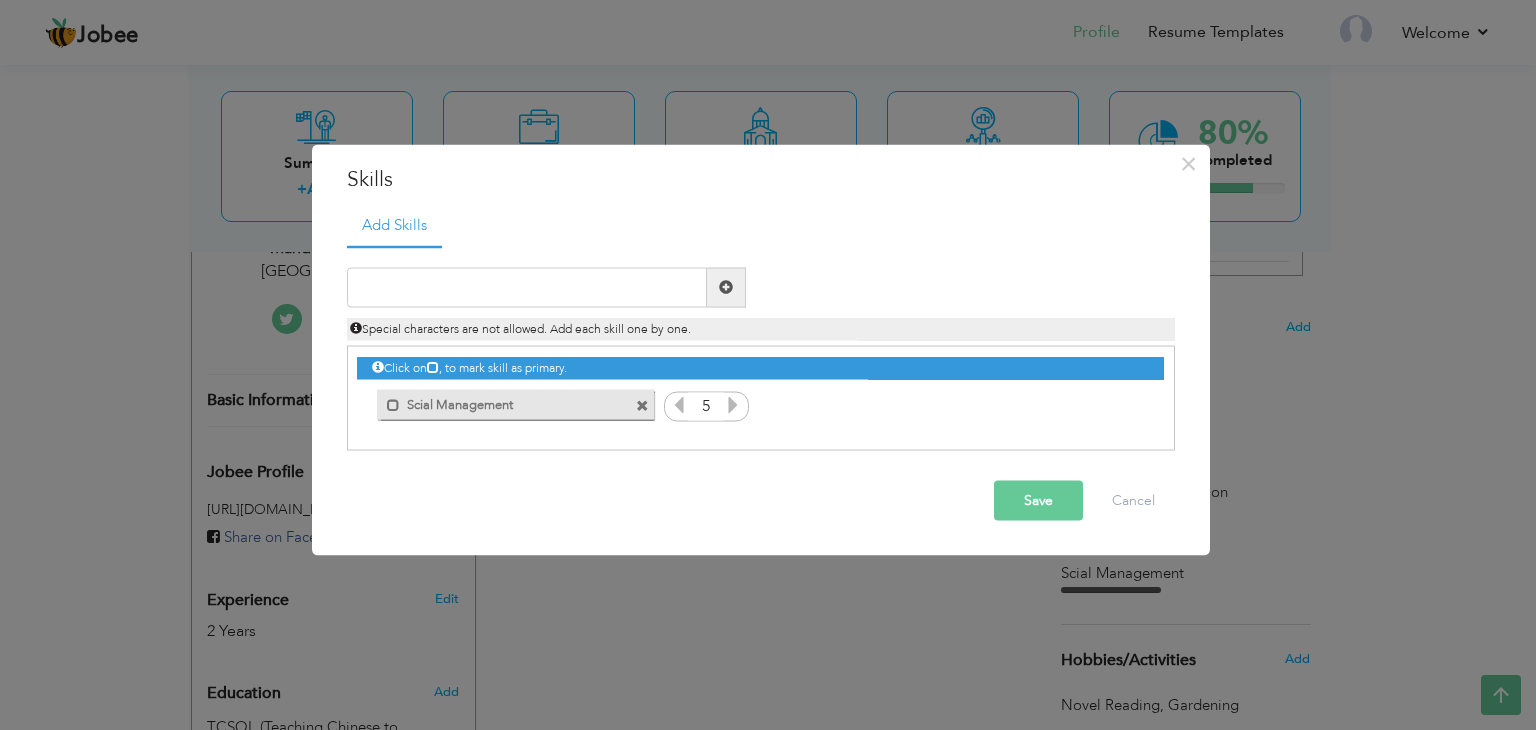 click at bounding box center [642, 406] 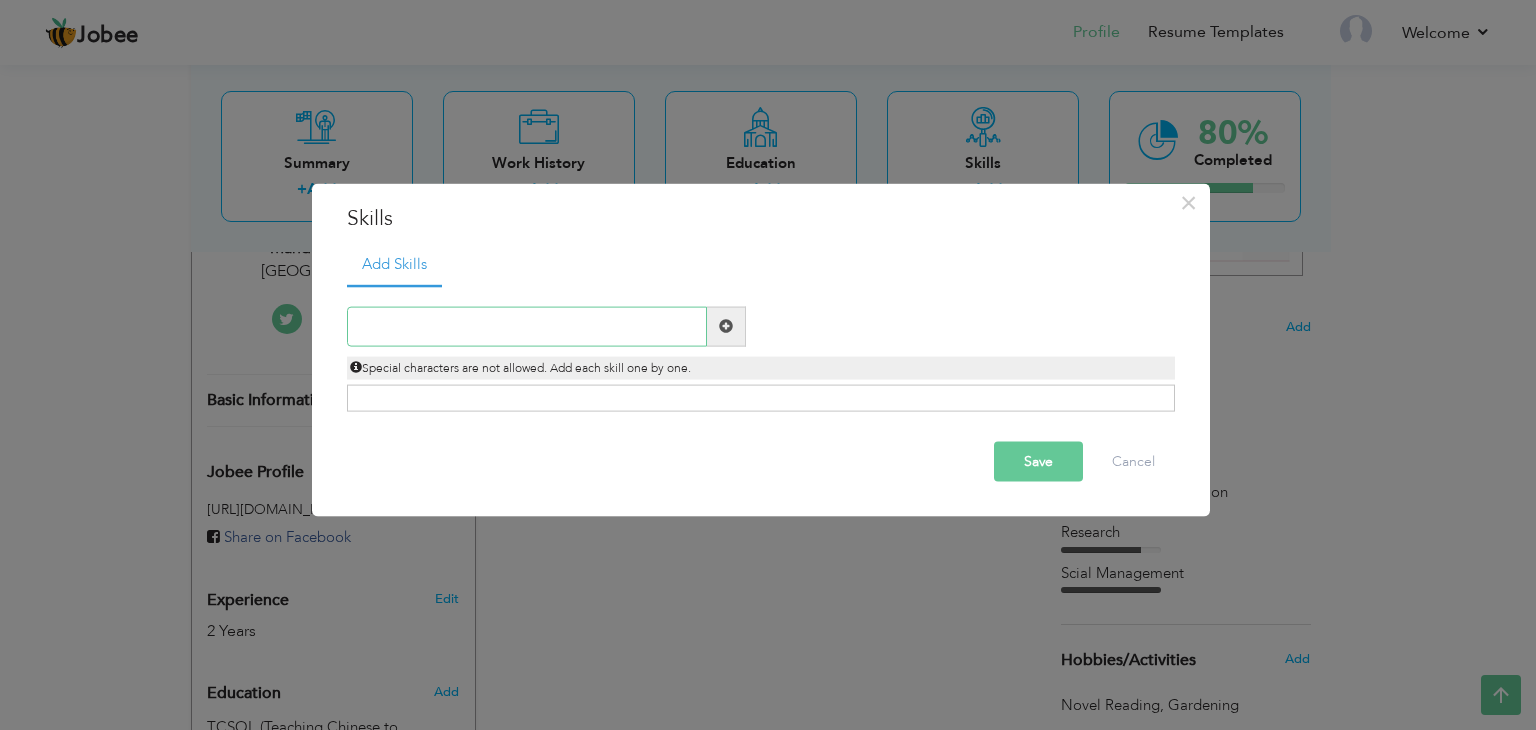 click at bounding box center [527, 326] 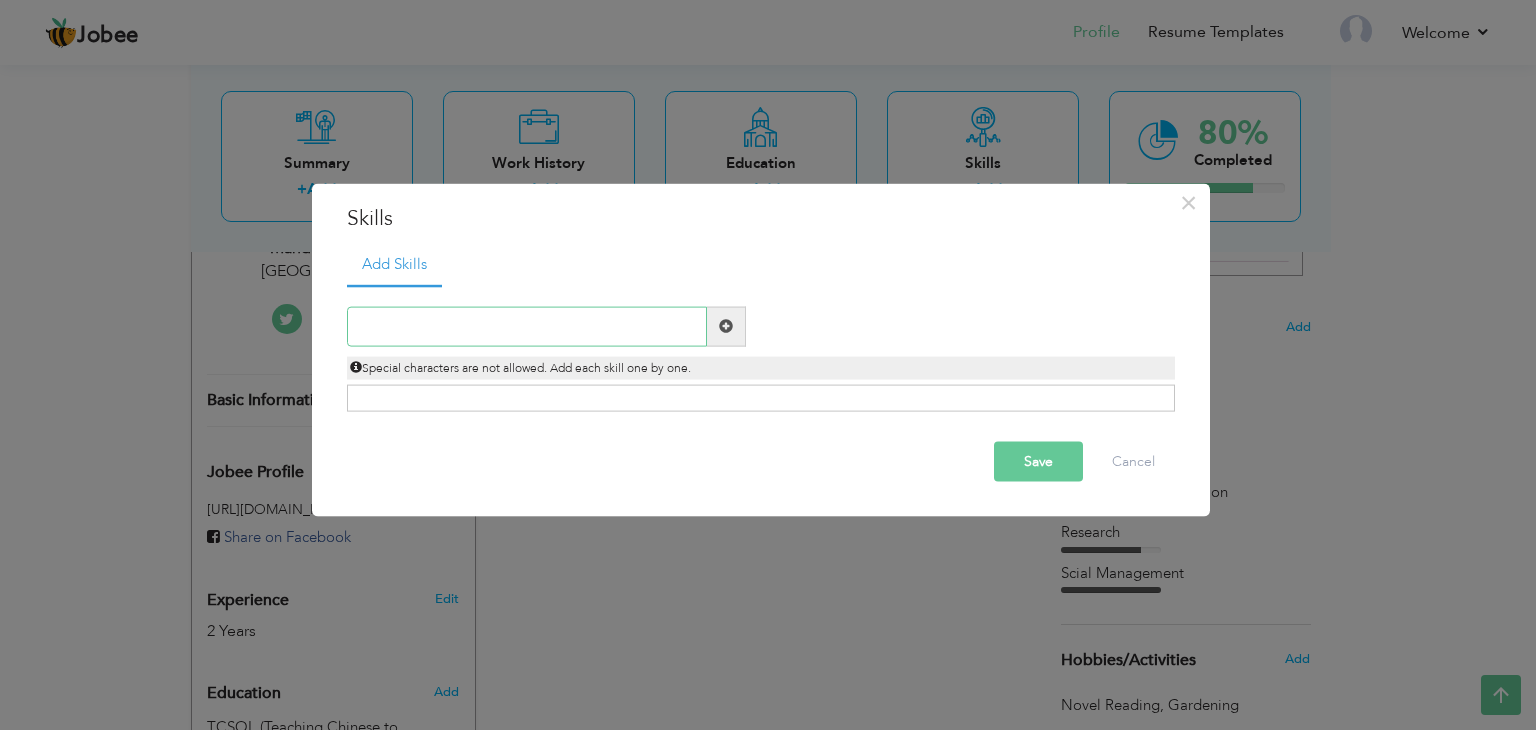 click at bounding box center [527, 326] 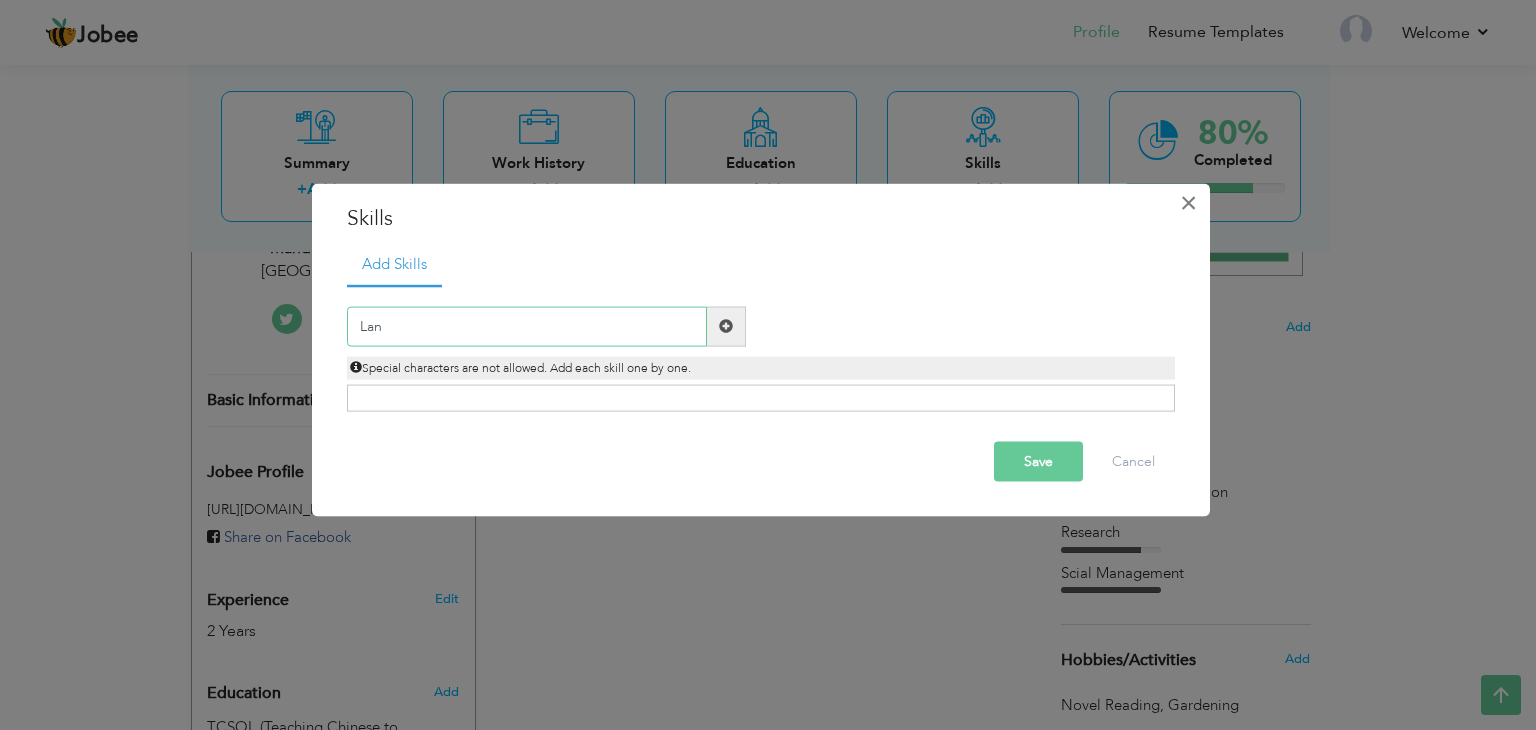 type on "Lan" 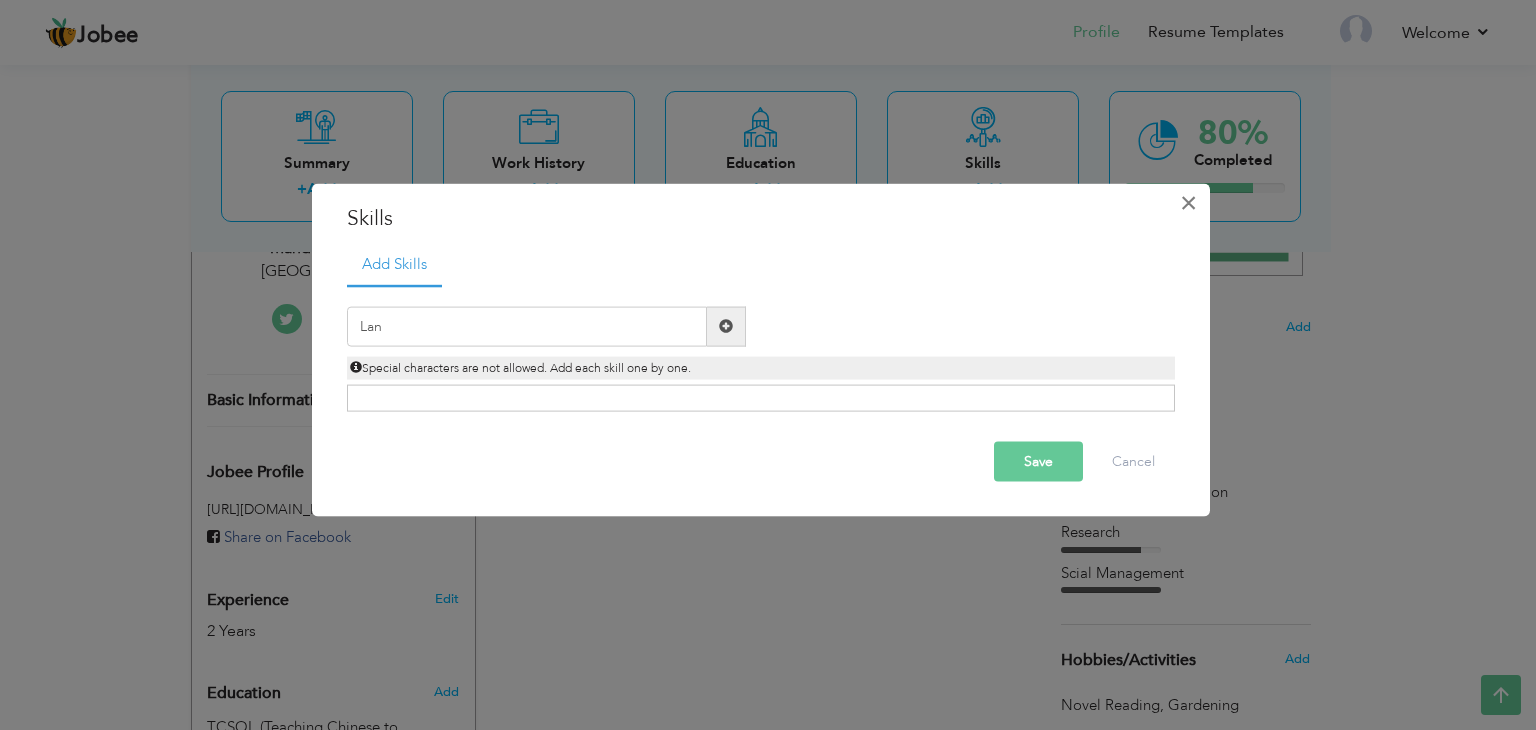 click on "×" at bounding box center (1188, 203) 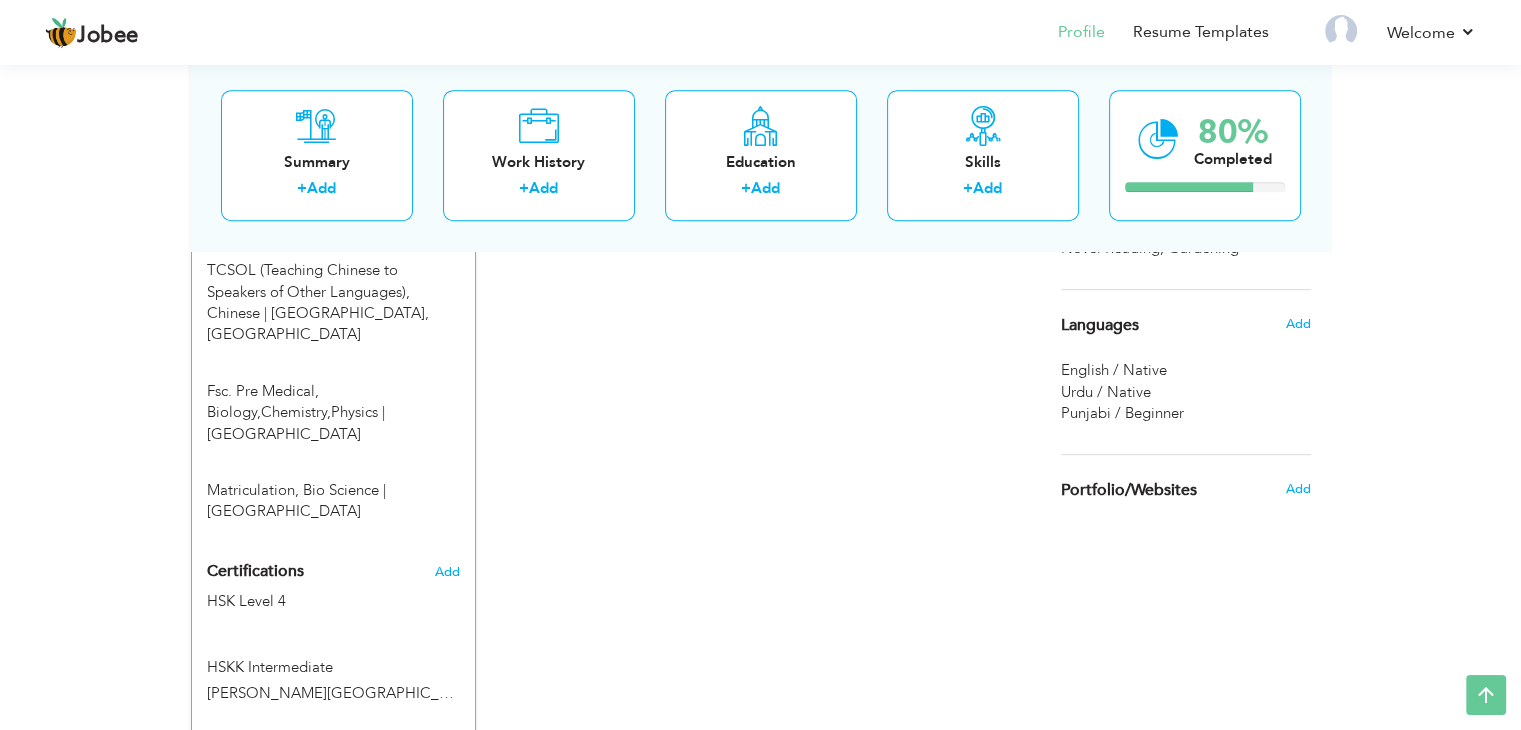 scroll, scrollTop: 909, scrollLeft: 0, axis: vertical 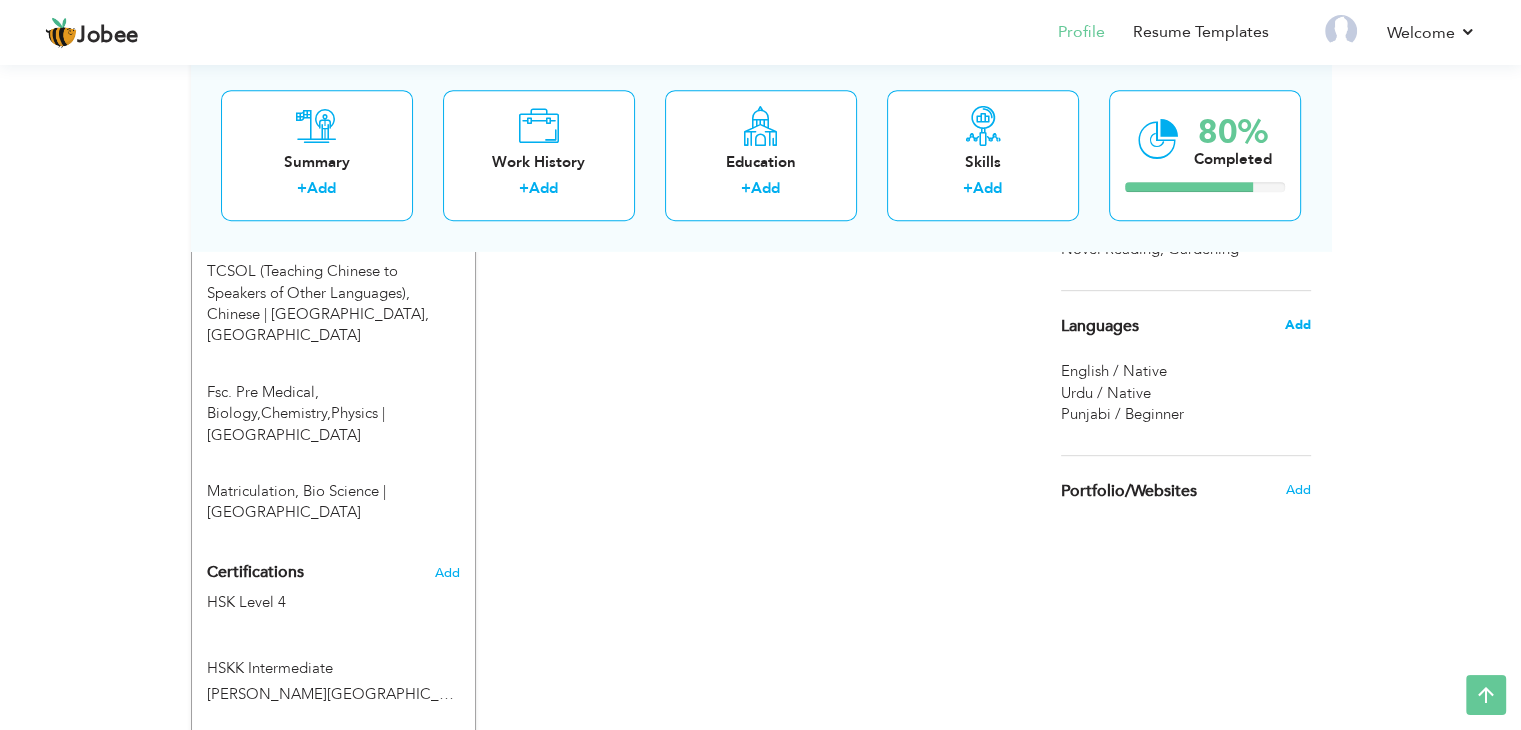 click on "Add" at bounding box center [1297, 325] 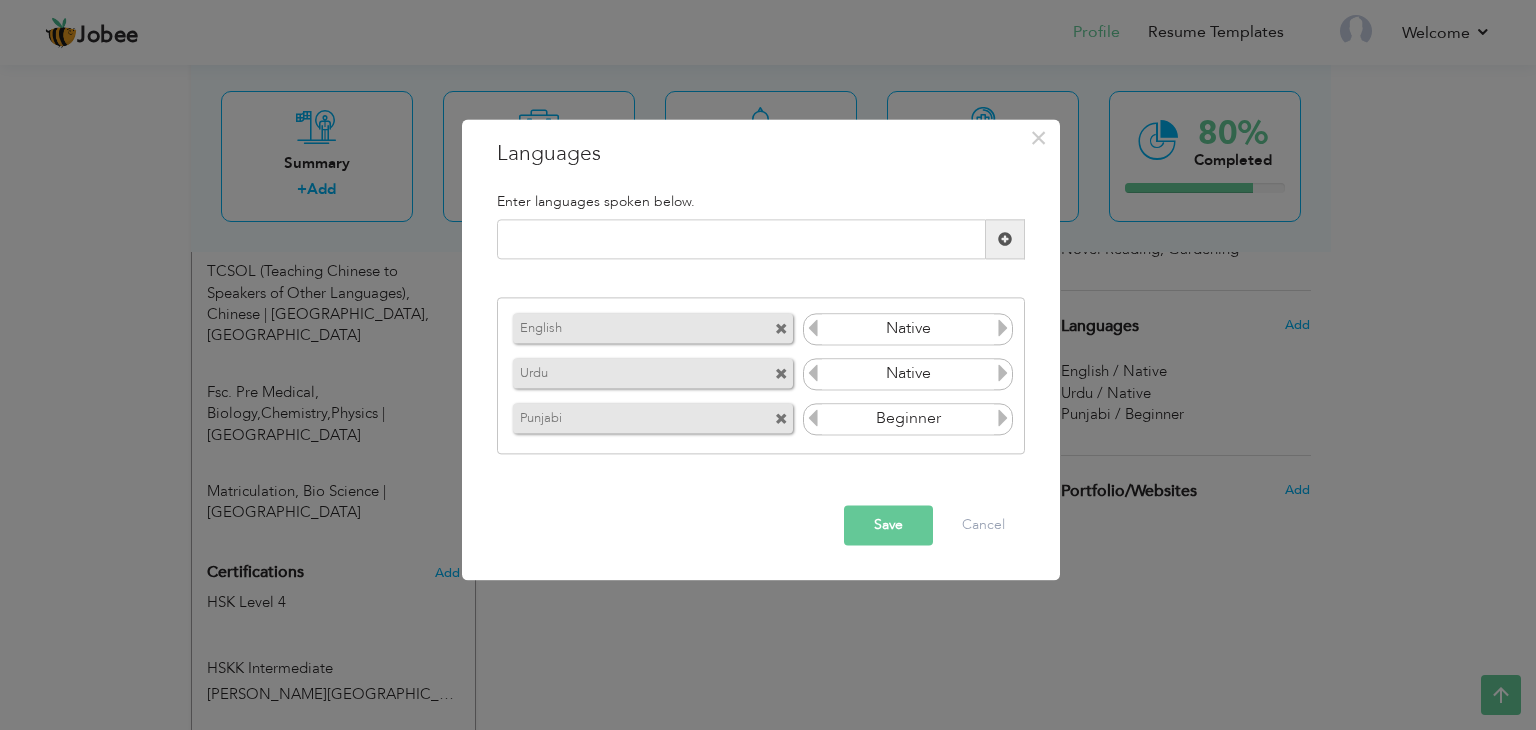 click at bounding box center (741, 240) 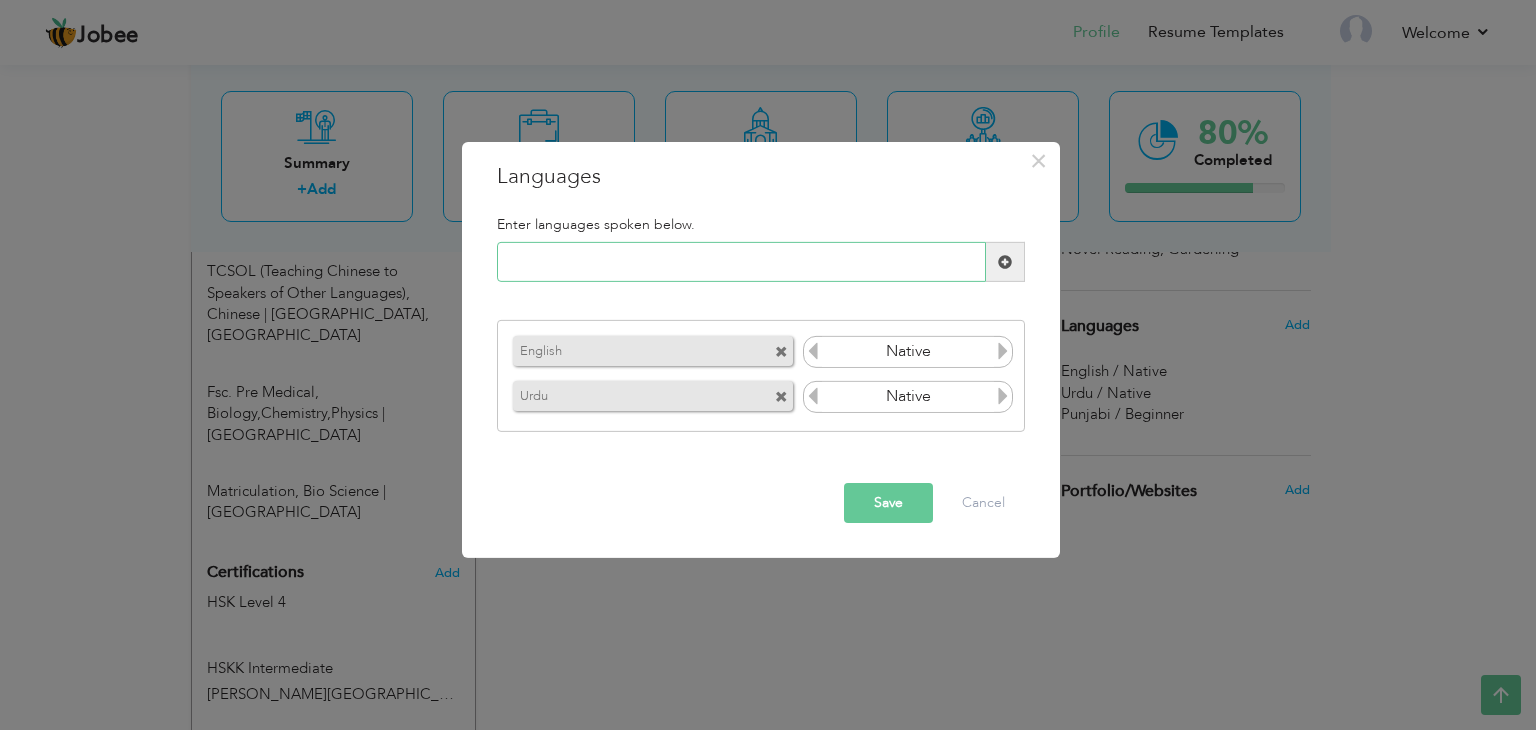 click at bounding box center [741, 262] 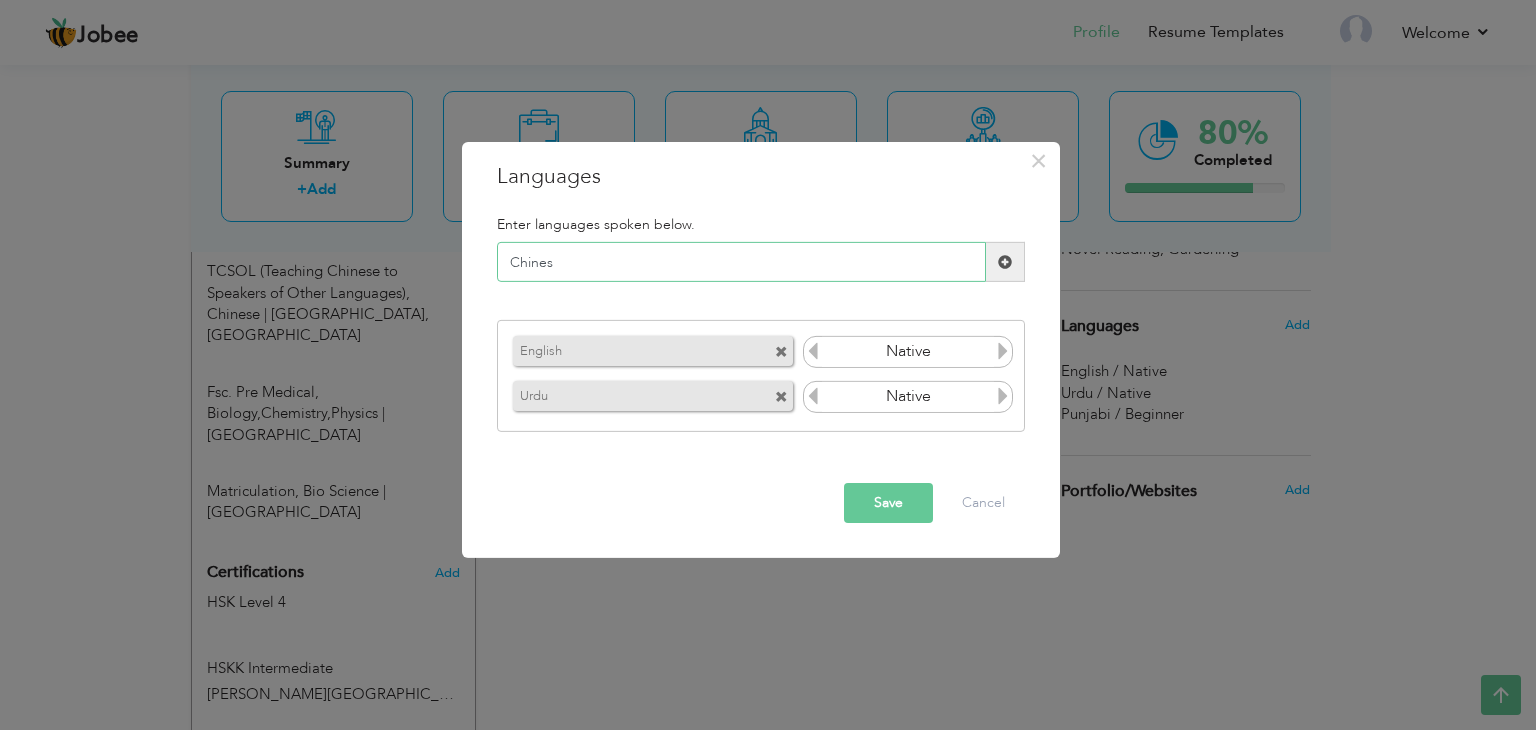 type on "Chinese" 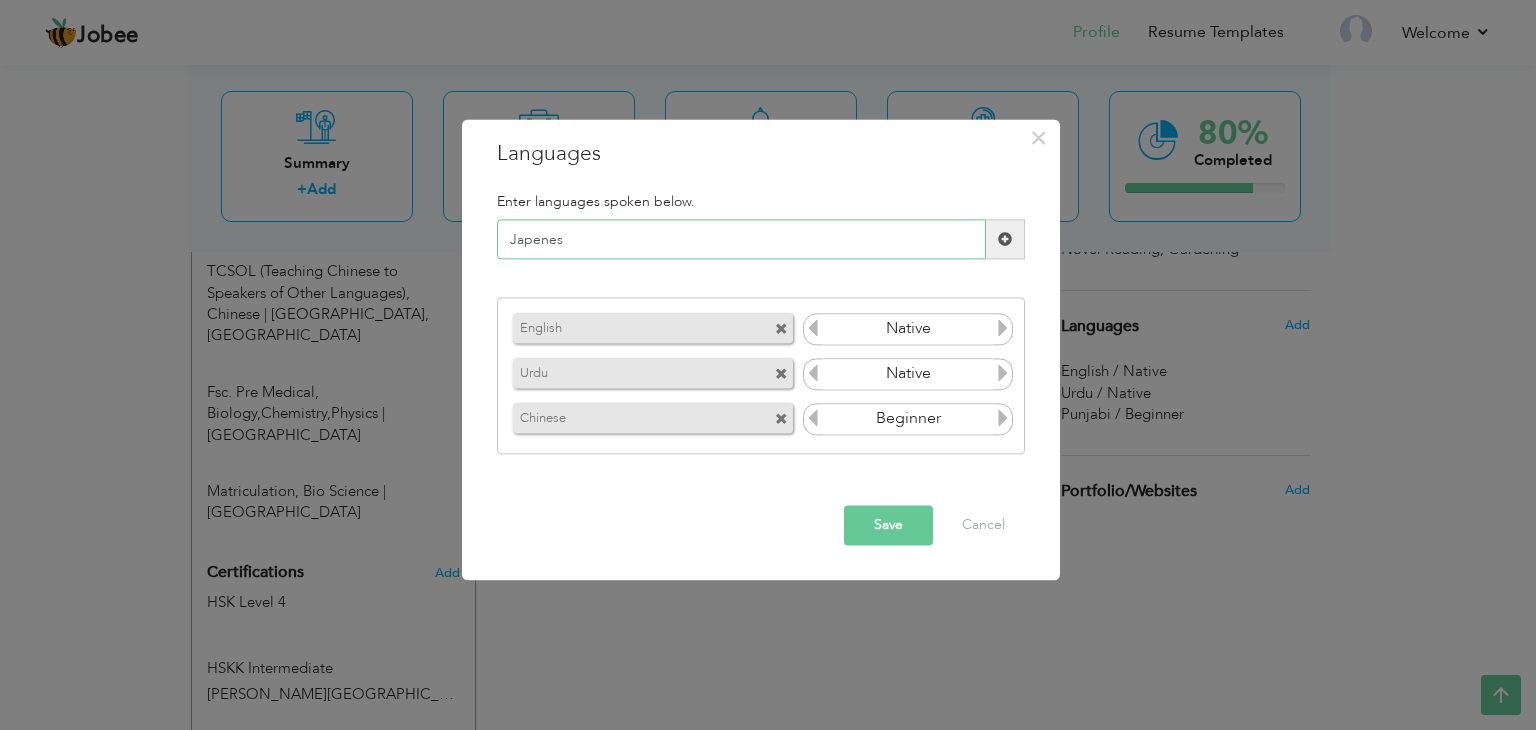 type on "Japenese" 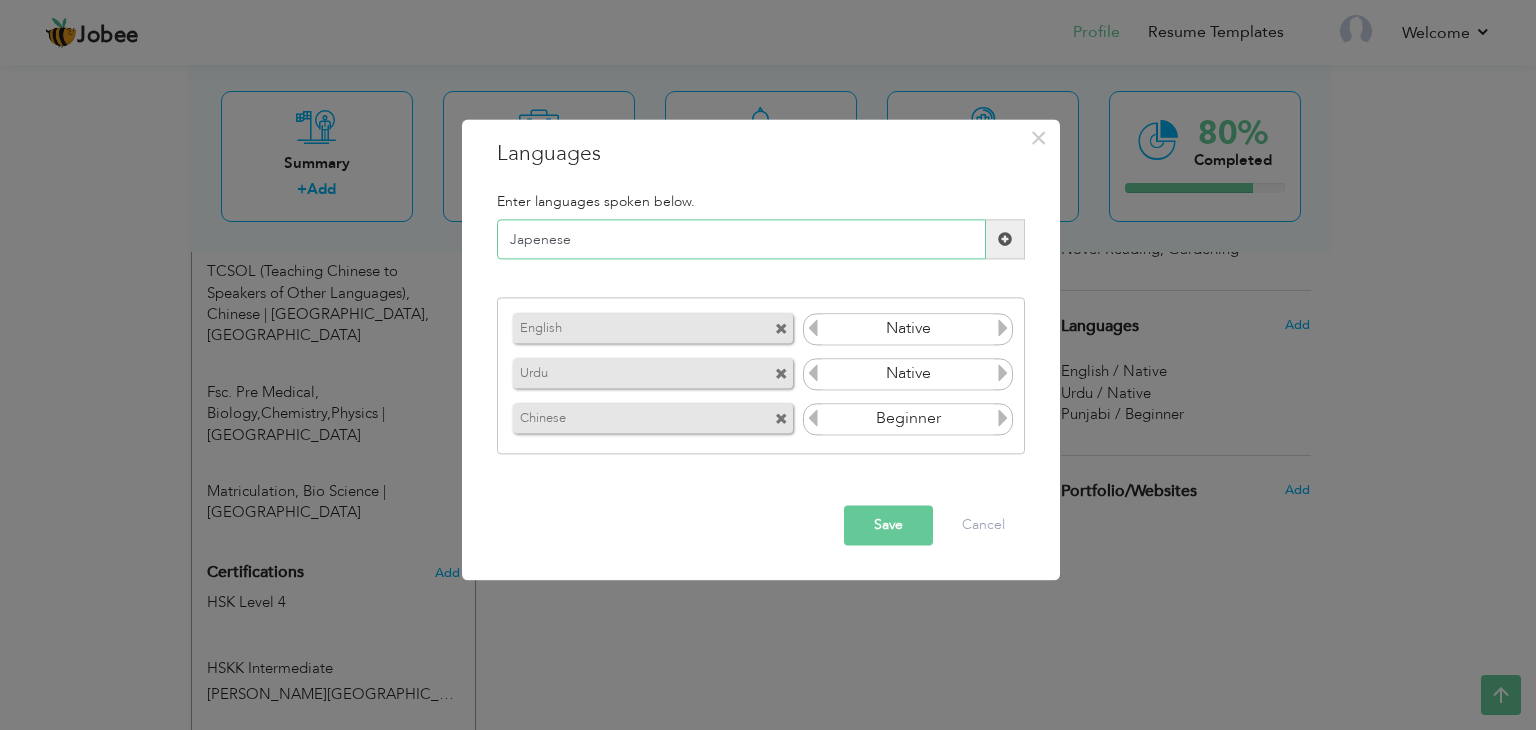type 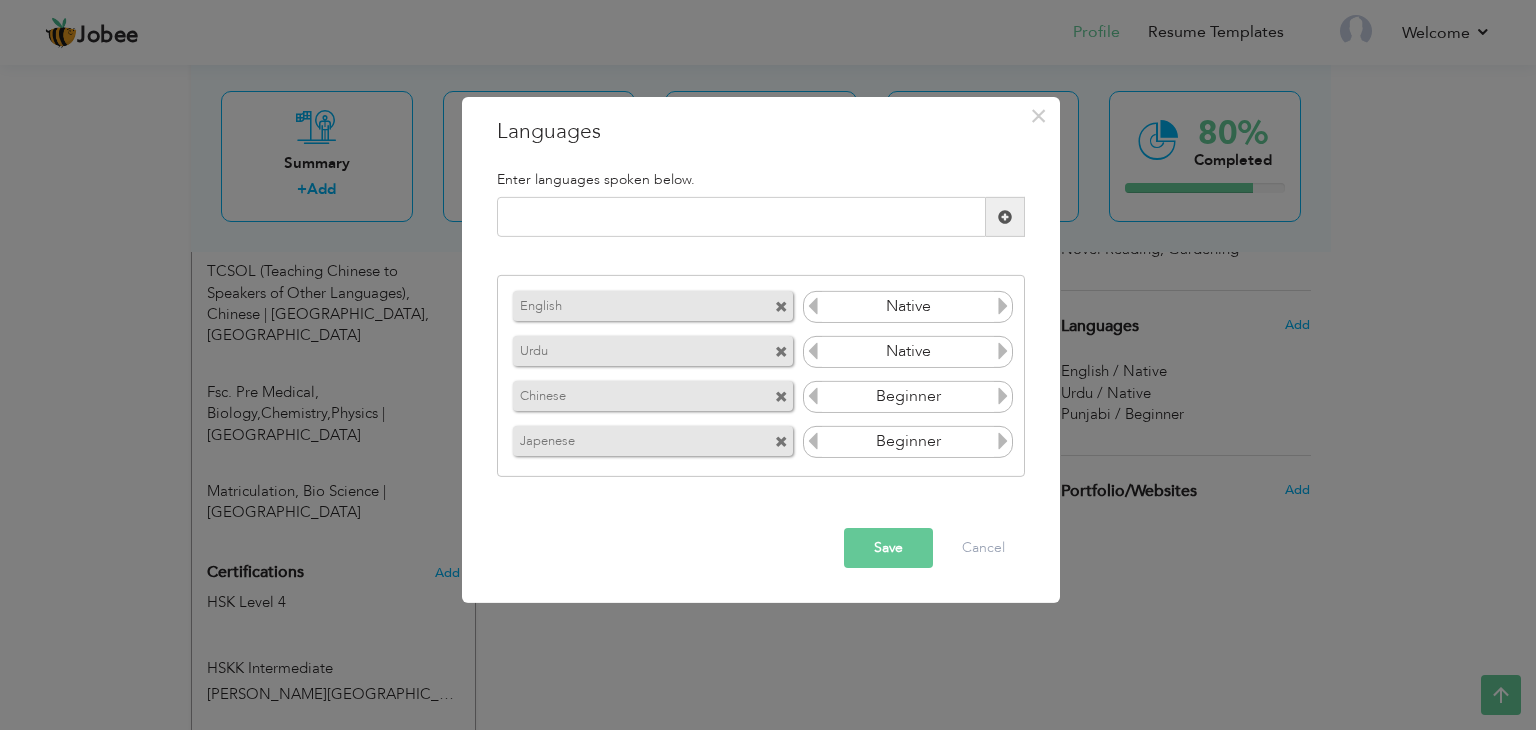 click at bounding box center [1003, 396] 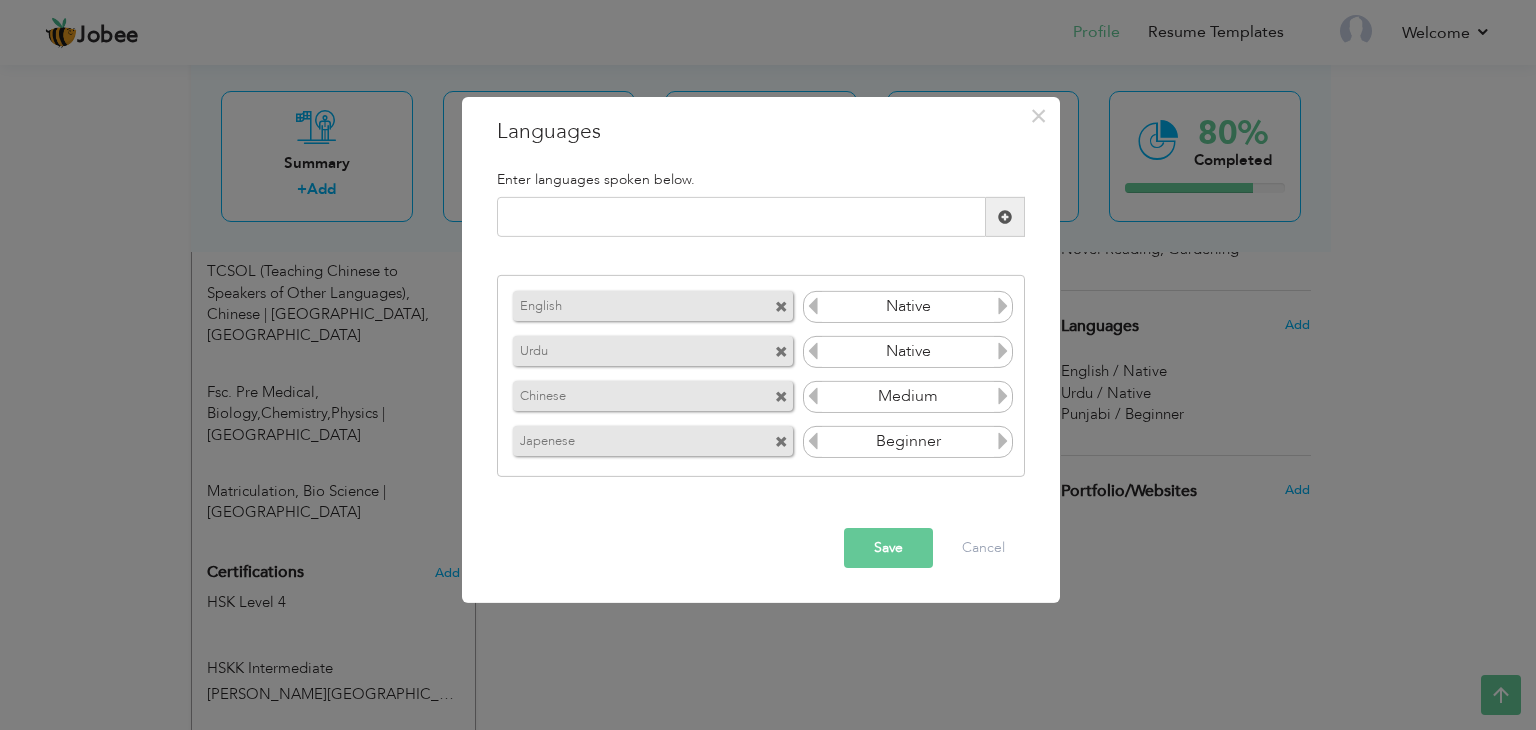click at bounding box center [1003, 396] 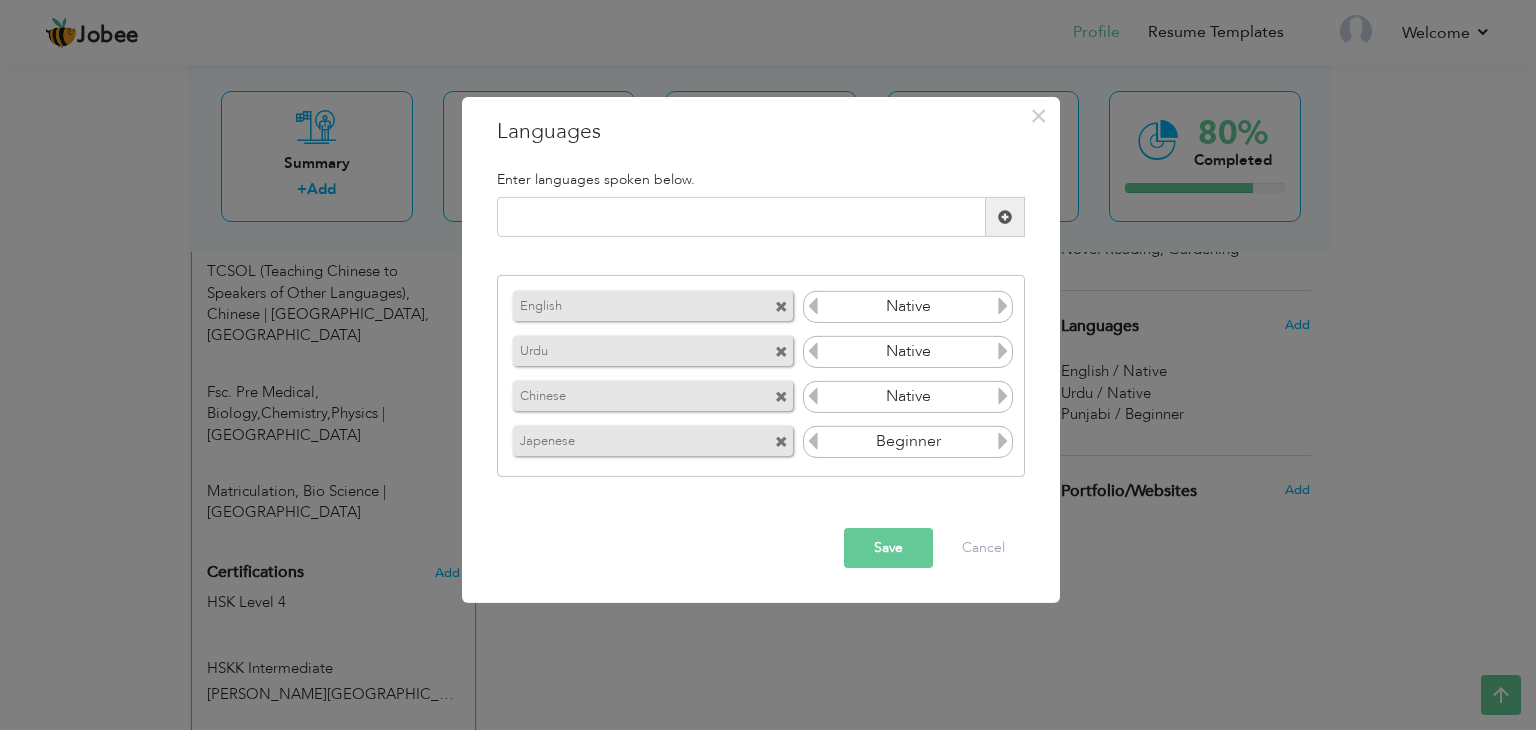 click at bounding box center [1003, 396] 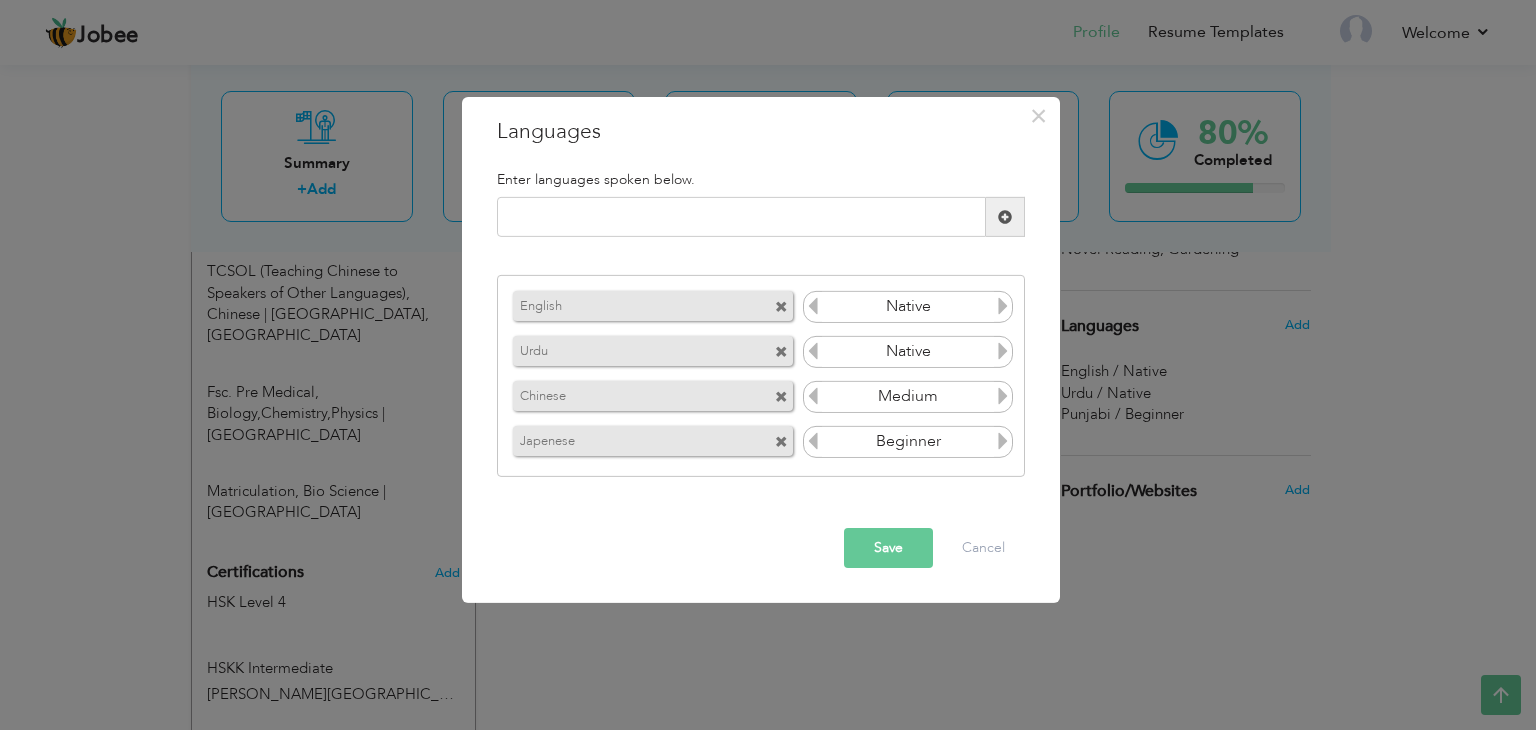 click at bounding box center (1003, 396) 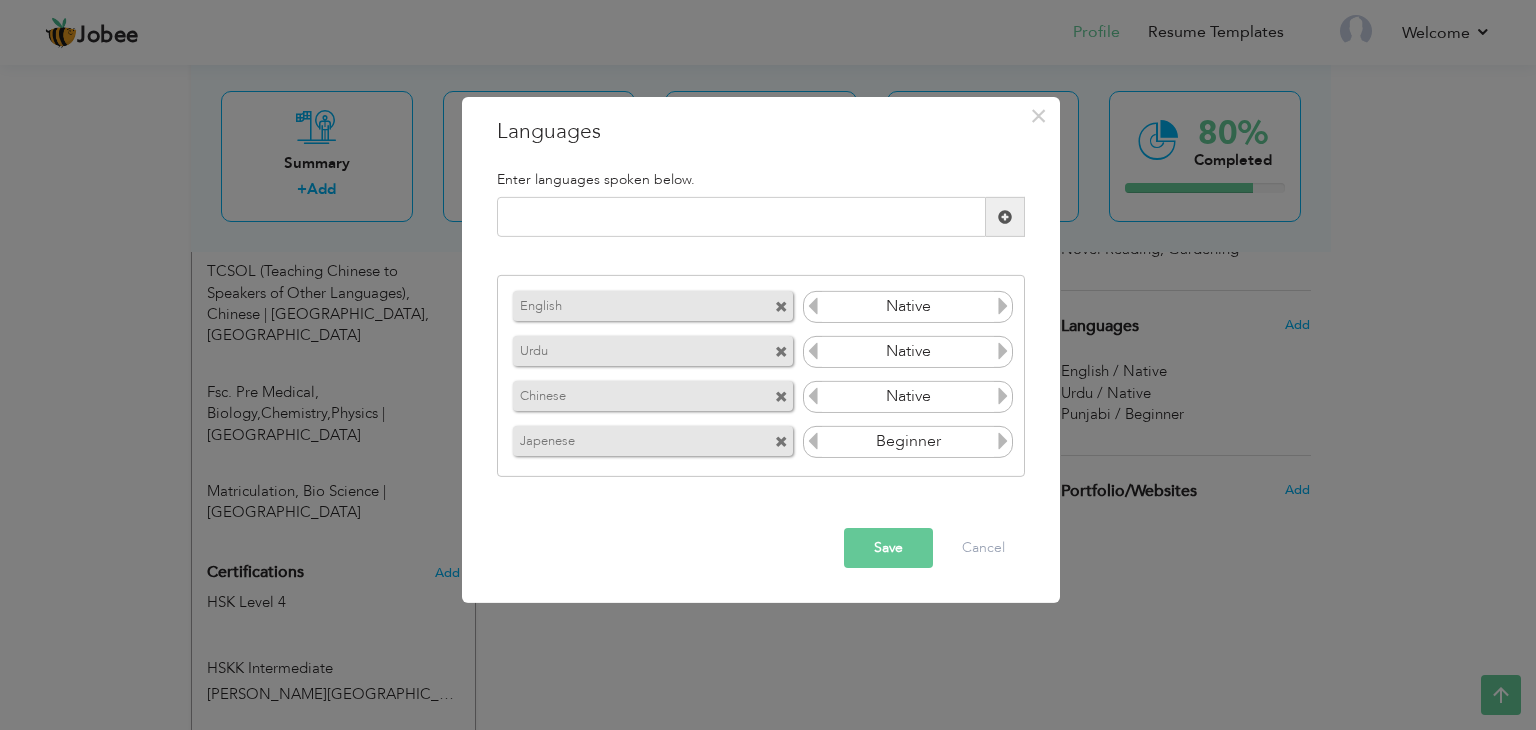 click at bounding box center (1003, 396) 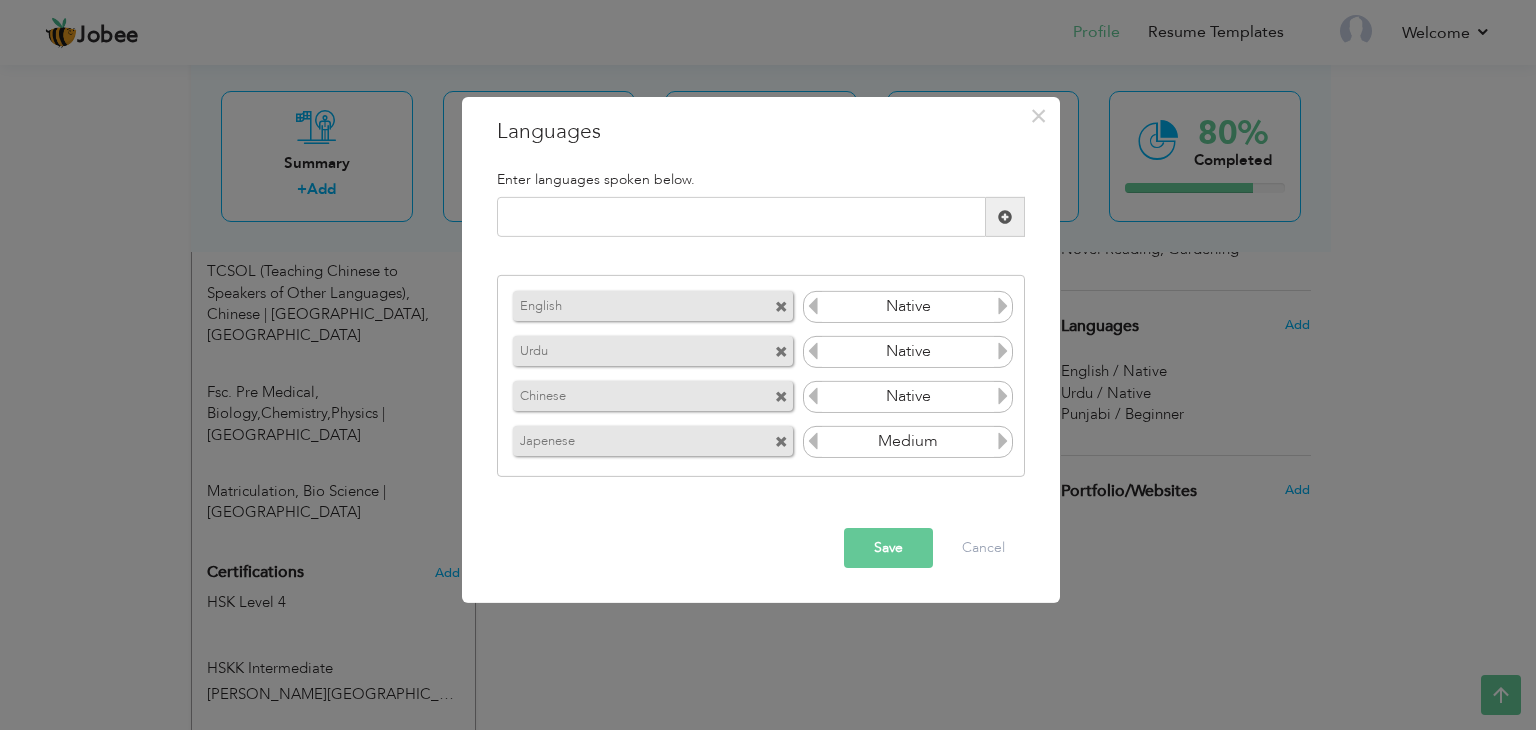 click at bounding box center [1003, 441] 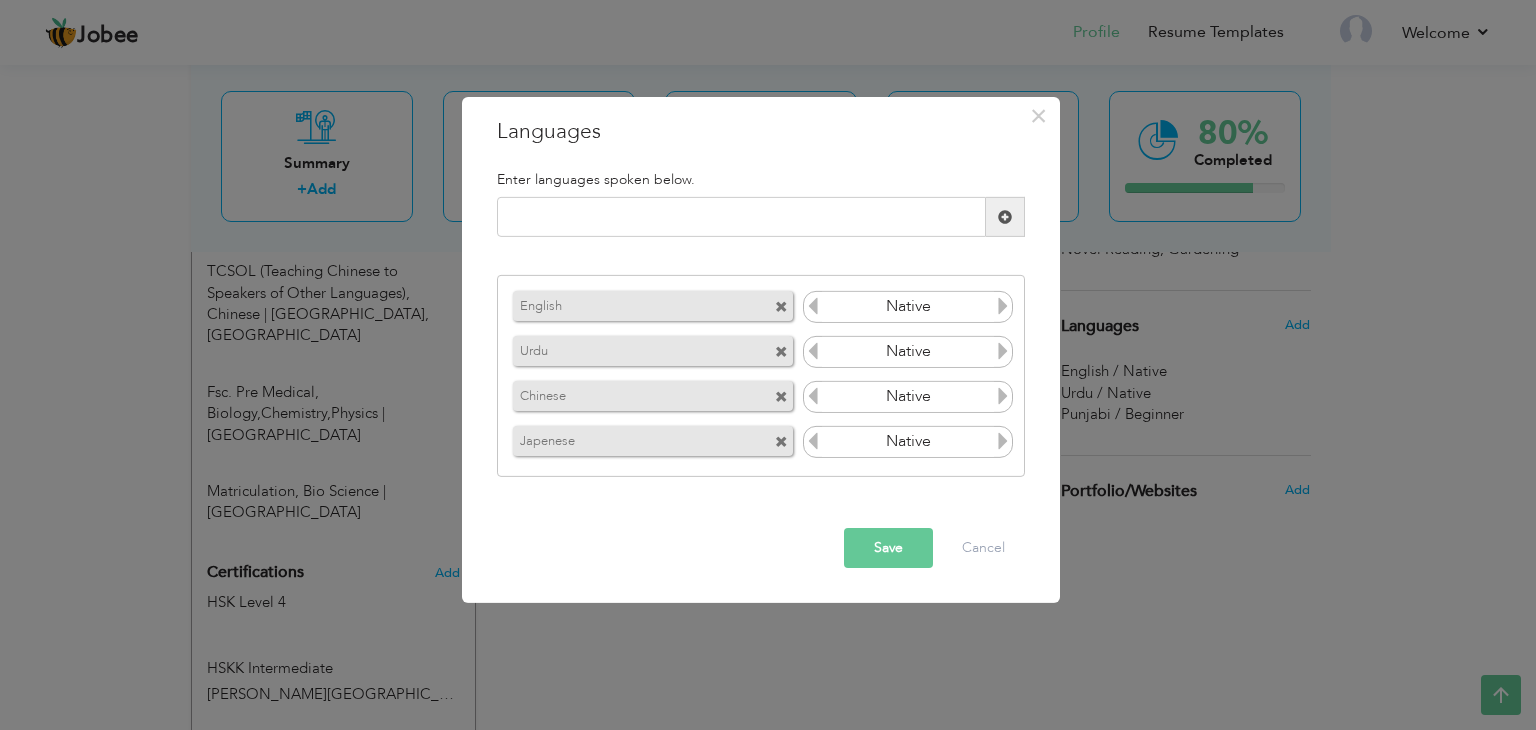 click at bounding box center (1003, 441) 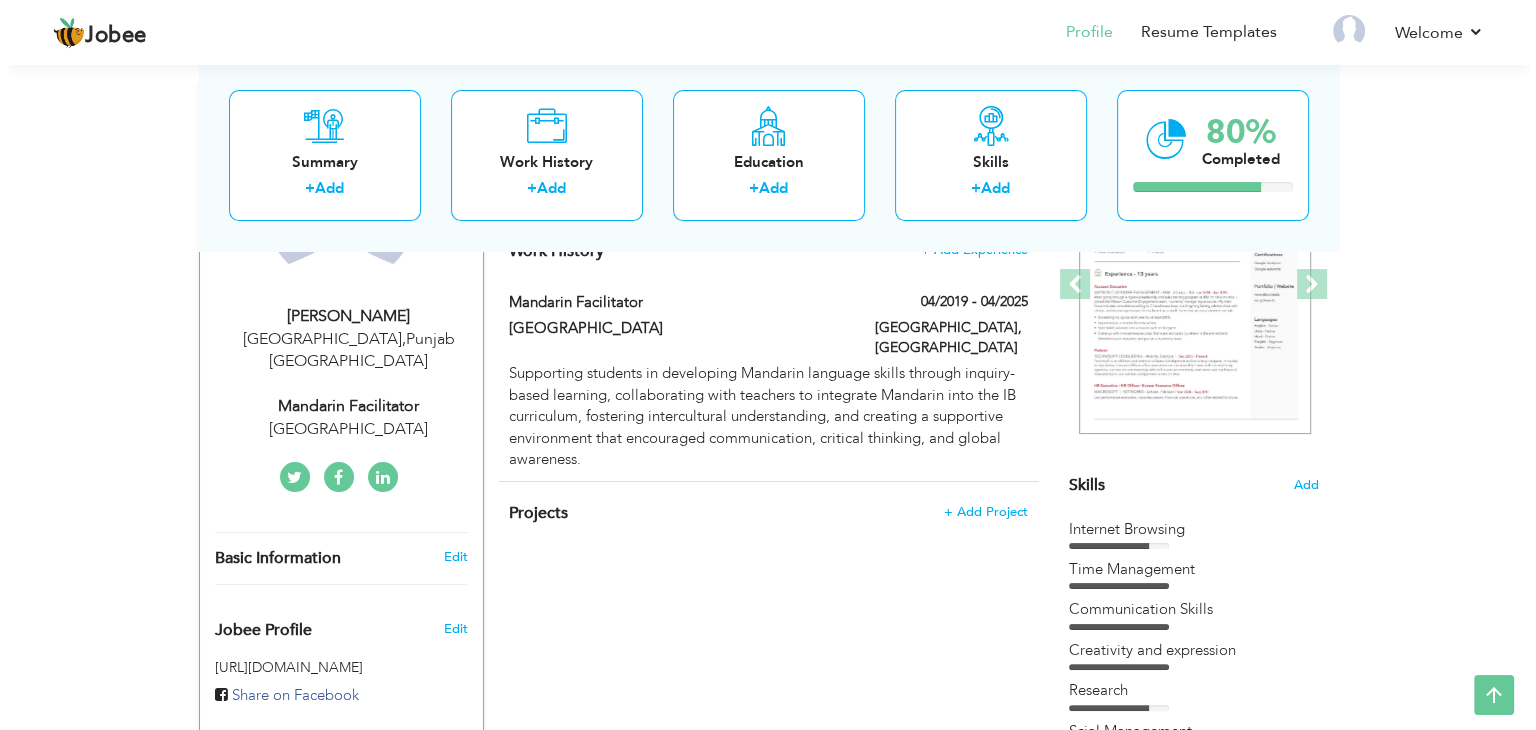 scroll, scrollTop: 296, scrollLeft: 0, axis: vertical 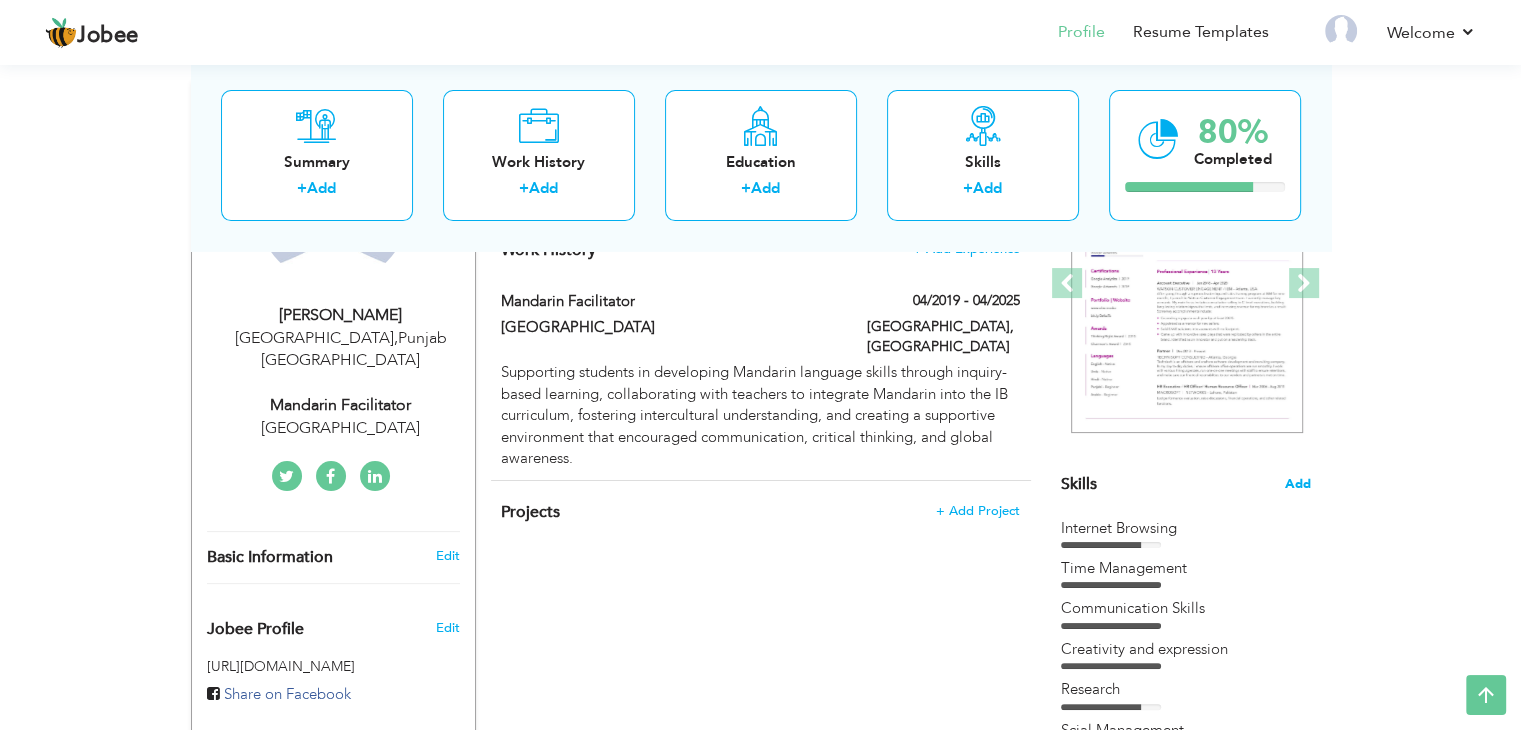 click on "Add" at bounding box center (1298, 484) 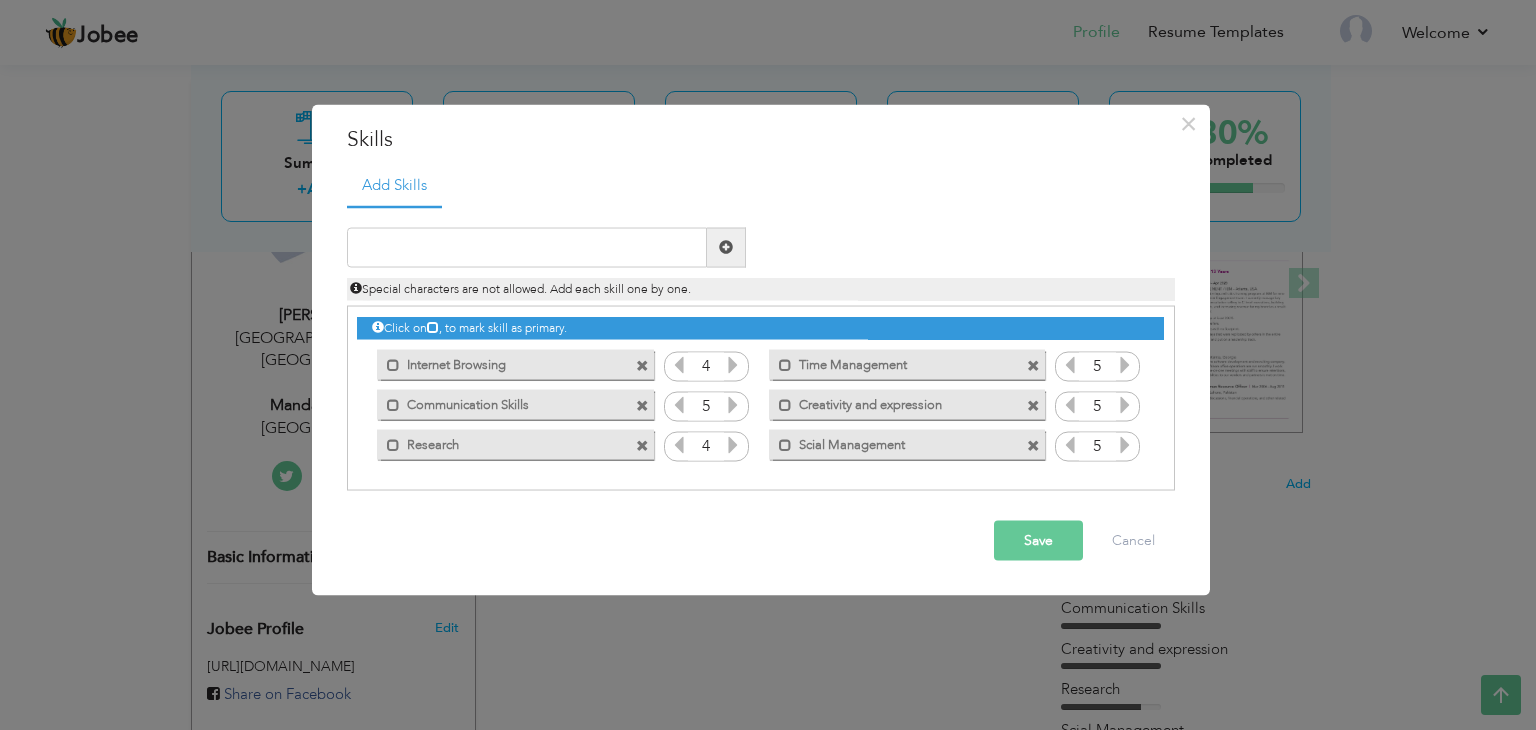 click on "Click on  , to mark skill as primary.
Mark as primary skill. Internet Browsing 4 5 5 5 4" at bounding box center (760, 386) 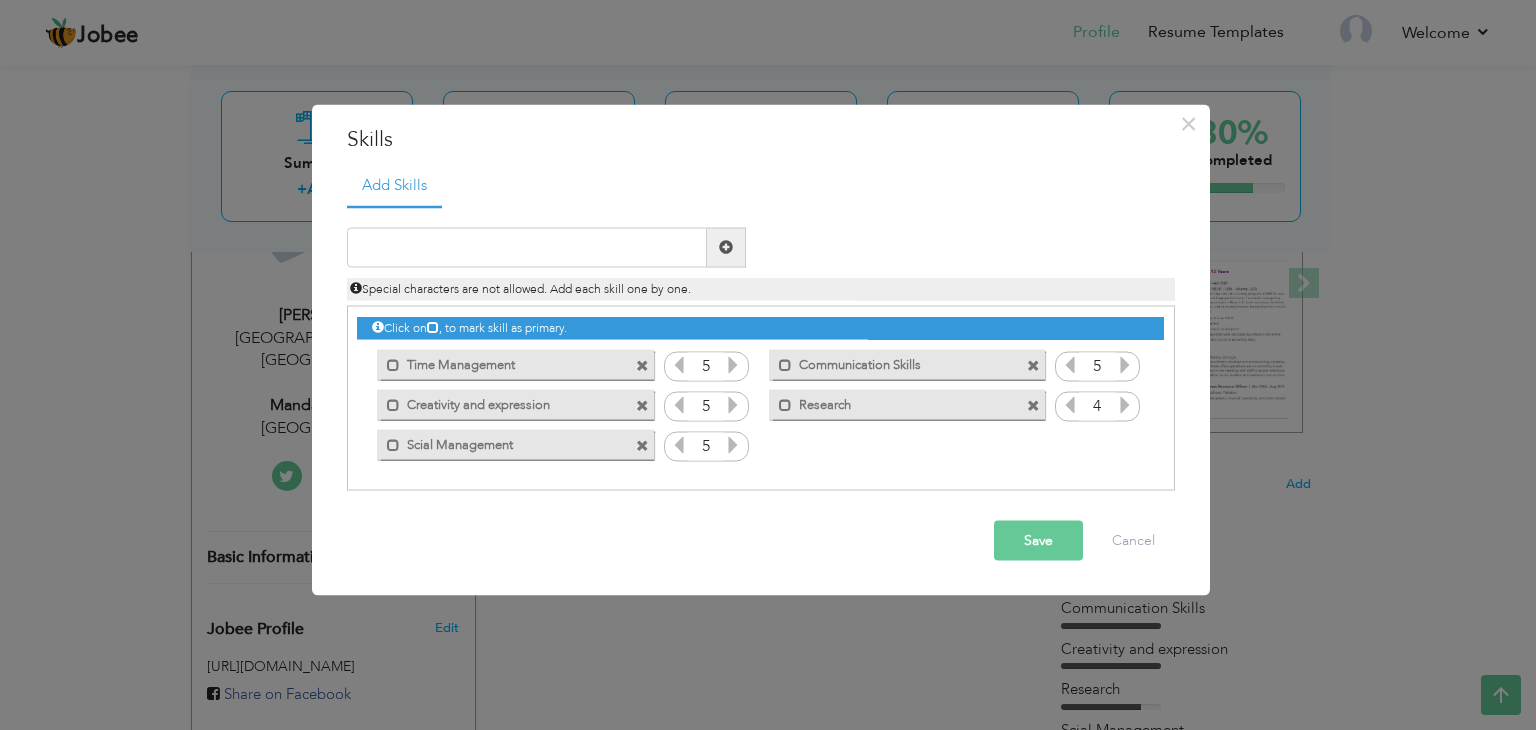 click at bounding box center [642, 366] 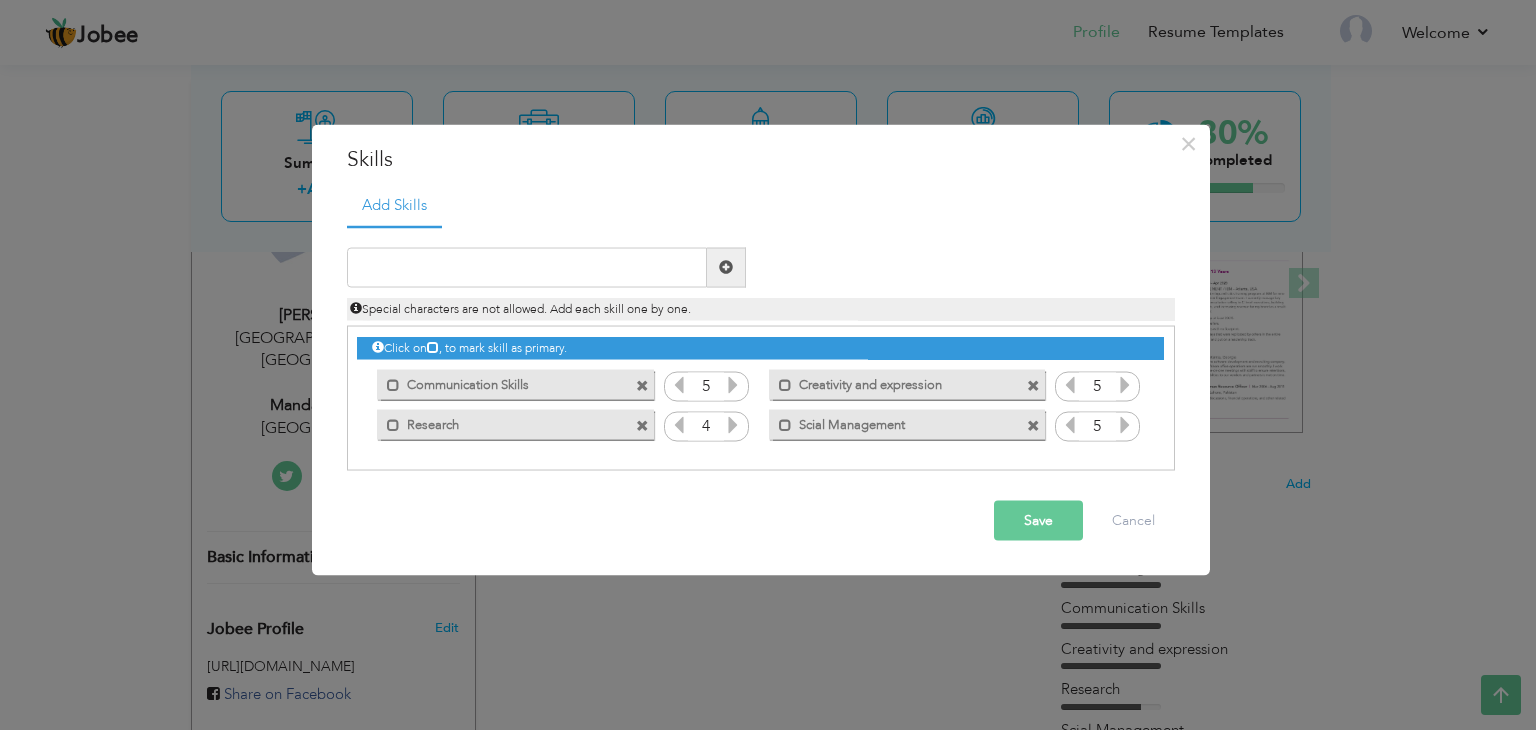 click on "Mark as primary skill.
Communication Skills" at bounding box center (510, 385) 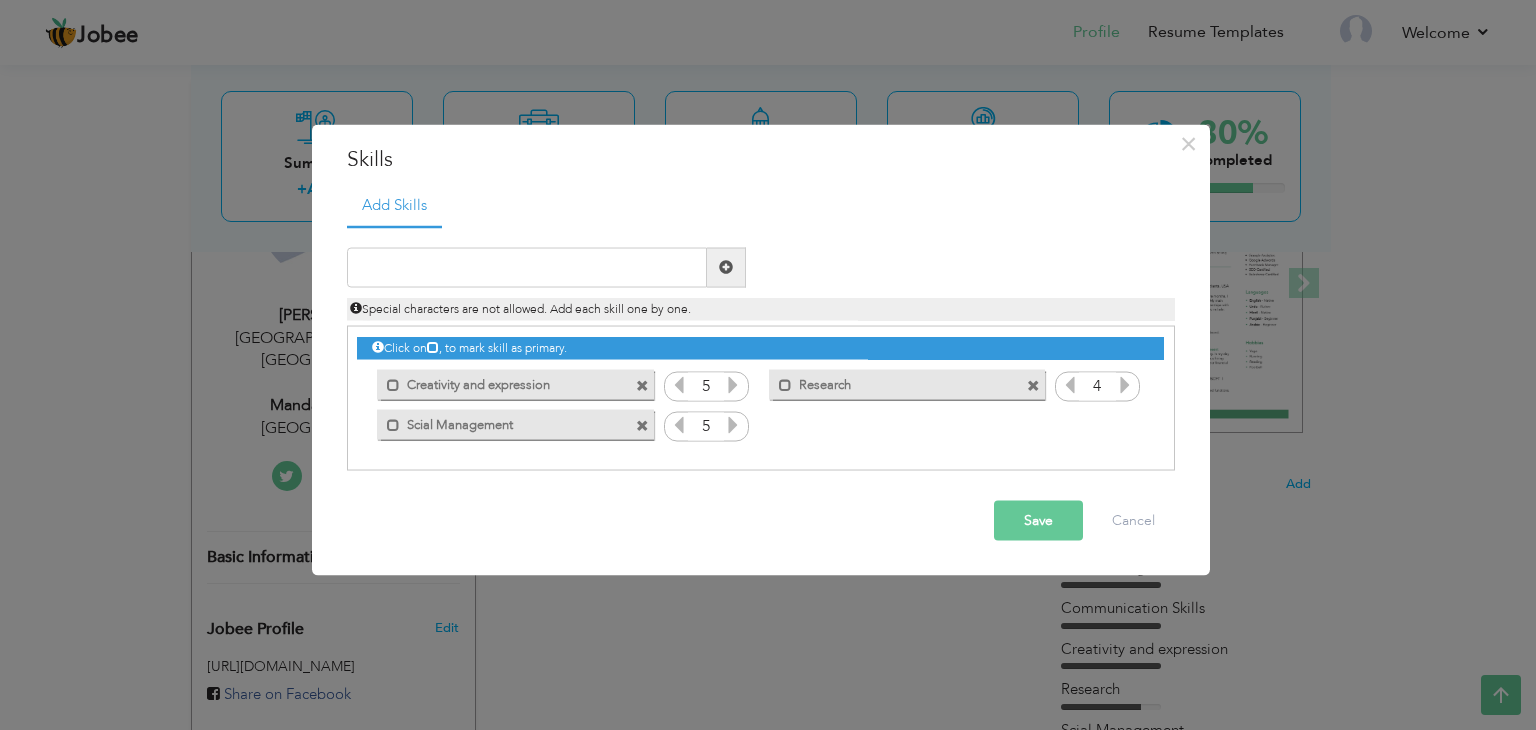 click at bounding box center [642, 386] 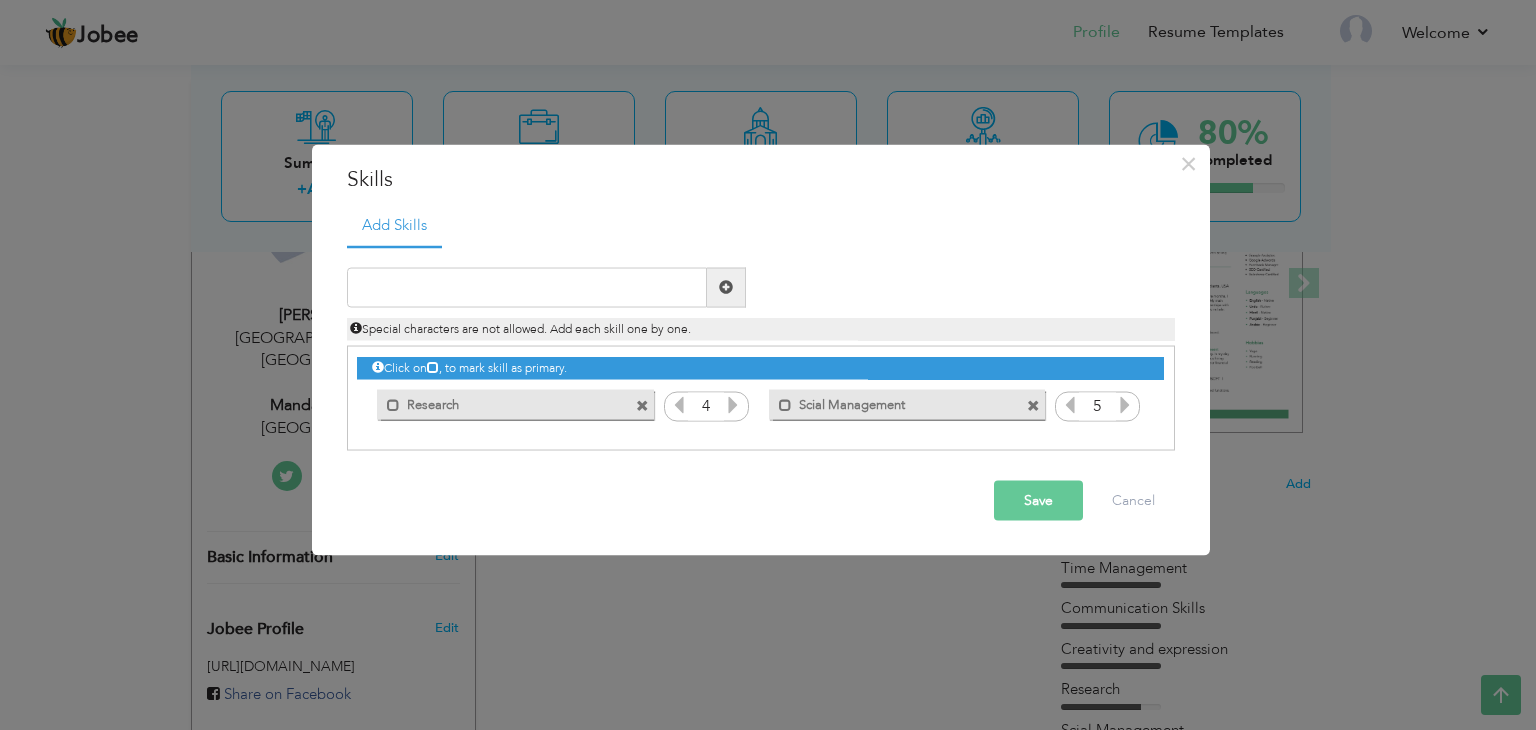 click at bounding box center [642, 406] 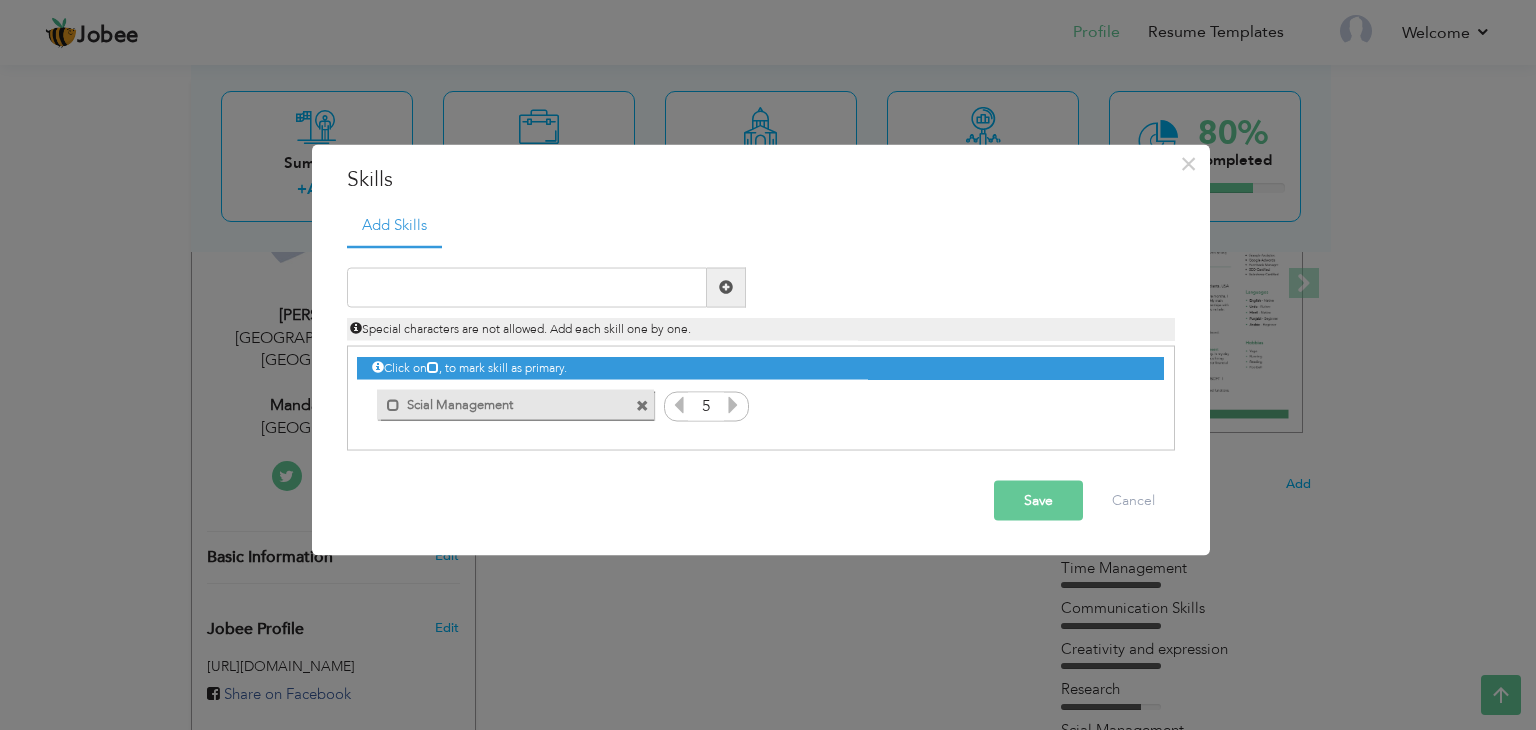click at bounding box center (642, 406) 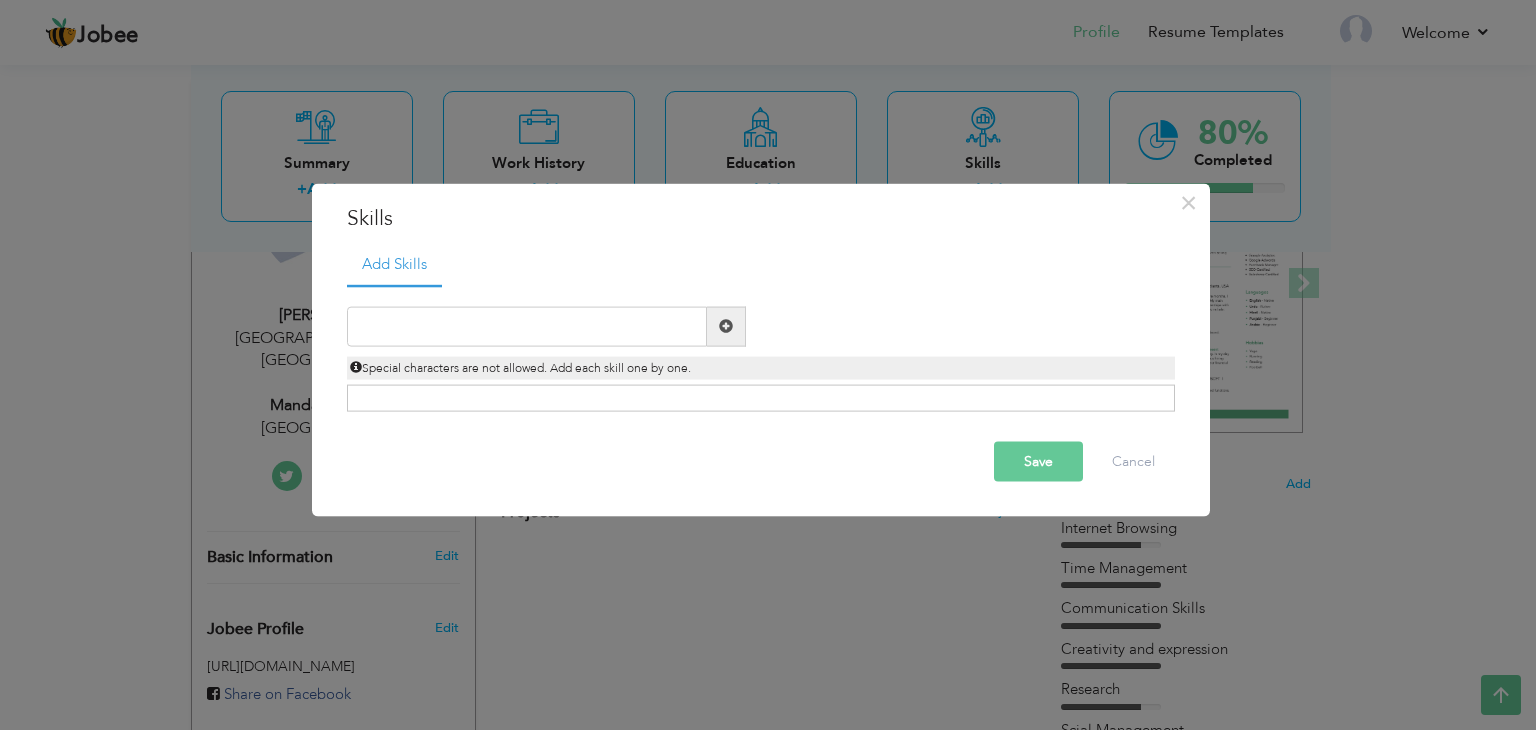 click at bounding box center (527, 326) 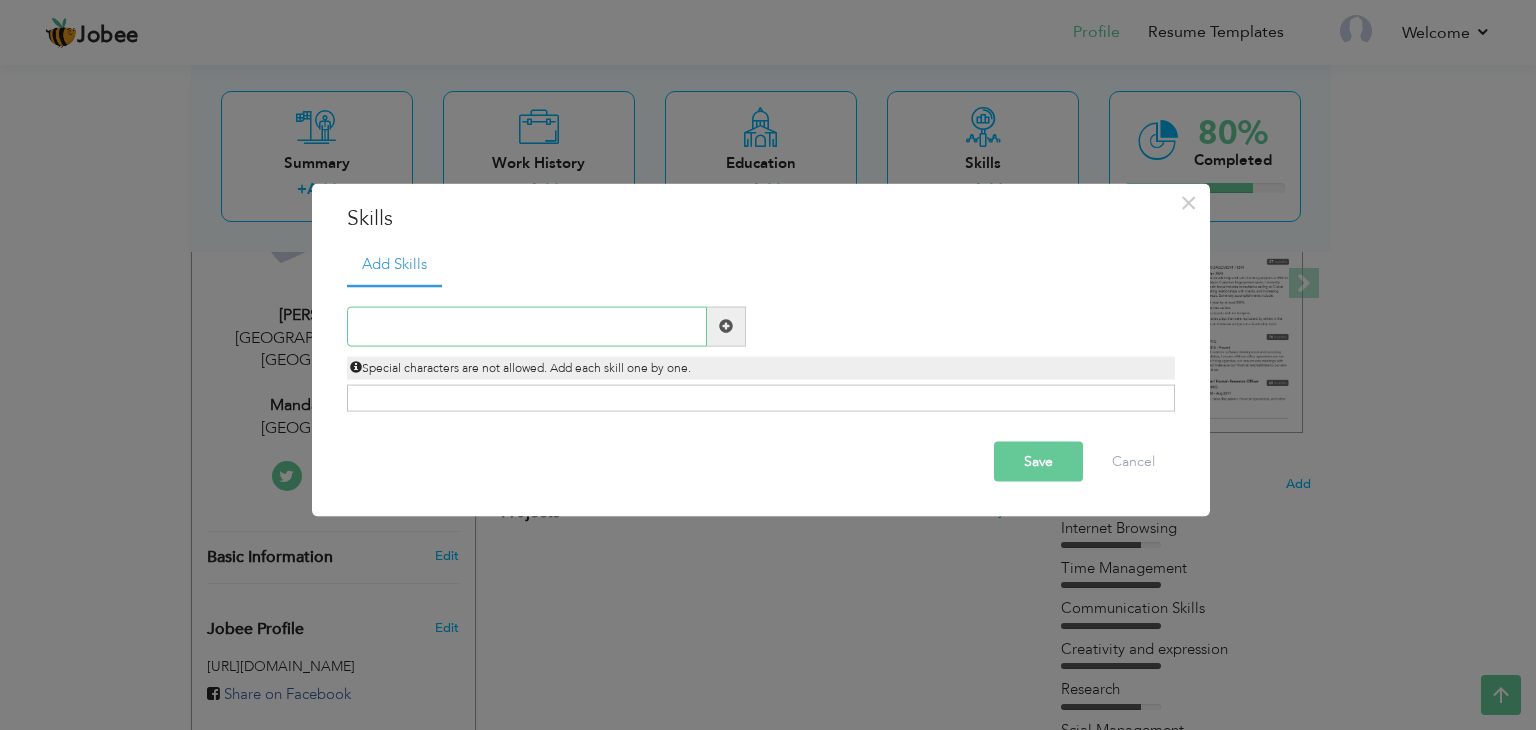 click at bounding box center [527, 326] 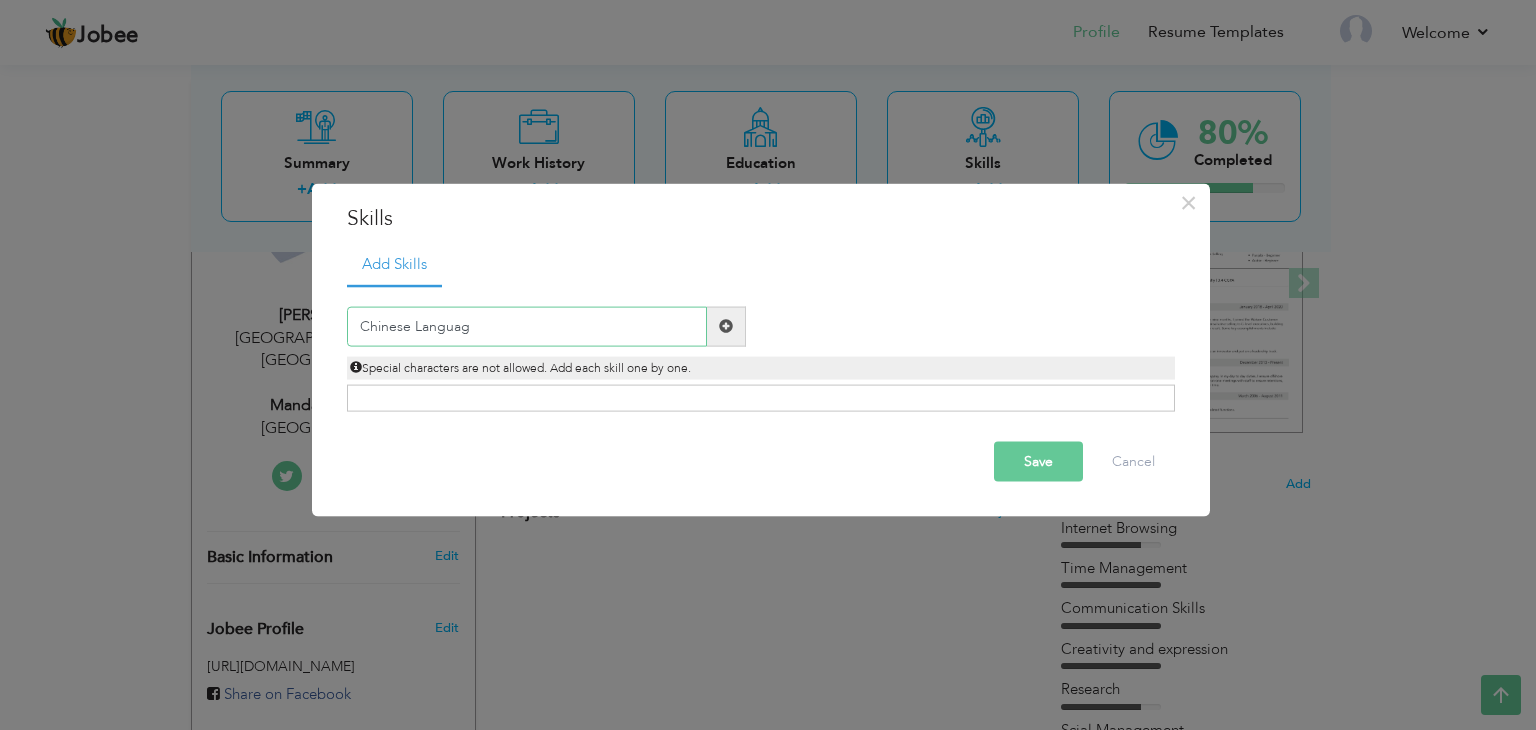 type on "Chinese Language" 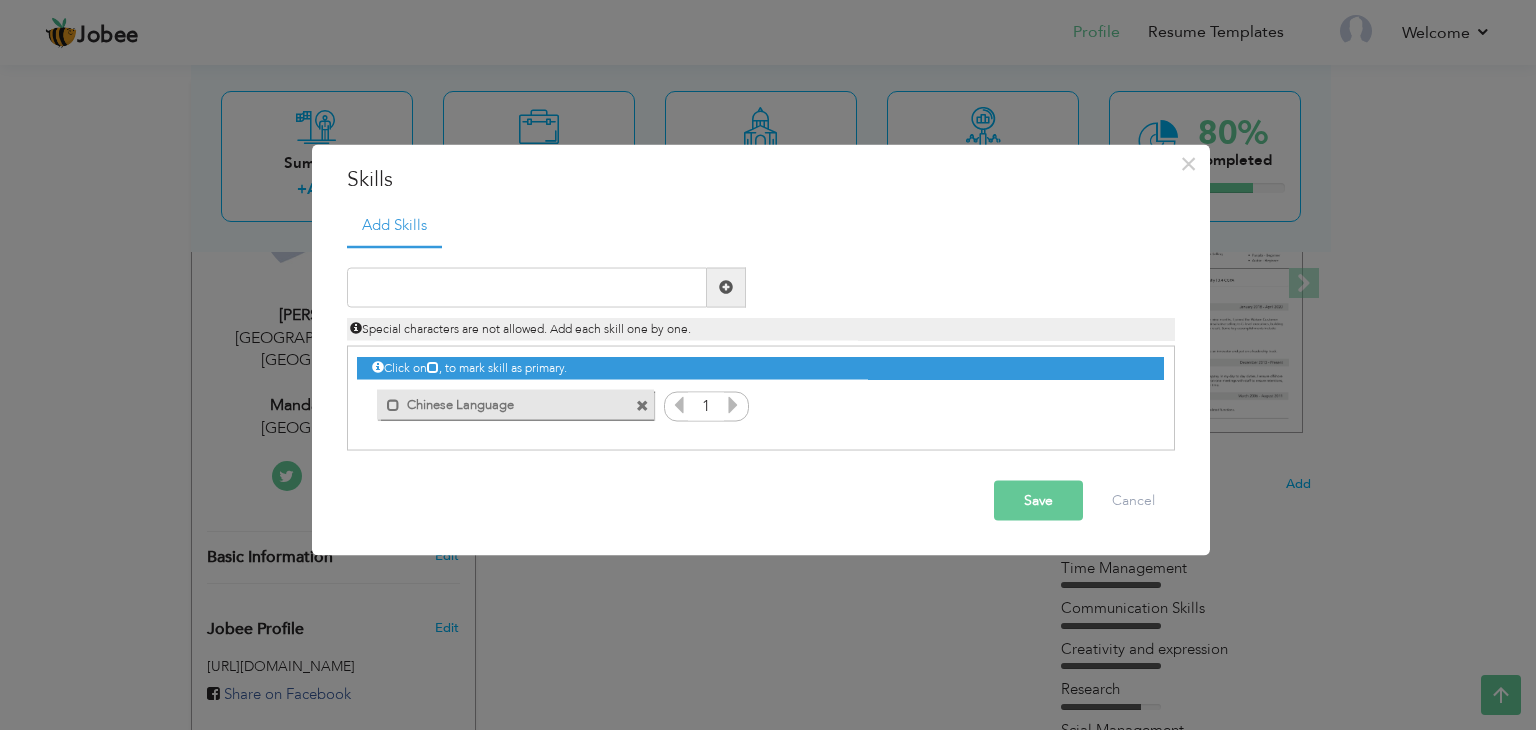 click at bounding box center [733, 404] 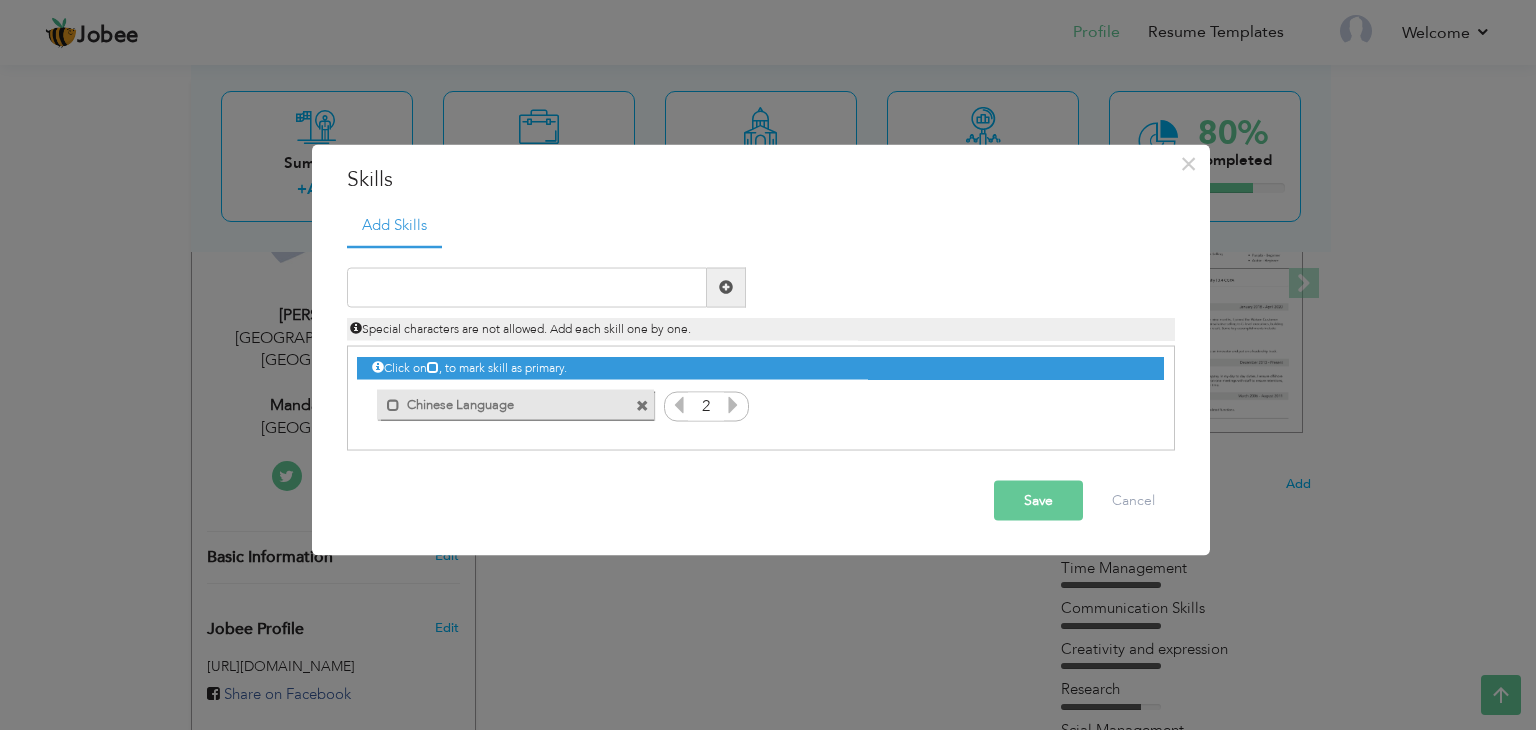 click at bounding box center [733, 404] 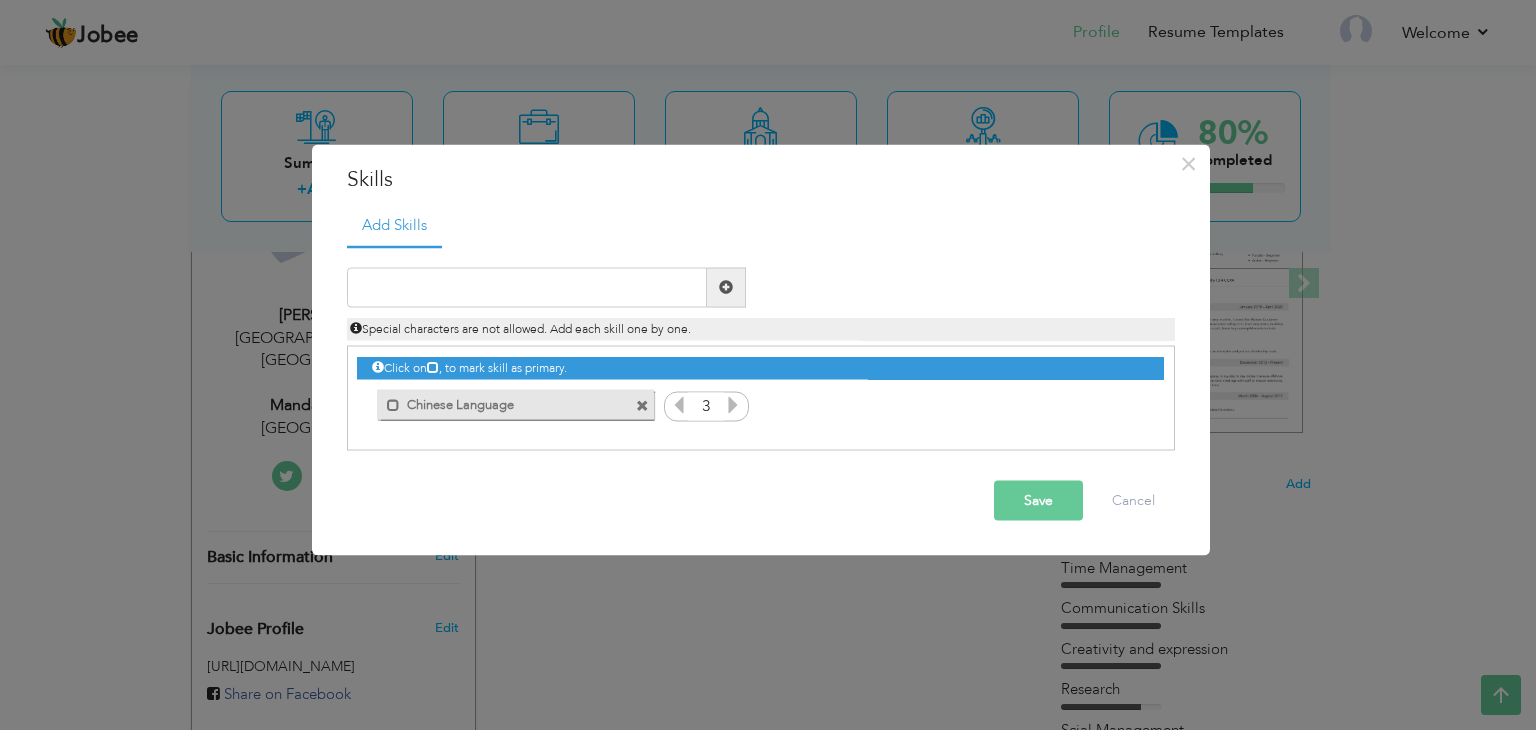click at bounding box center [733, 404] 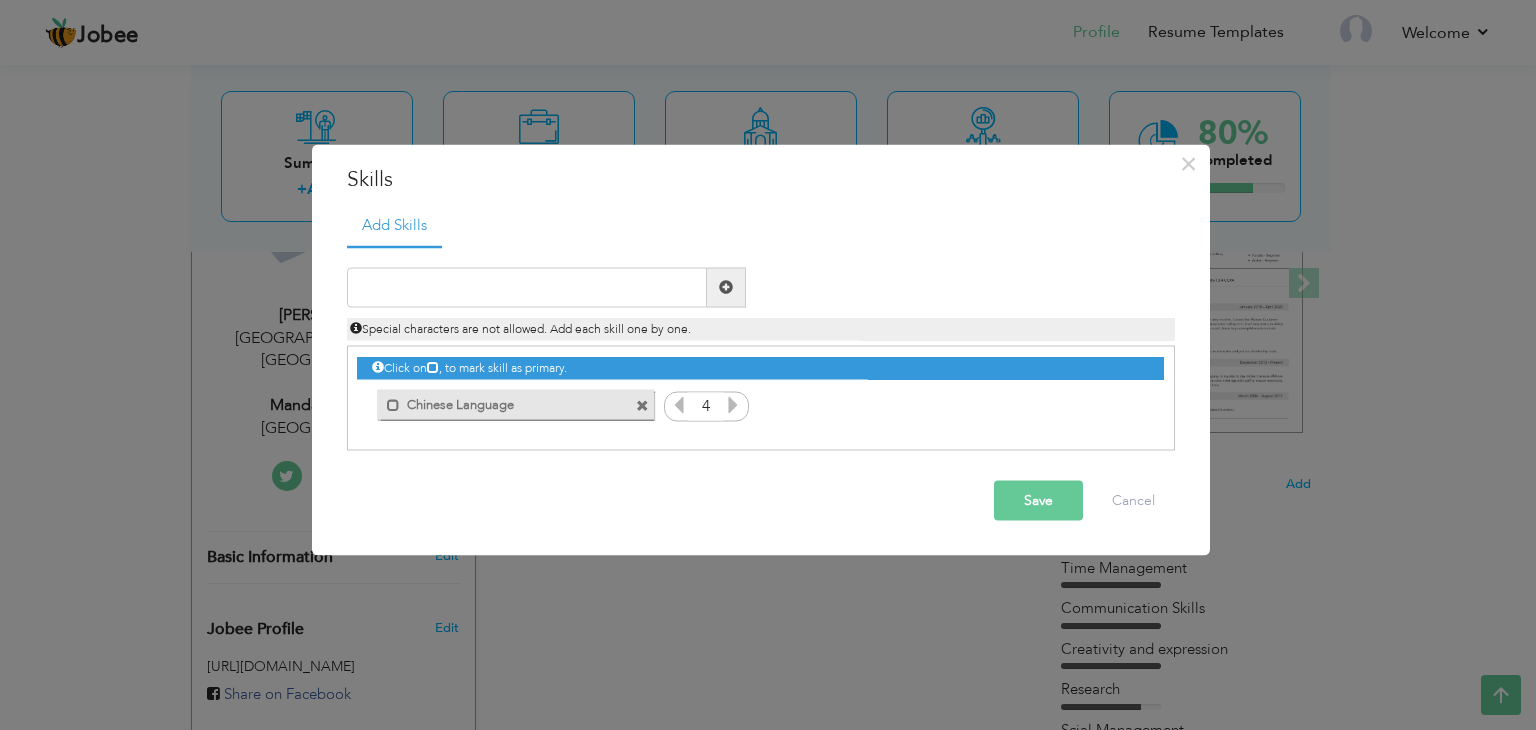 click at bounding box center [733, 404] 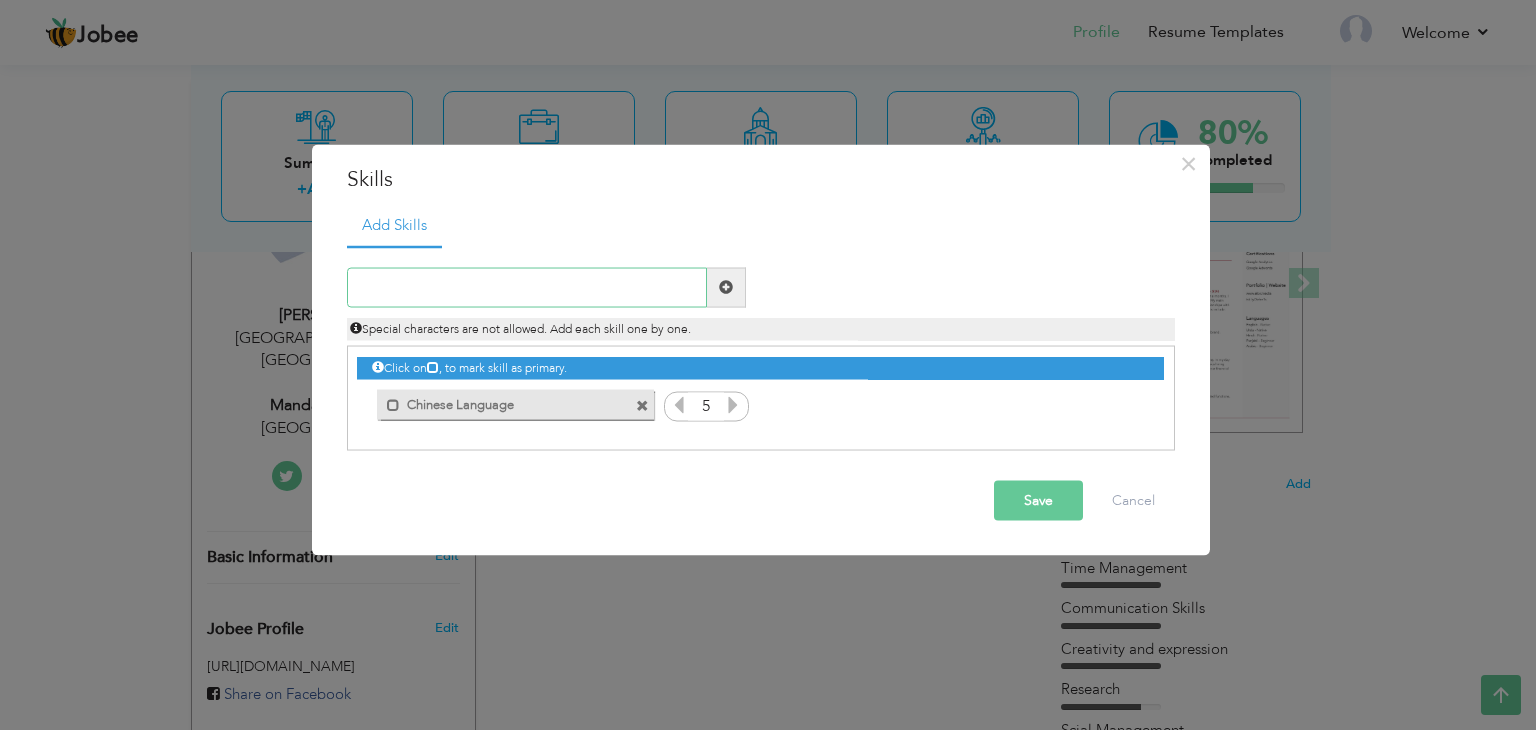 click at bounding box center [527, 287] 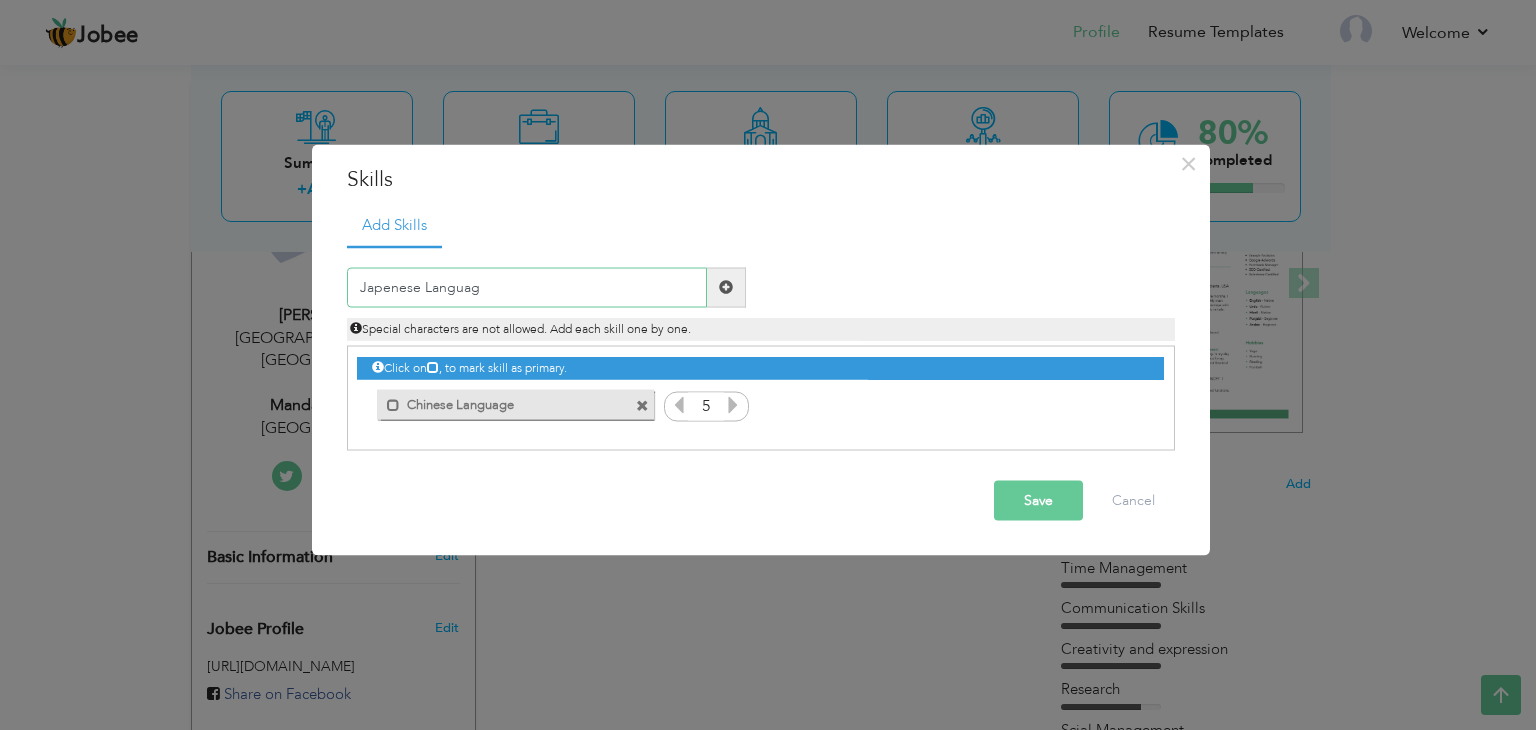 type on "Japenese Language" 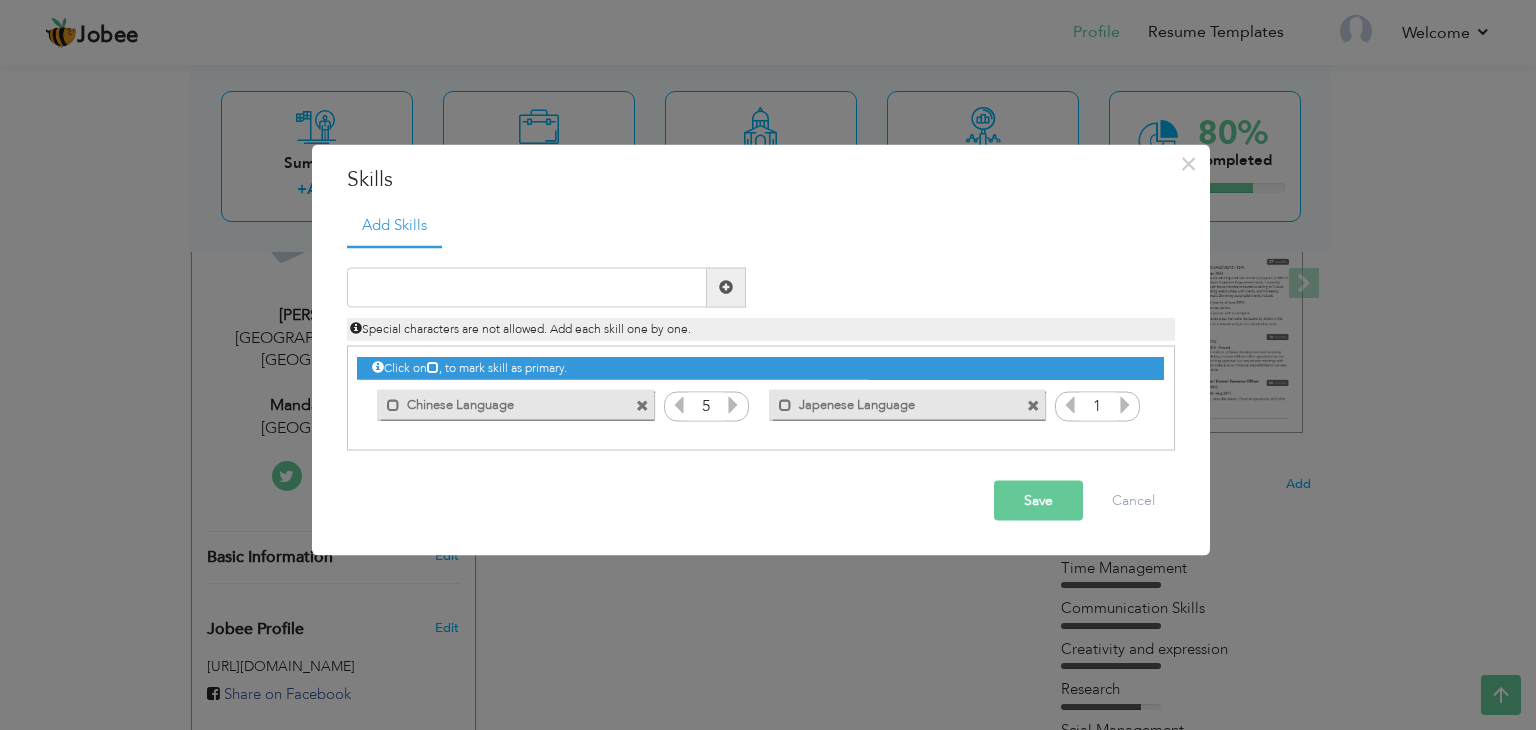 click on "Japenese Language" at bounding box center [893, 402] 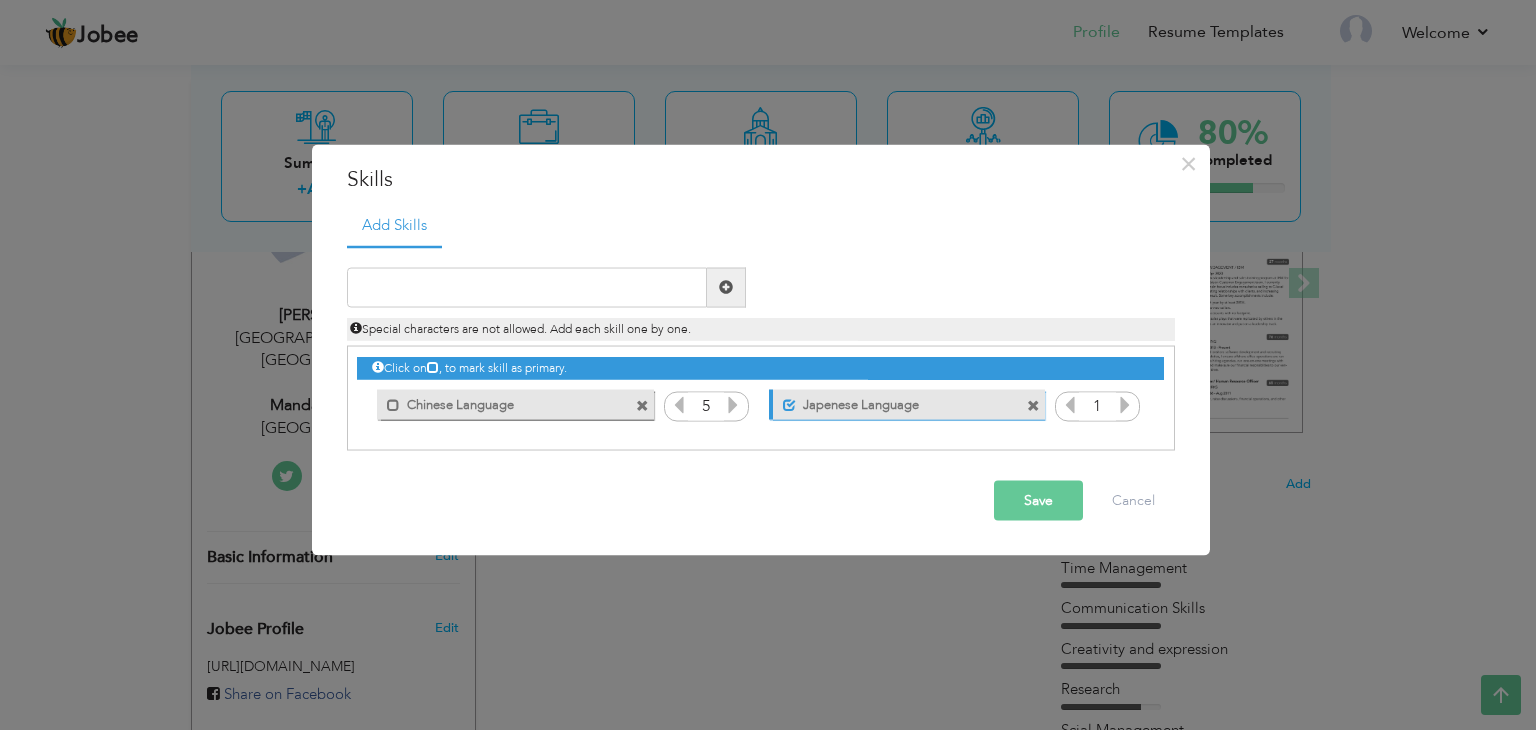 click on "Japenese Language" at bounding box center [895, 402] 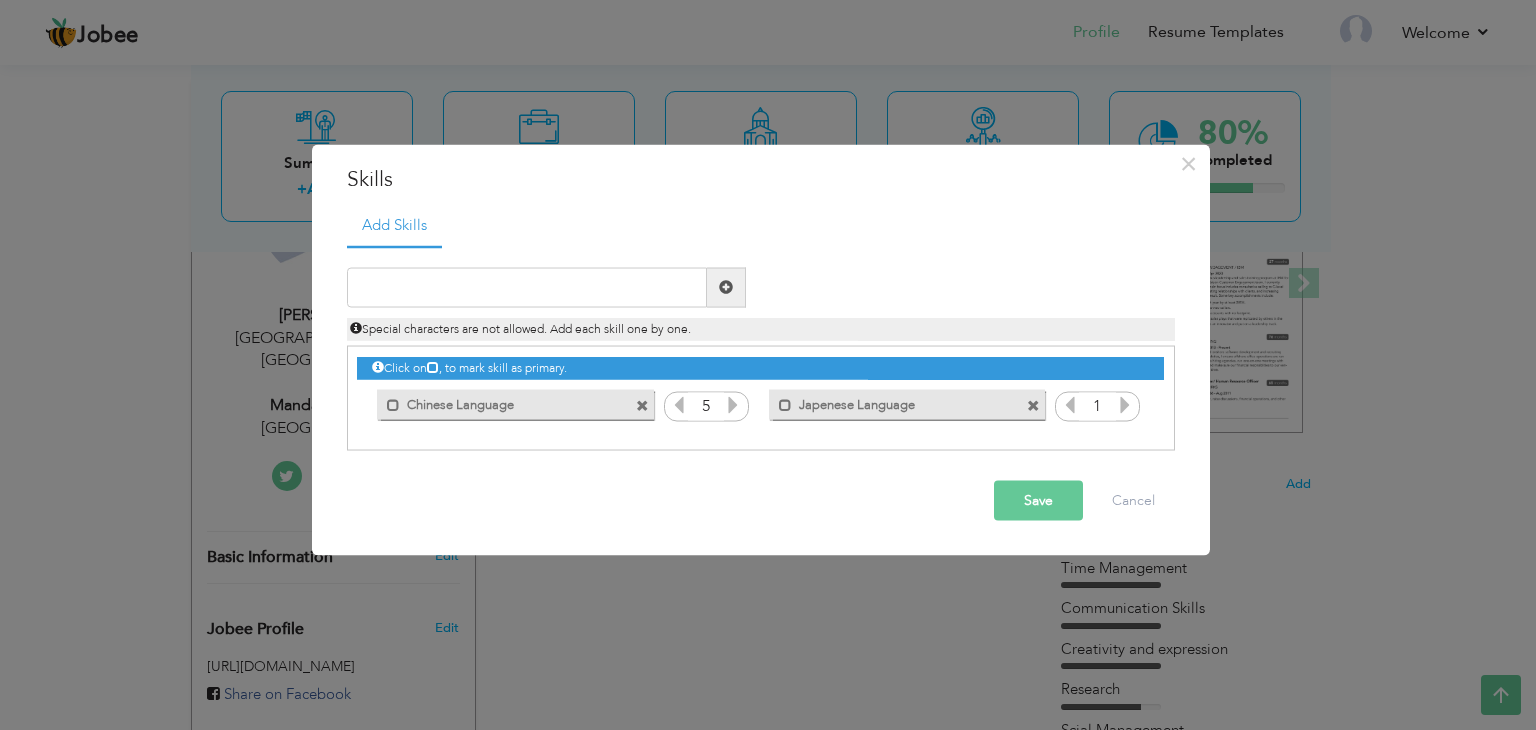 click on "Japenese Language" at bounding box center (893, 402) 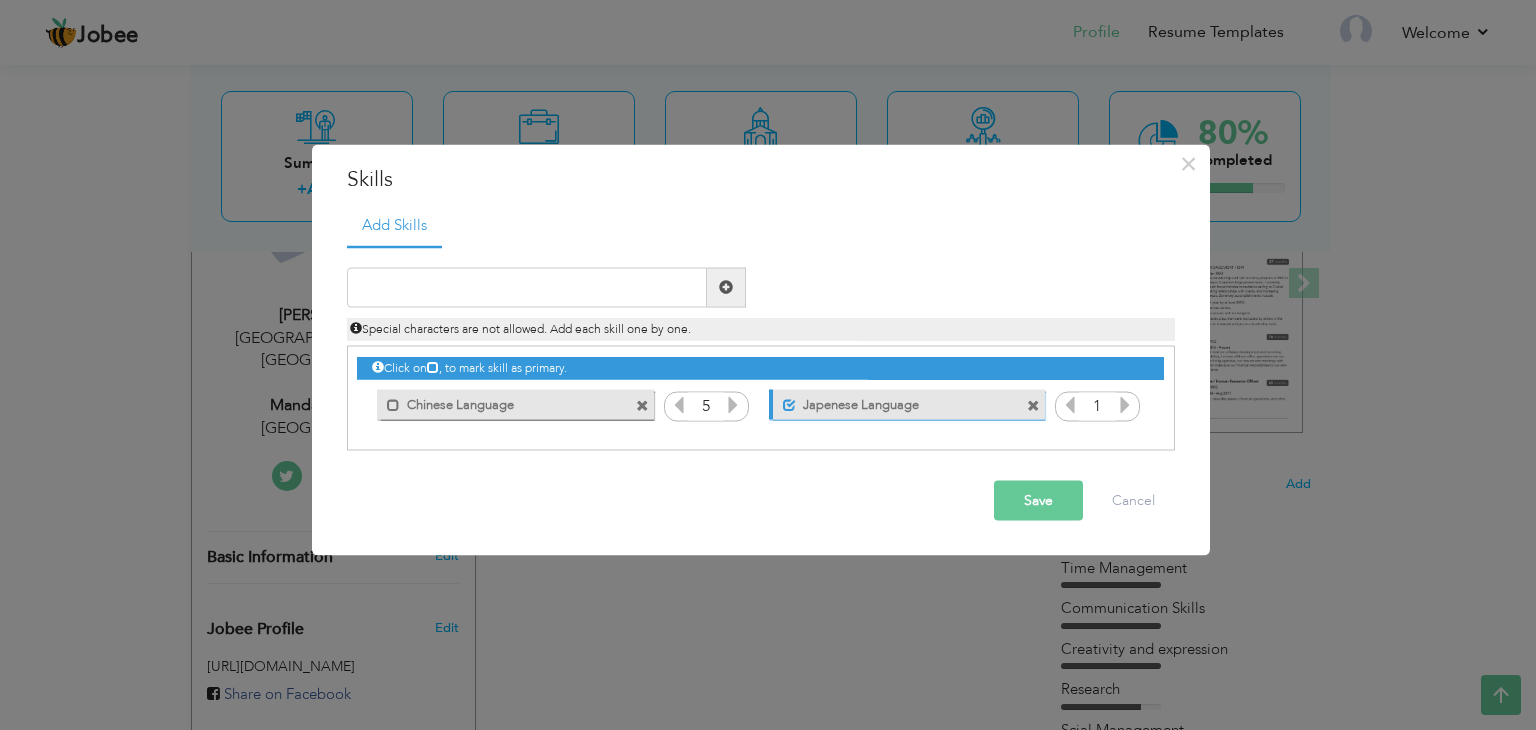 click on "Japenese Language" at bounding box center (895, 402) 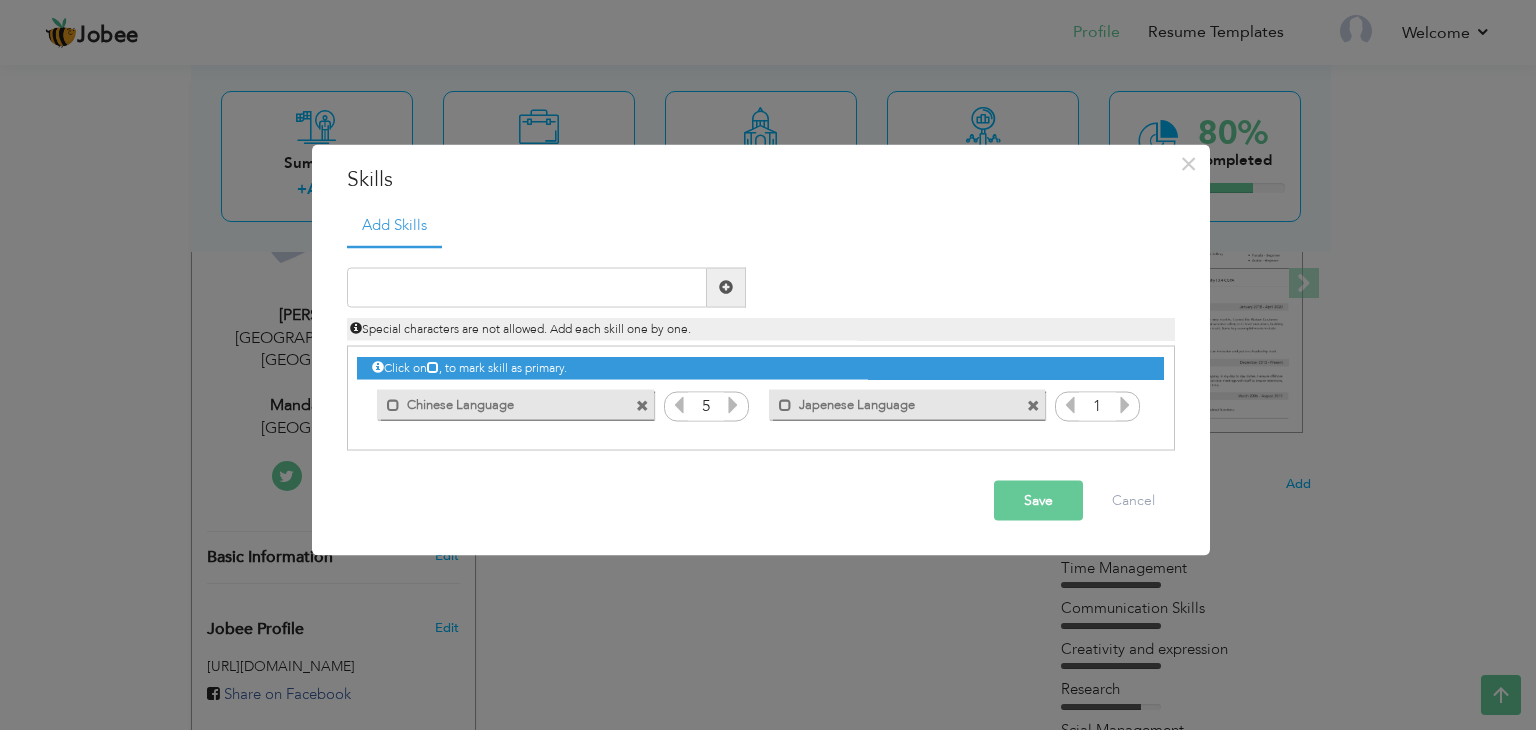 click at bounding box center (1033, 406) 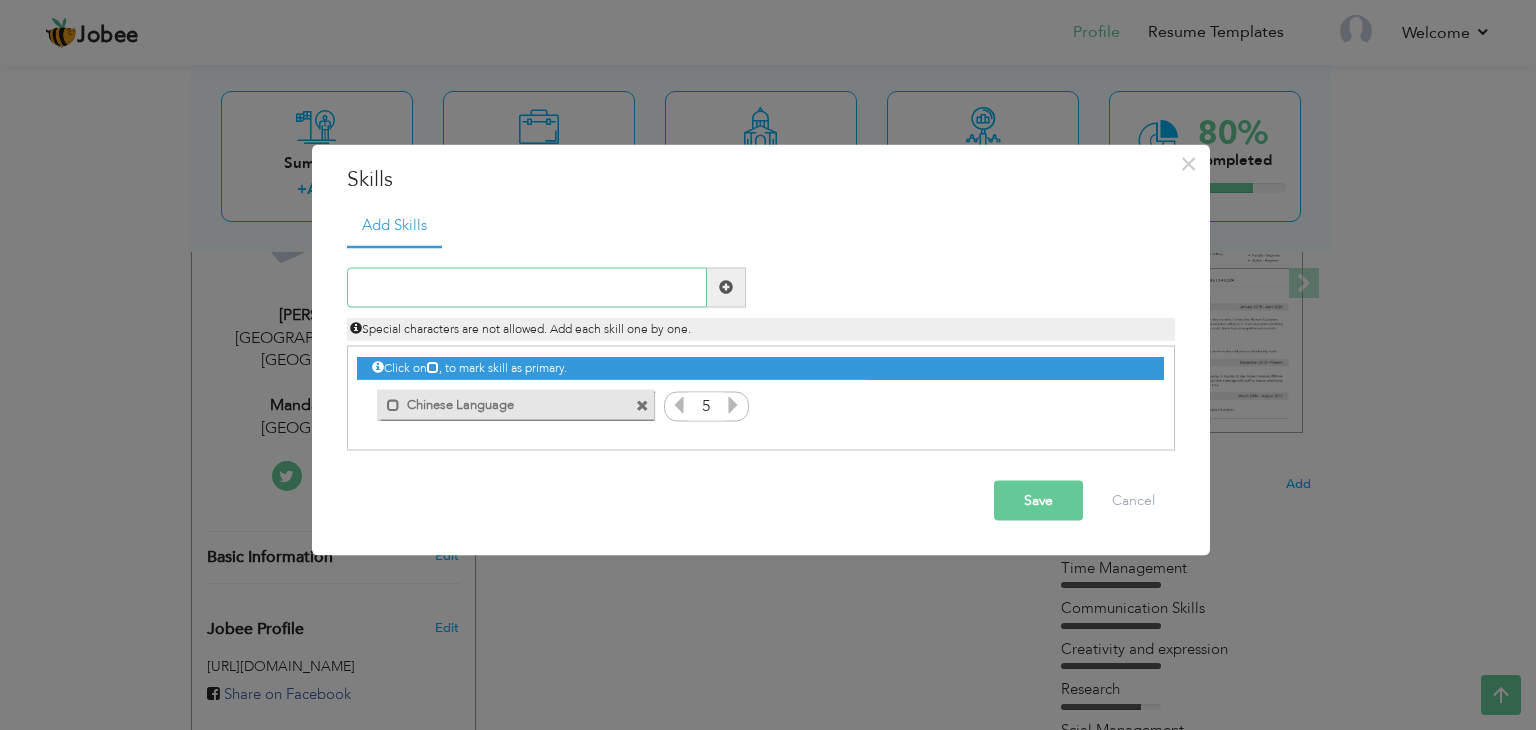 click at bounding box center [527, 287] 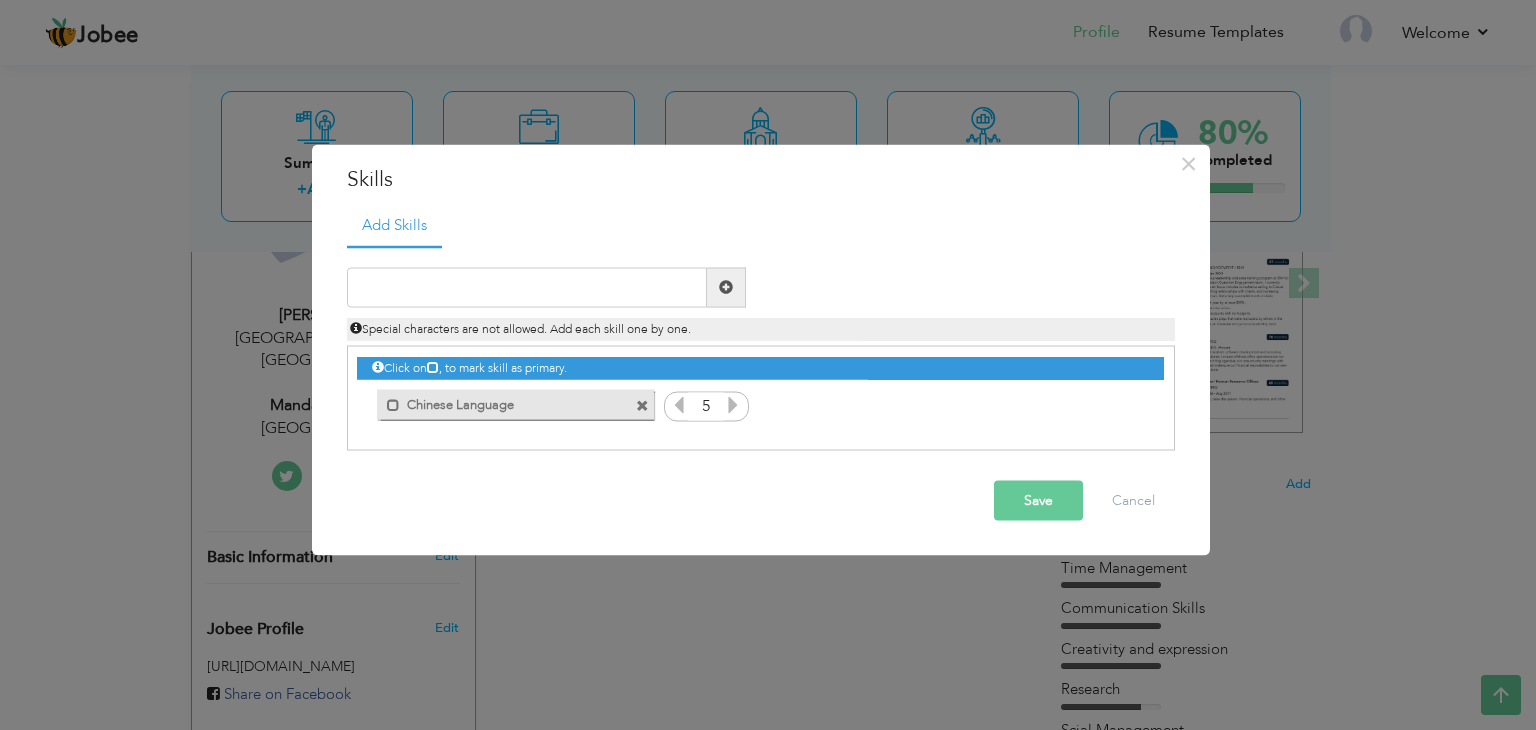click at bounding box center (726, 287) 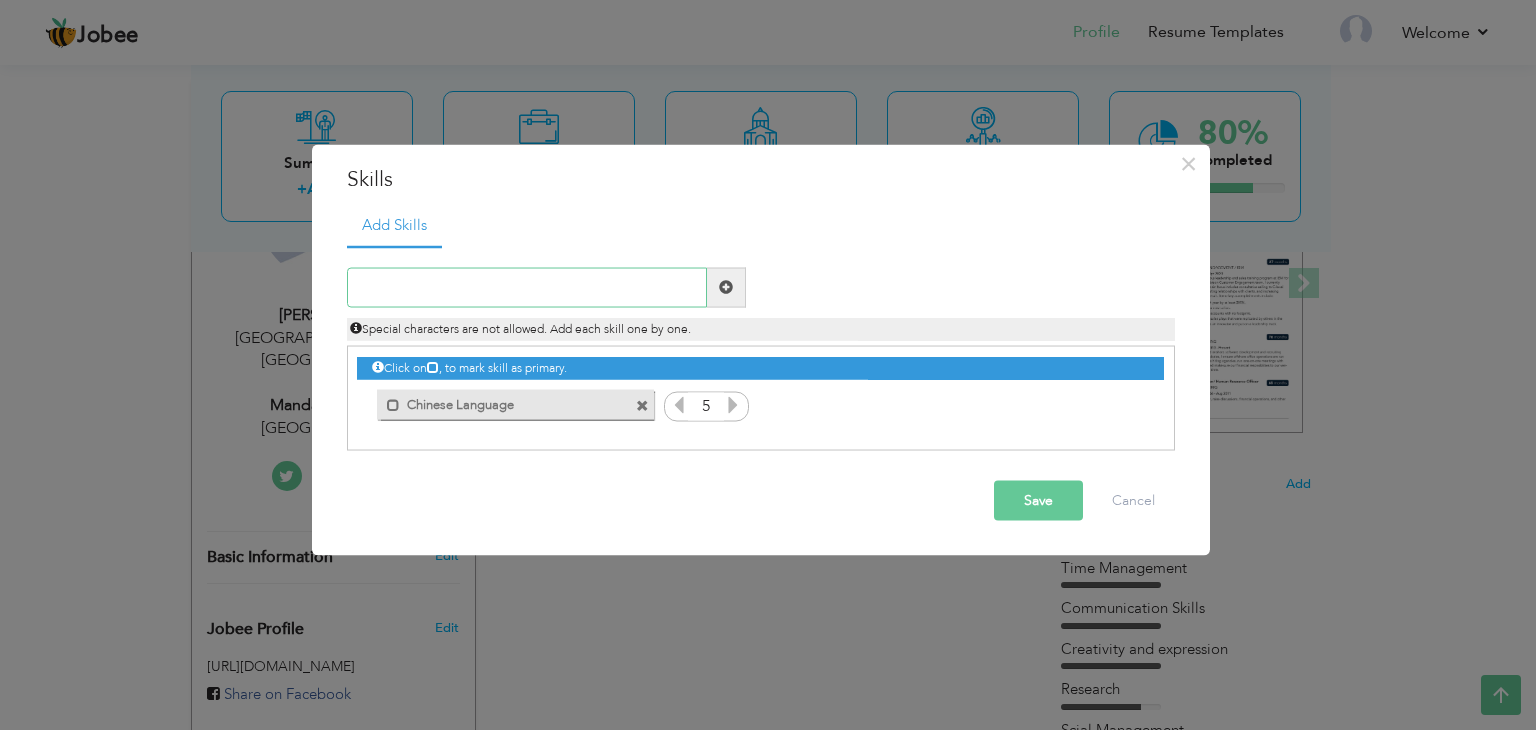 click at bounding box center (527, 287) 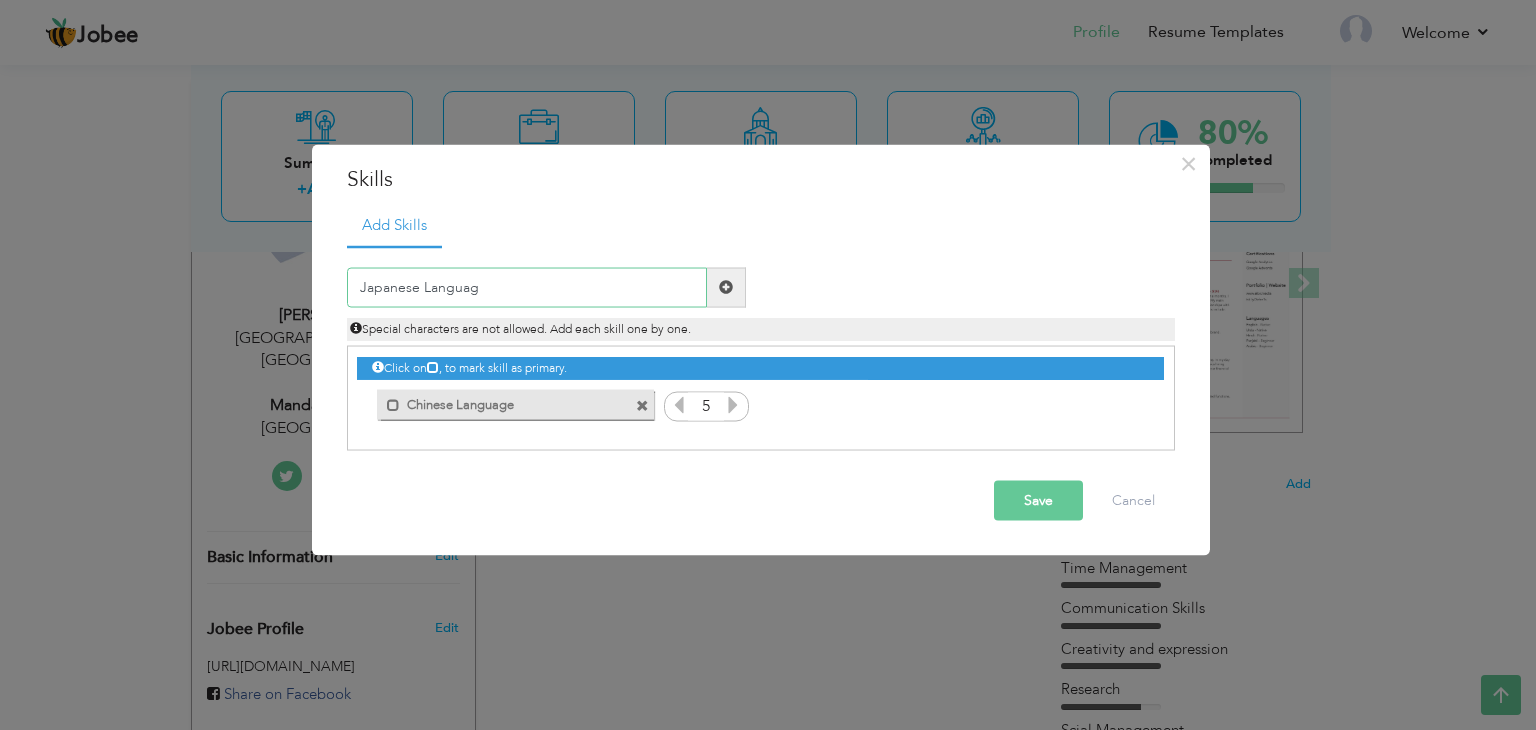 type on "Japanese Language" 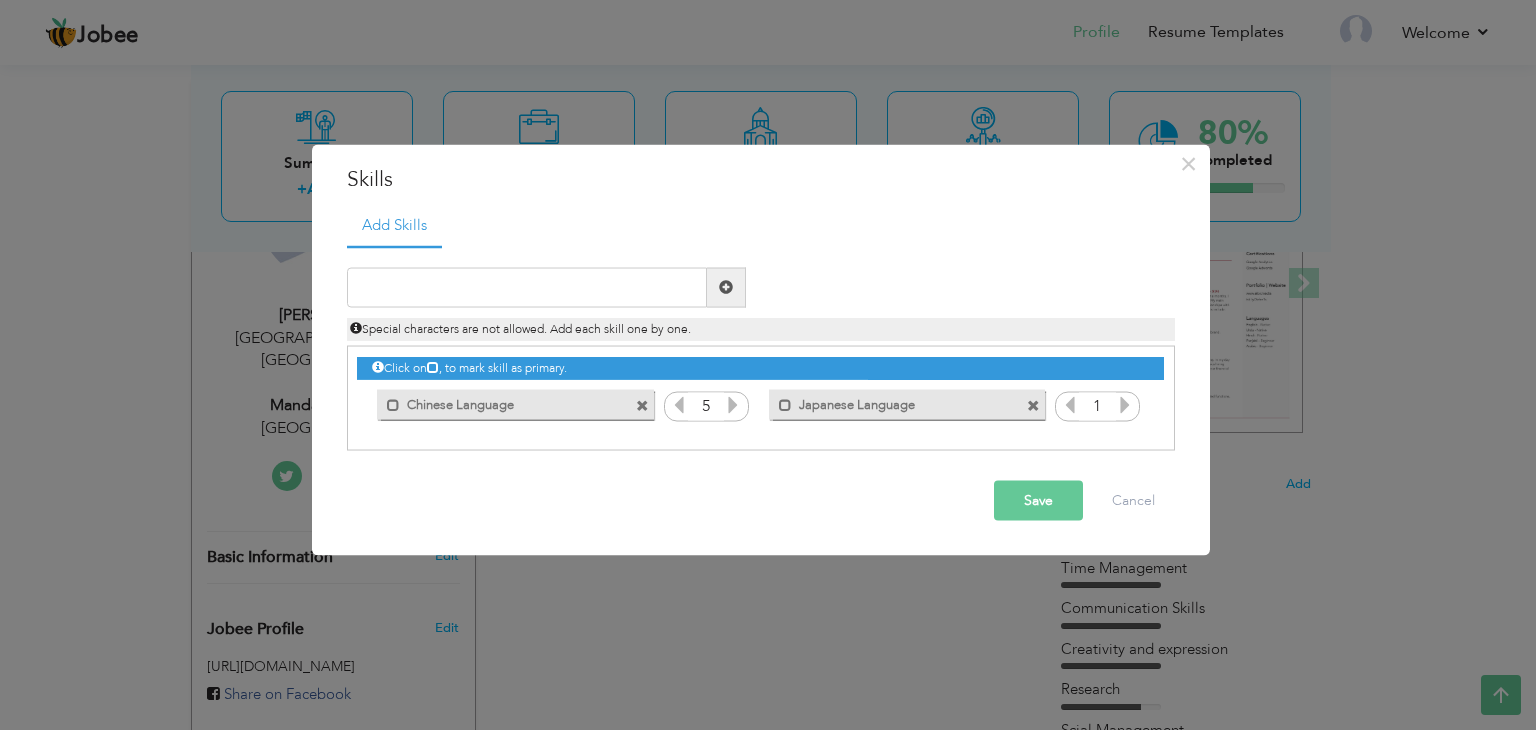 click at bounding box center (1125, 404) 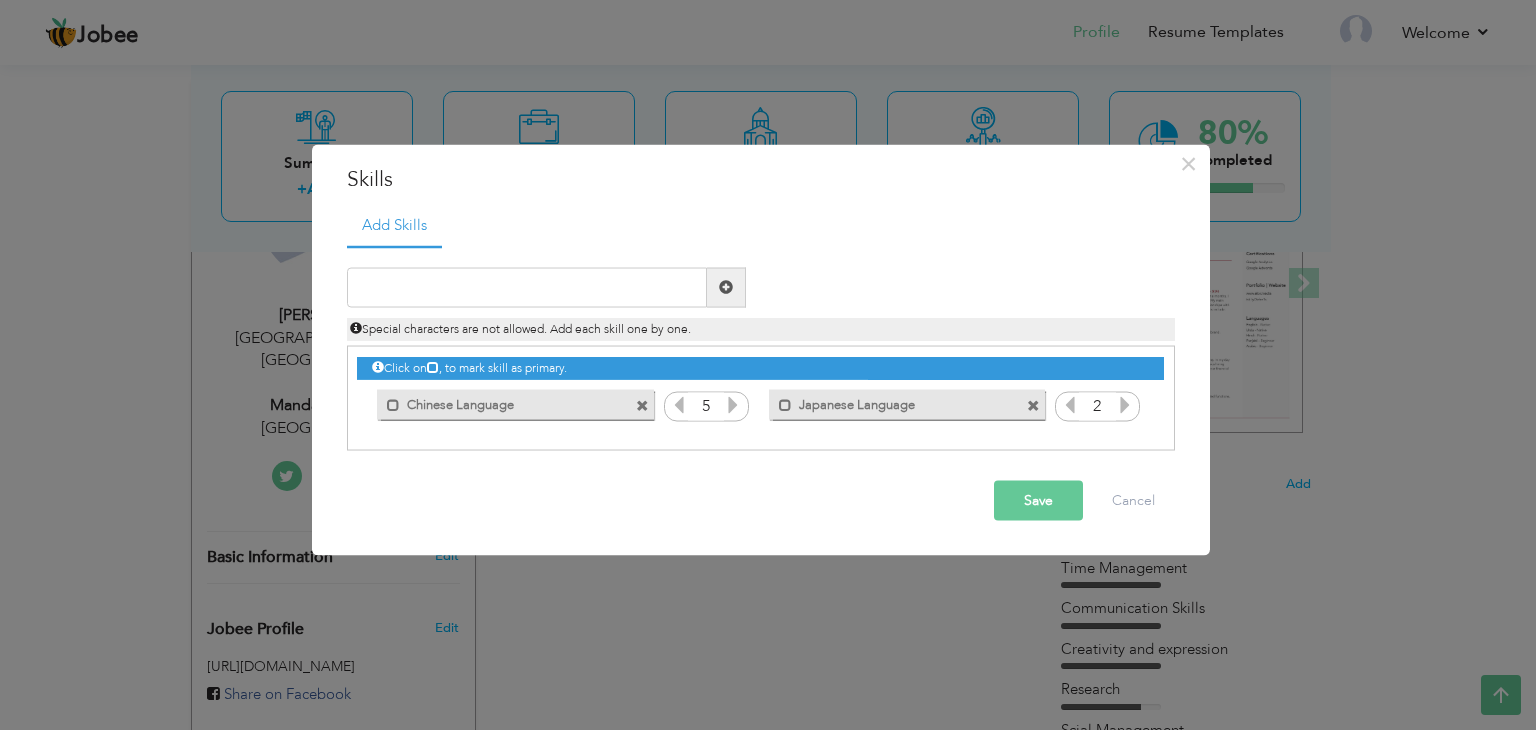 click at bounding box center (1125, 404) 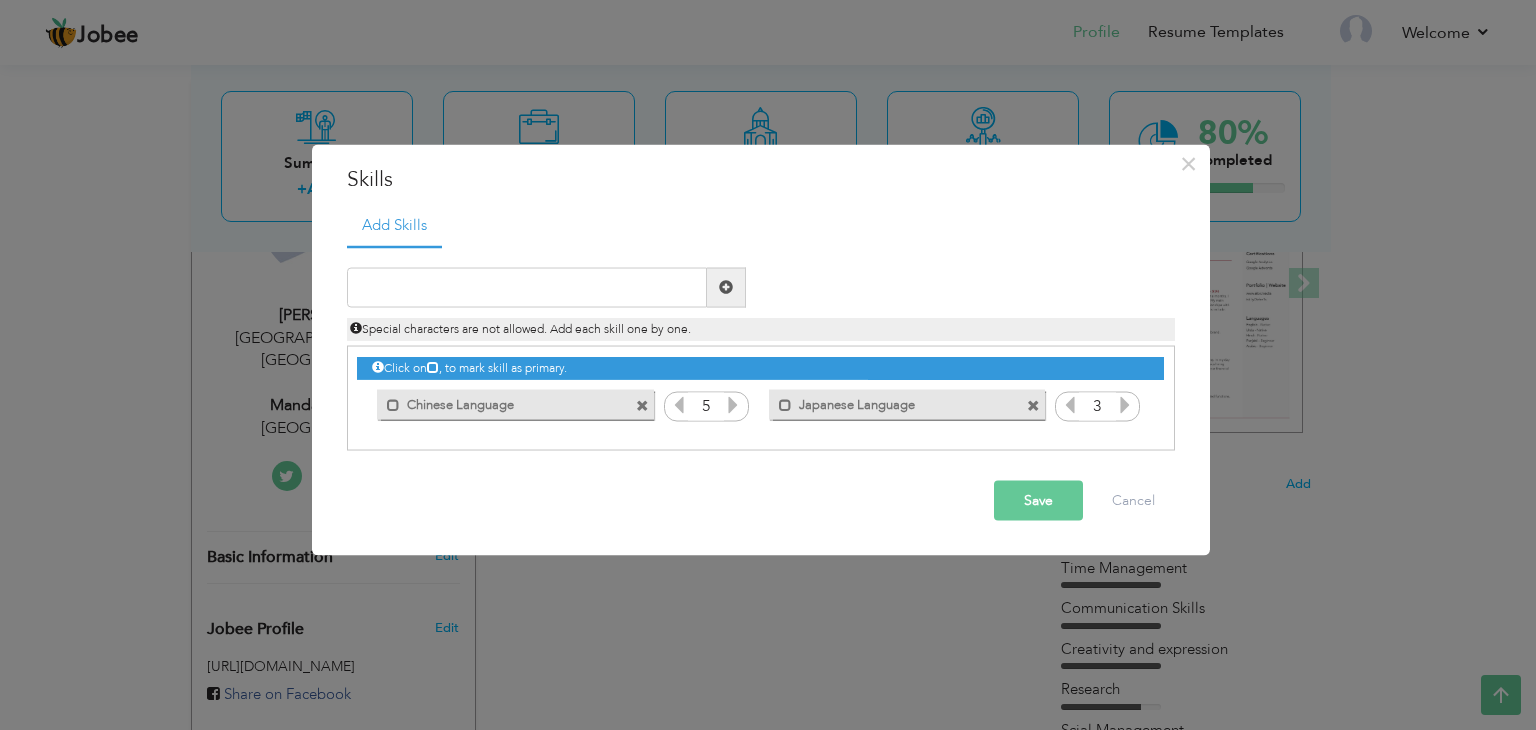 click at bounding box center (1125, 404) 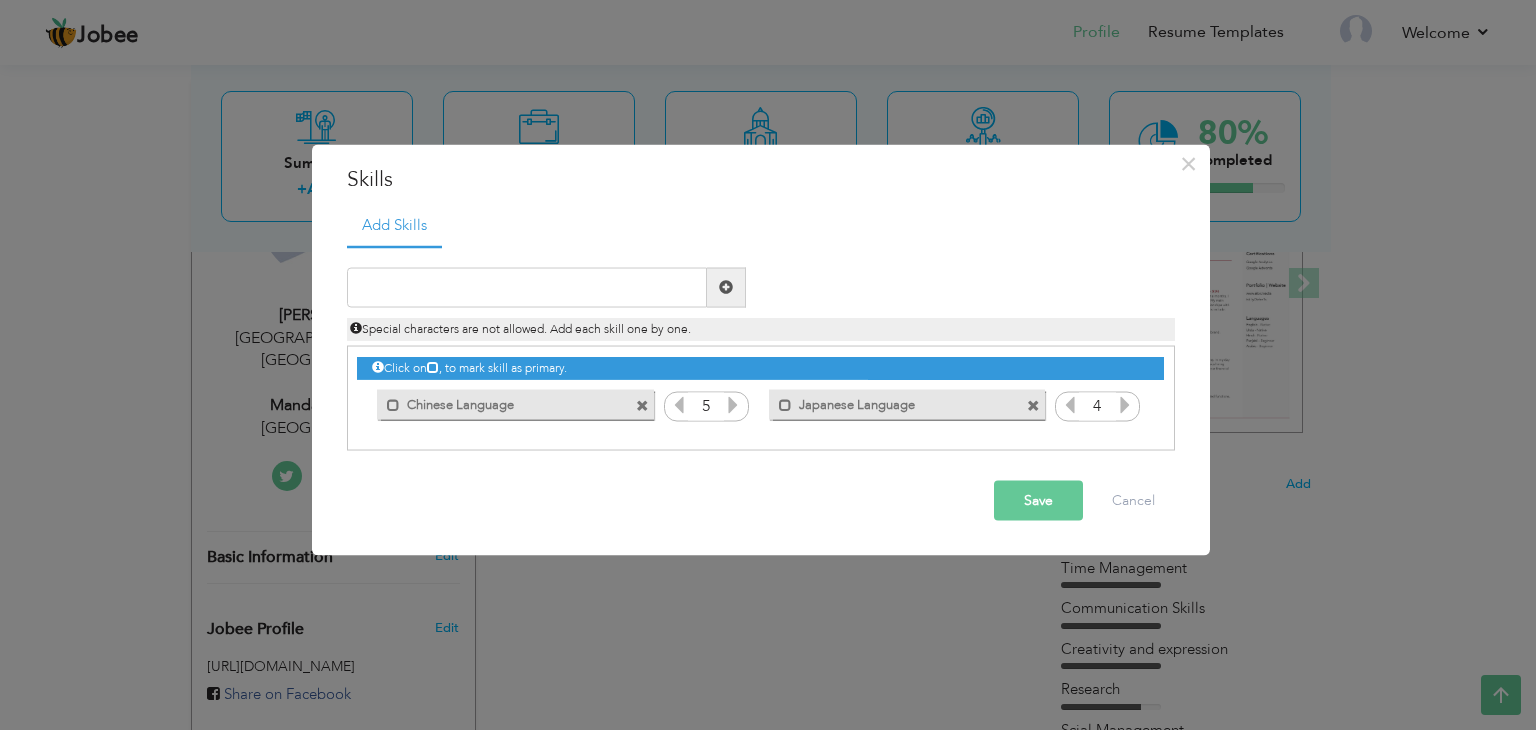 click at bounding box center (1125, 404) 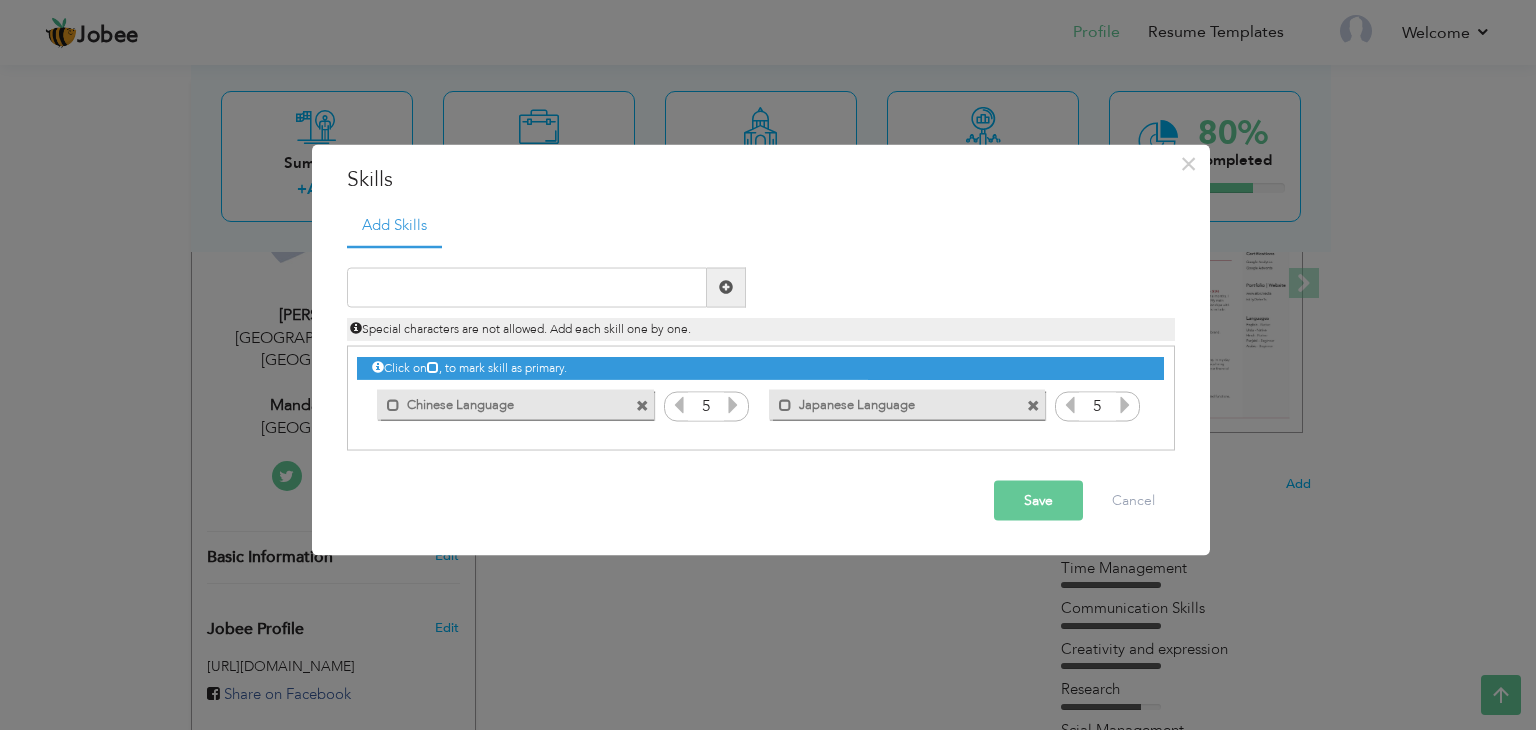 click at bounding box center (1125, 404) 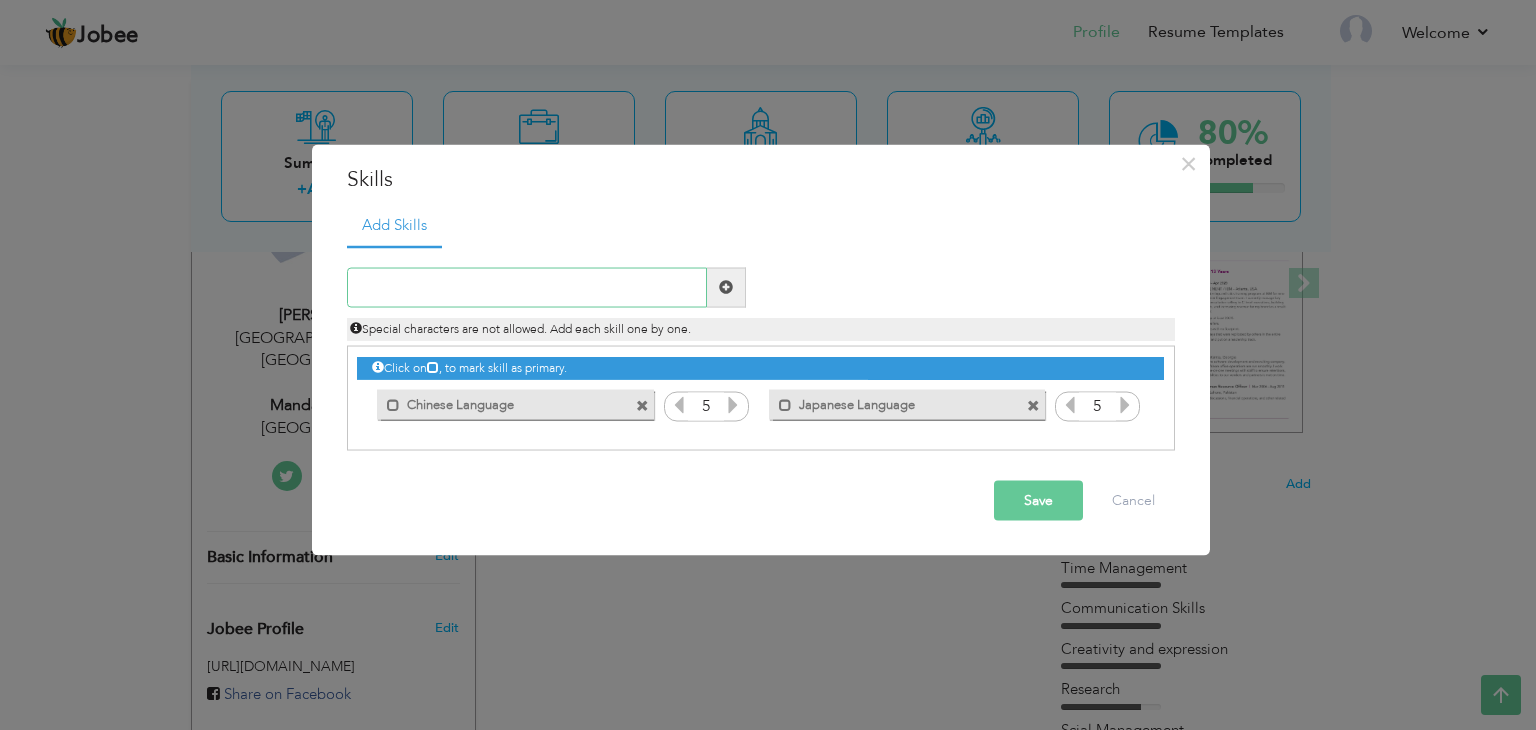 click at bounding box center (527, 287) 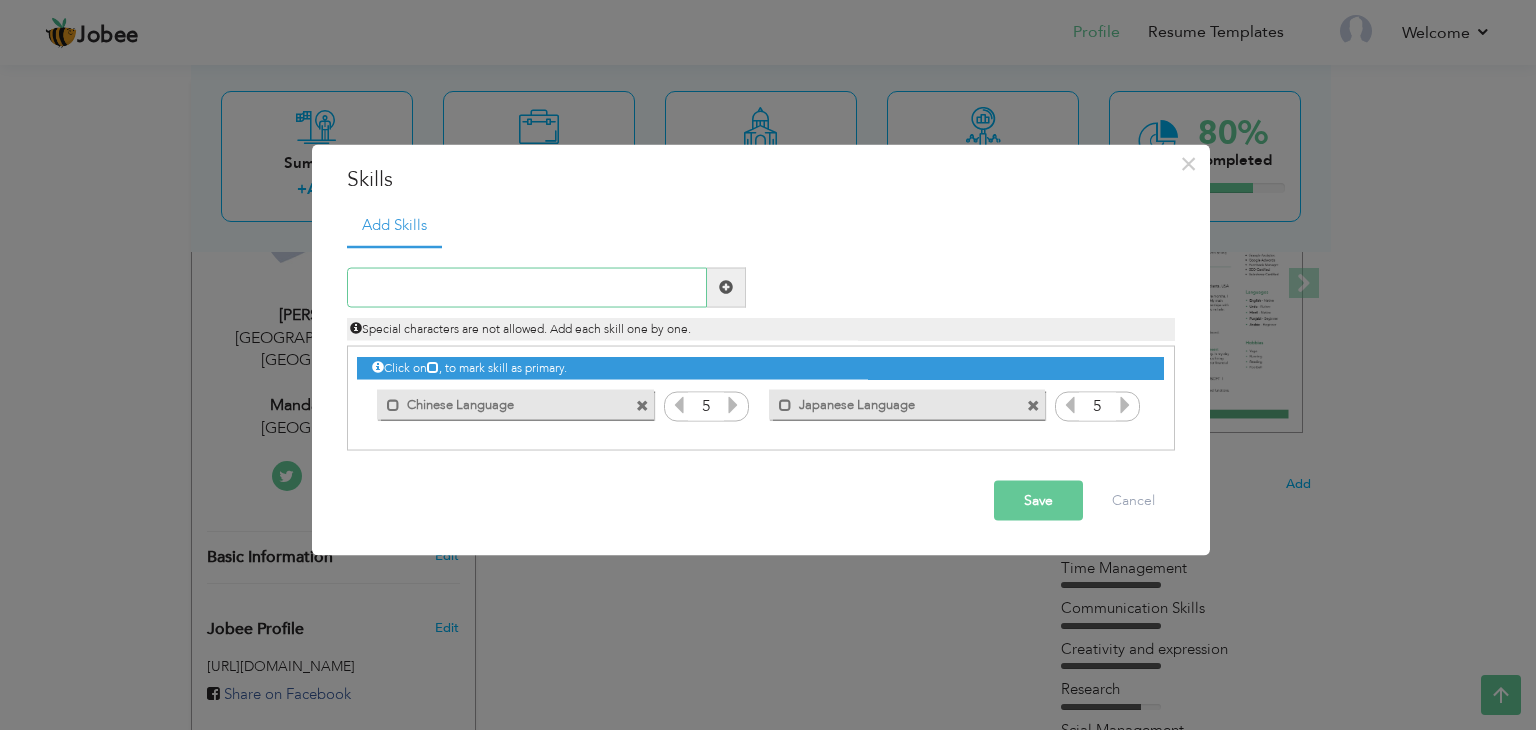 click at bounding box center (527, 287) 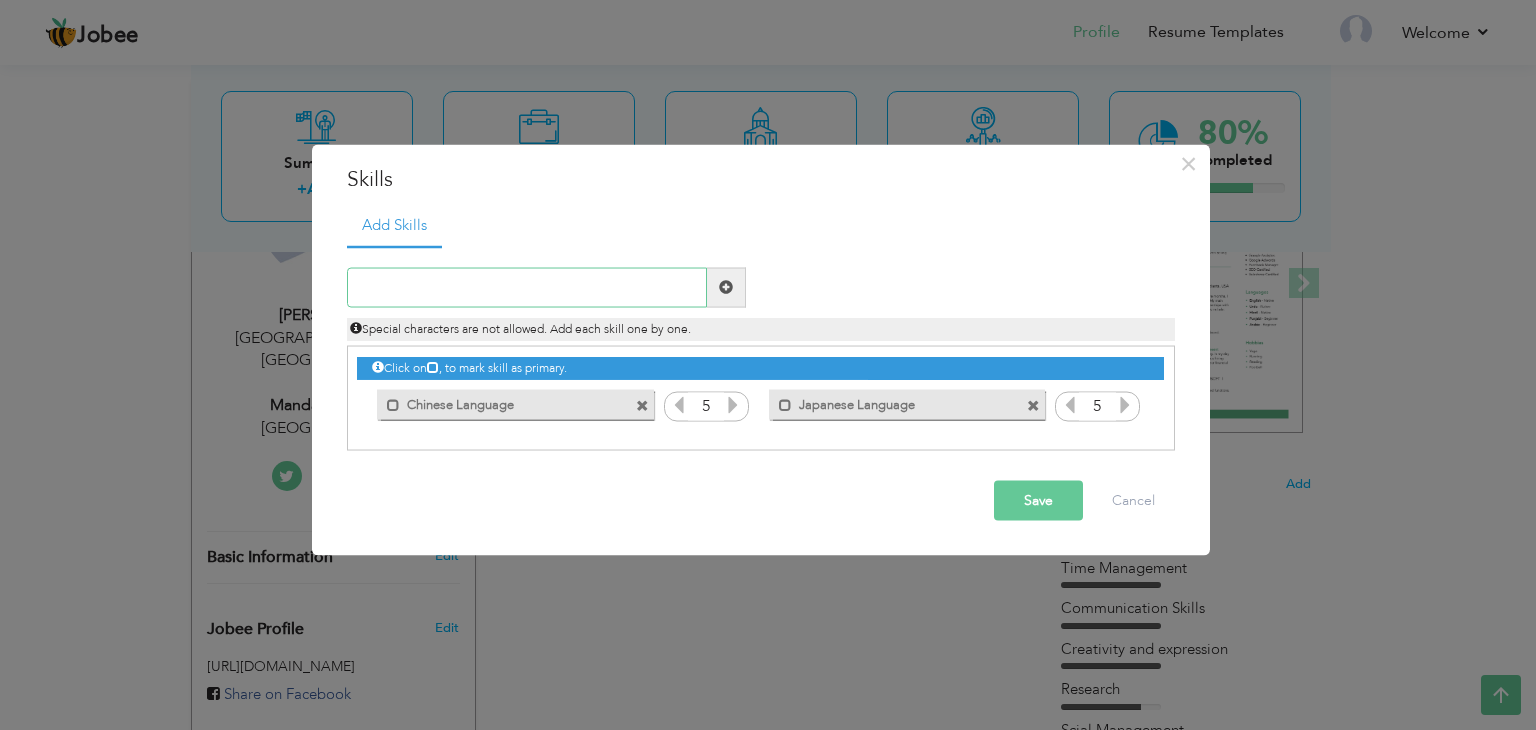 type on "W" 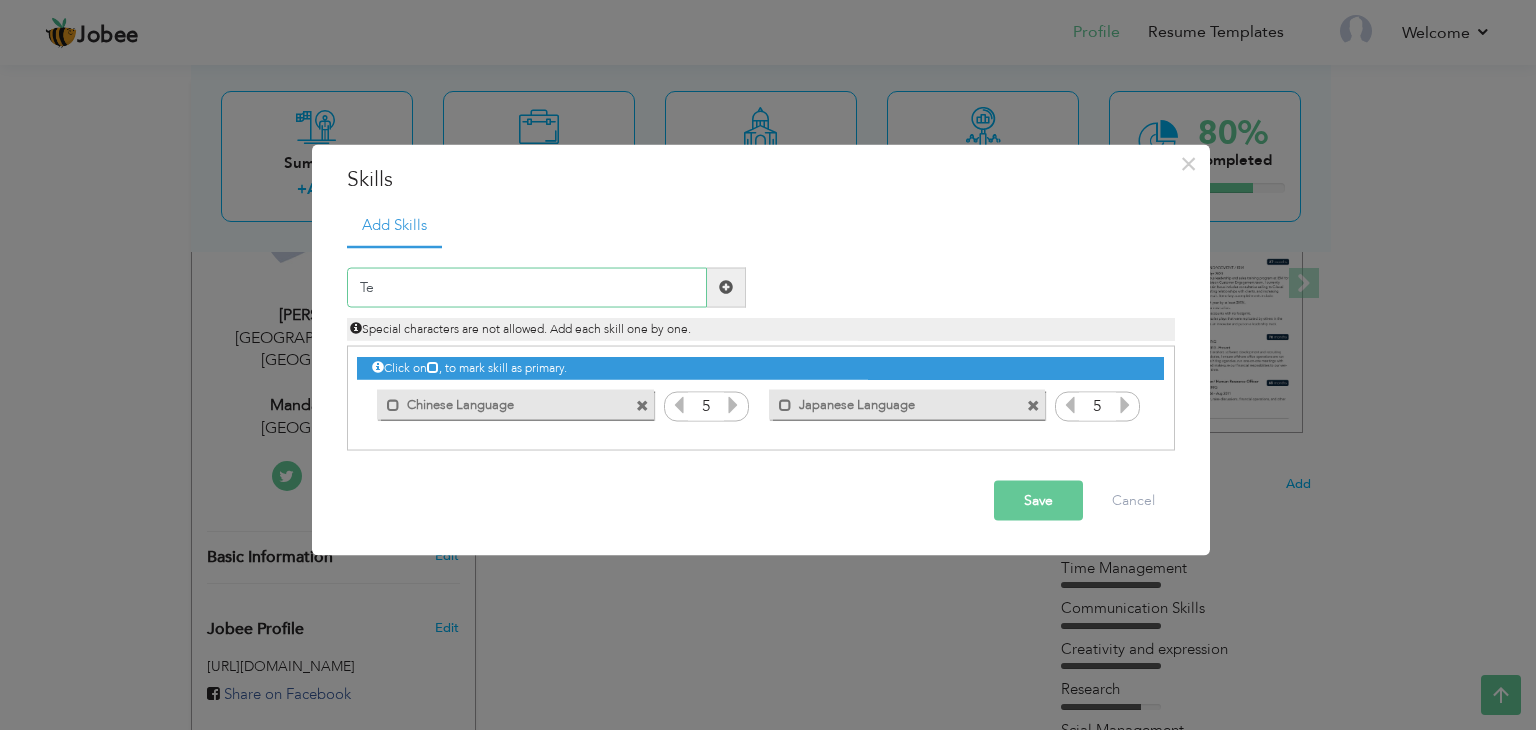type on "T" 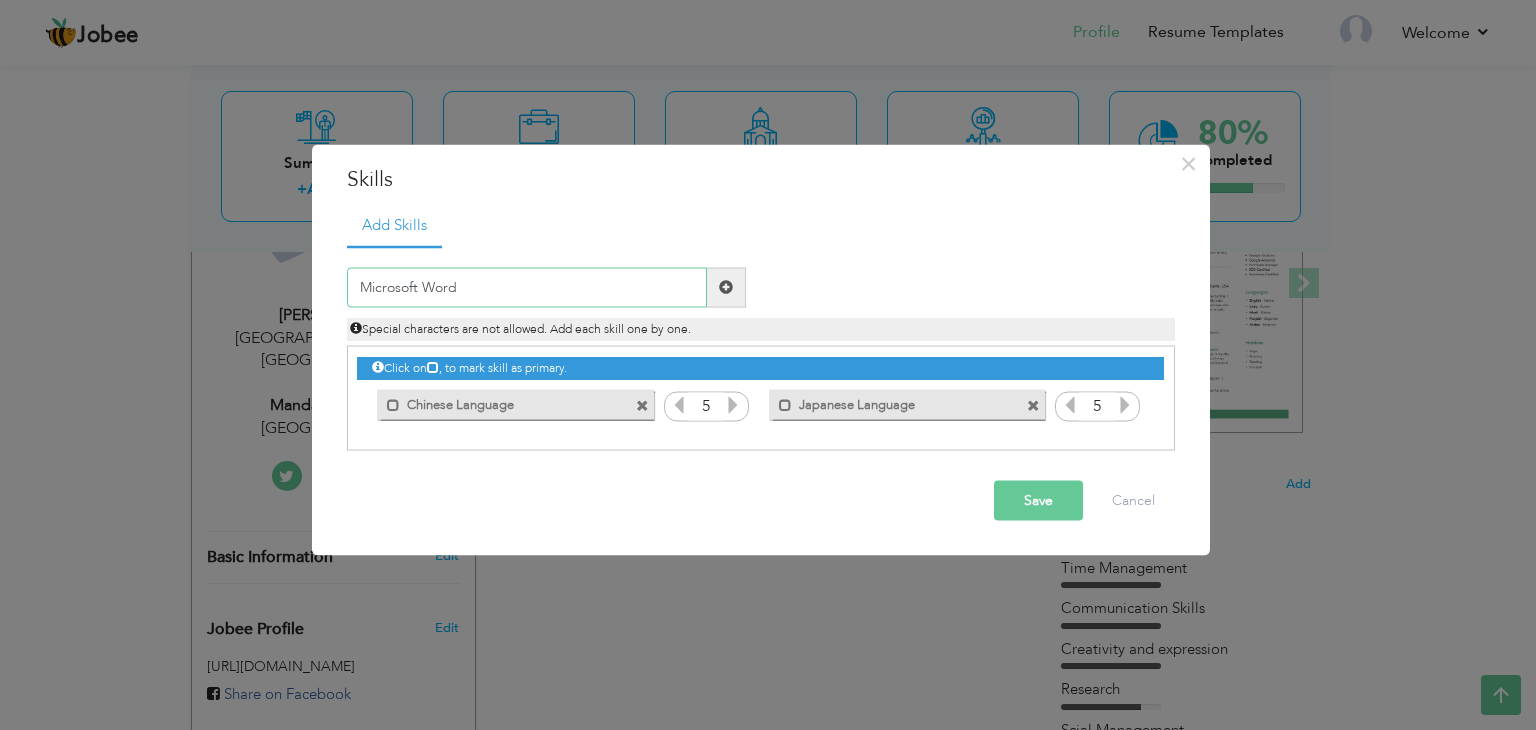 type on "Microsoft Word" 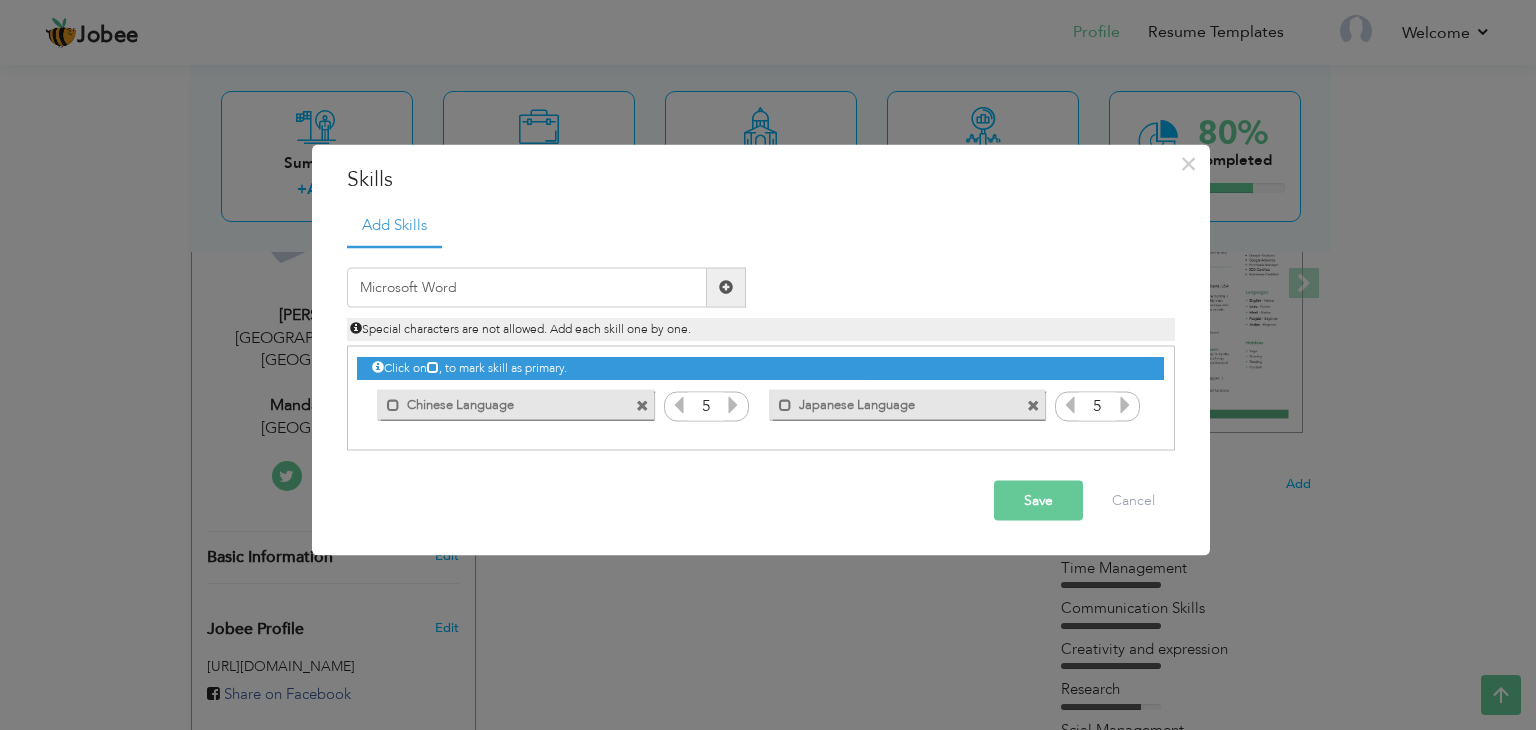 click at bounding box center (726, 287) 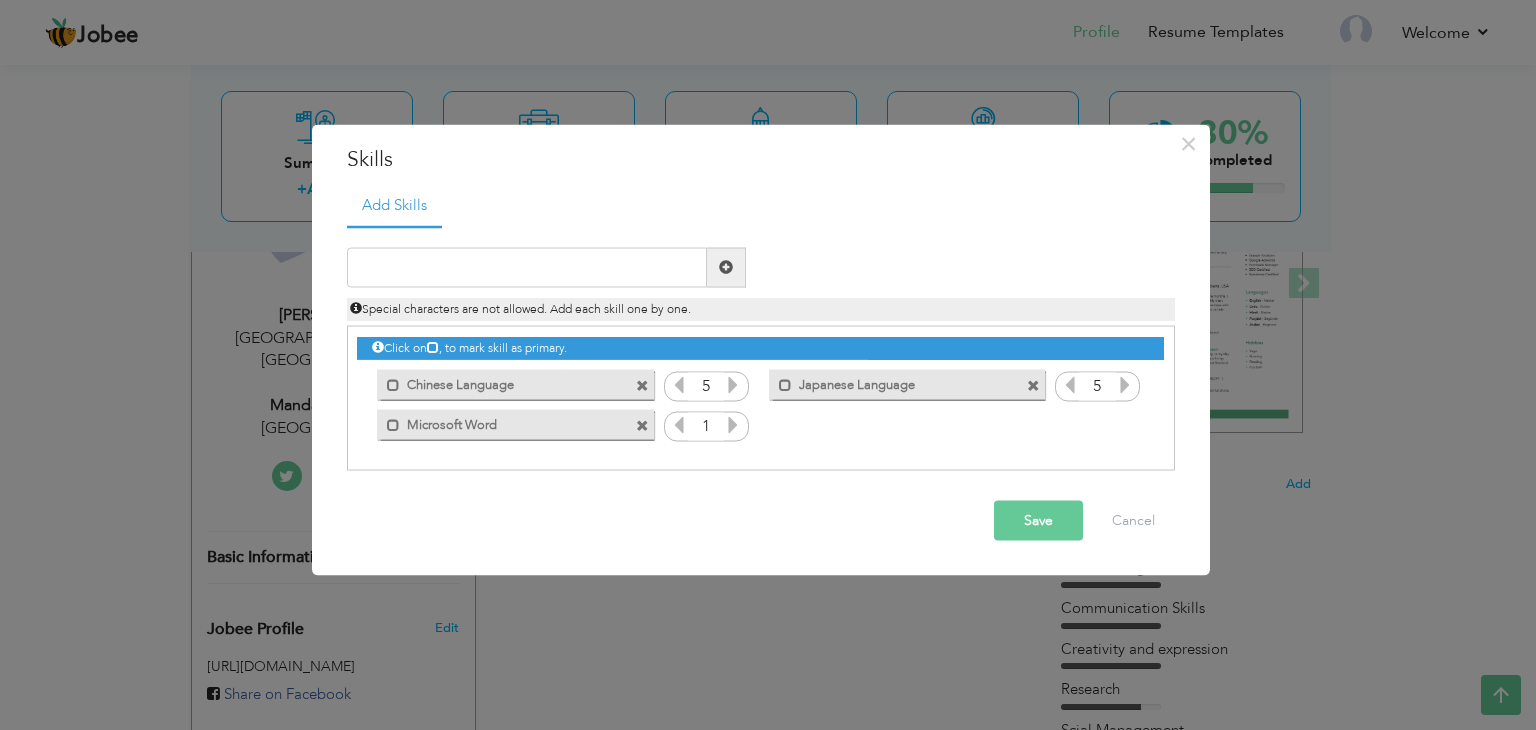 click at bounding box center [733, 424] 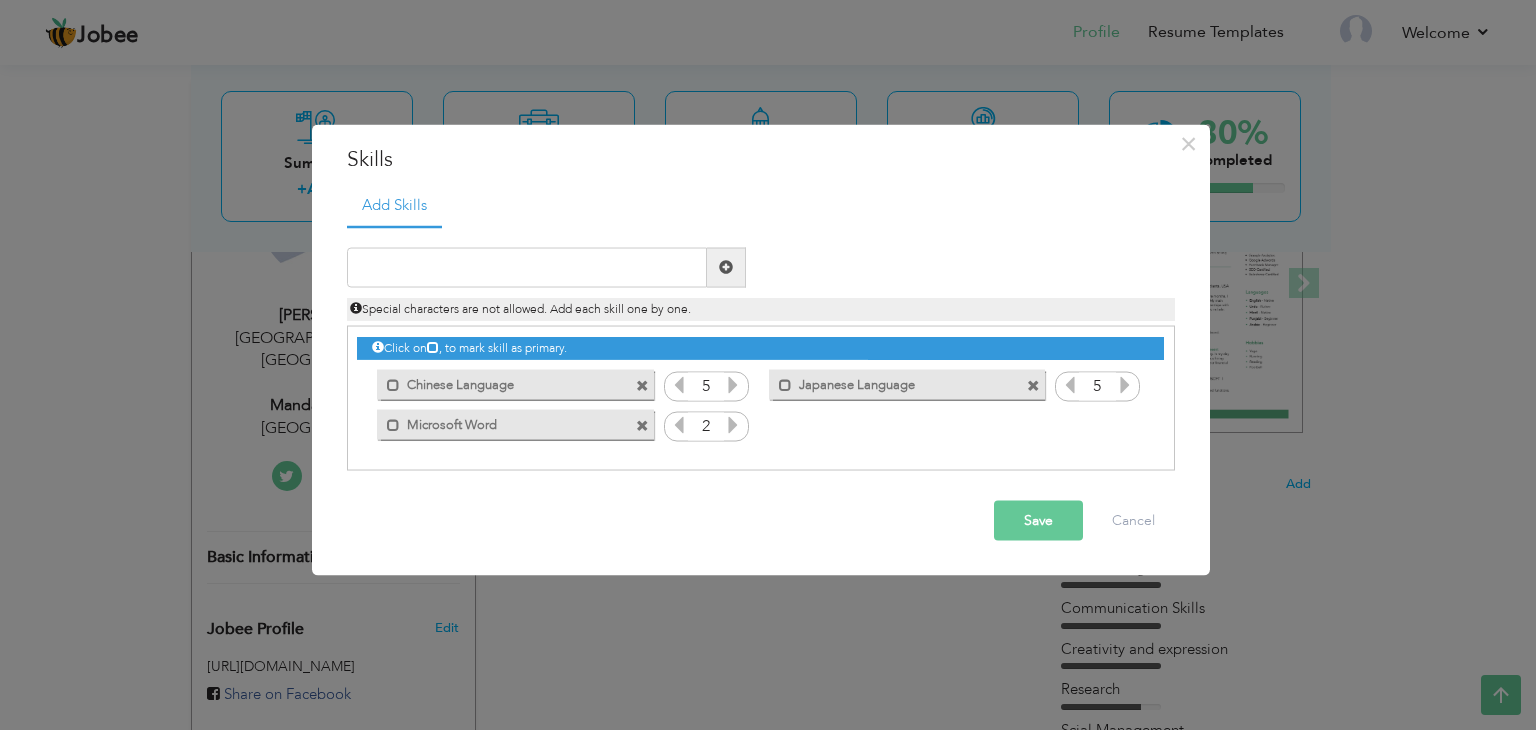 click at bounding box center [733, 424] 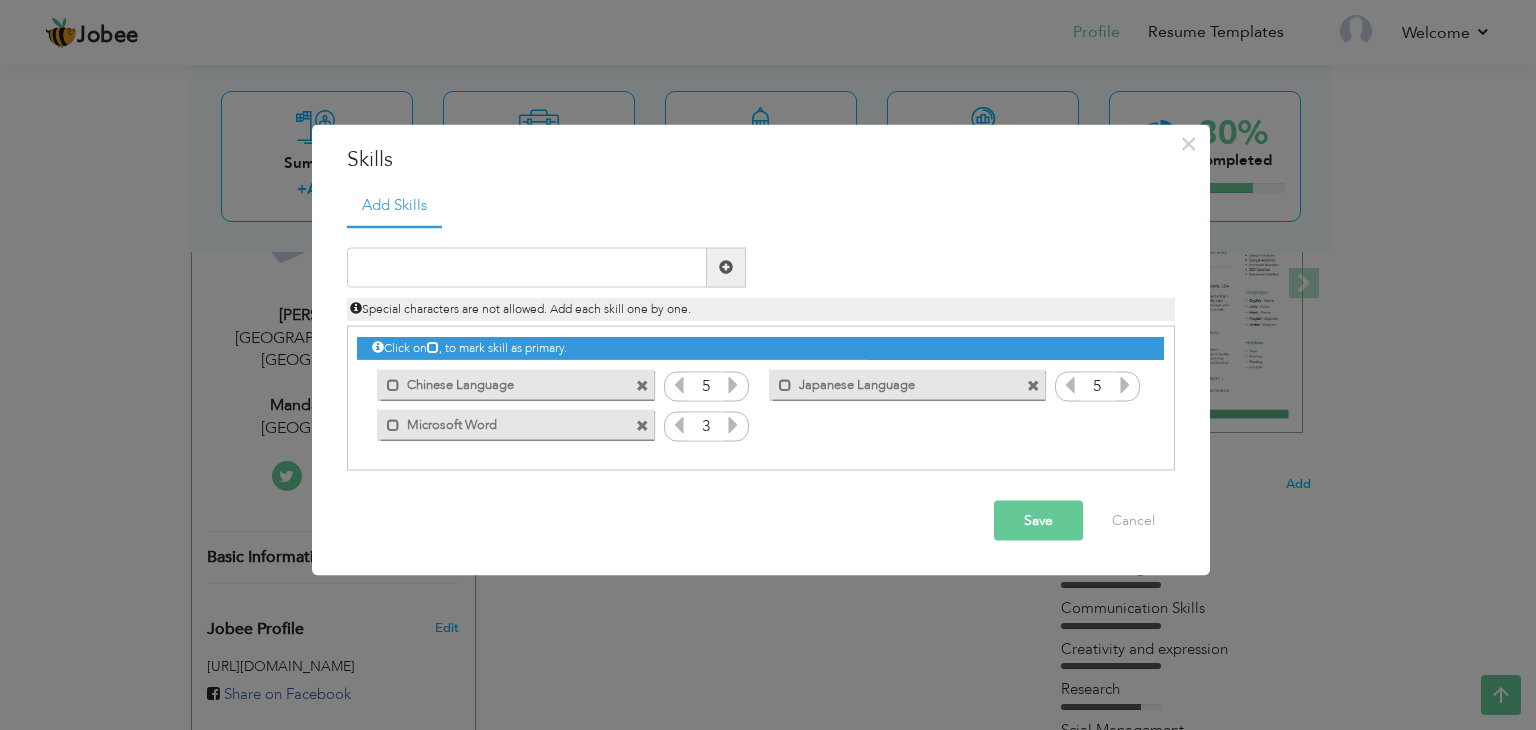 click at bounding box center [733, 424] 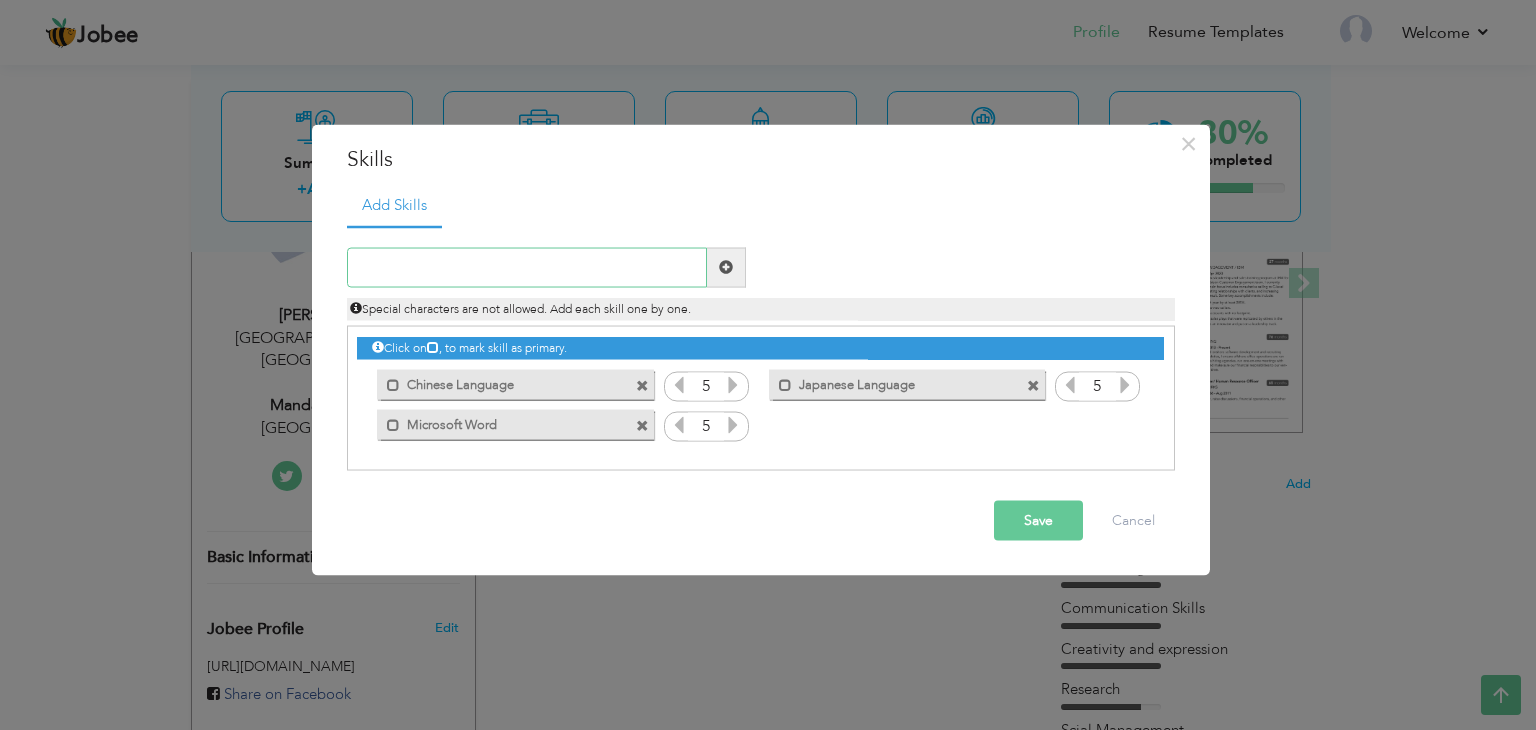 click at bounding box center [527, 267] 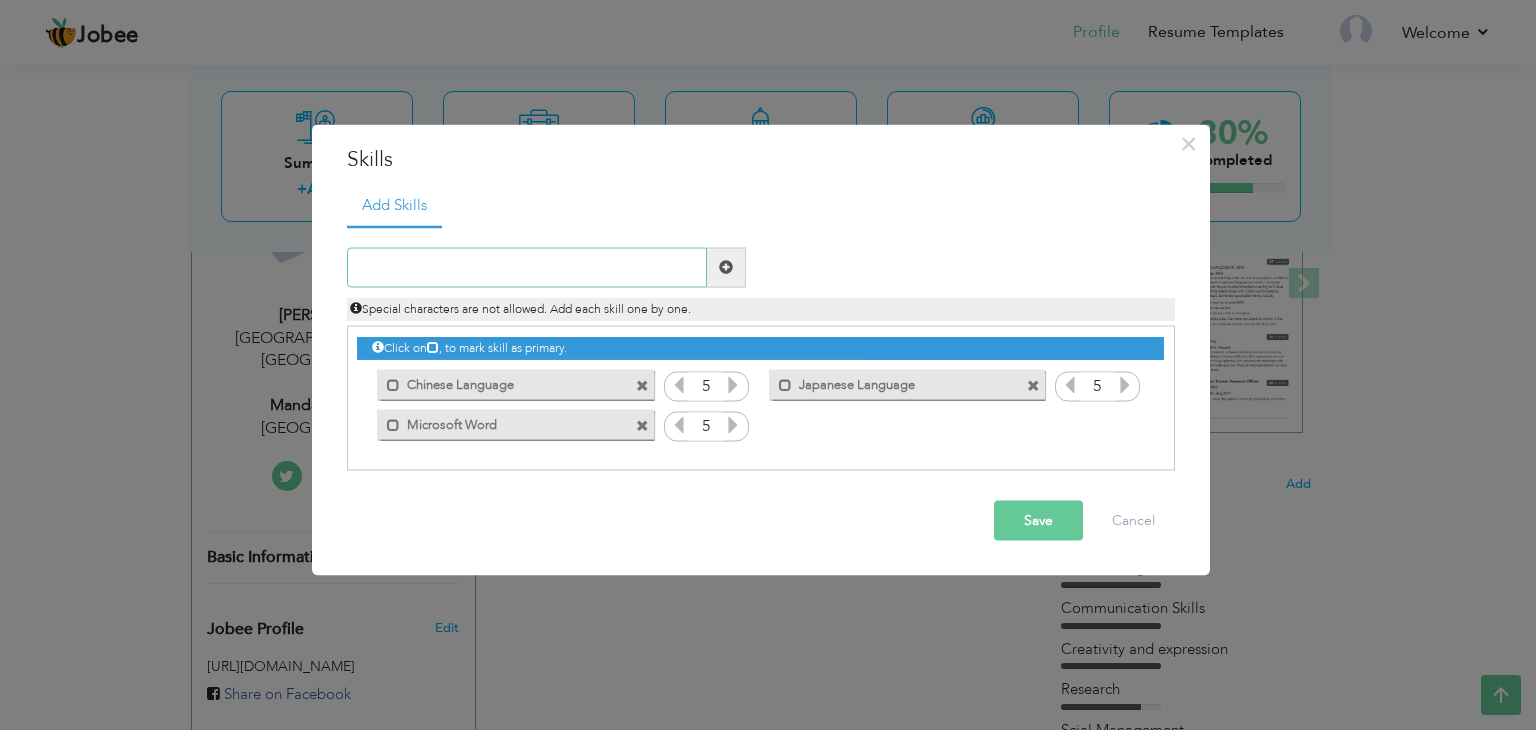 click at bounding box center (527, 267) 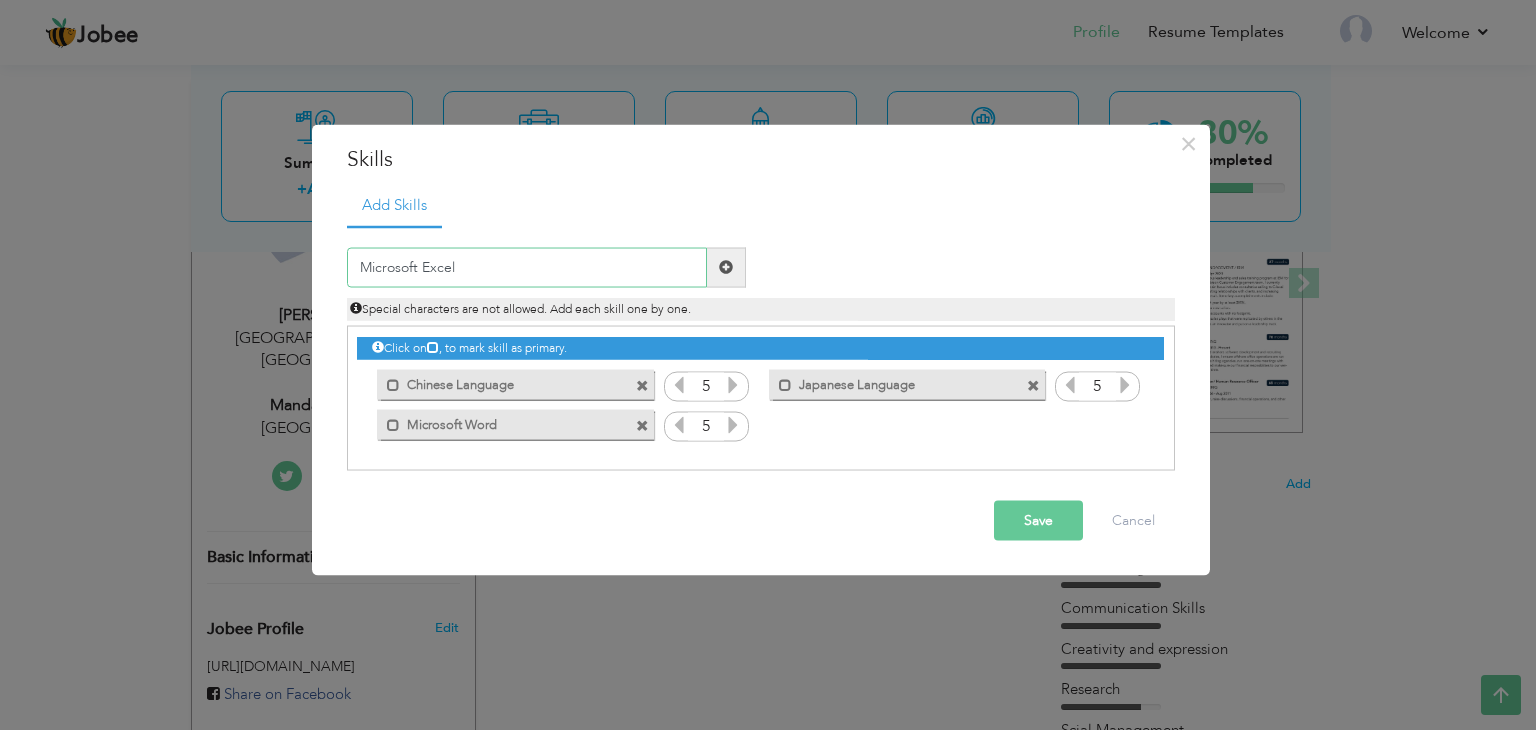 type on "Microsoft Excel" 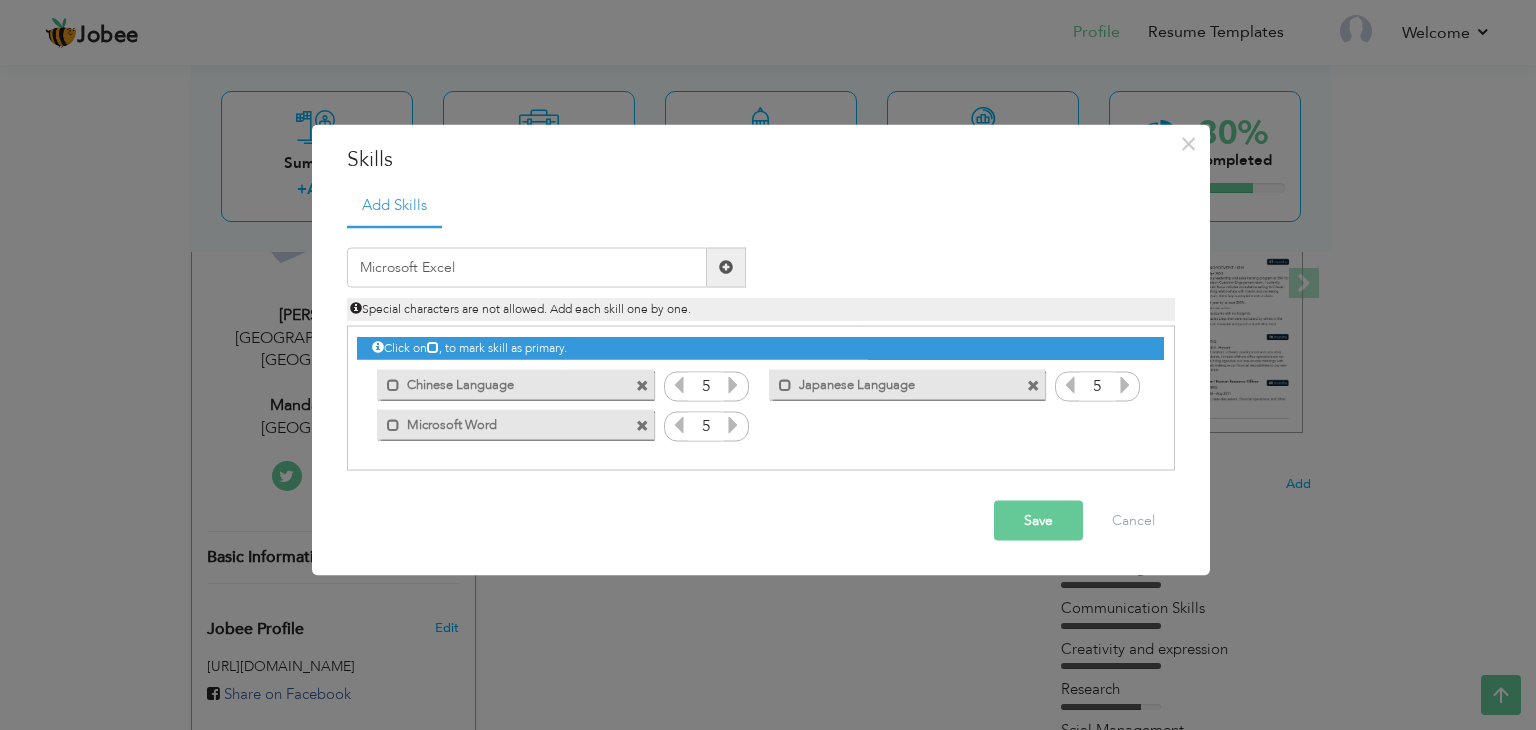 click at bounding box center (726, 267) 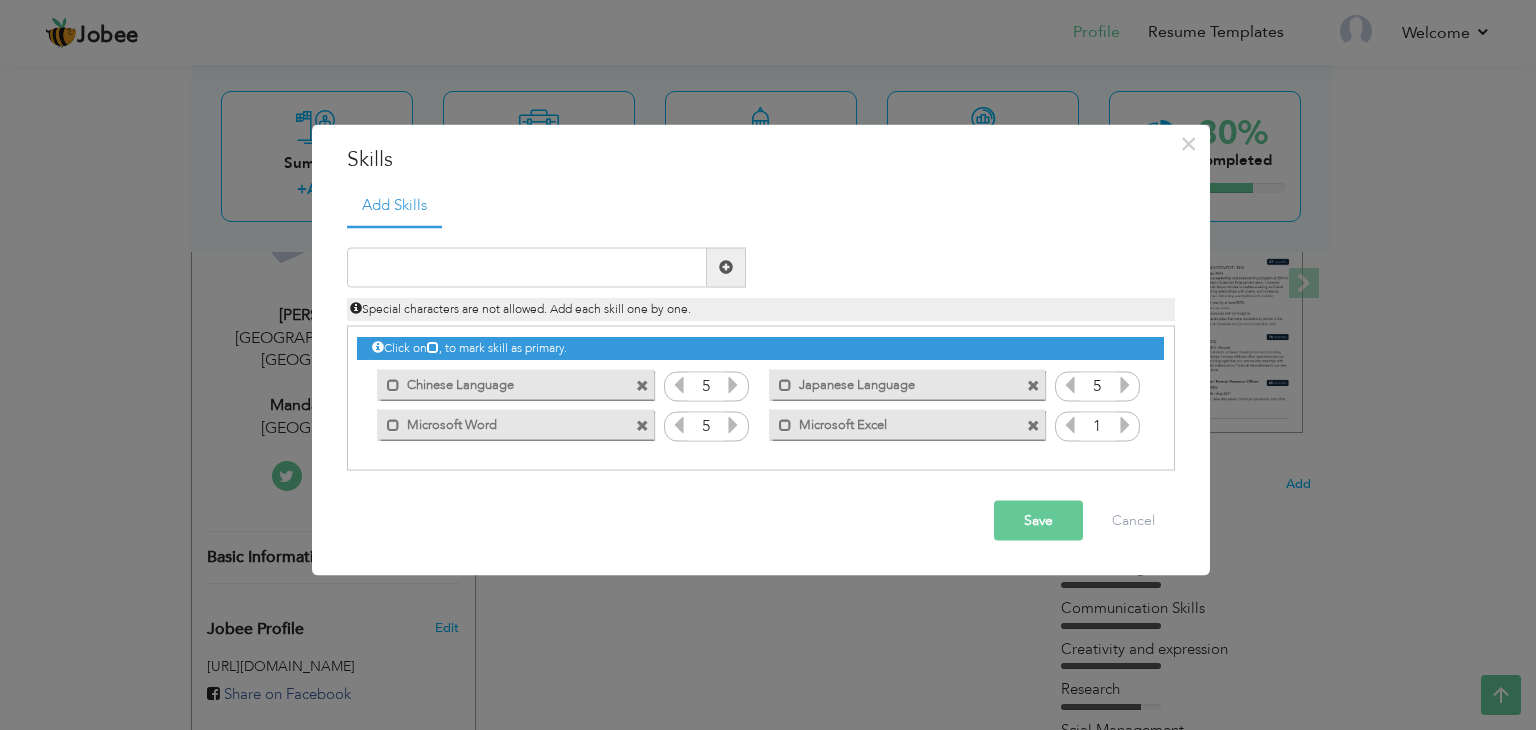 click at bounding box center (1125, 424) 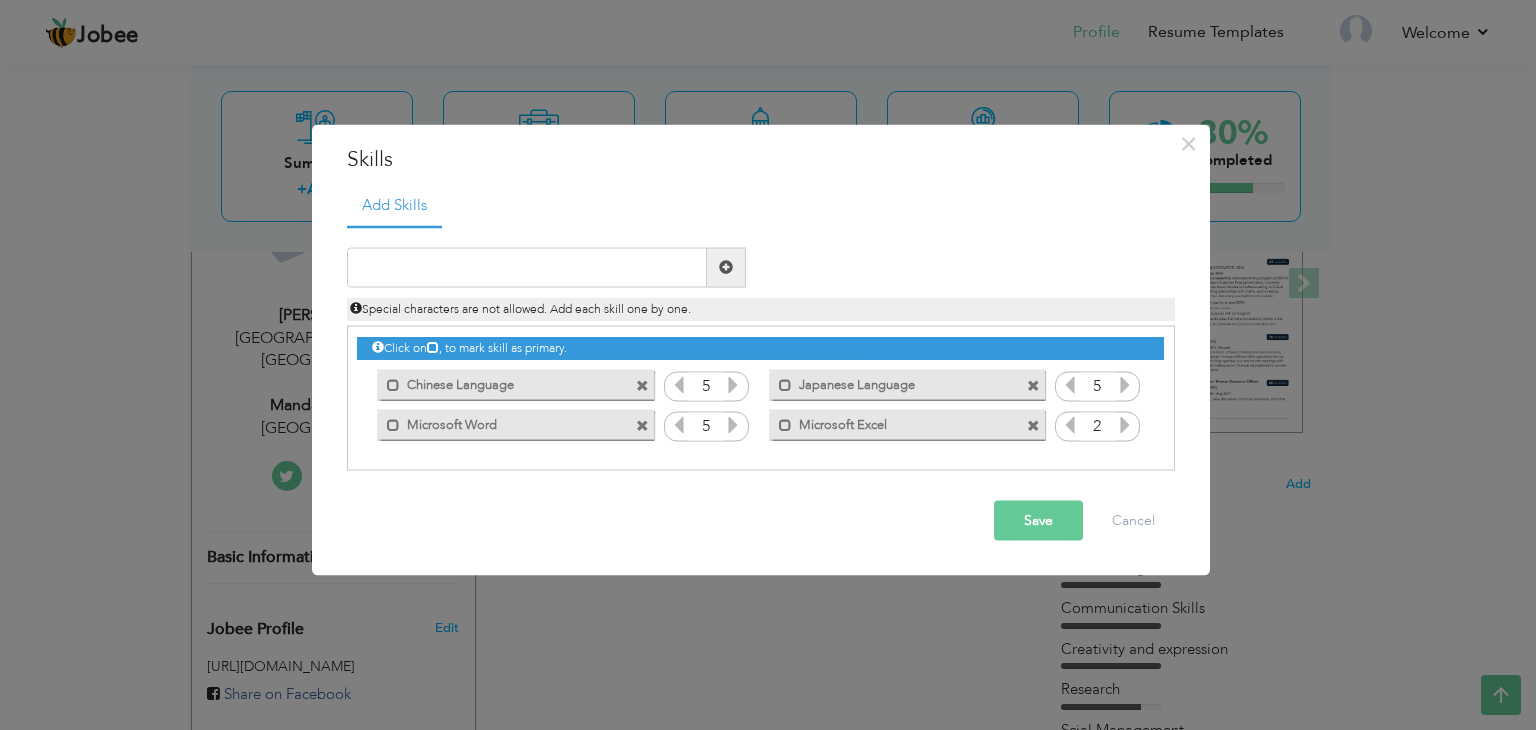 click at bounding box center (1125, 424) 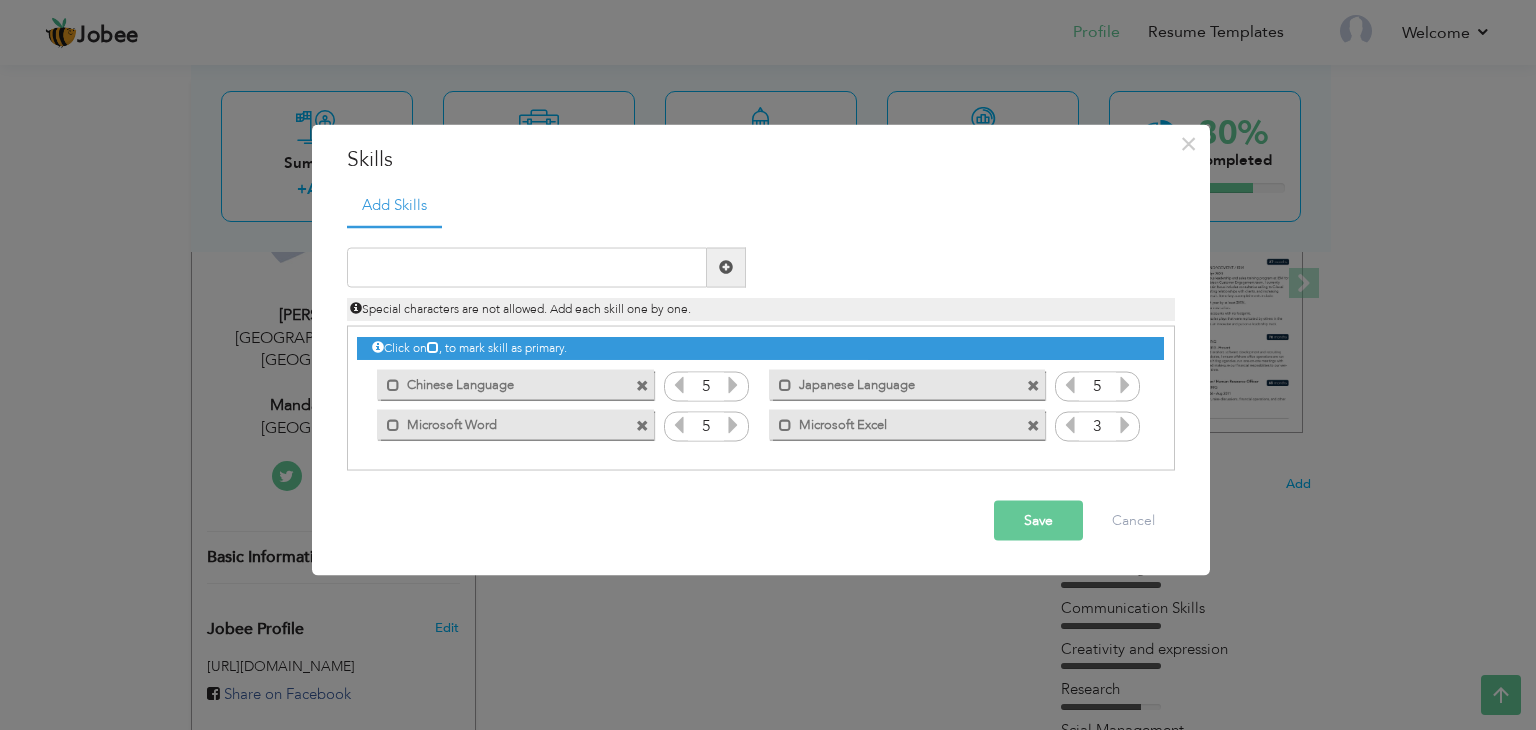 click at bounding box center (1125, 424) 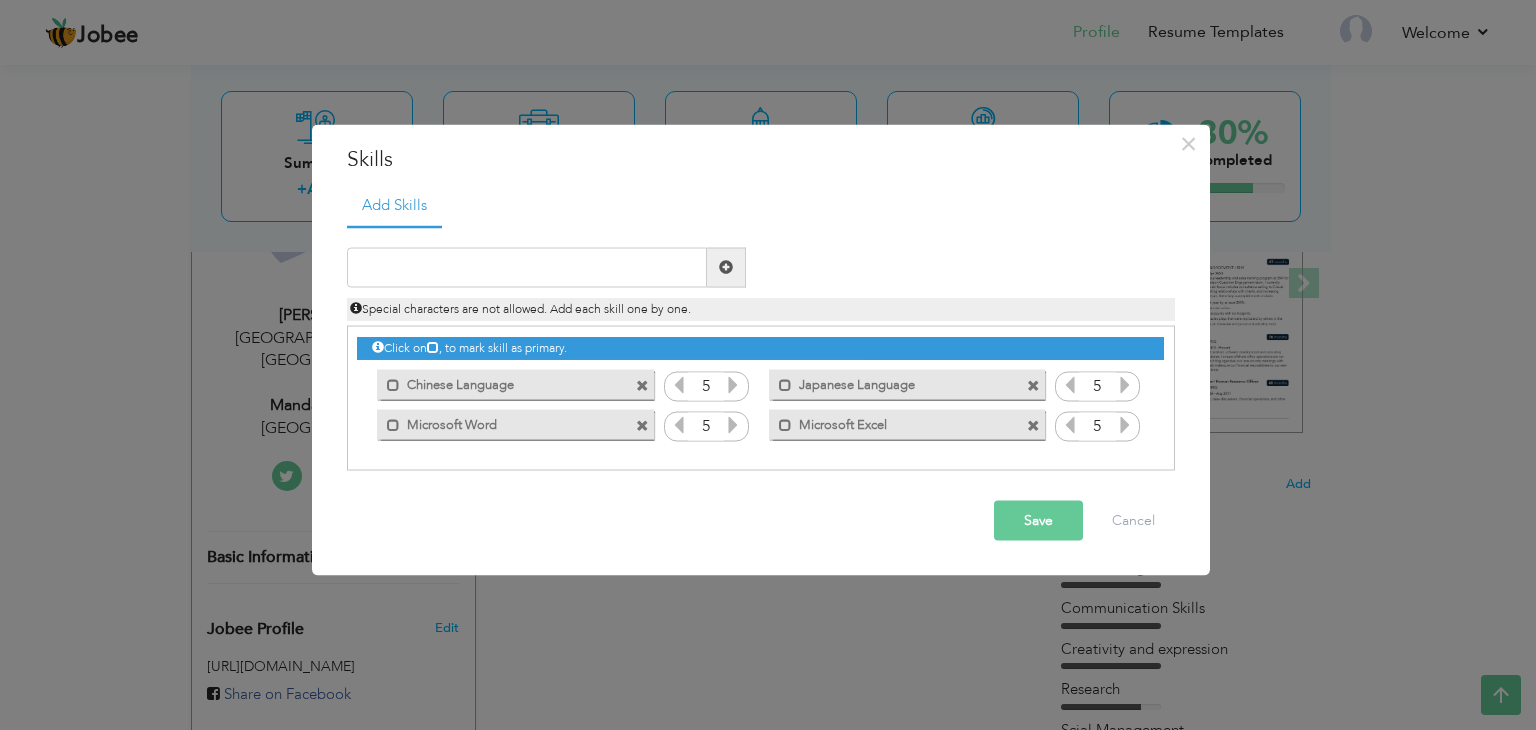 click at bounding box center [1125, 424] 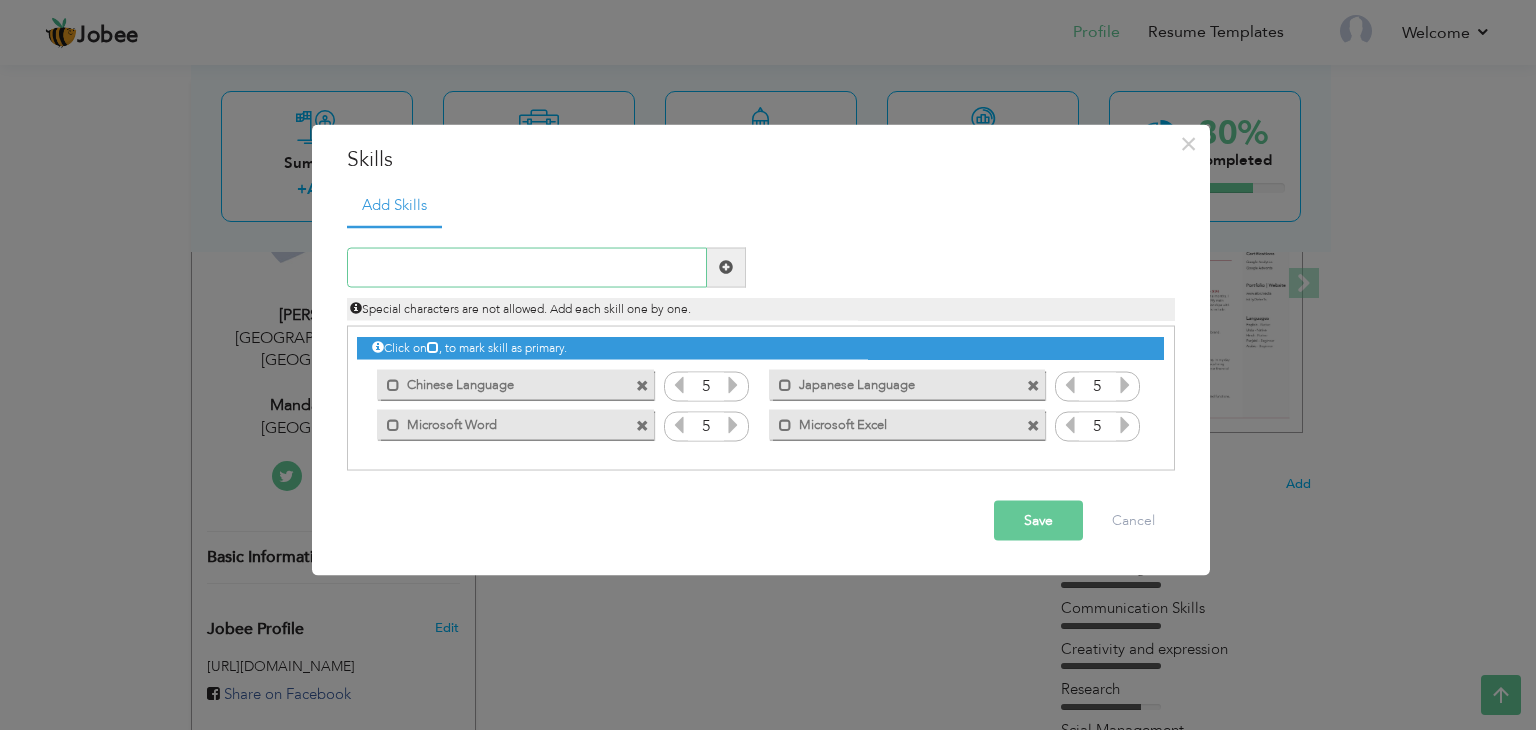 click at bounding box center [527, 267] 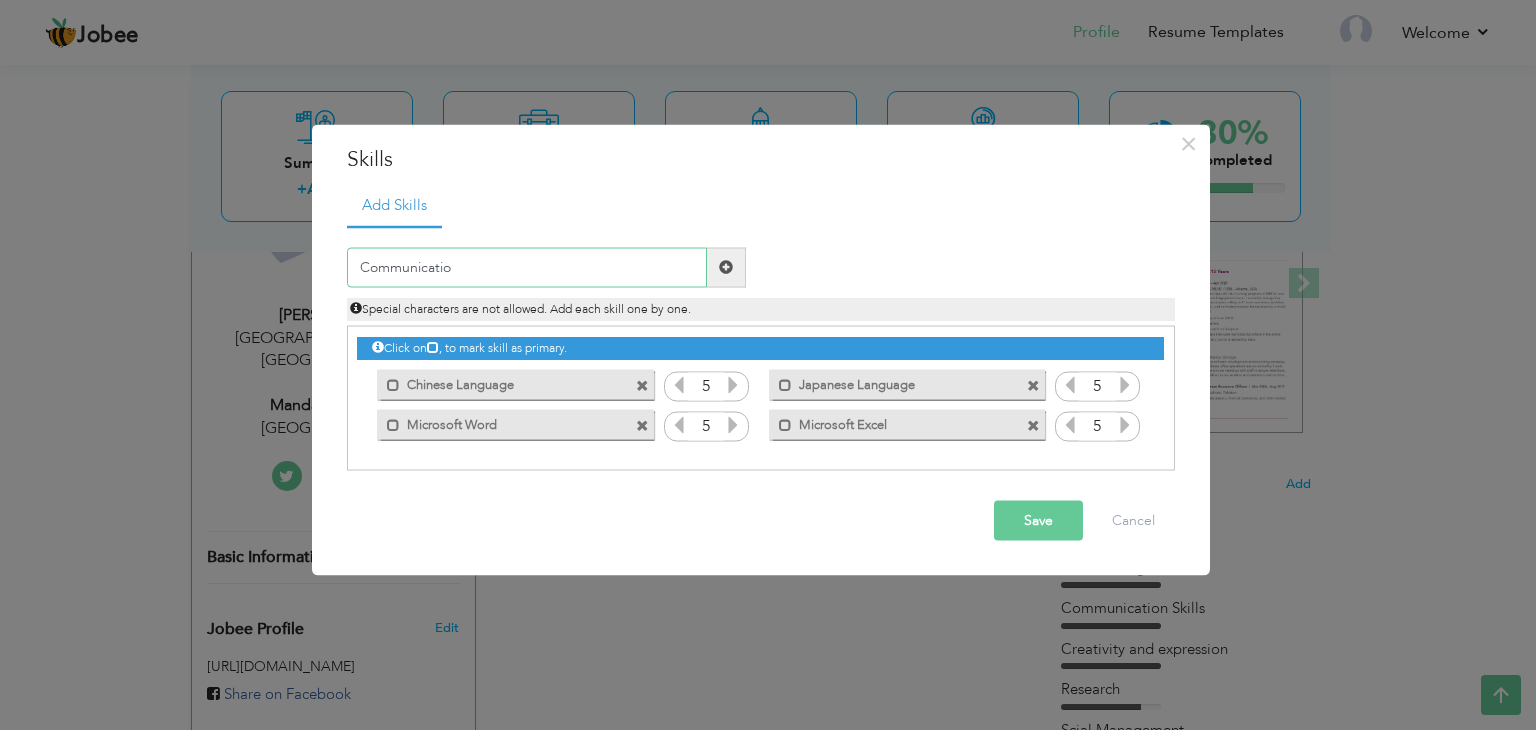 type on "Communication" 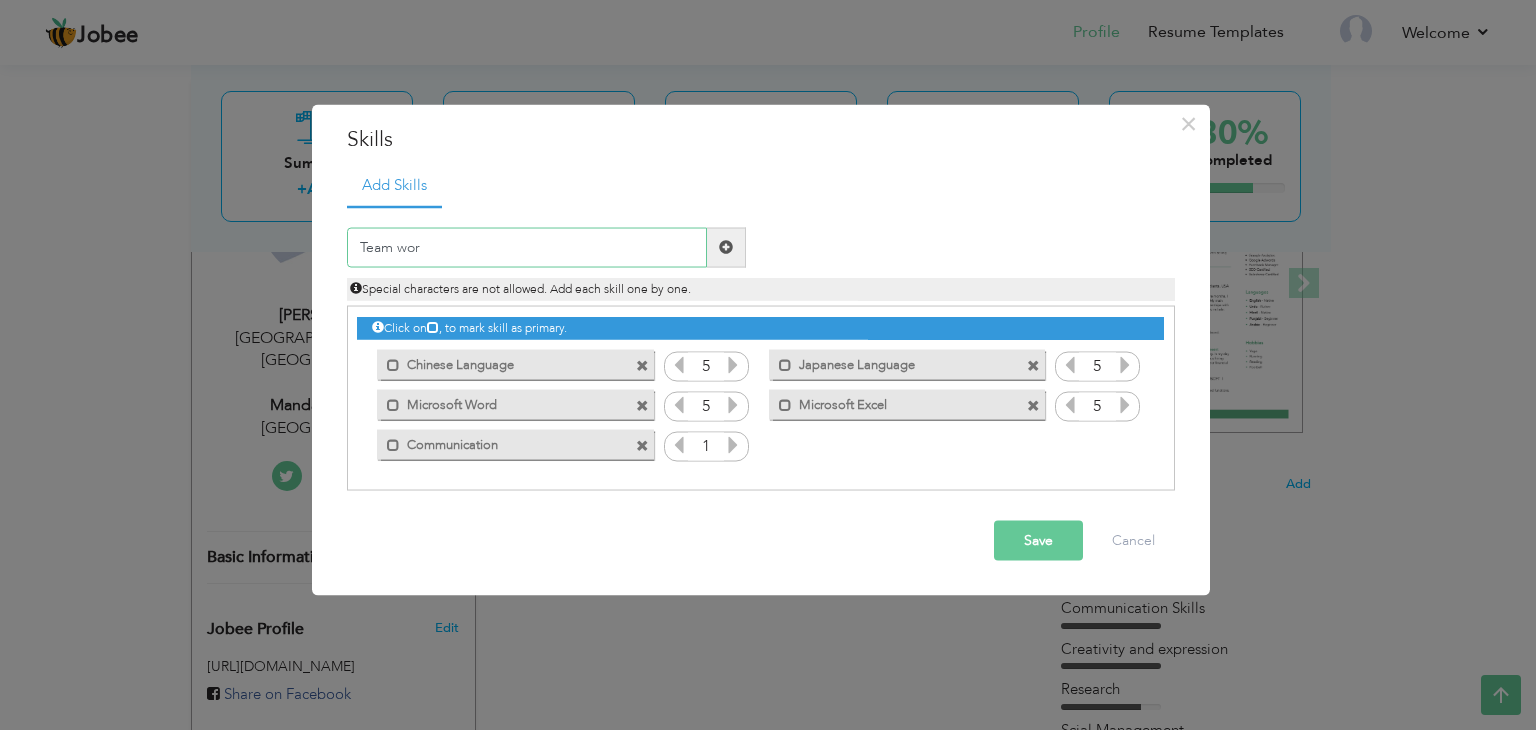 type on "Team work" 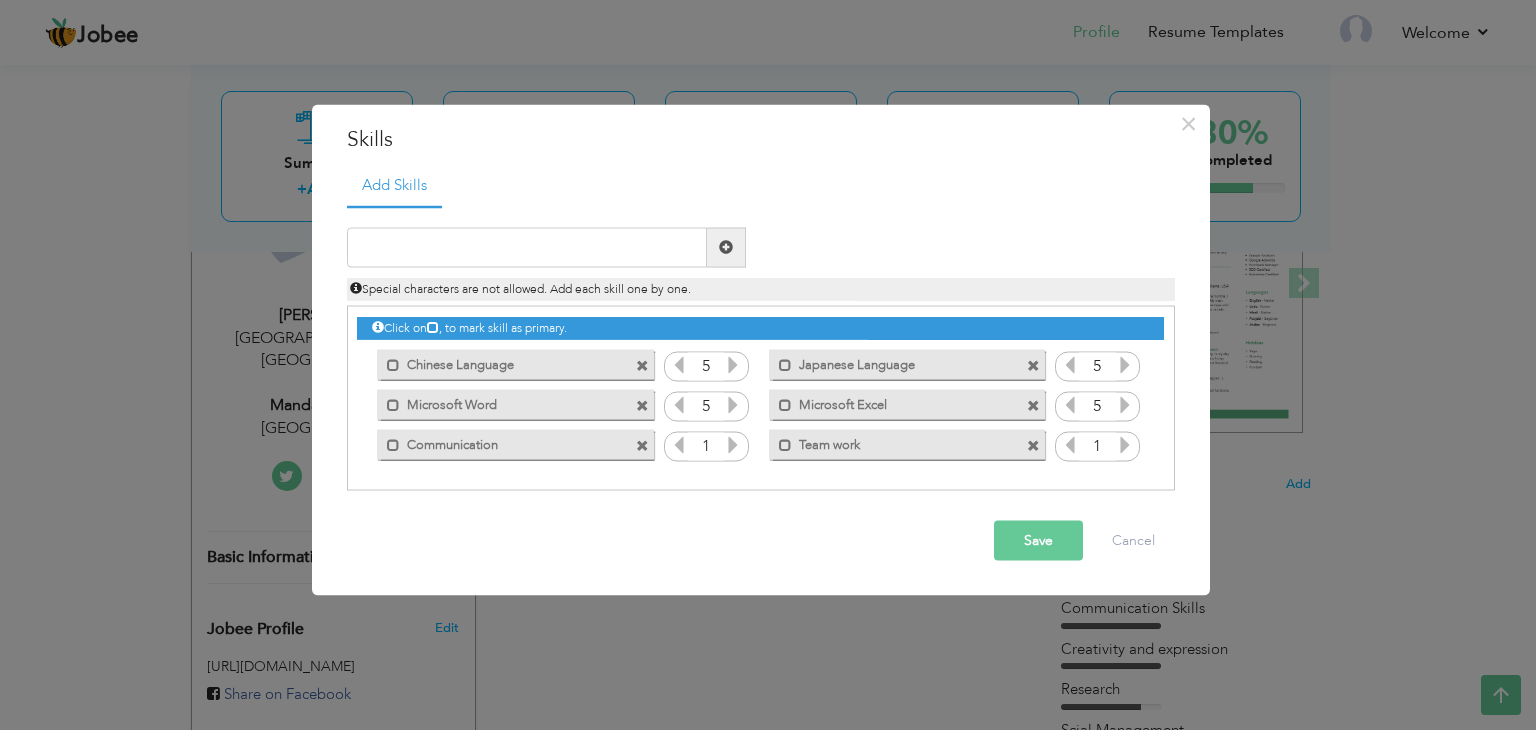 click at bounding box center (1033, 446) 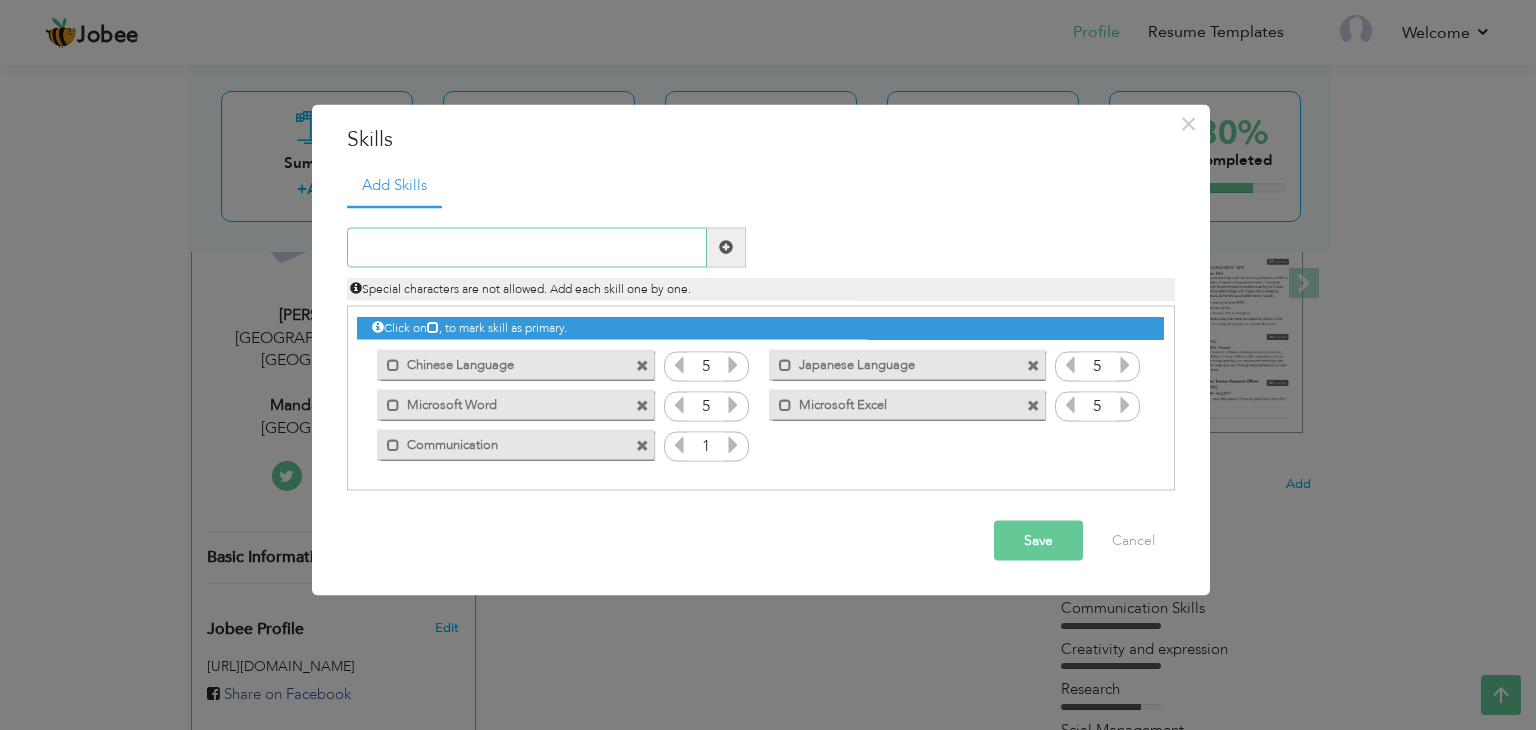 click at bounding box center (527, 247) 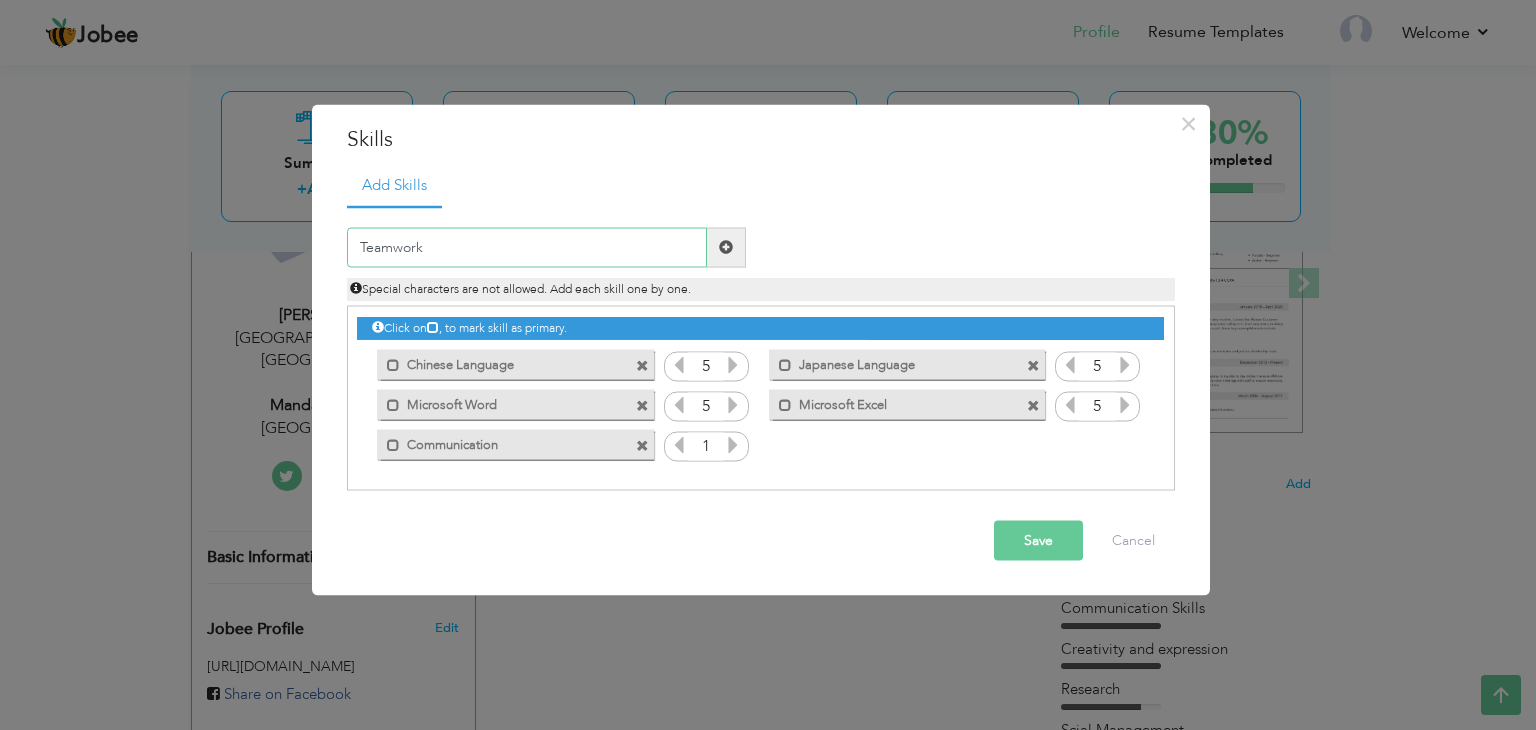 type on "Team work" 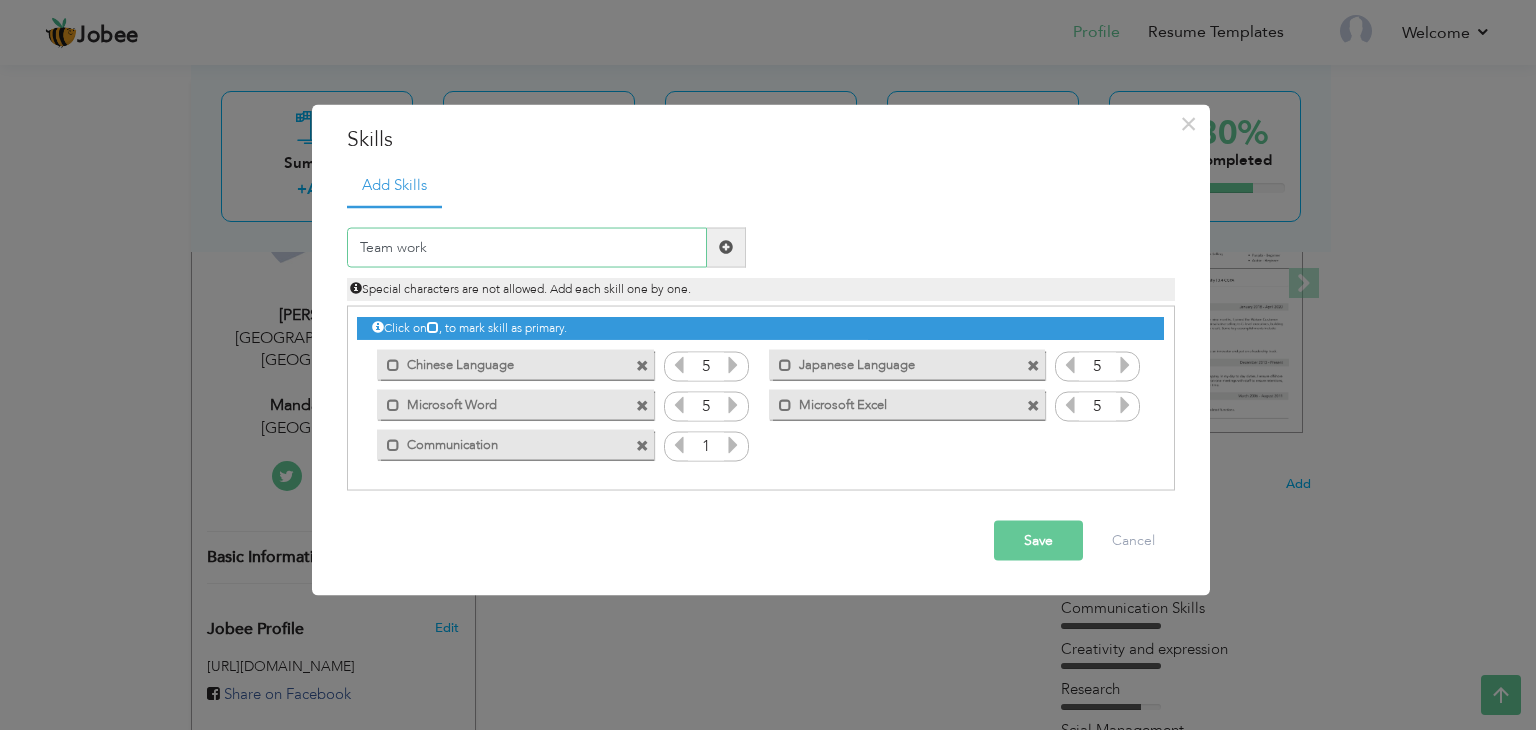 click on "Team work" at bounding box center [527, 247] 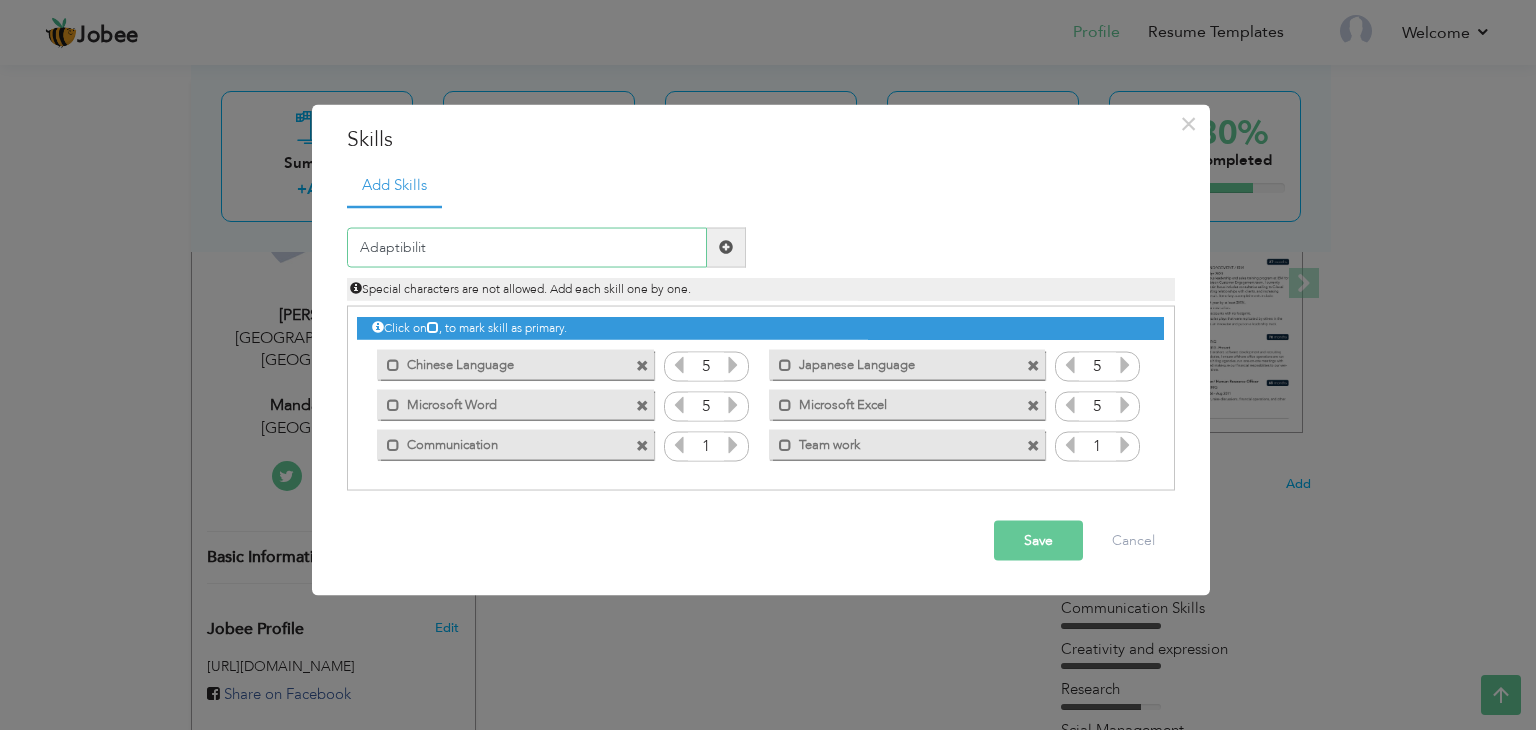 type on "Adaptibility" 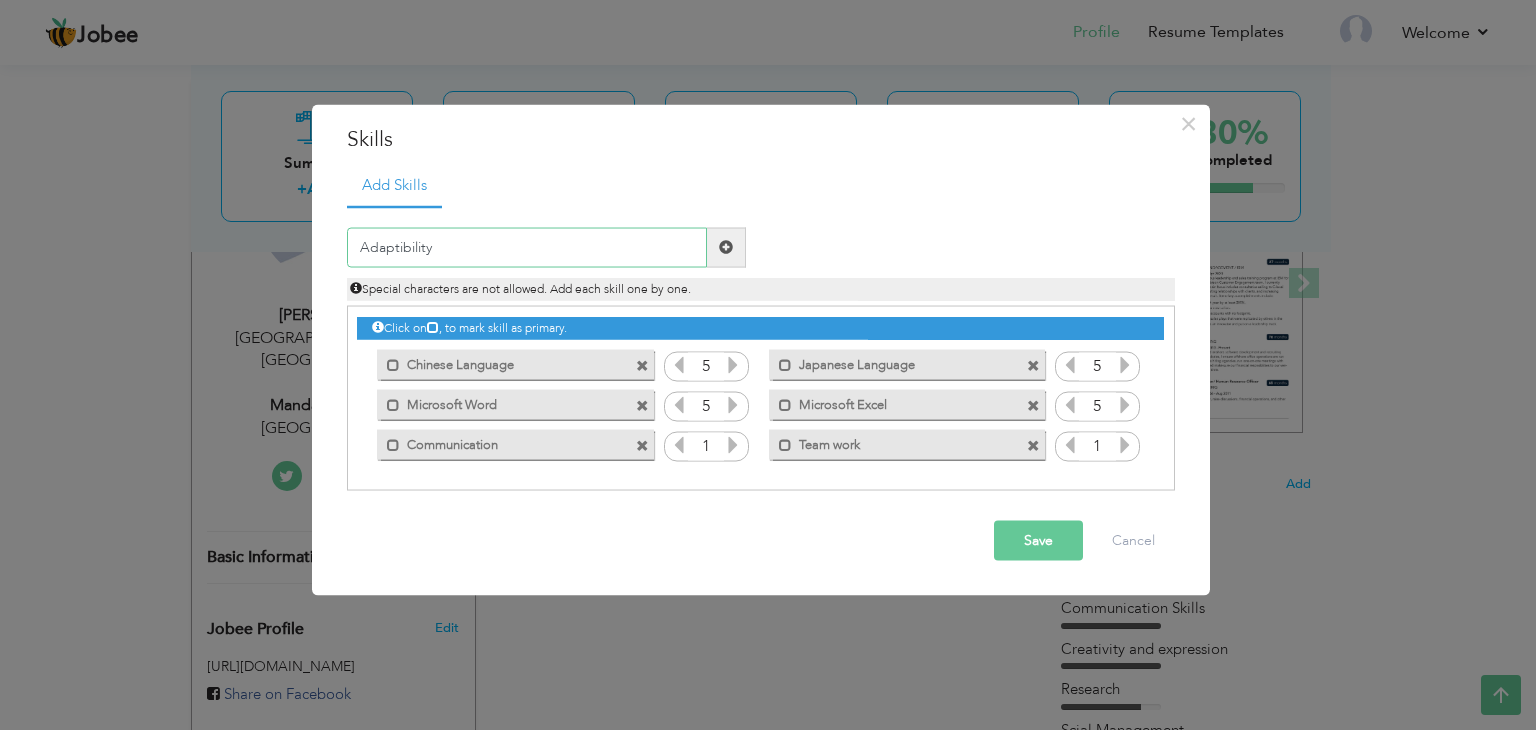 type 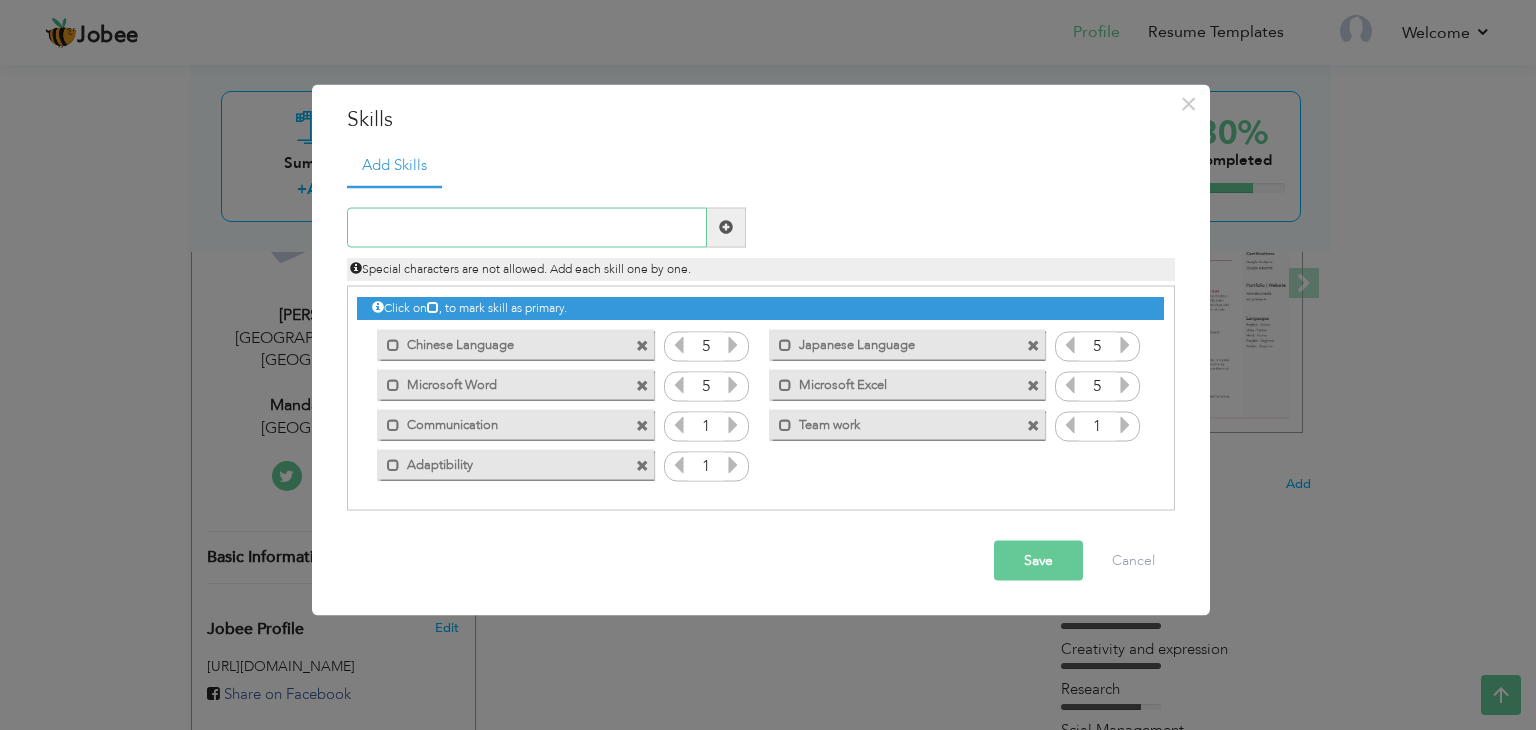 click at bounding box center (527, 227) 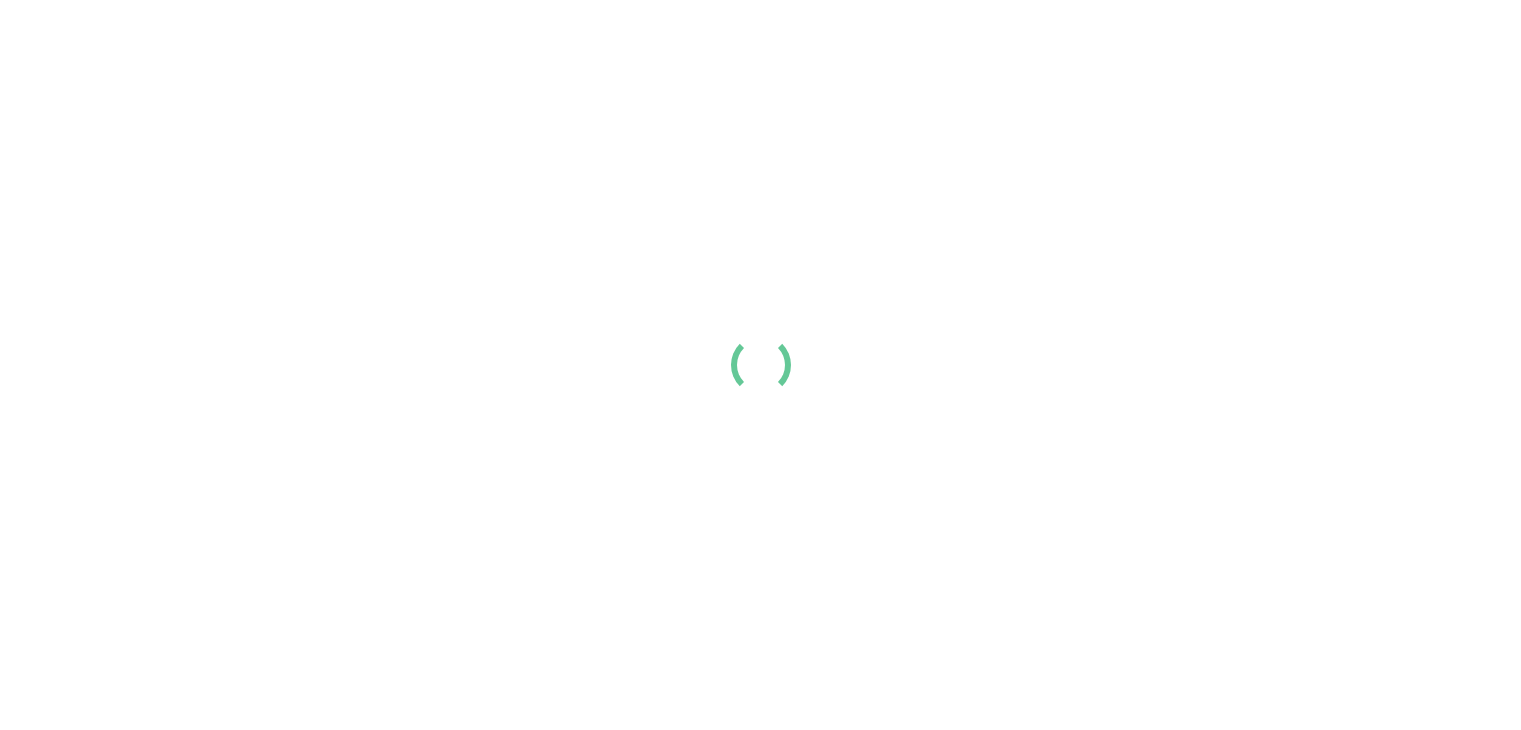 scroll, scrollTop: 0, scrollLeft: 0, axis: both 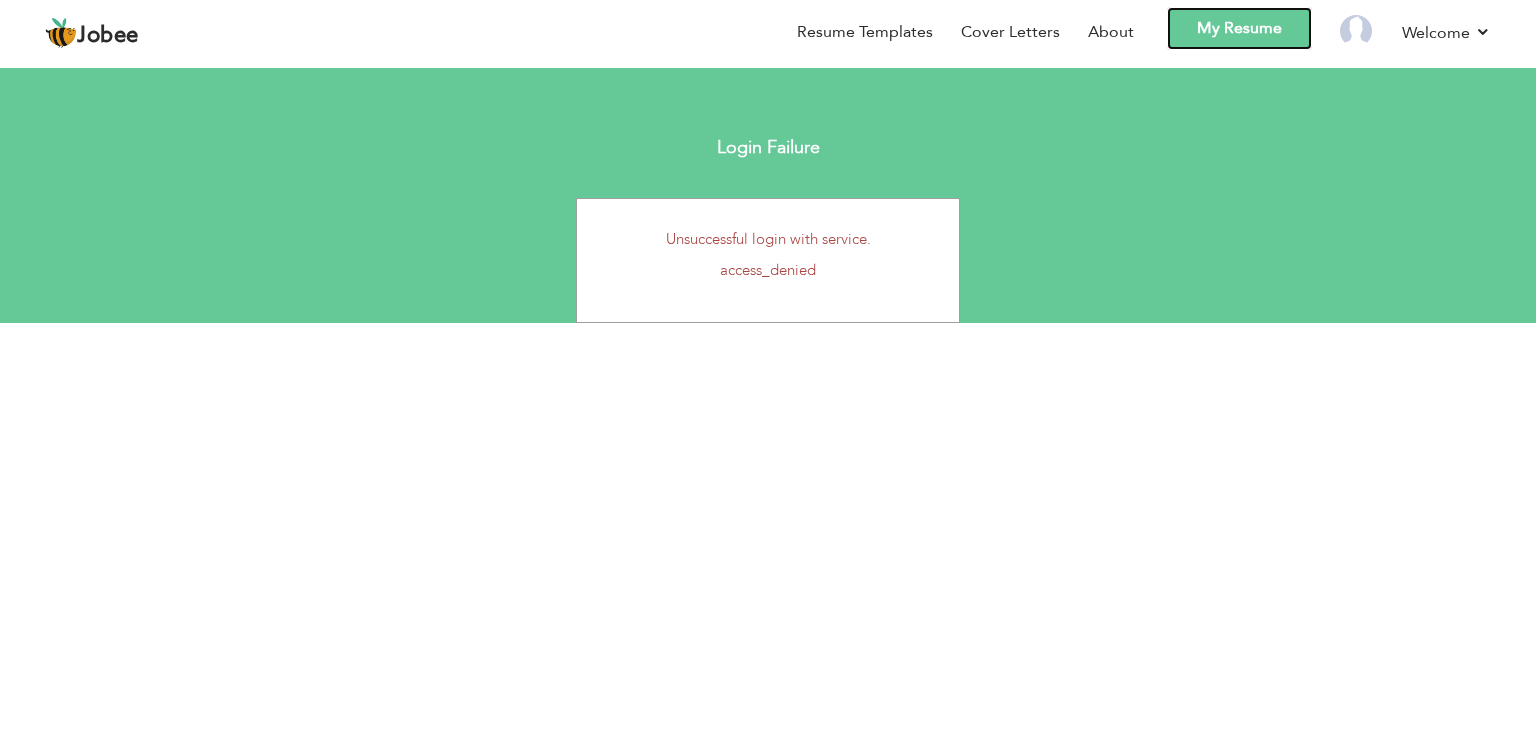 click on "My Resume" at bounding box center (1239, 28) 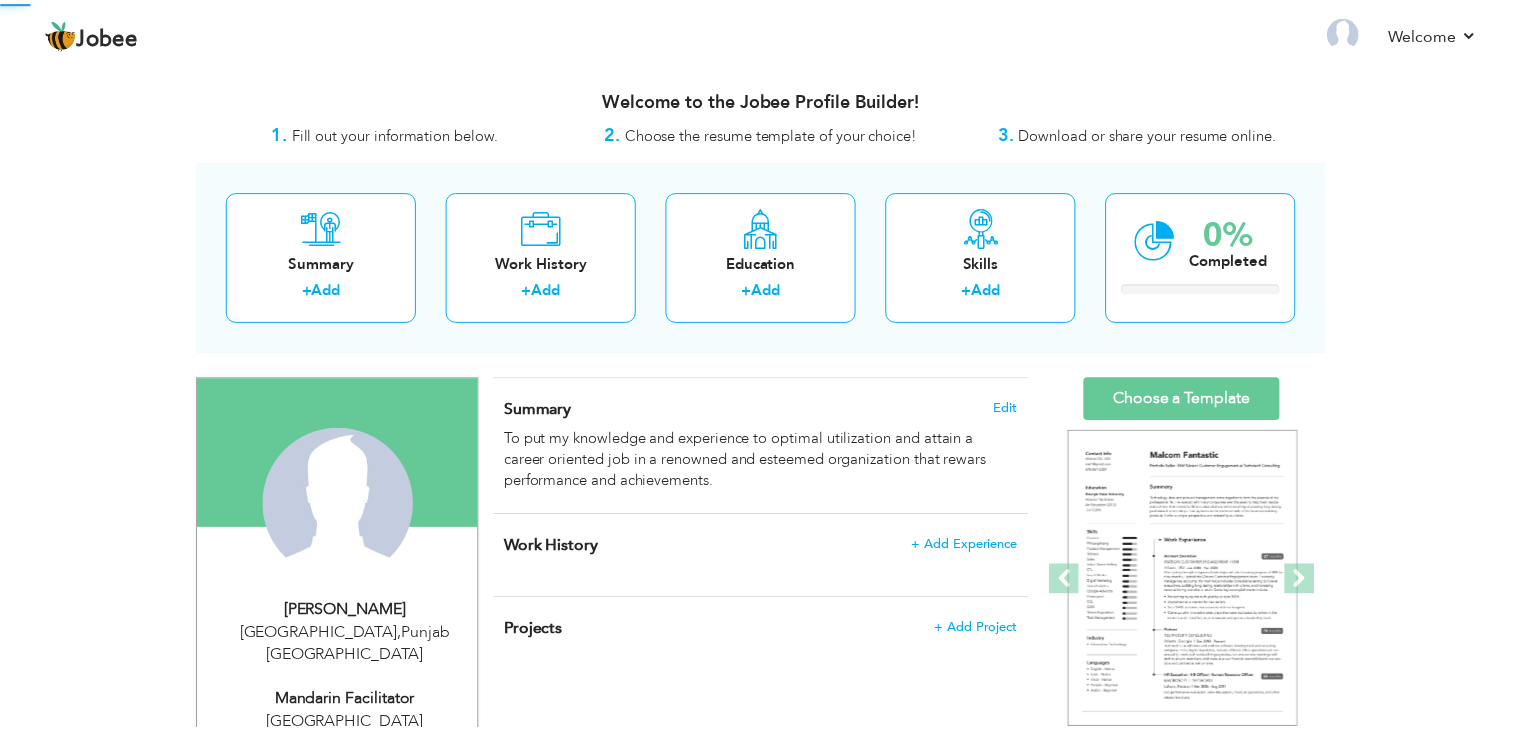 scroll, scrollTop: 0, scrollLeft: 0, axis: both 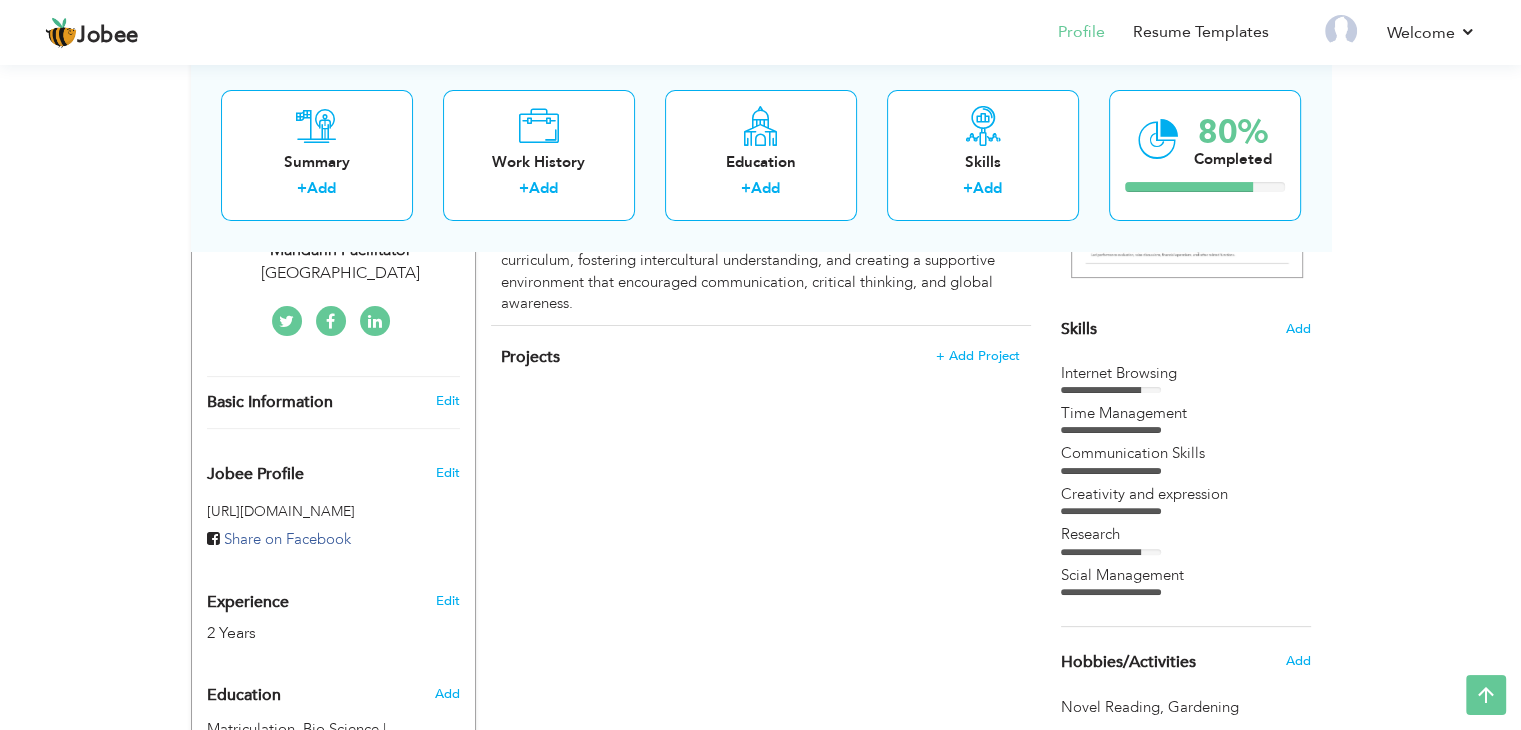 click on "Skills
Add" at bounding box center [1186, 133] 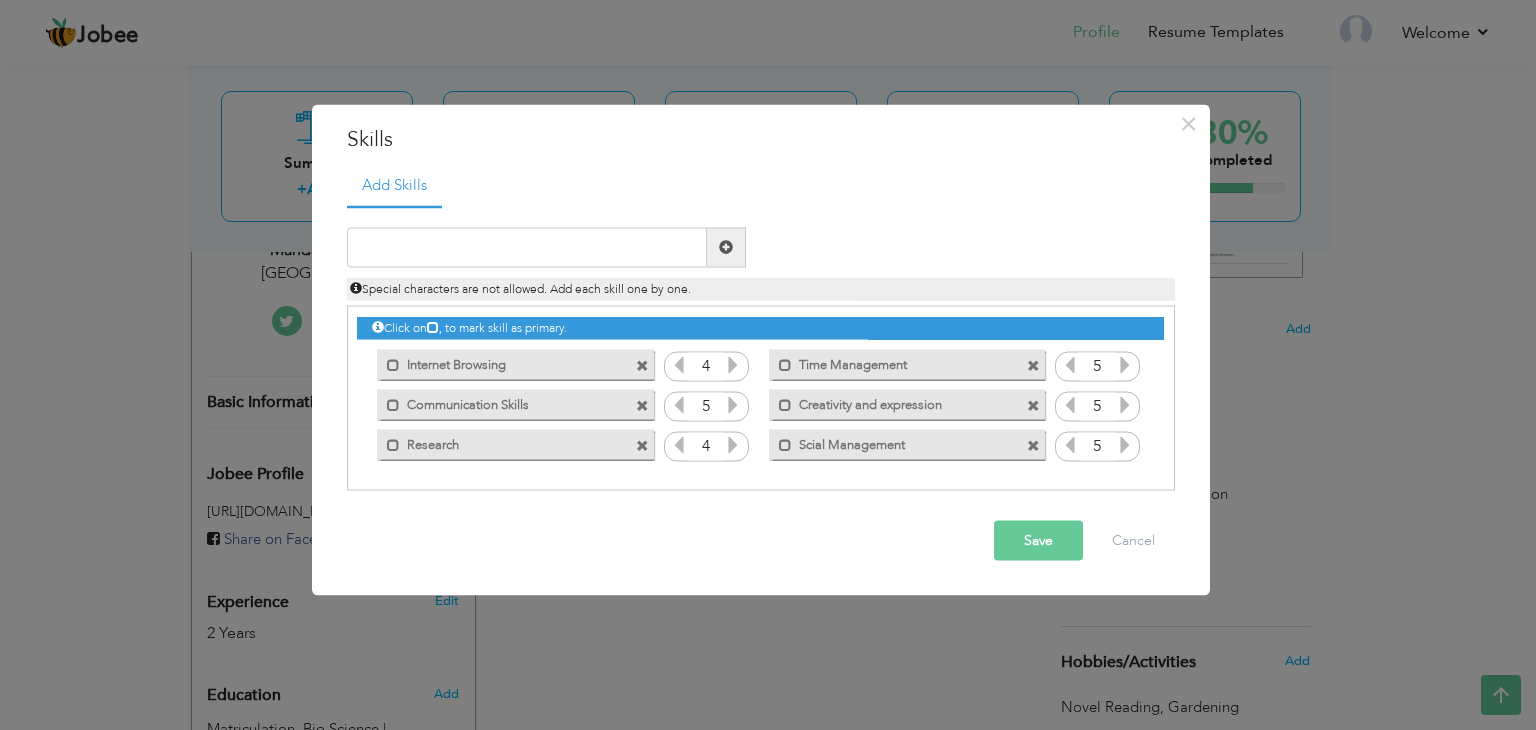 click on "Click on  , to mark skill as primary." at bounding box center [760, 328] 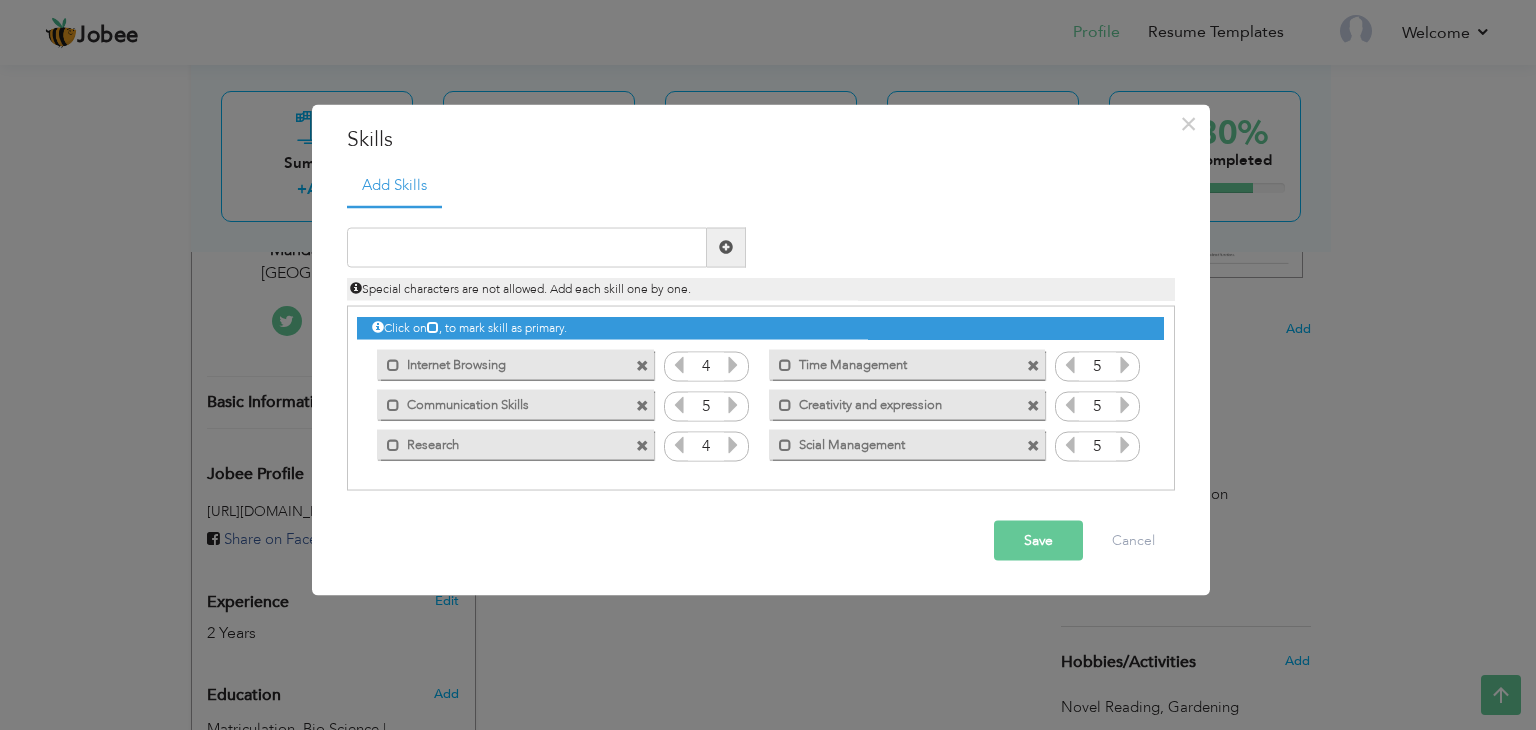 click at bounding box center (642, 366) 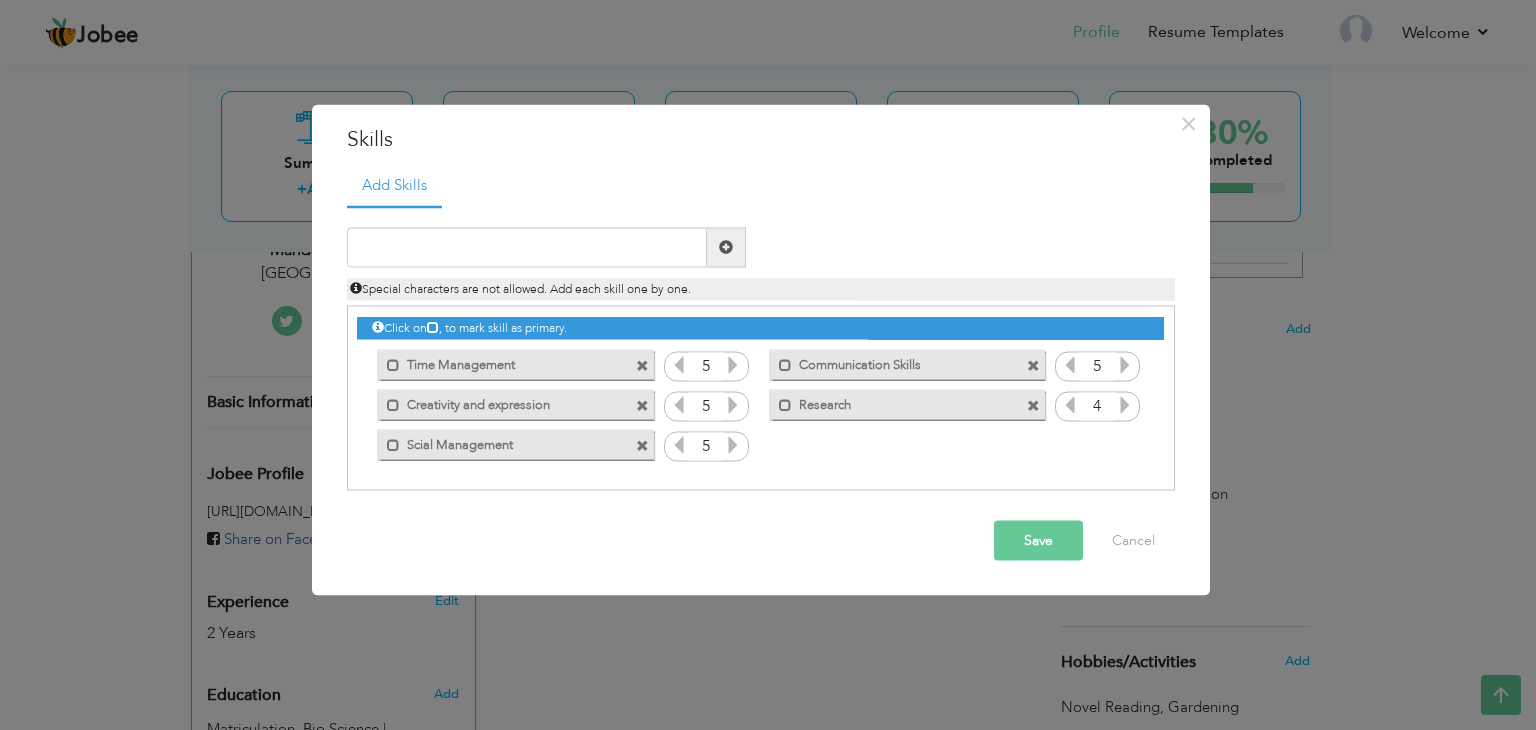 click at bounding box center (642, 366) 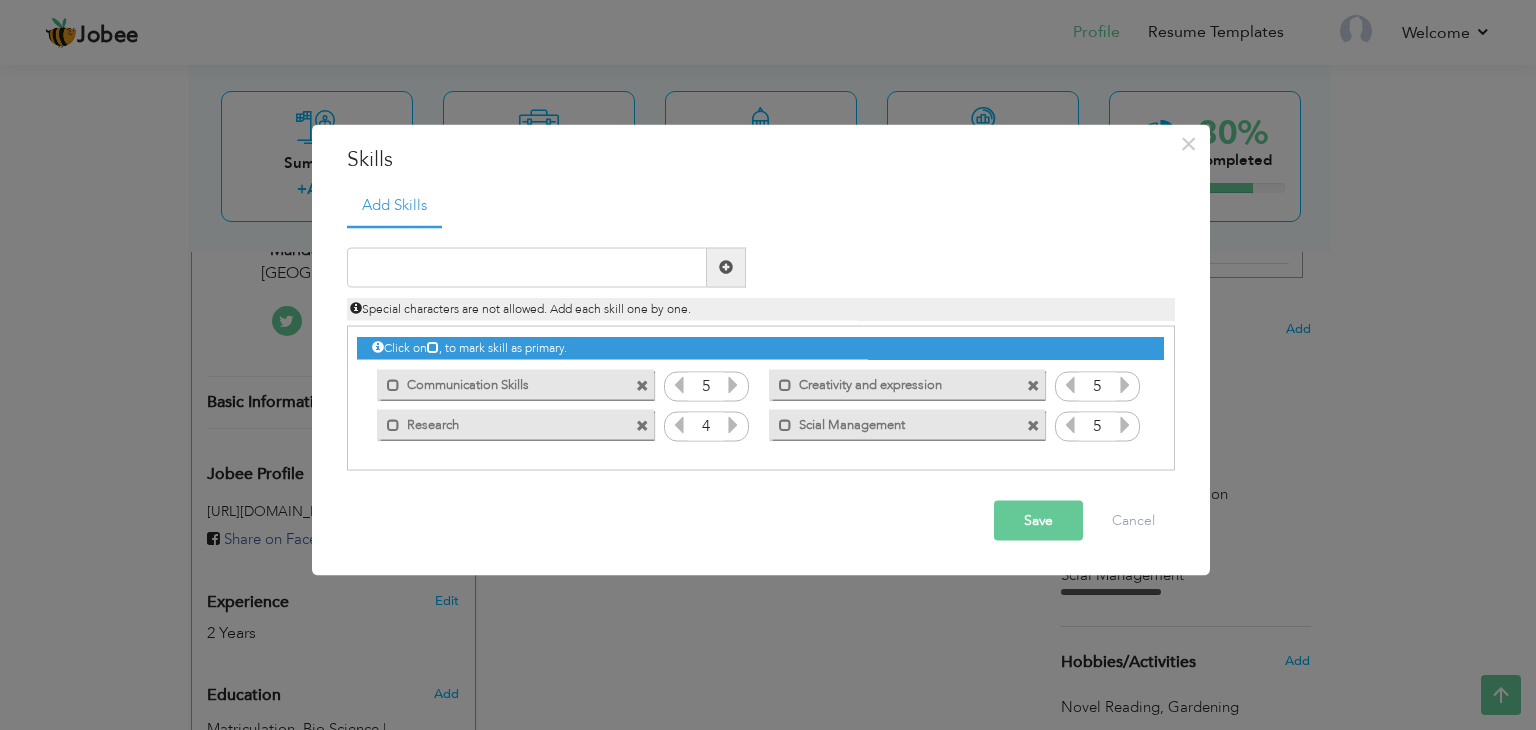 click on "Mark as primary skill.
Communication Skills" at bounding box center (510, 385) 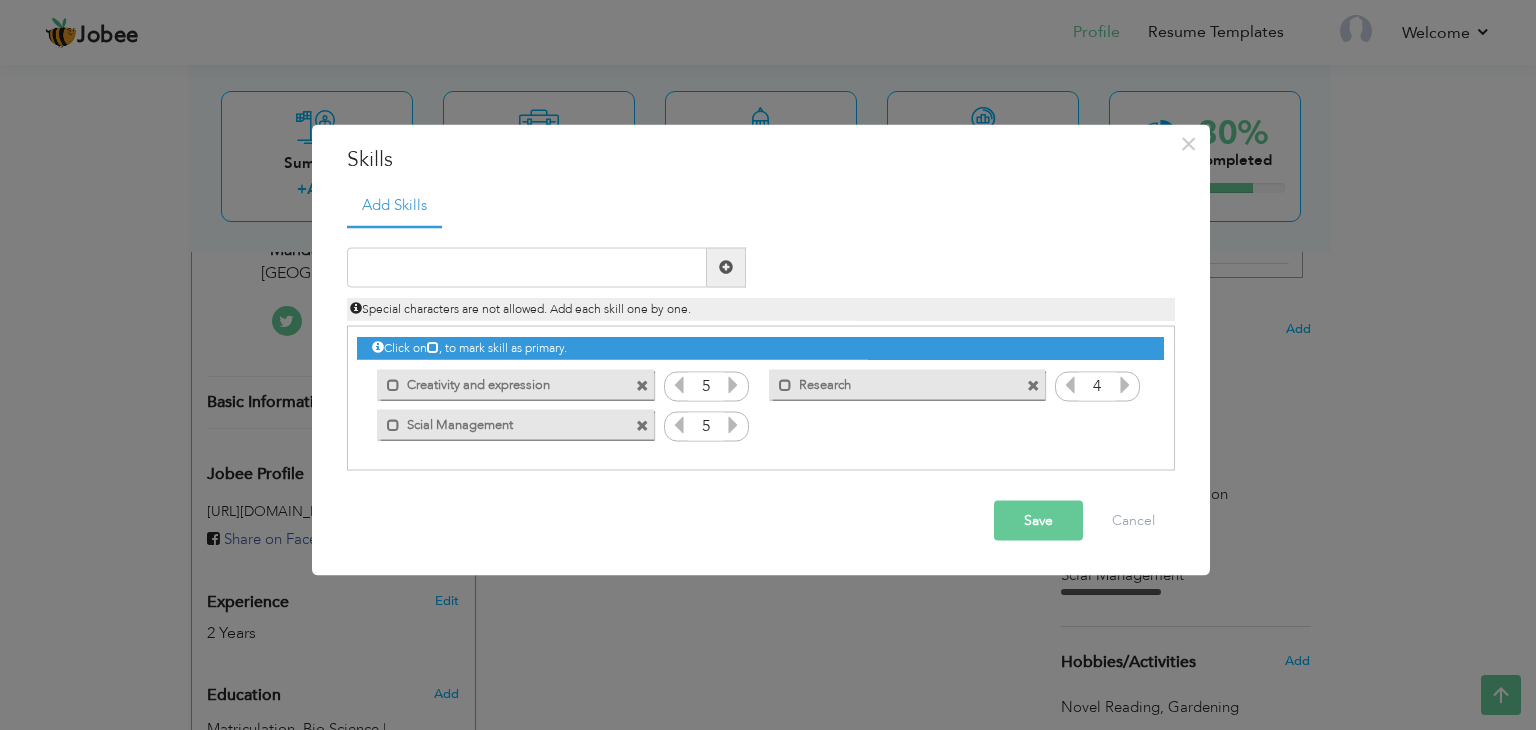 click on "Mark as primary skill.
Research" at bounding box center (907, 385) 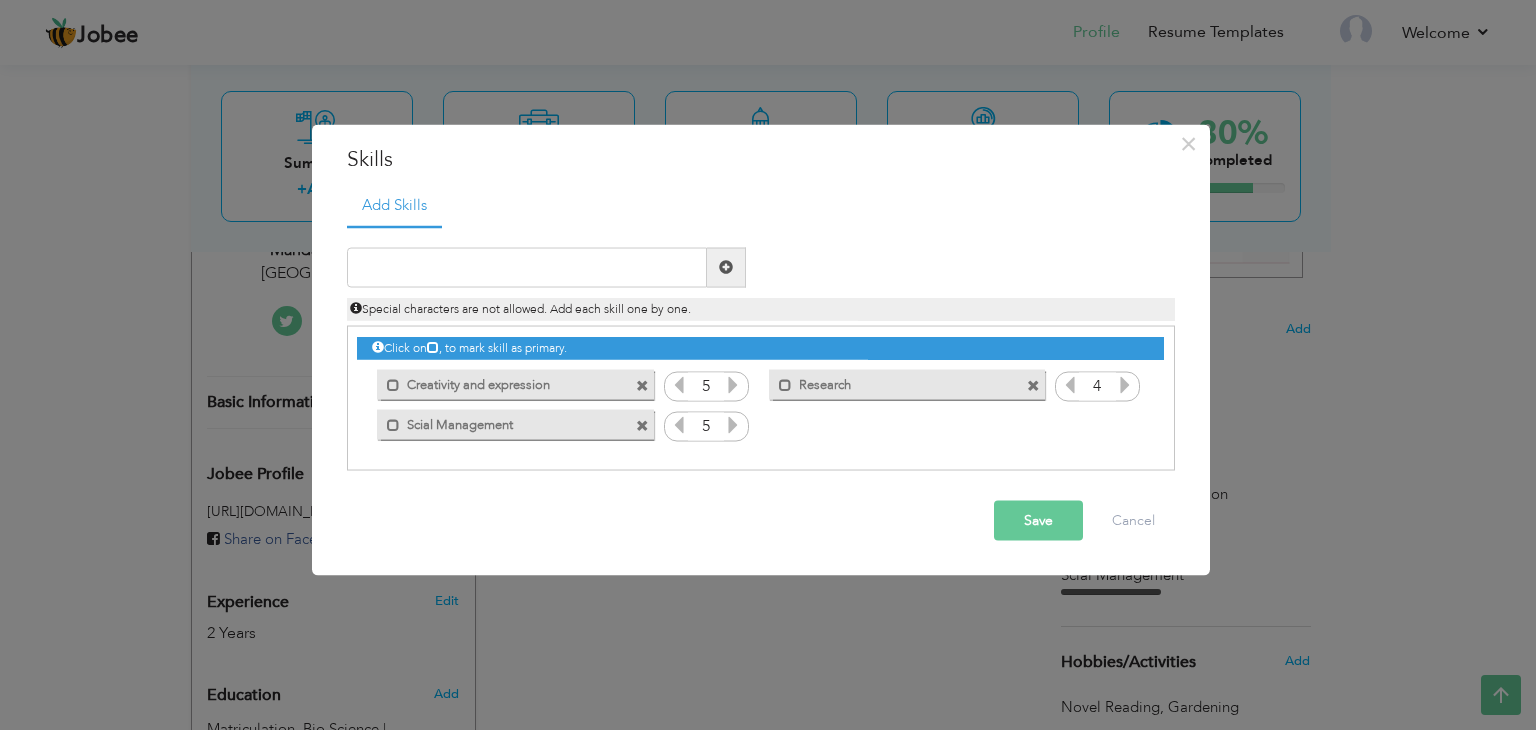 click at bounding box center (642, 386) 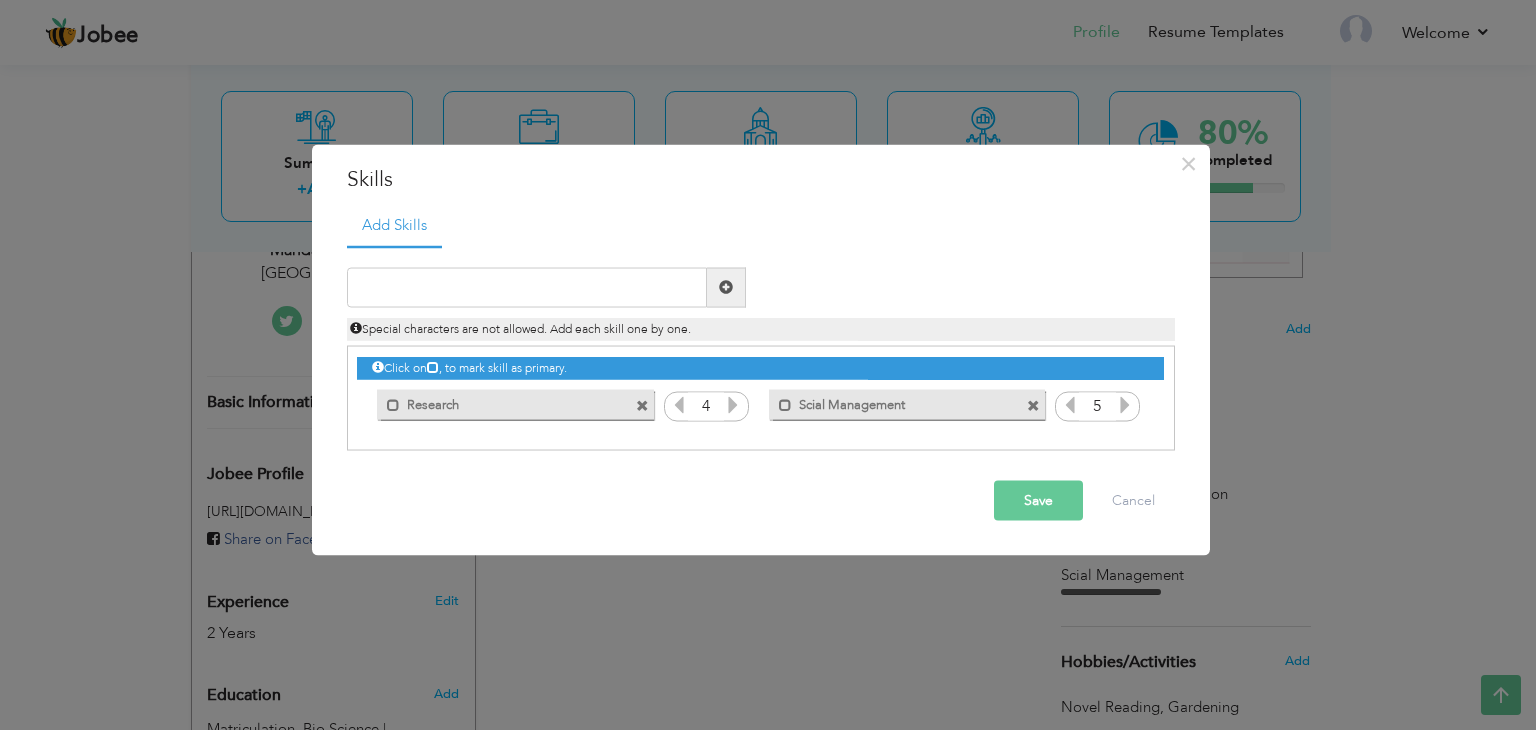 click on "Mark as primary skill.
Research" at bounding box center [510, 405] 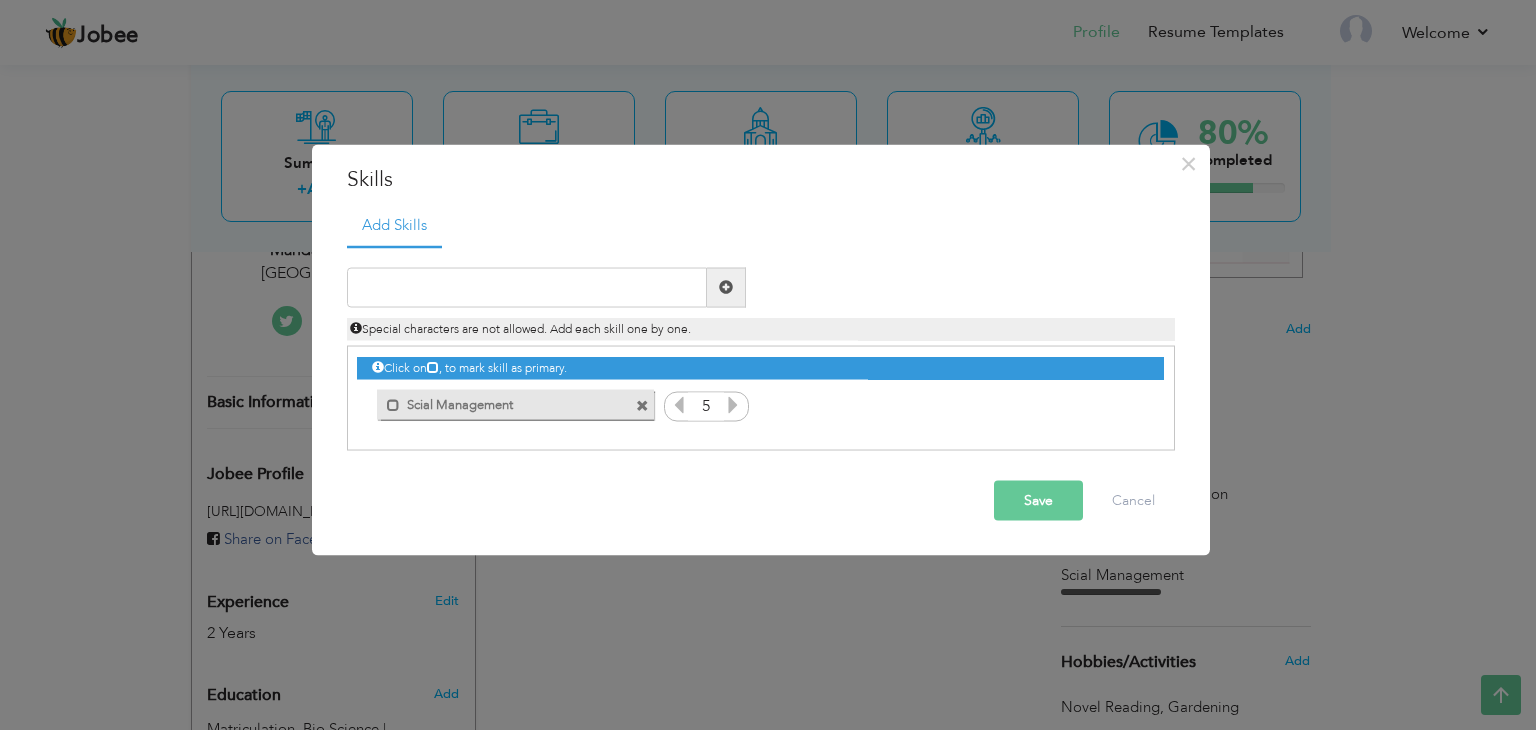 click at bounding box center [642, 406] 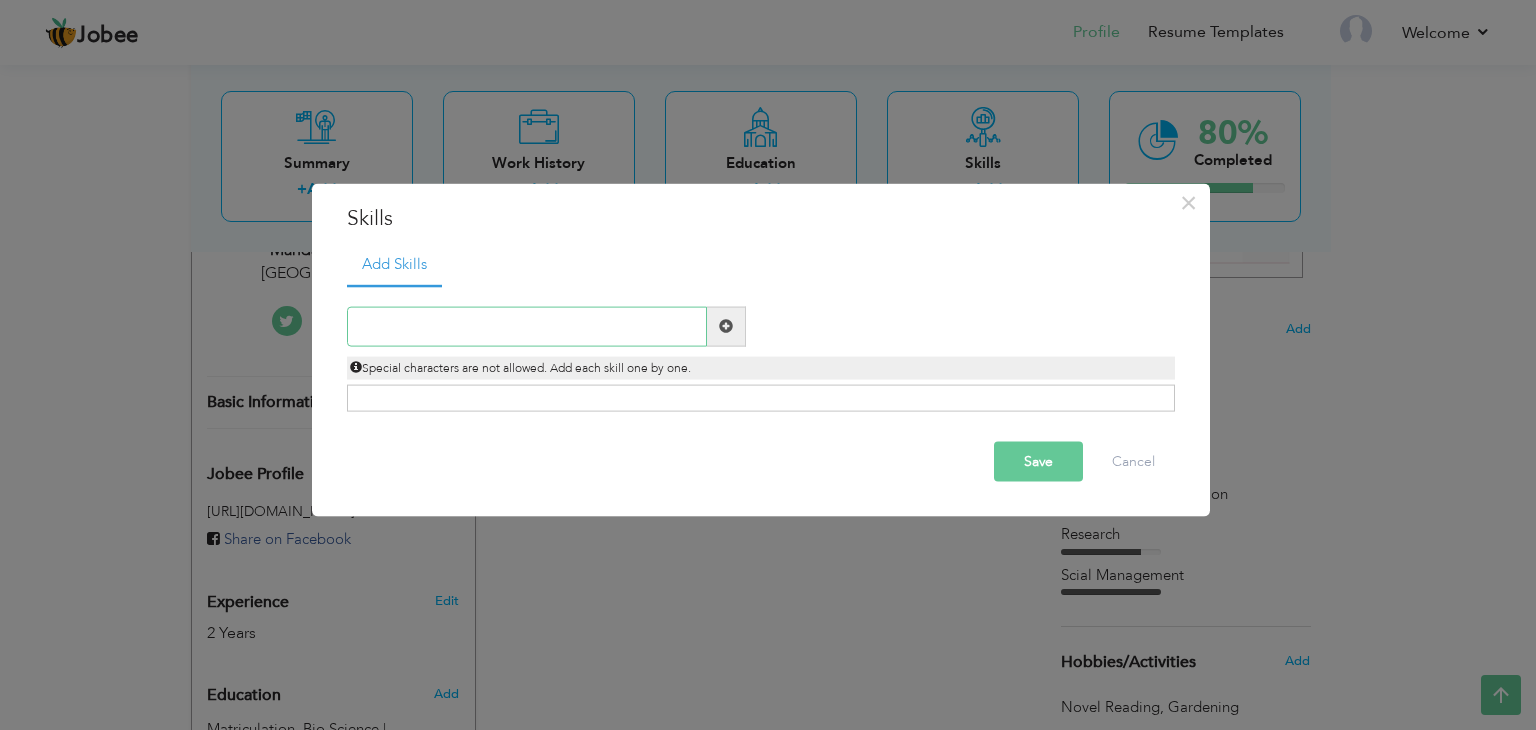click at bounding box center [527, 326] 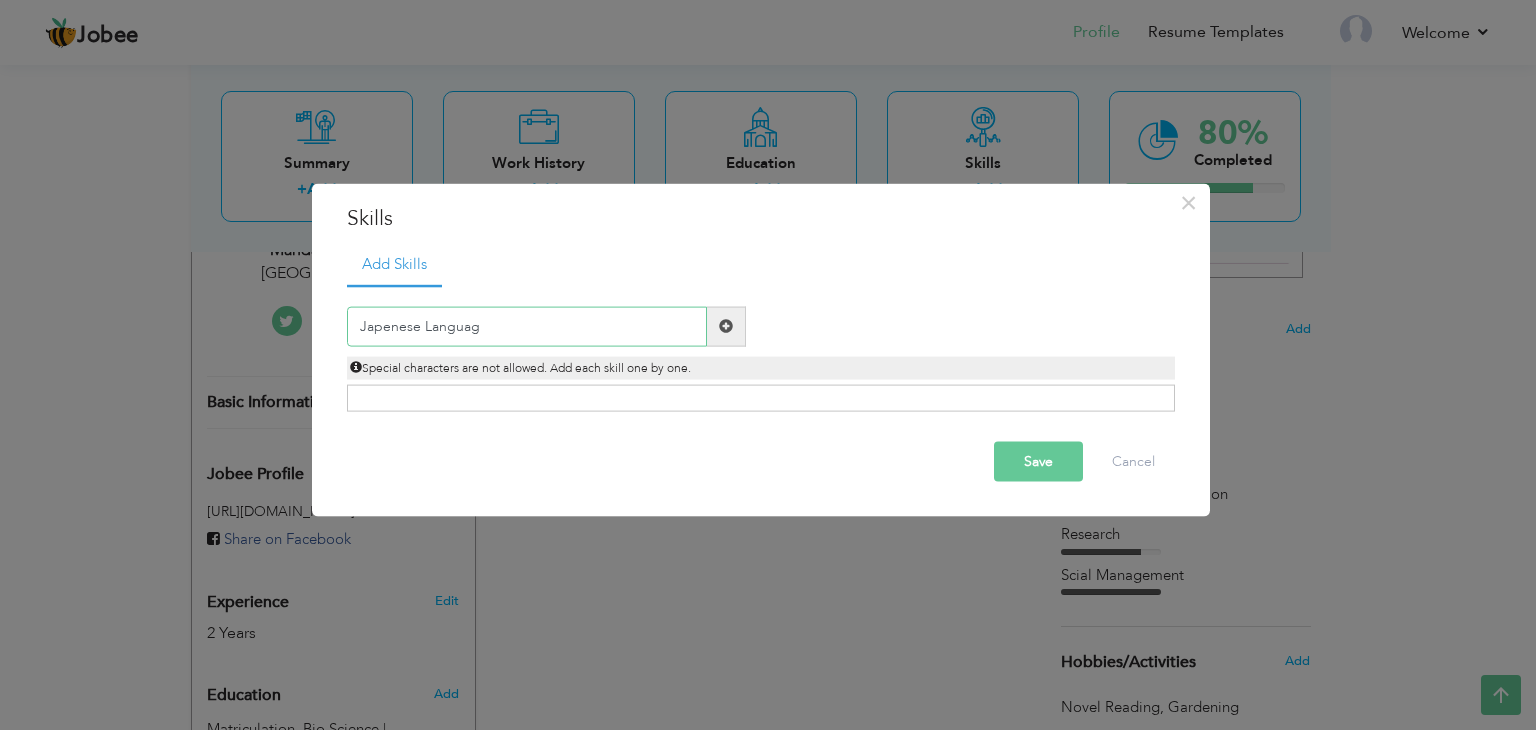 type on "Japenese Language" 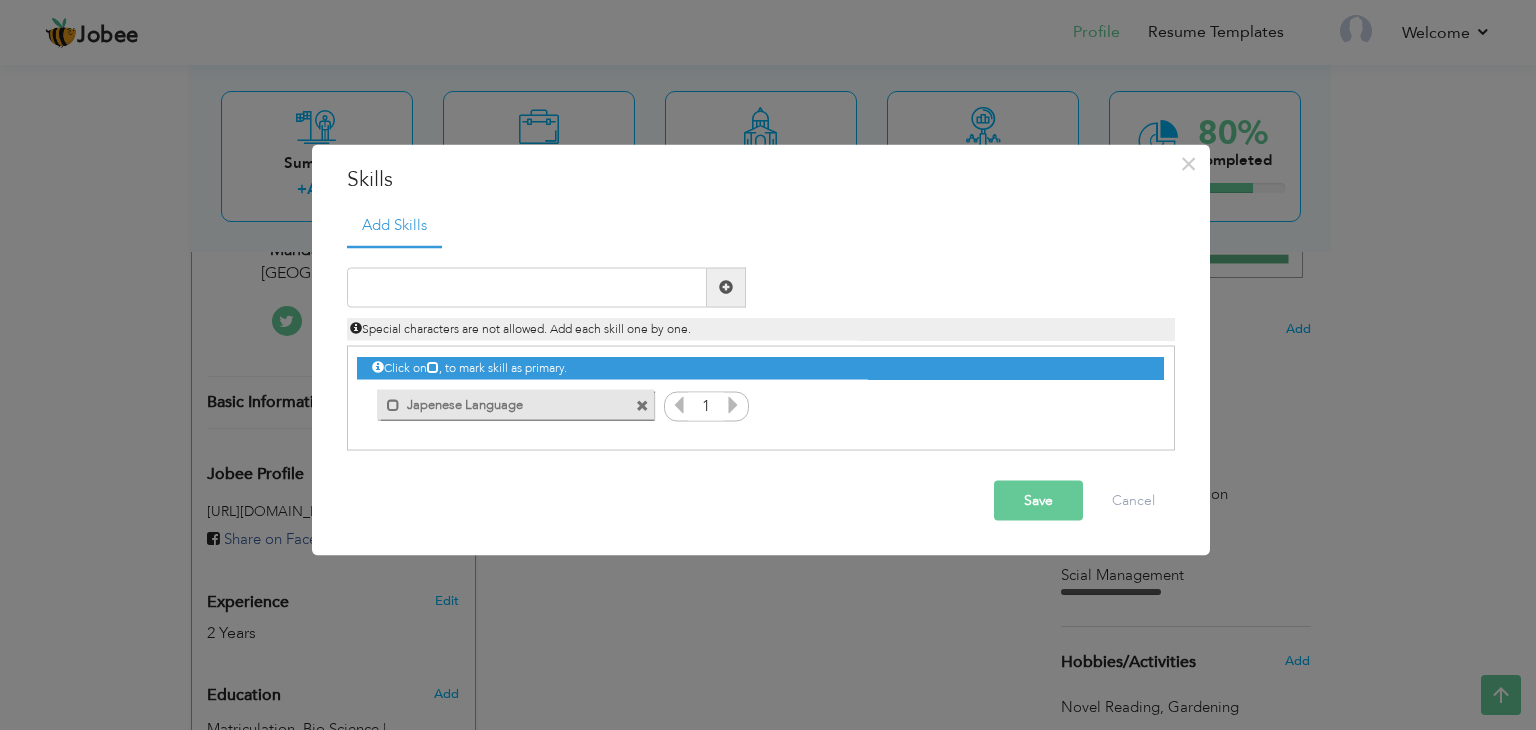 click at bounding box center (642, 406) 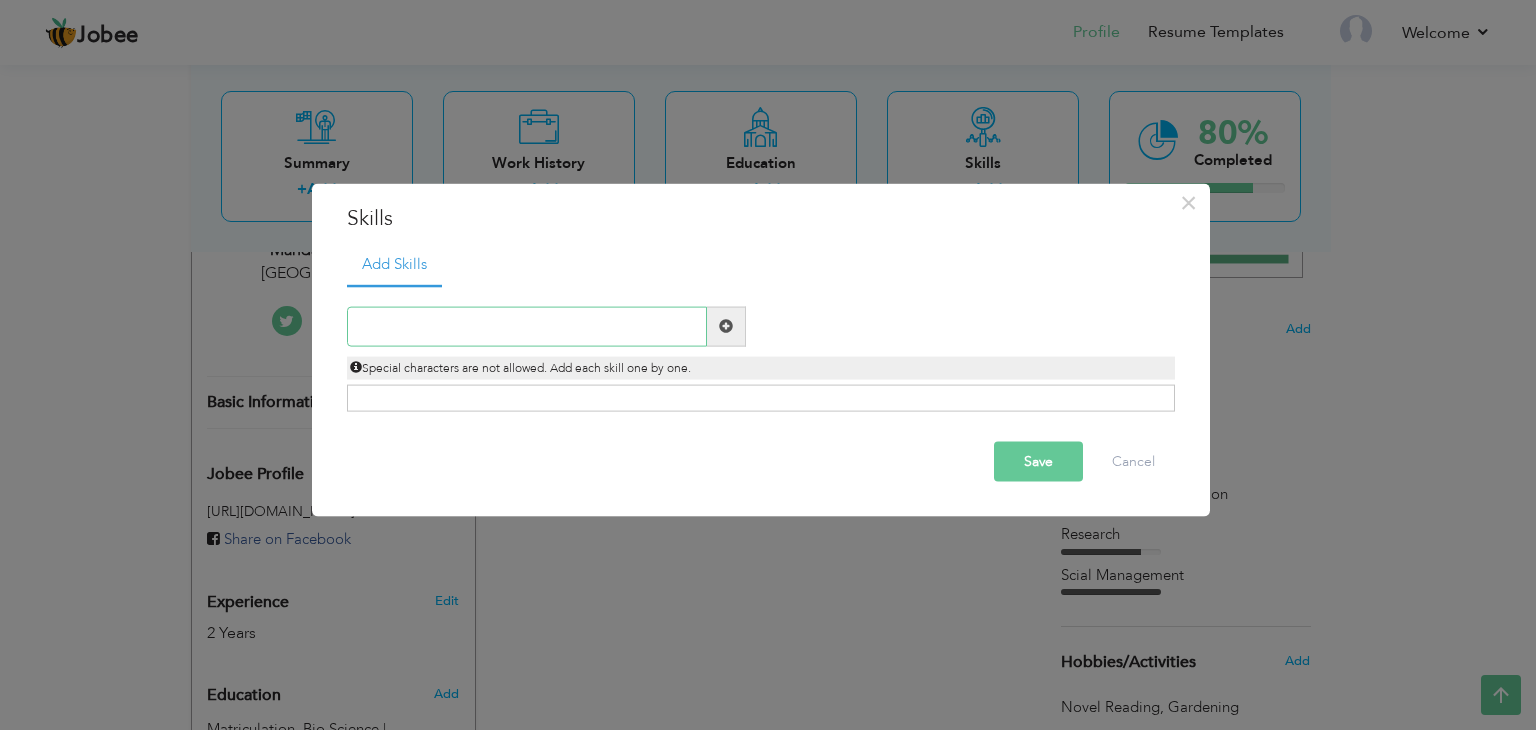 click at bounding box center (527, 326) 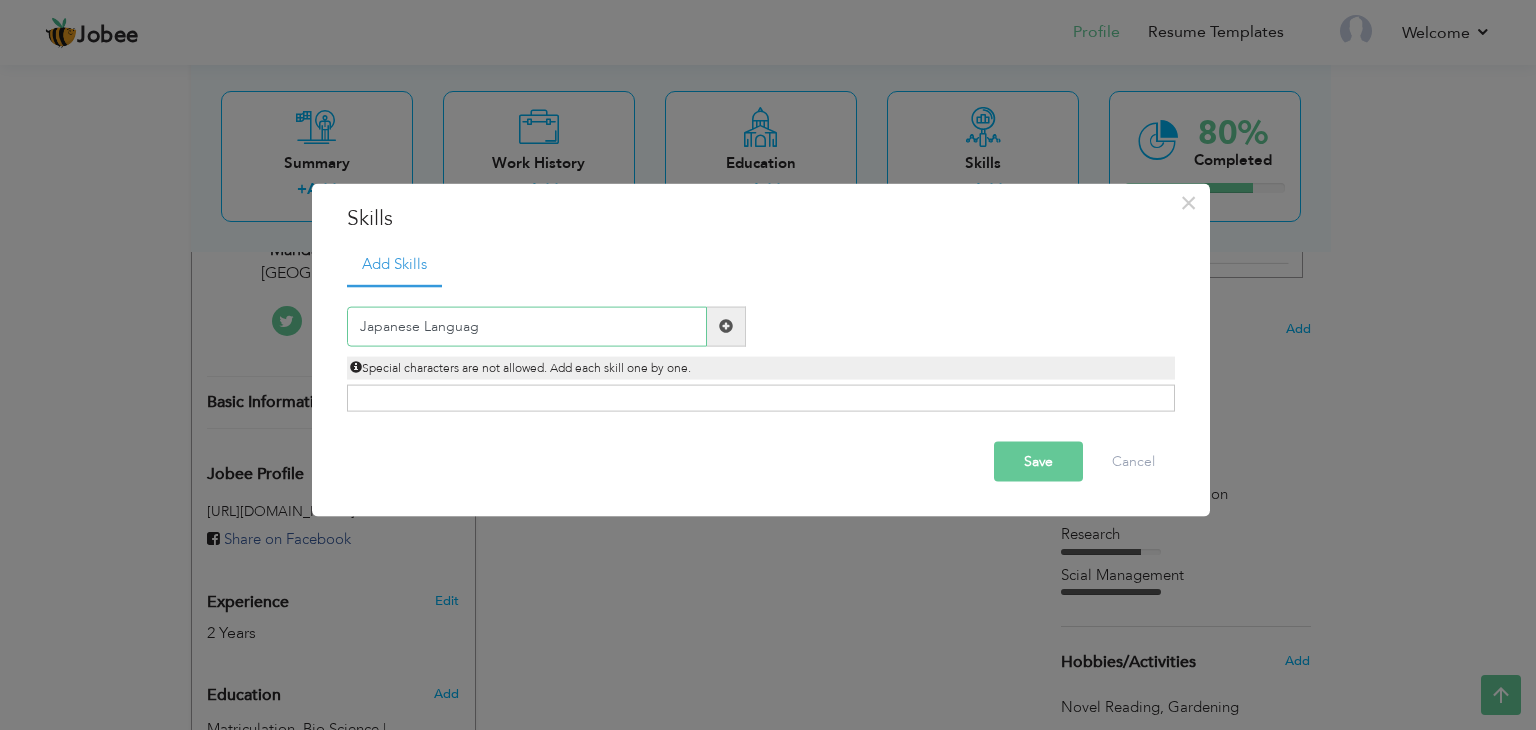 type on "Japanese Language" 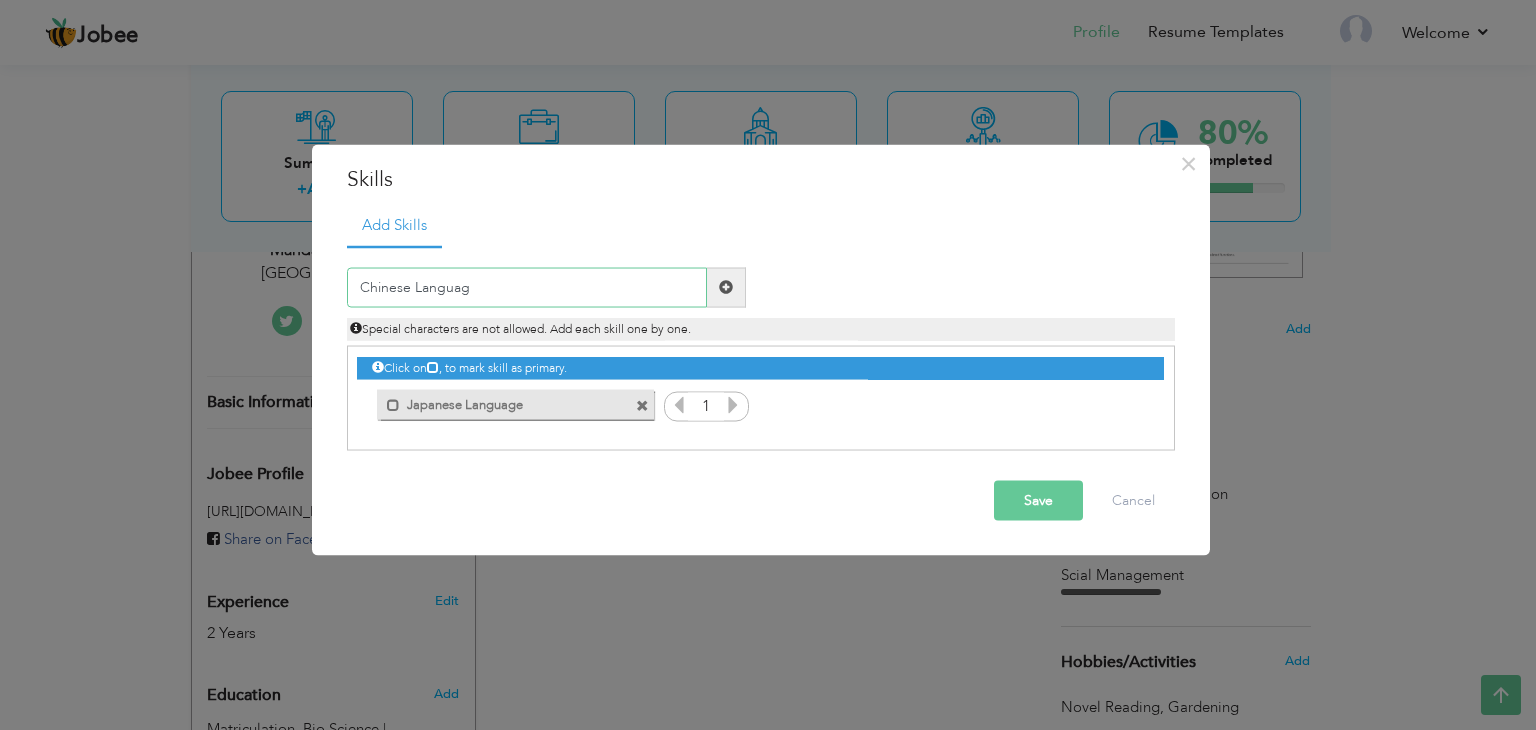 type on "Chinese Language" 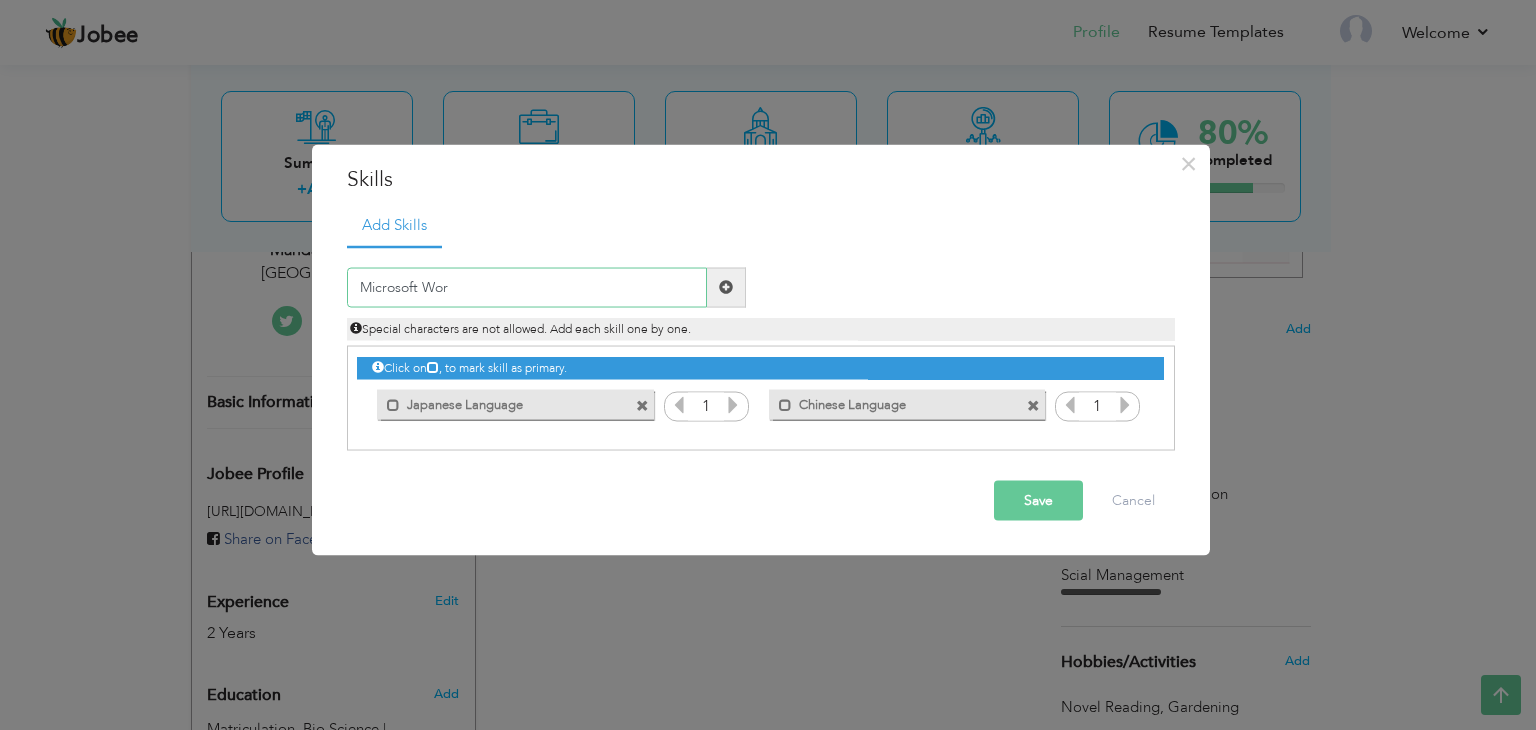 type on "Microsoft Word" 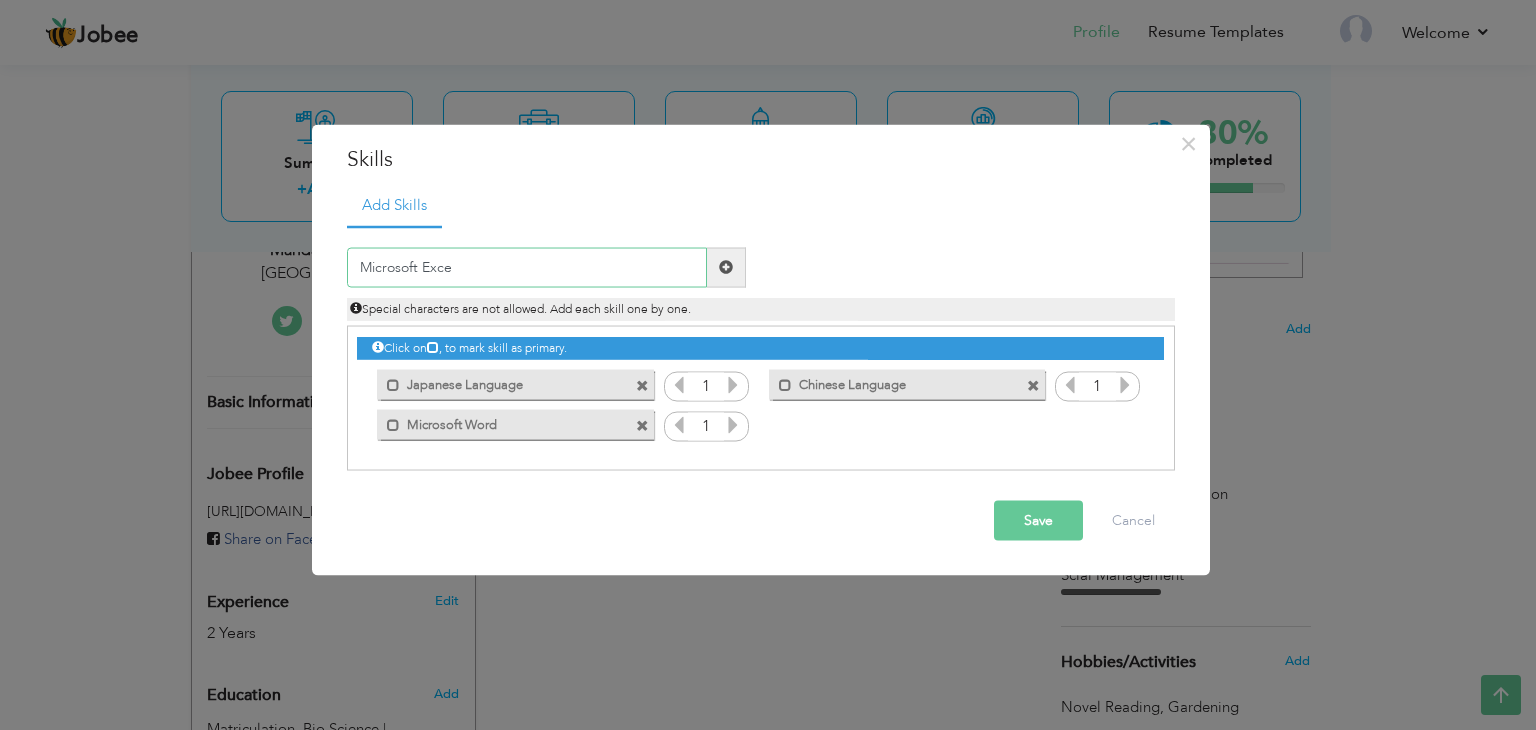 type on "Microsoft Excel" 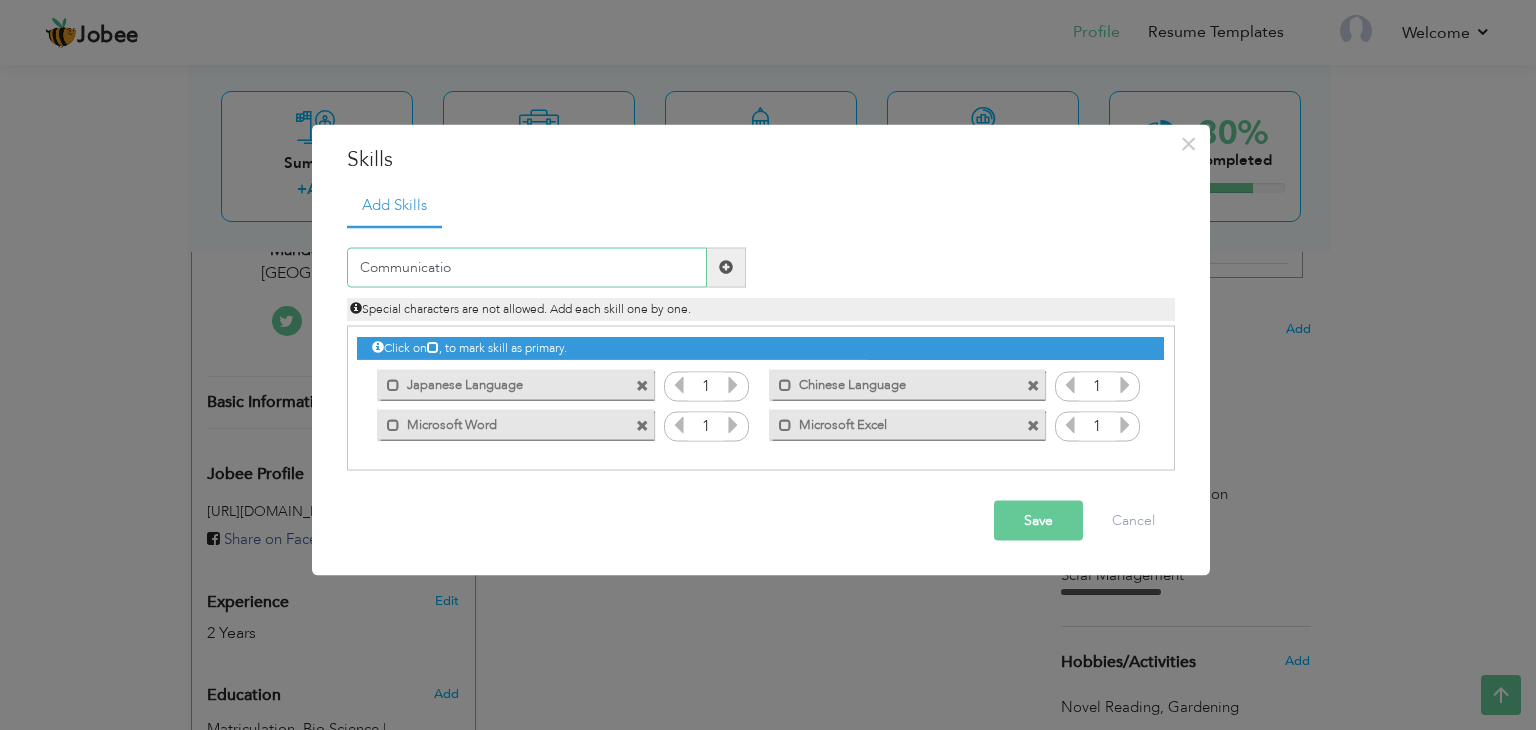 type on "Communication" 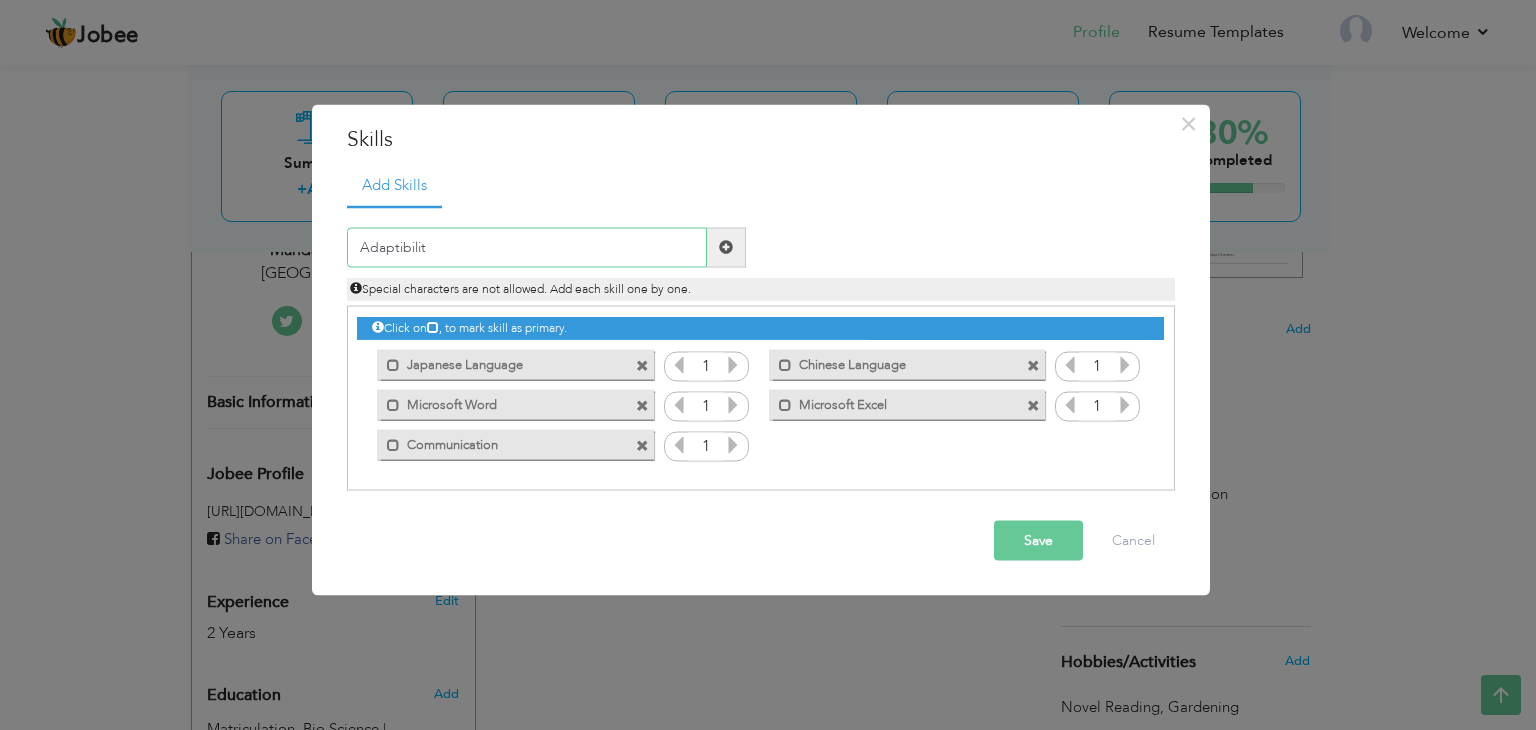 type on "Adaptibility" 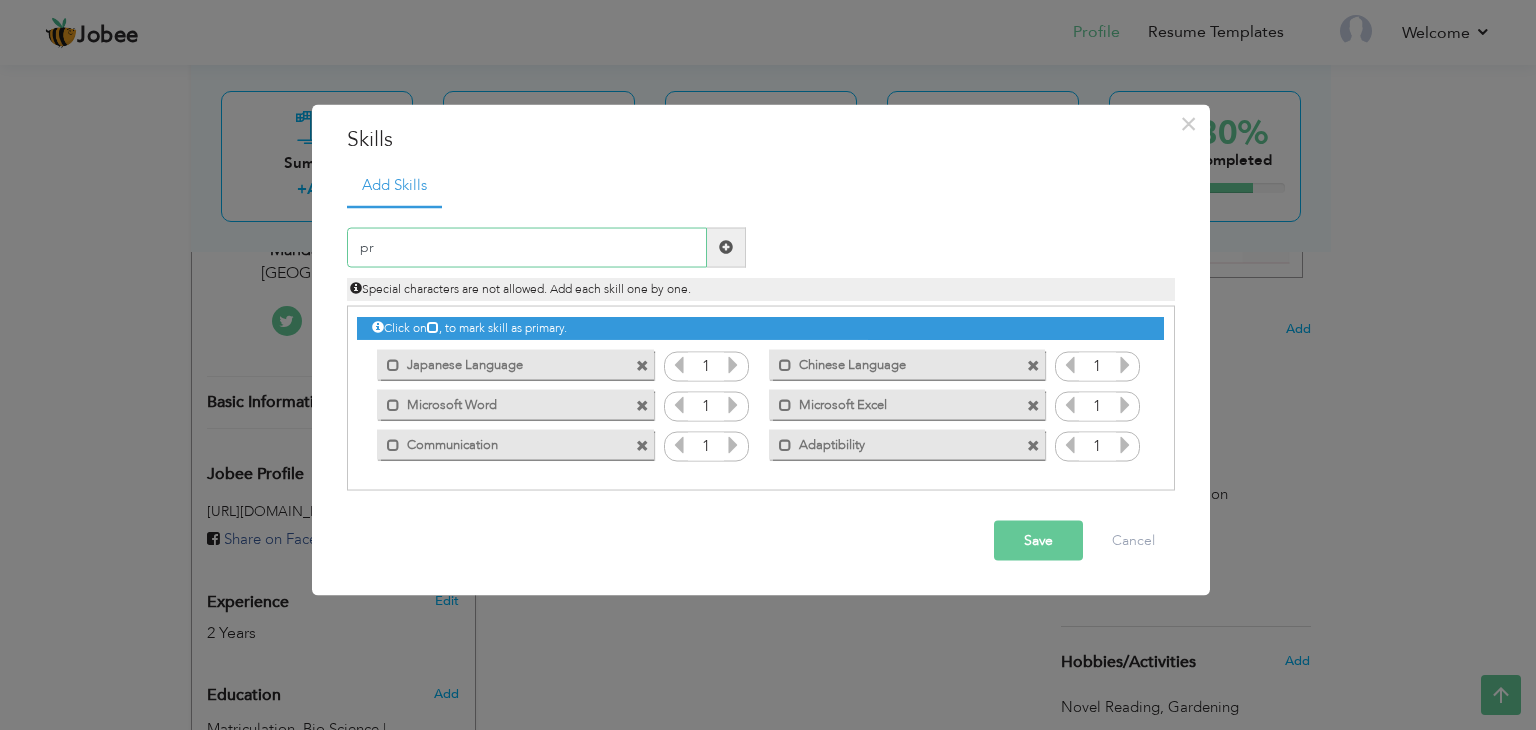 type on "p" 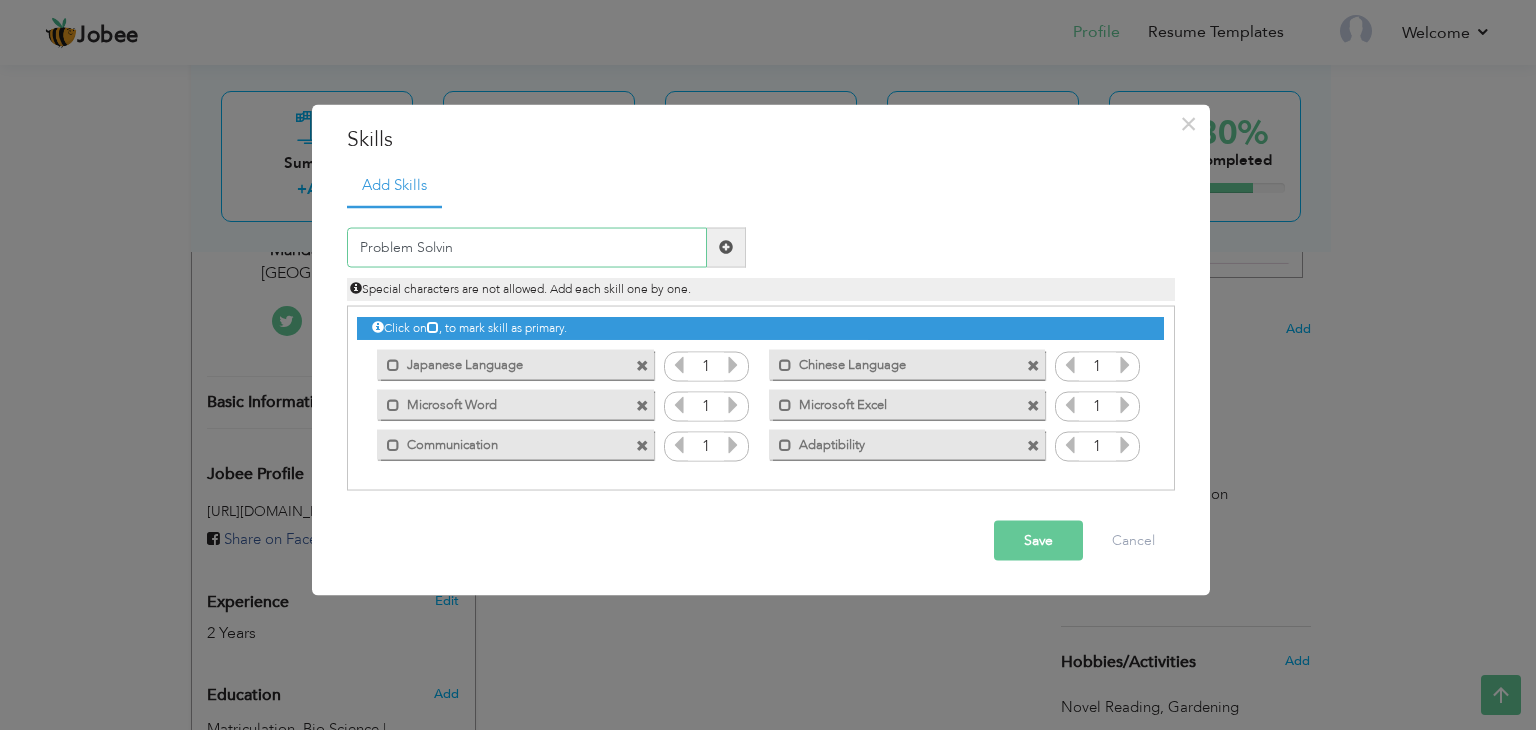 type on "Problem Solving" 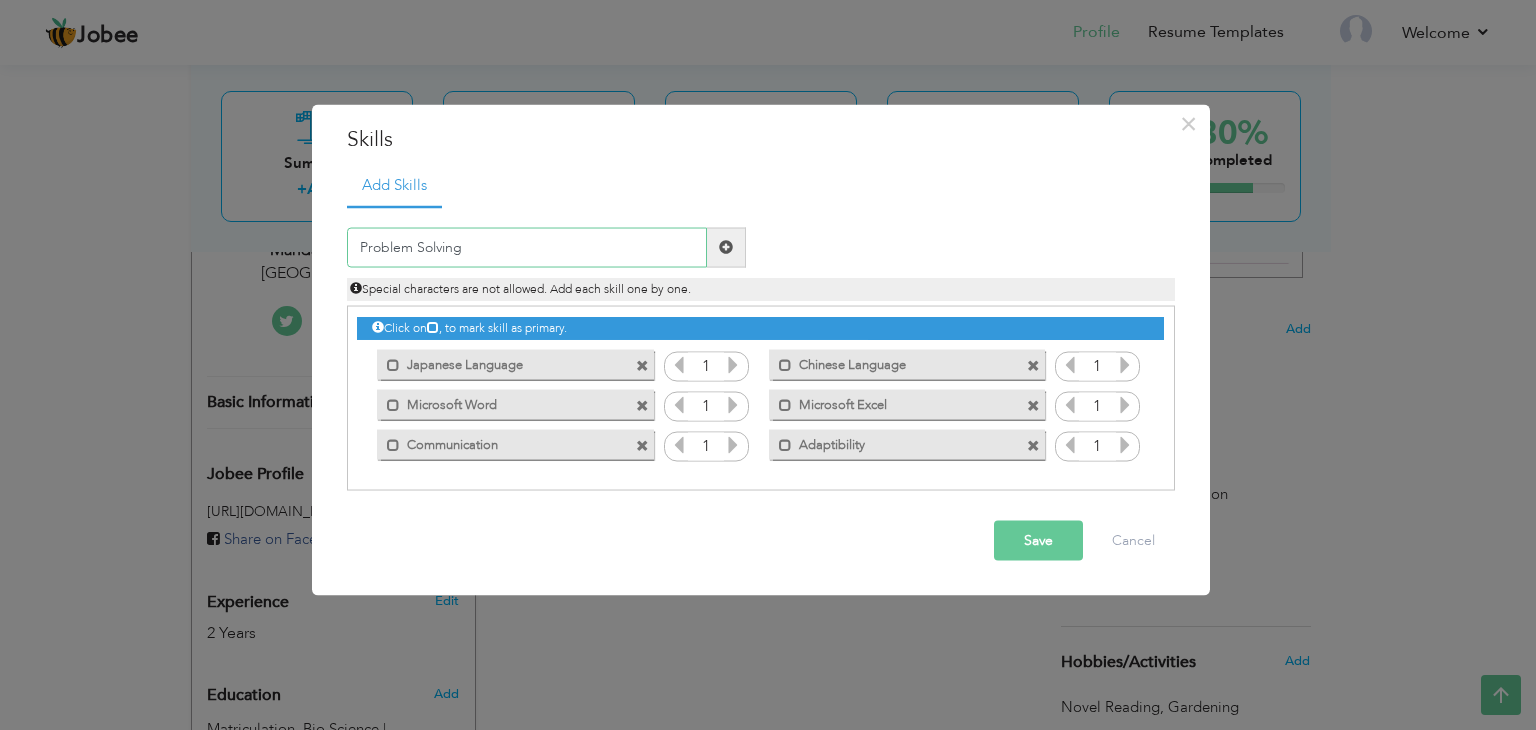 type 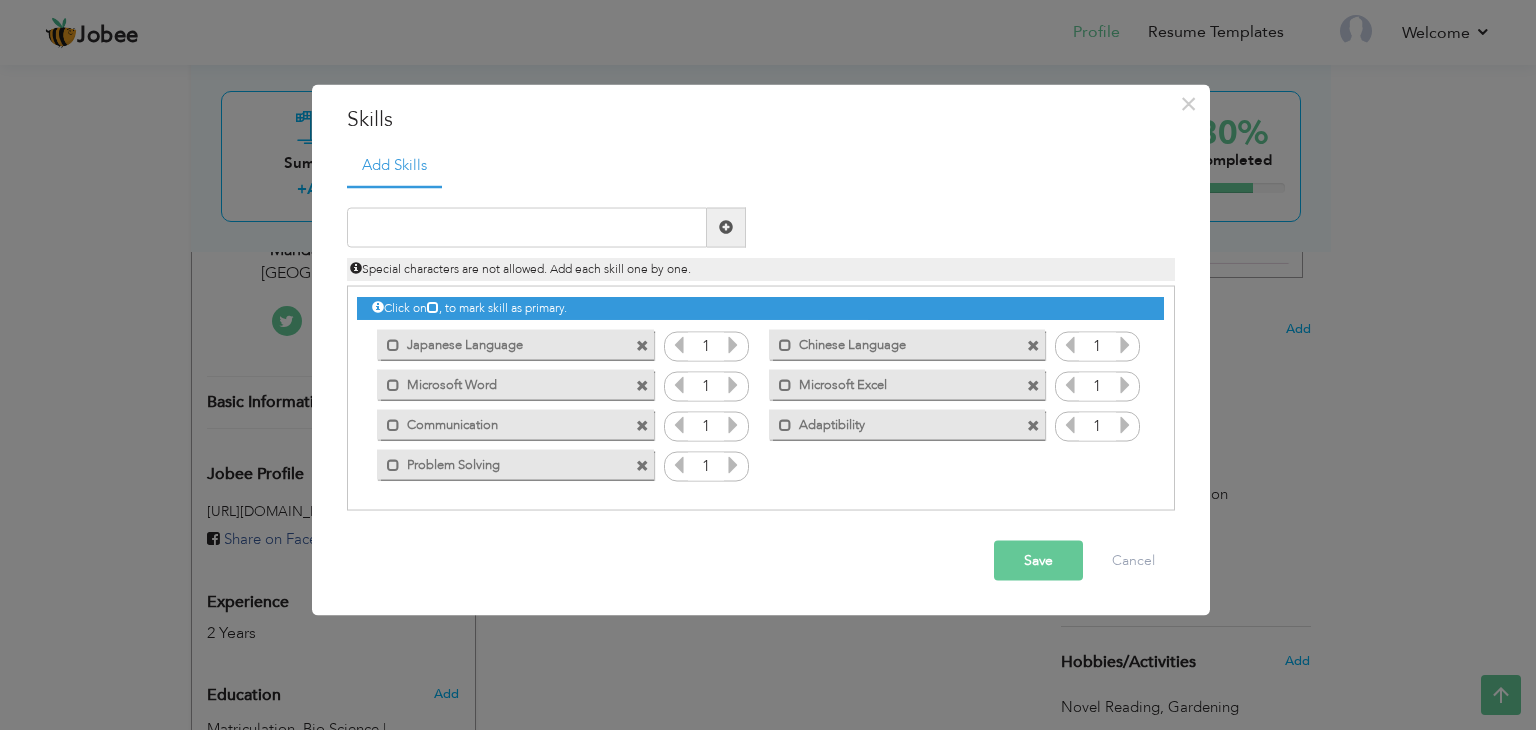 click at bounding box center [733, 344] 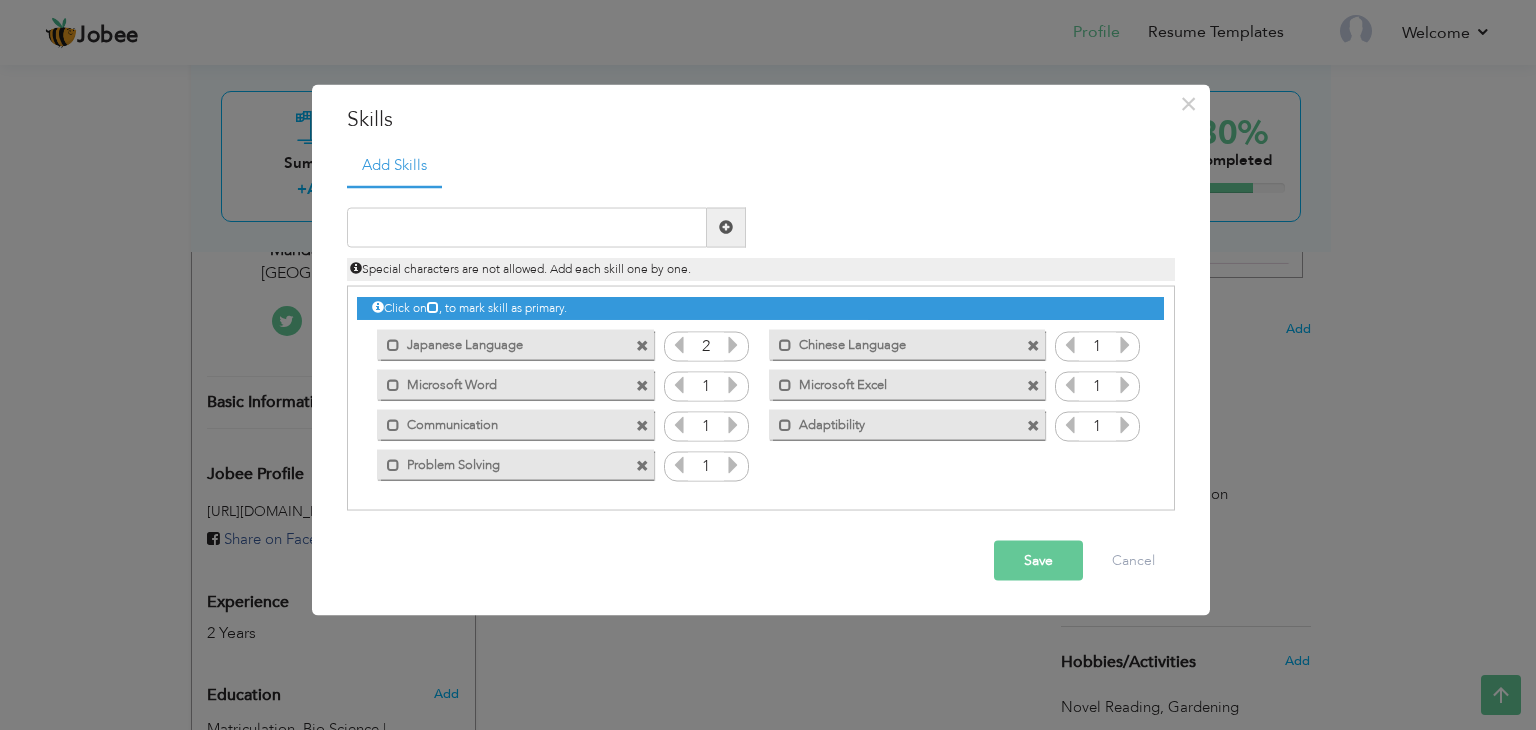 click at bounding box center (733, 344) 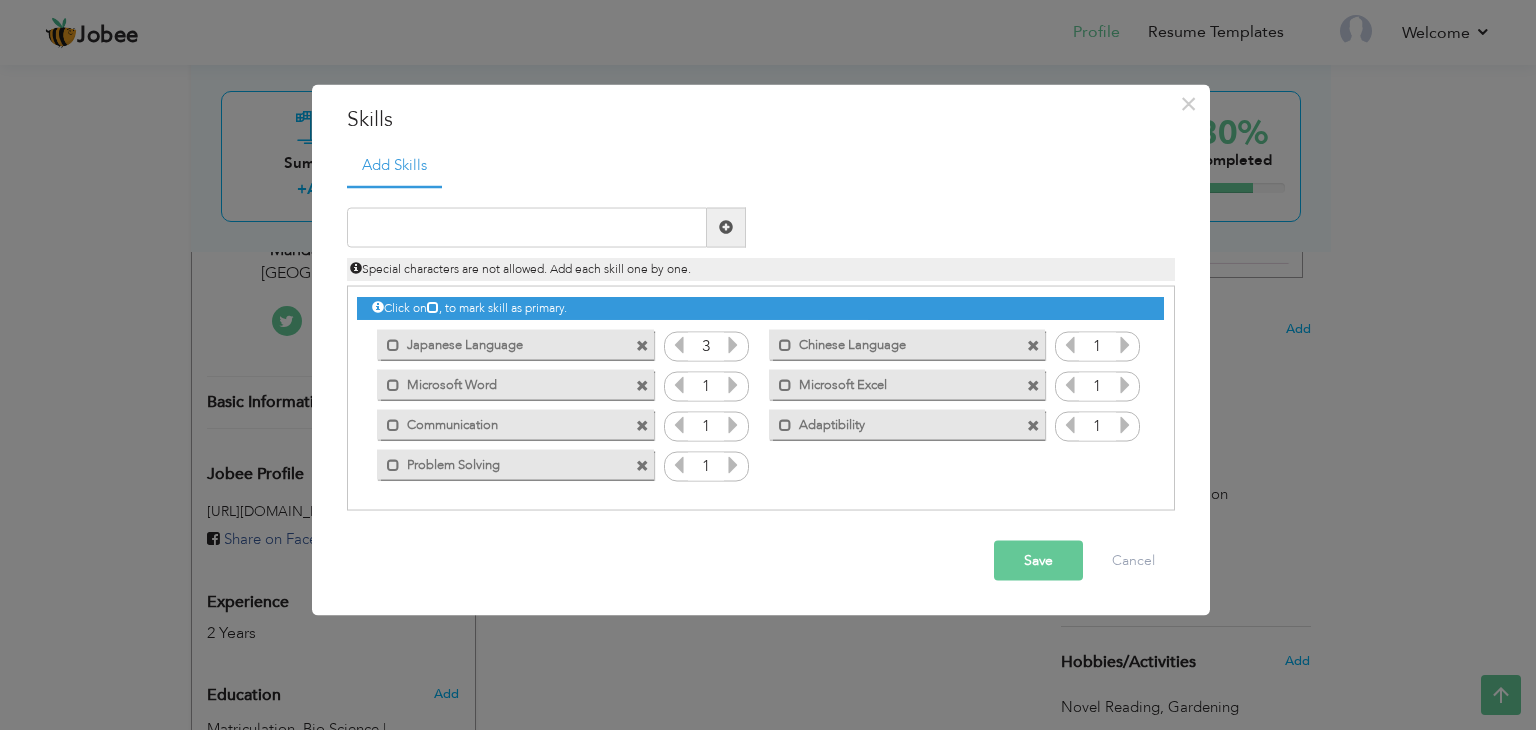 click at bounding box center (733, 344) 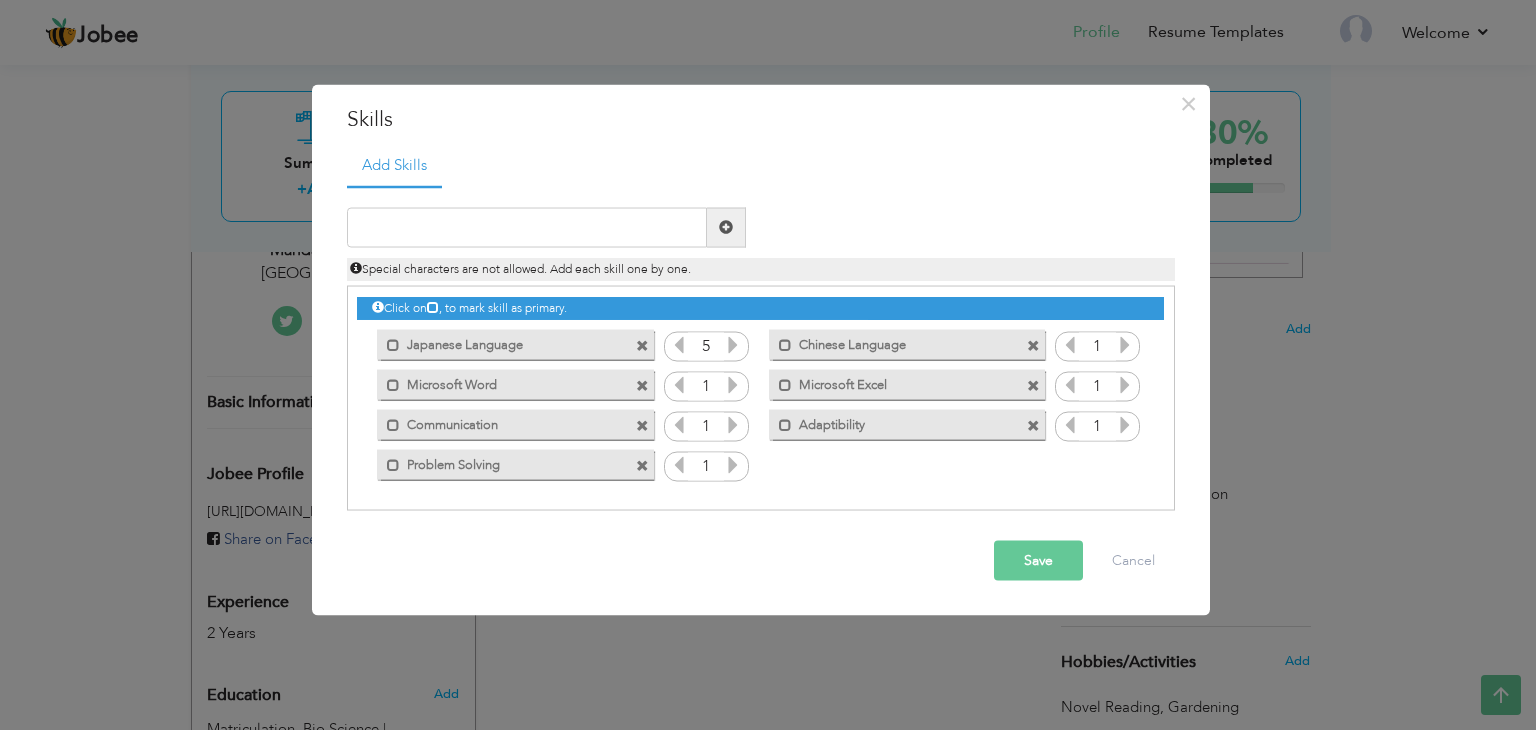 click at bounding box center (733, 344) 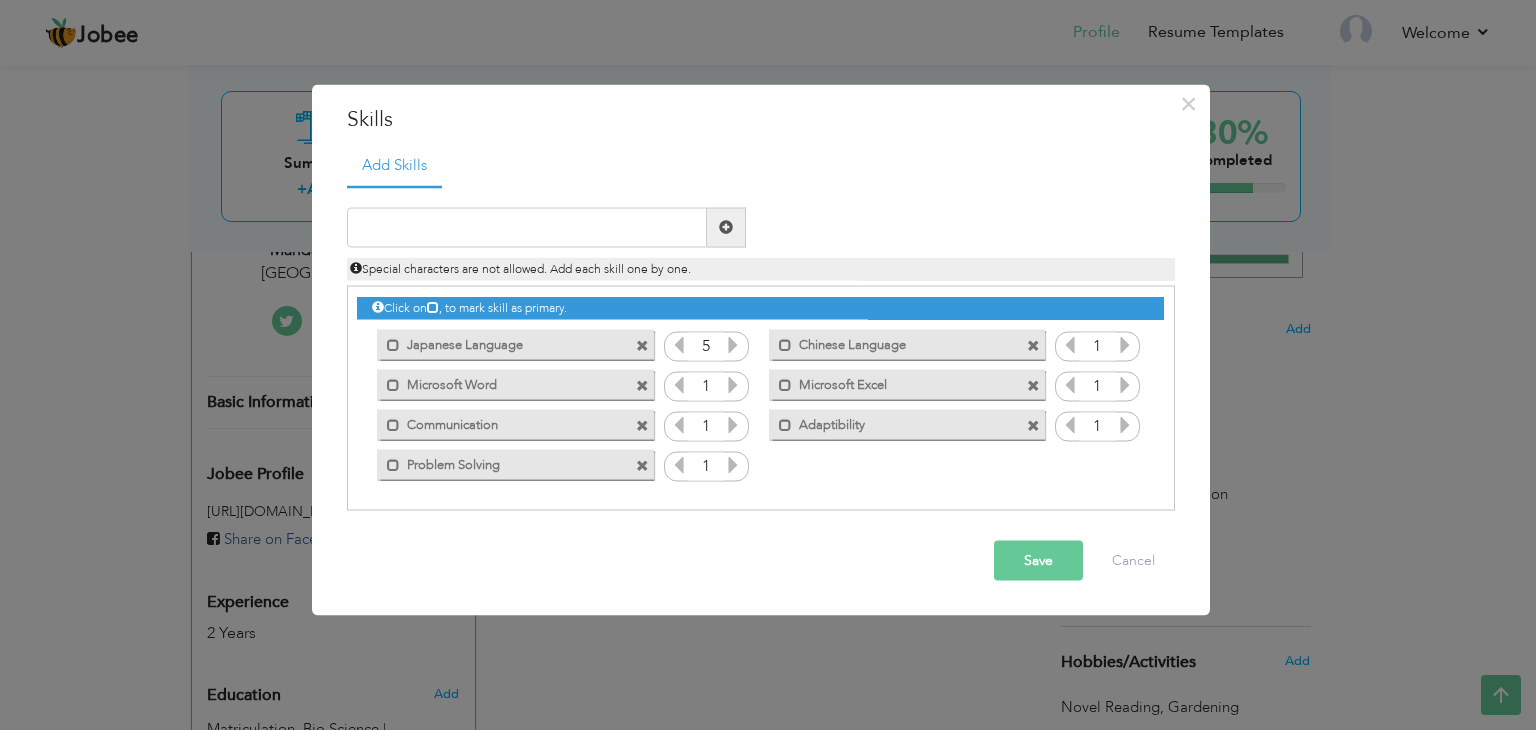 drag, startPoint x: 708, startPoint y: 373, endPoint x: 704, endPoint y: 451, distance: 78.10249 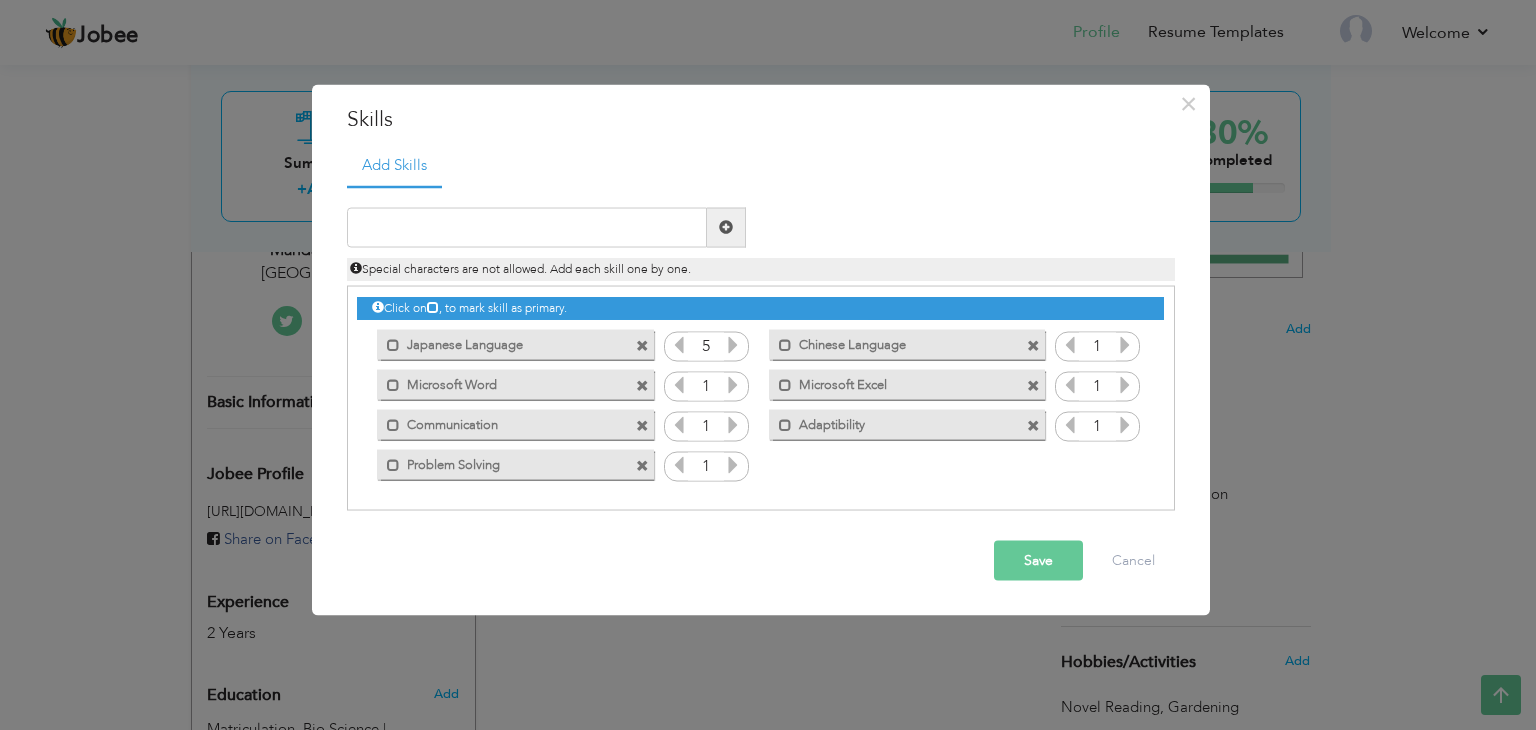 click on "1" at bounding box center [706, 387] 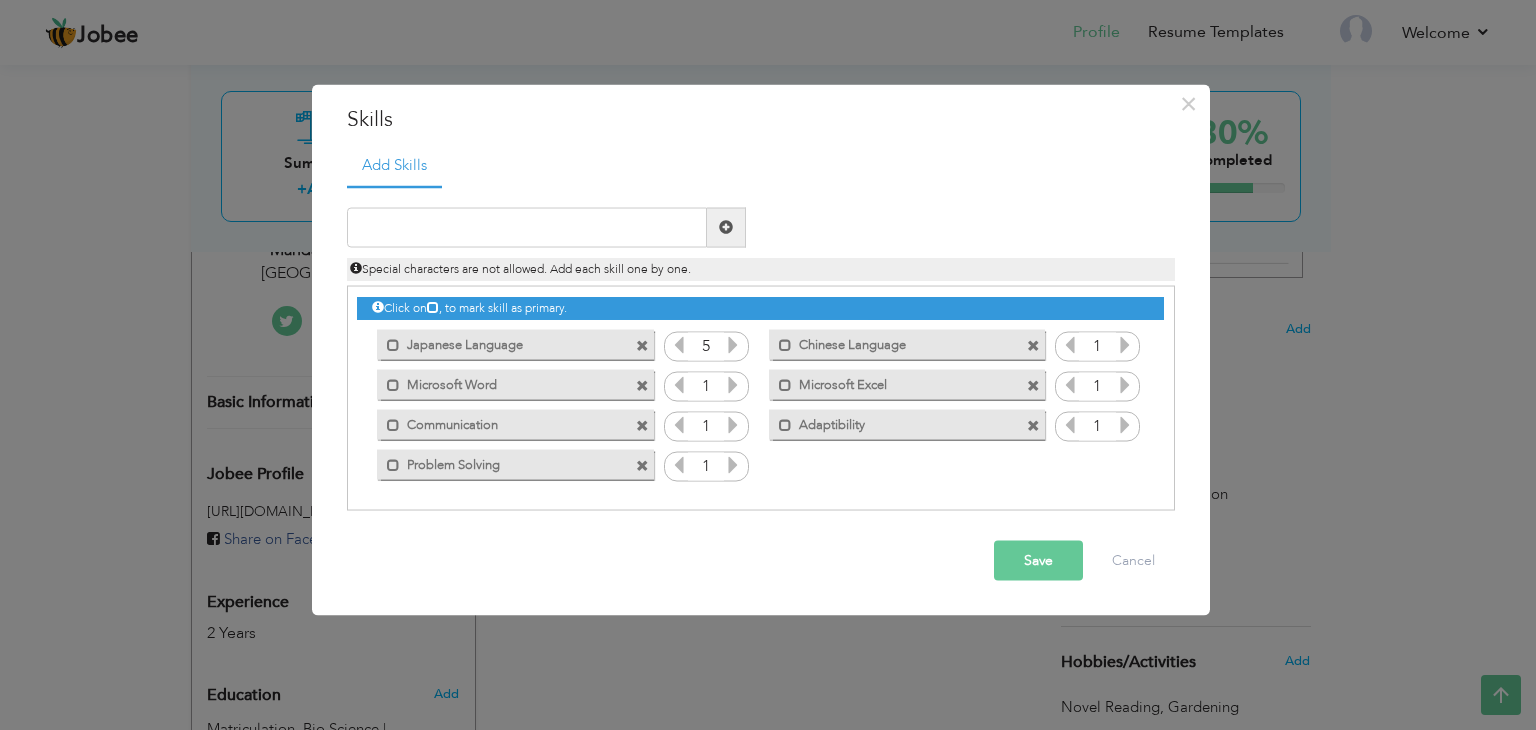 click on "1" at bounding box center (706, 387) 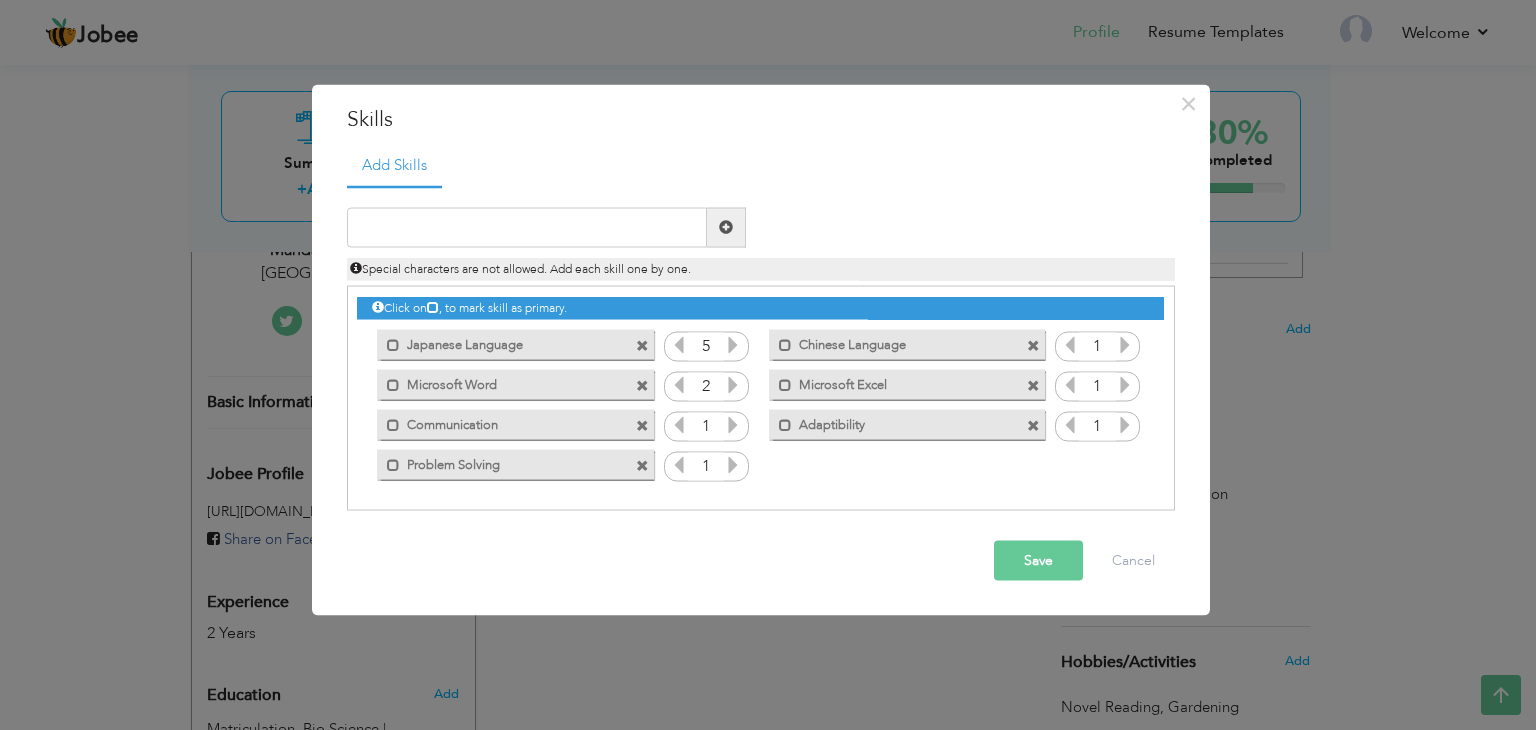 click at bounding box center [733, 384] 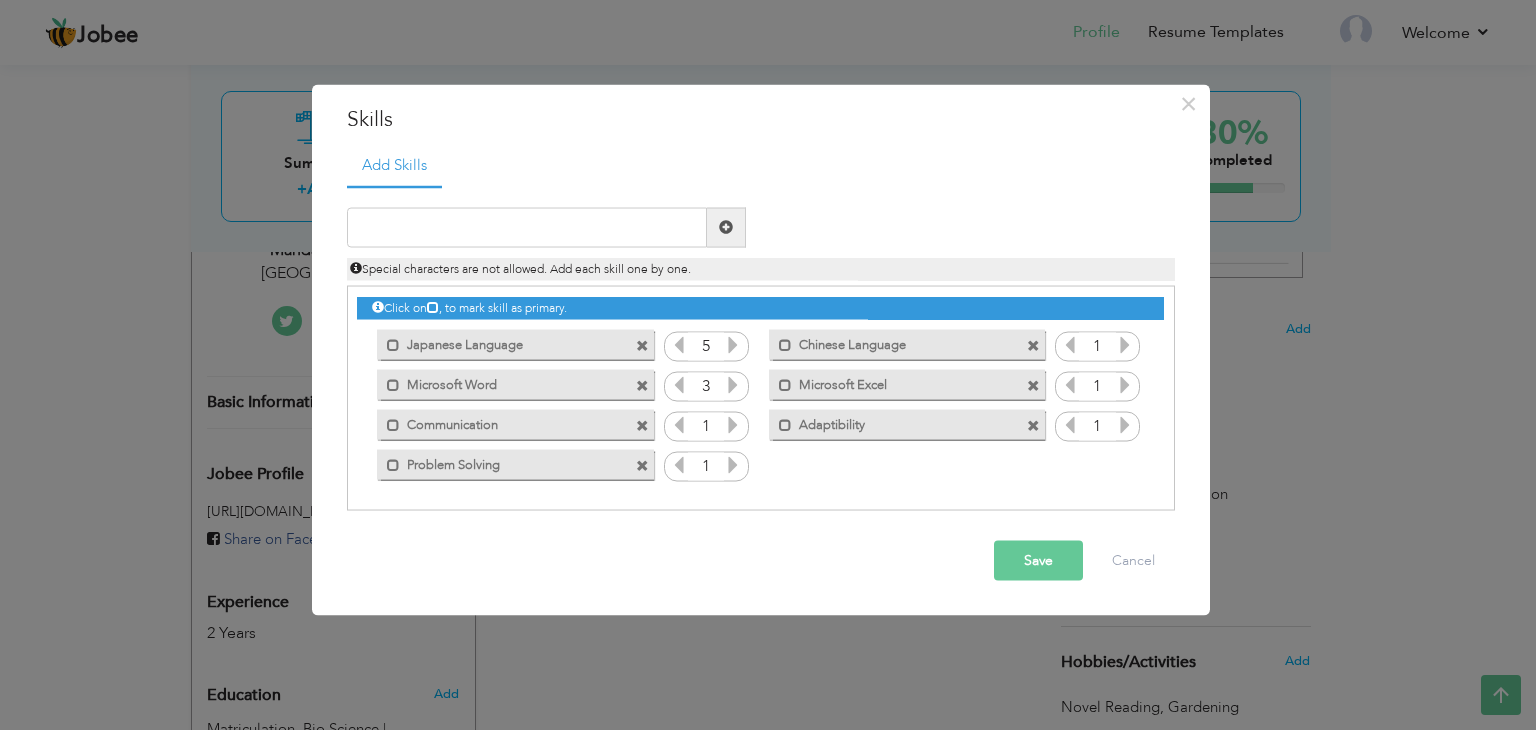 click at bounding box center (733, 384) 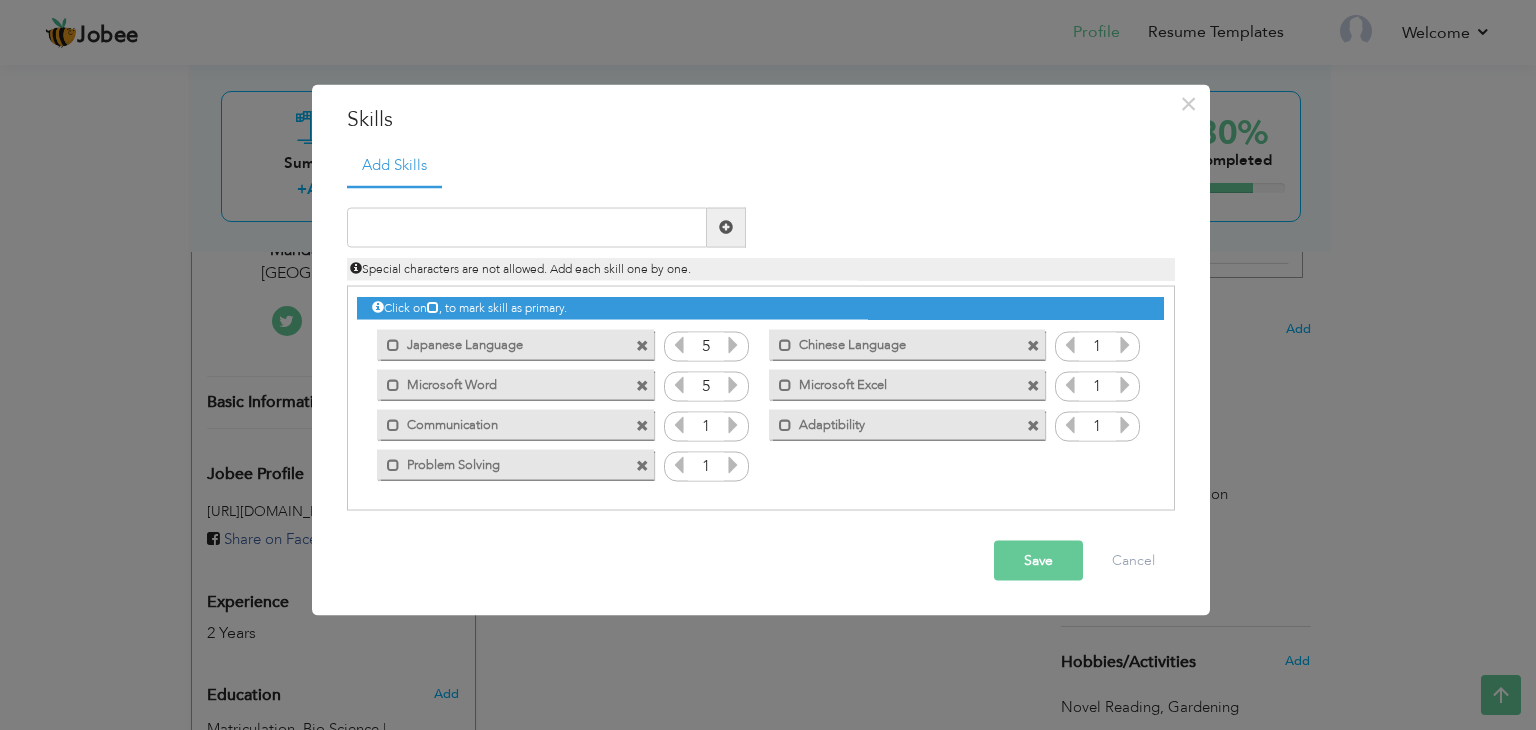 click at bounding box center (733, 384) 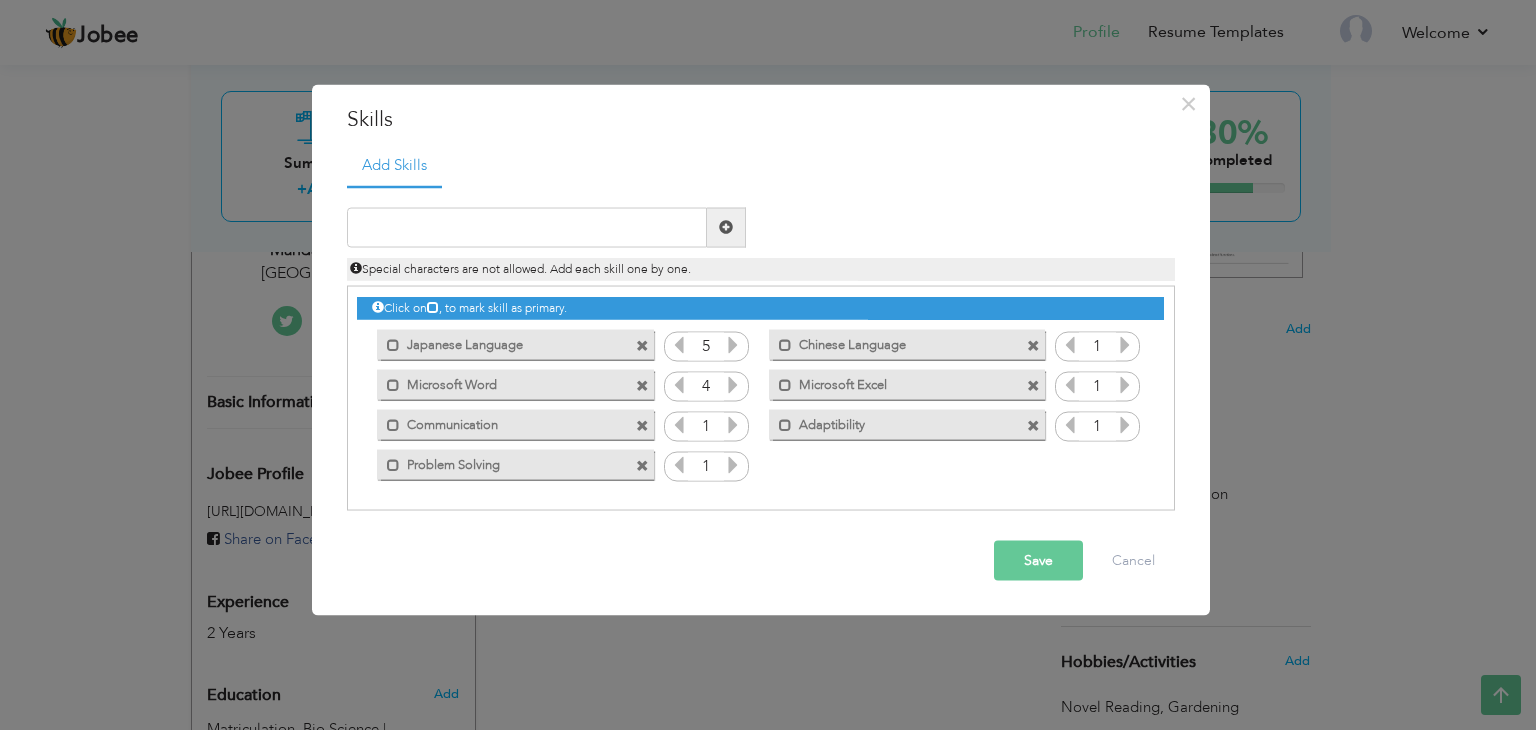 click at bounding box center (733, 384) 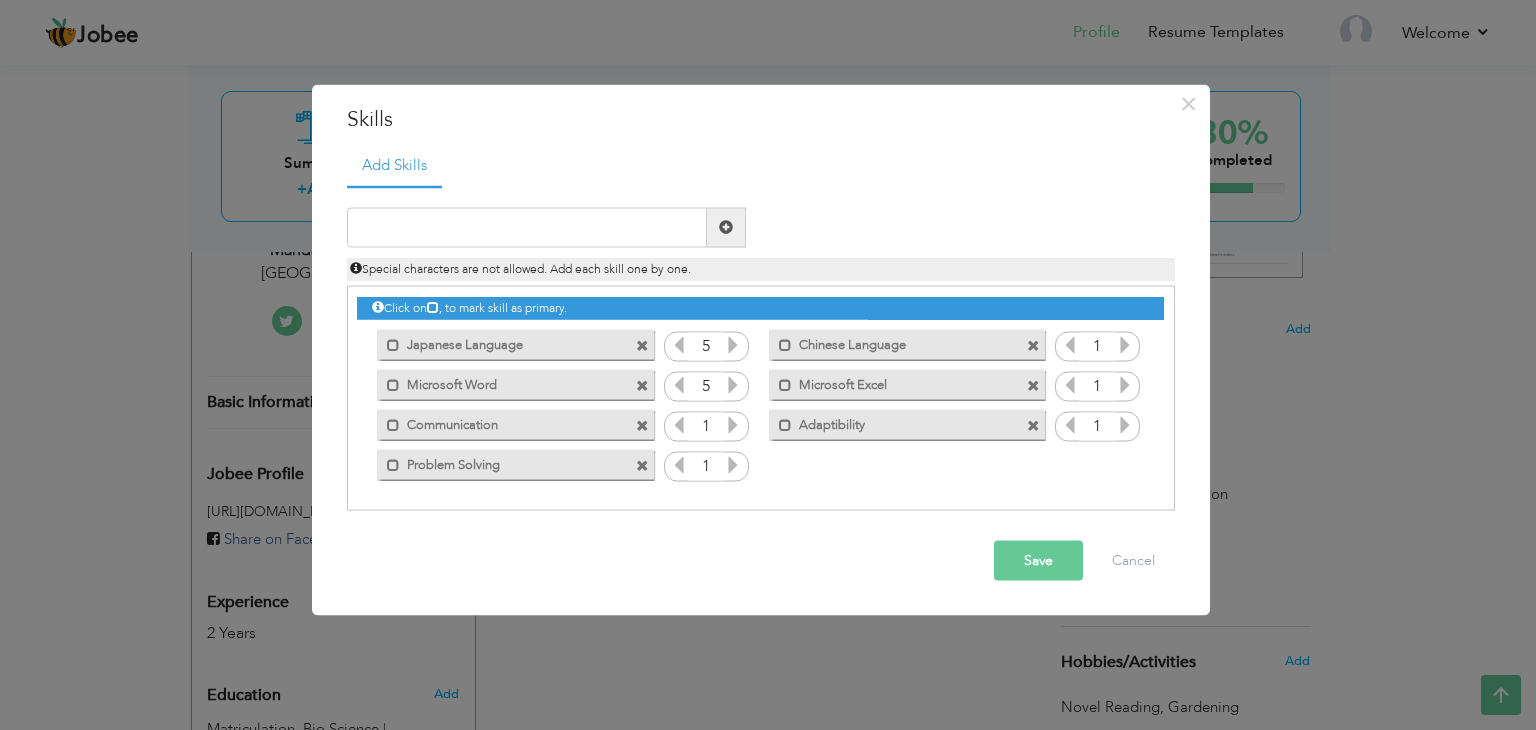 click at bounding box center (733, 427) 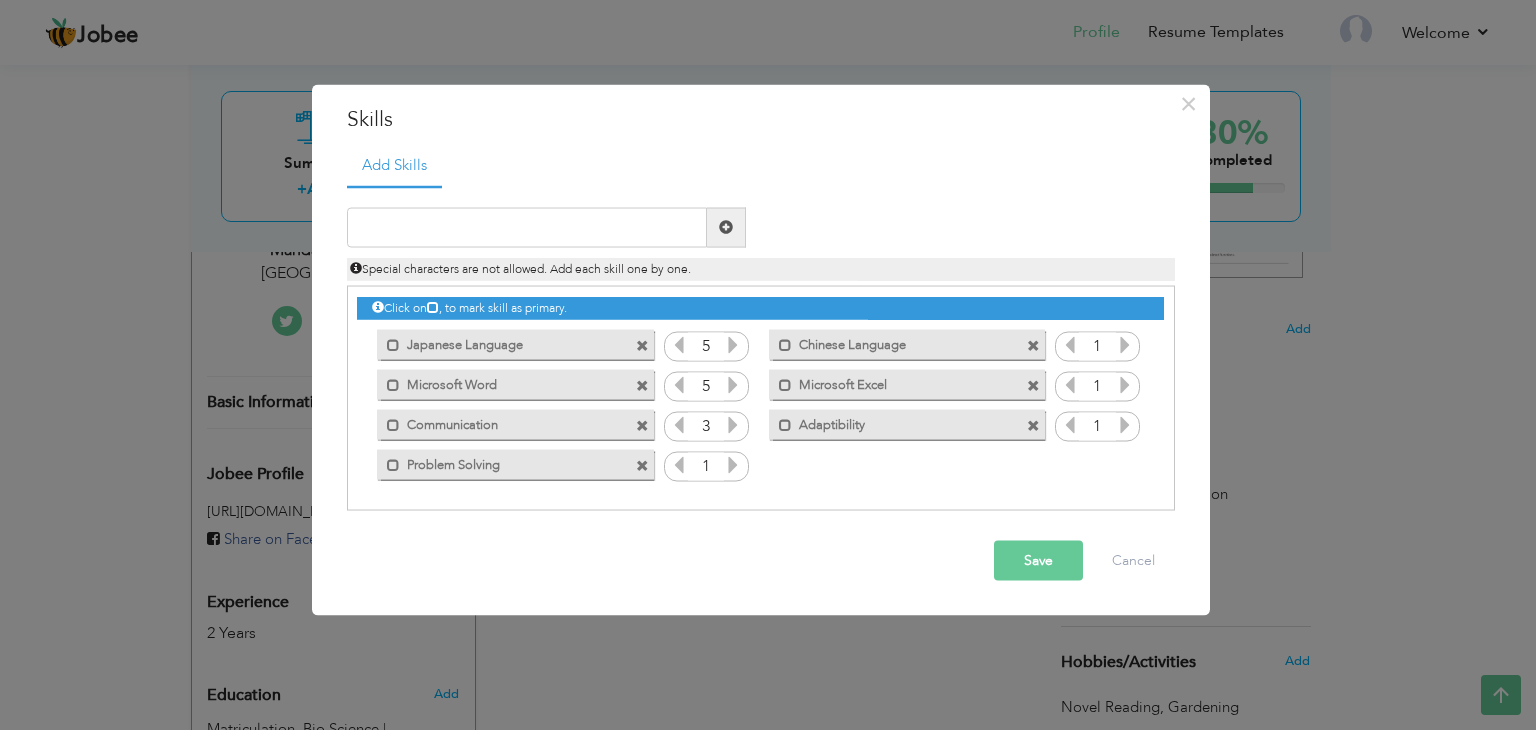 click at bounding box center (733, 427) 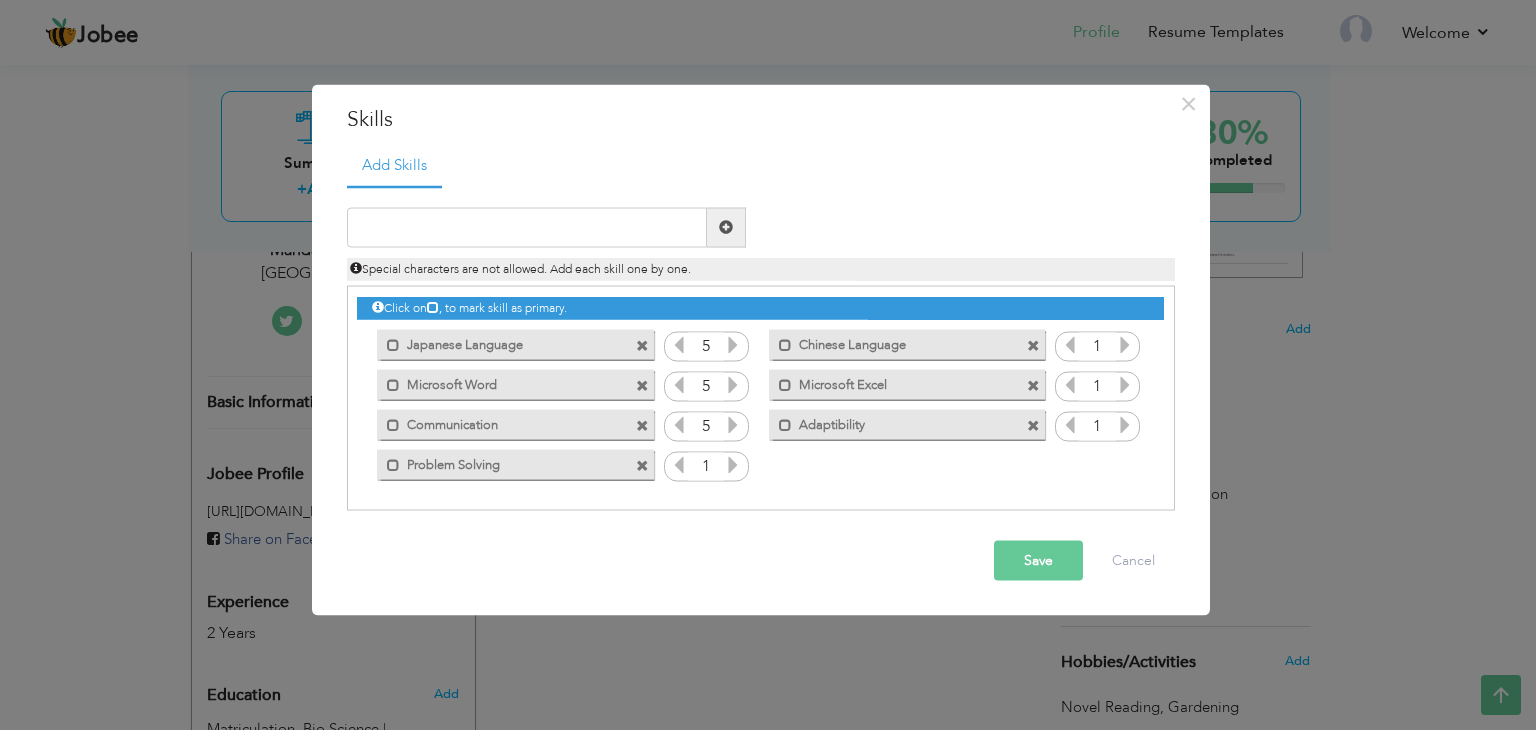 click at bounding box center (733, 427) 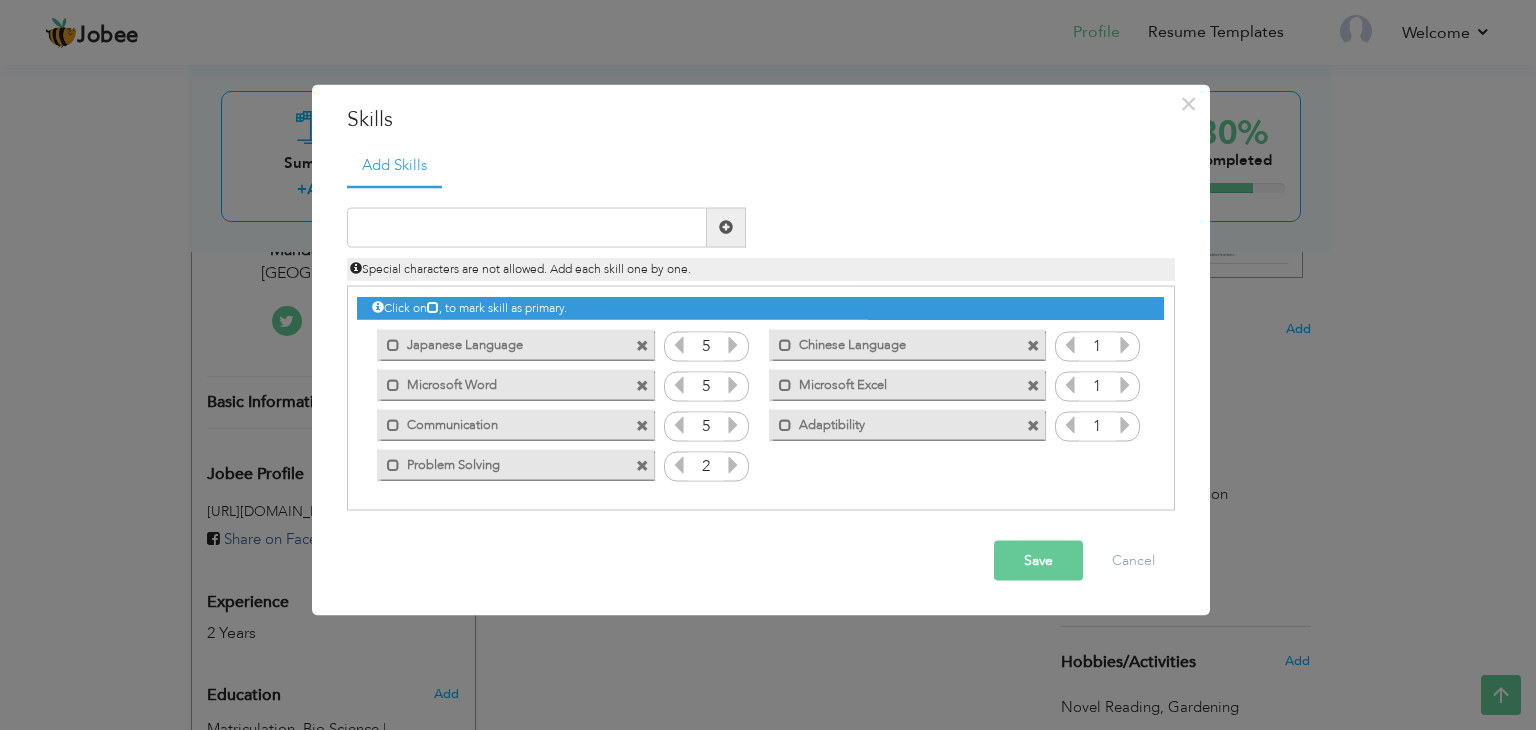 click at bounding box center [733, 467] 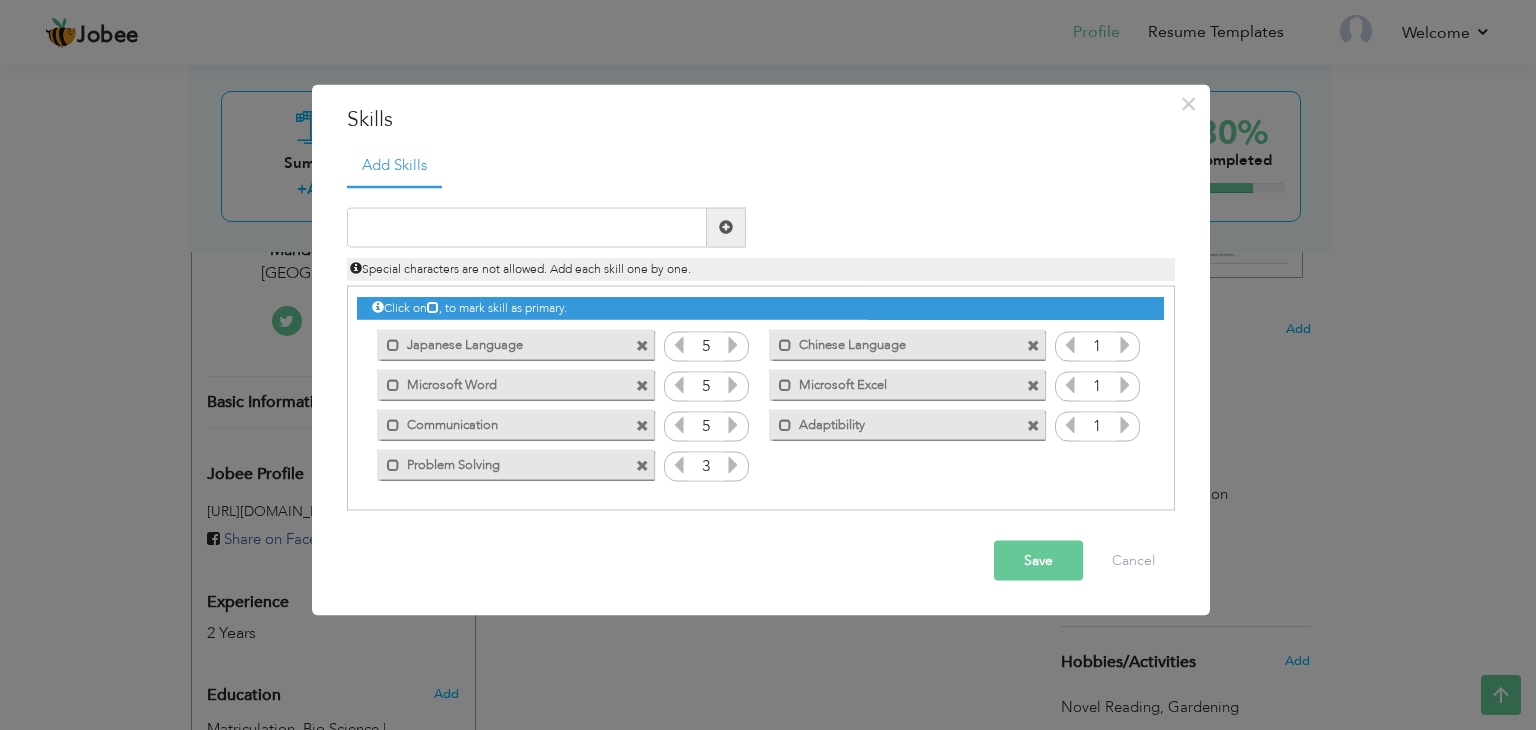 click at bounding box center (733, 467) 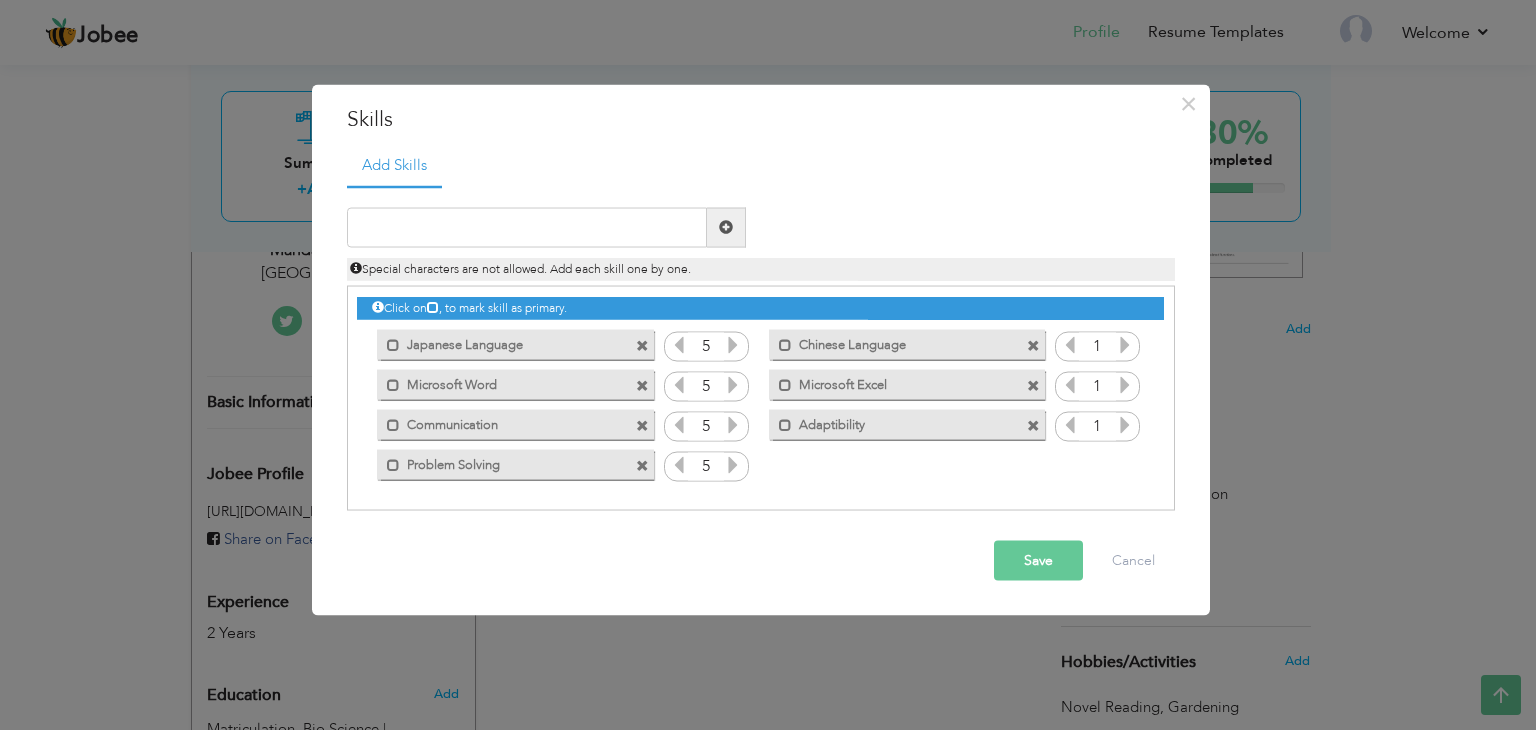 click at bounding box center [733, 467] 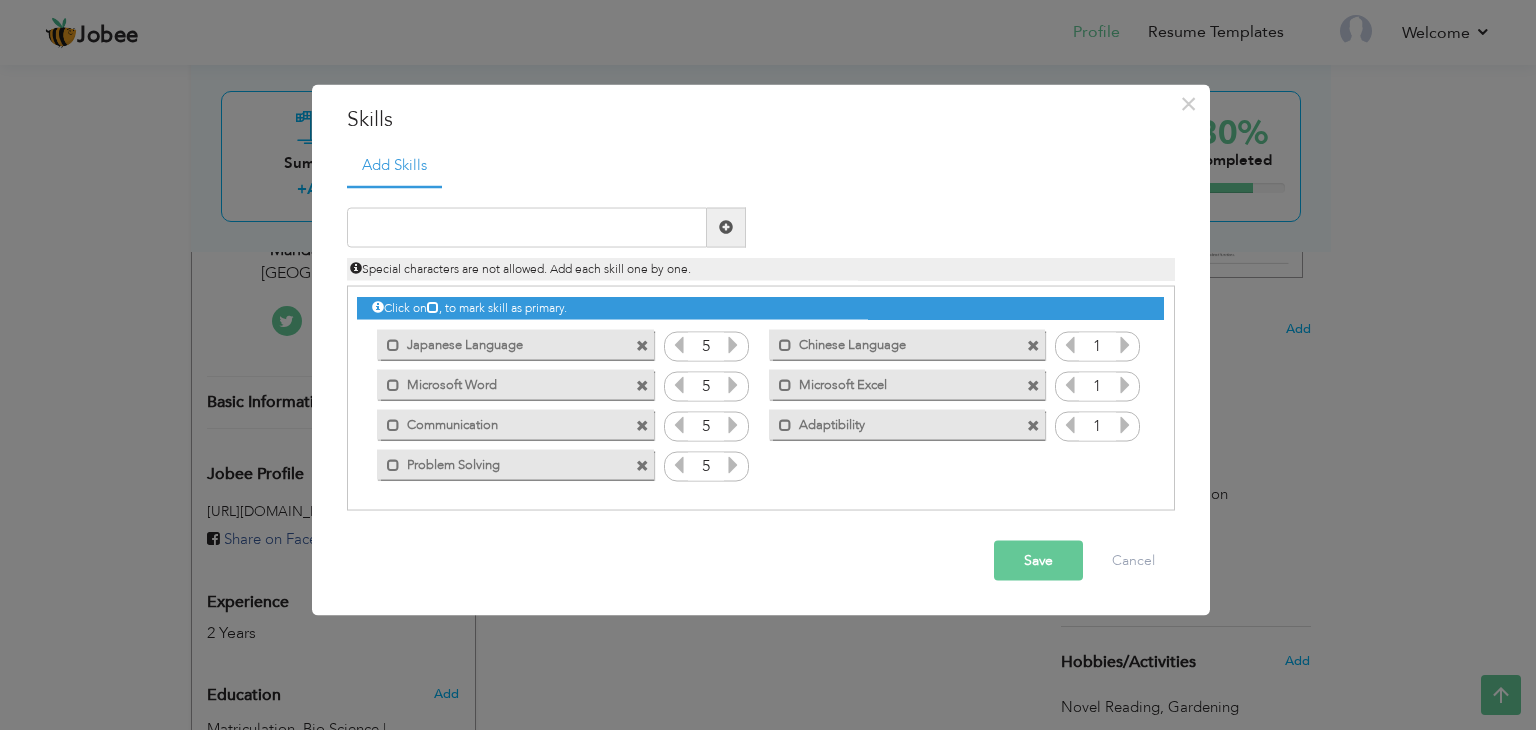 click at bounding box center (1125, 424) 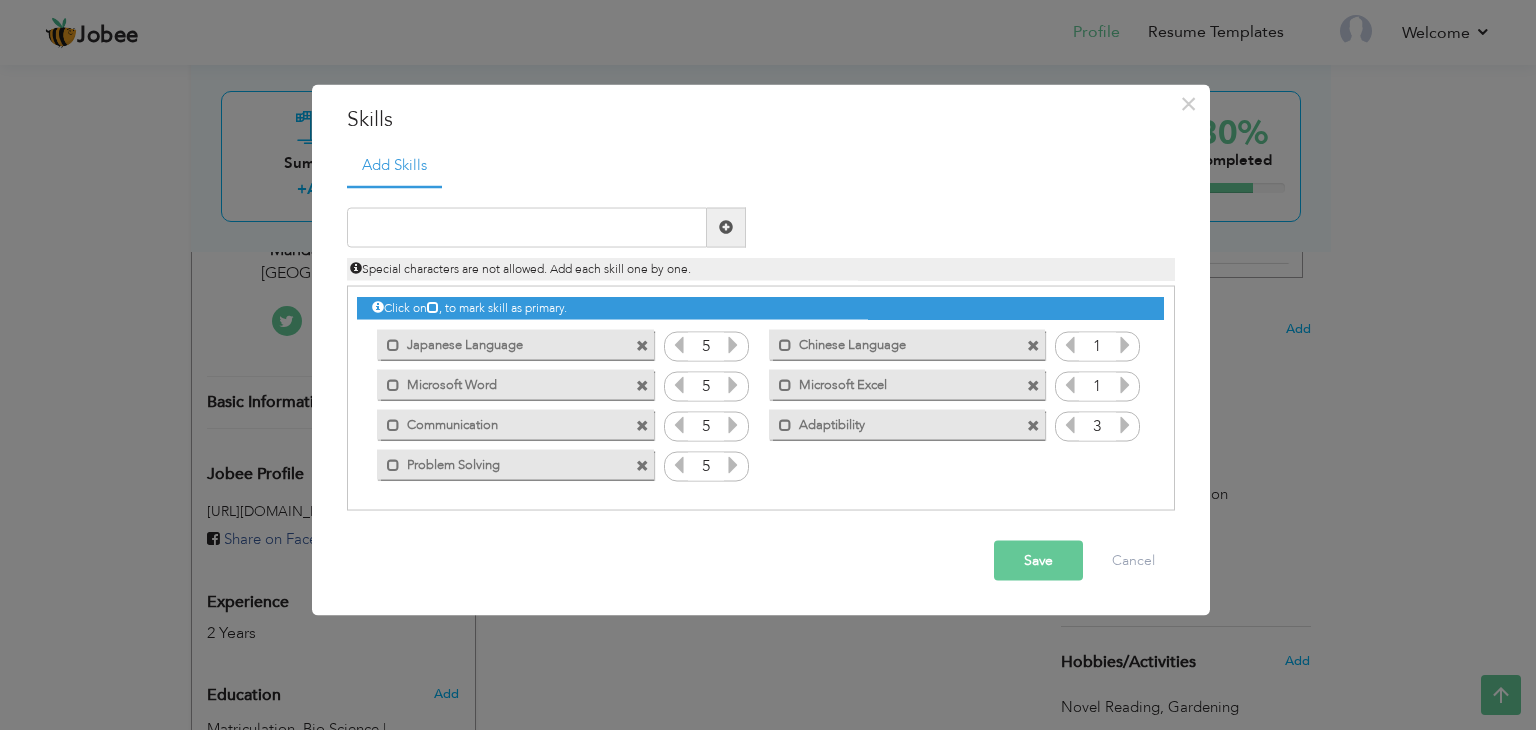 click at bounding box center (1125, 424) 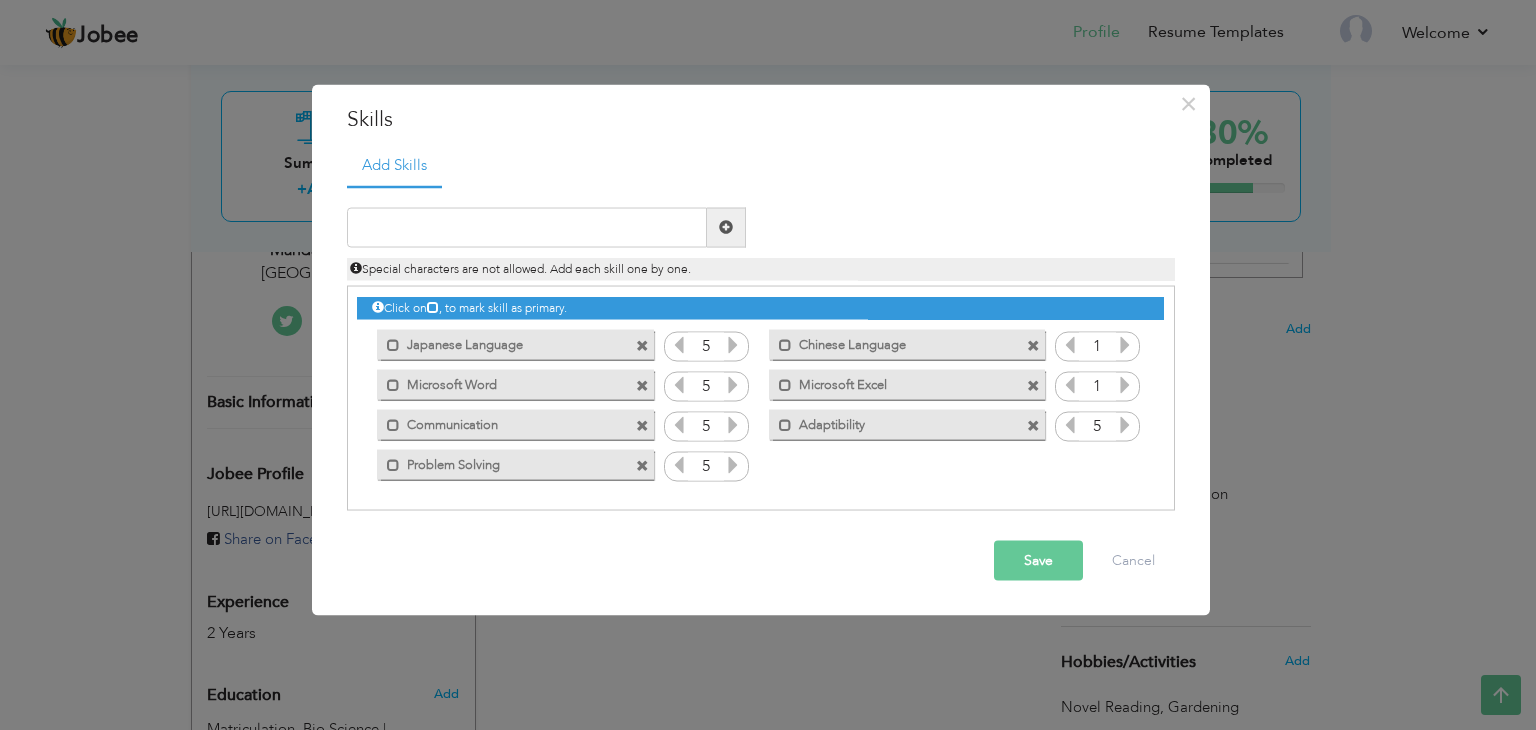 click at bounding box center [1125, 424] 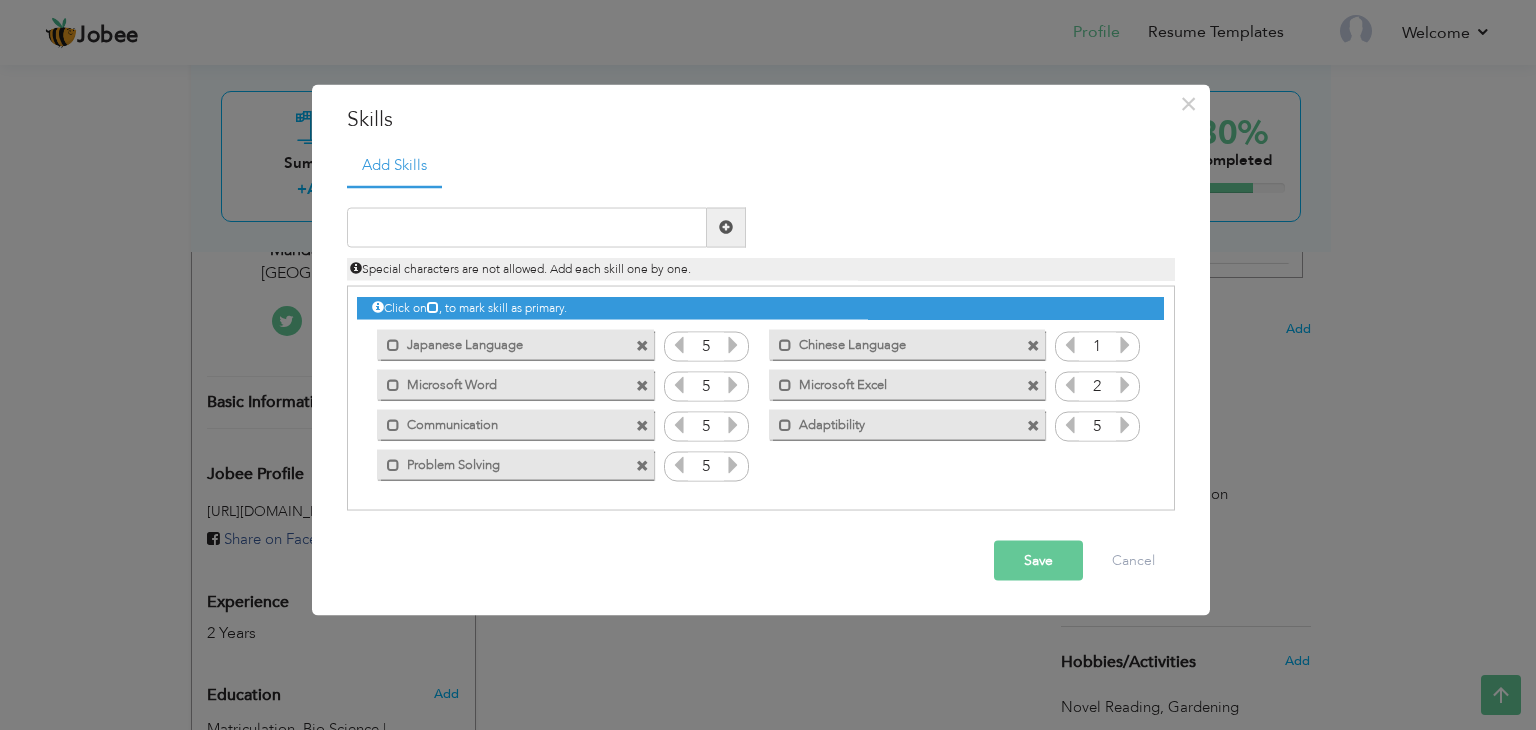 click at bounding box center (1125, 384) 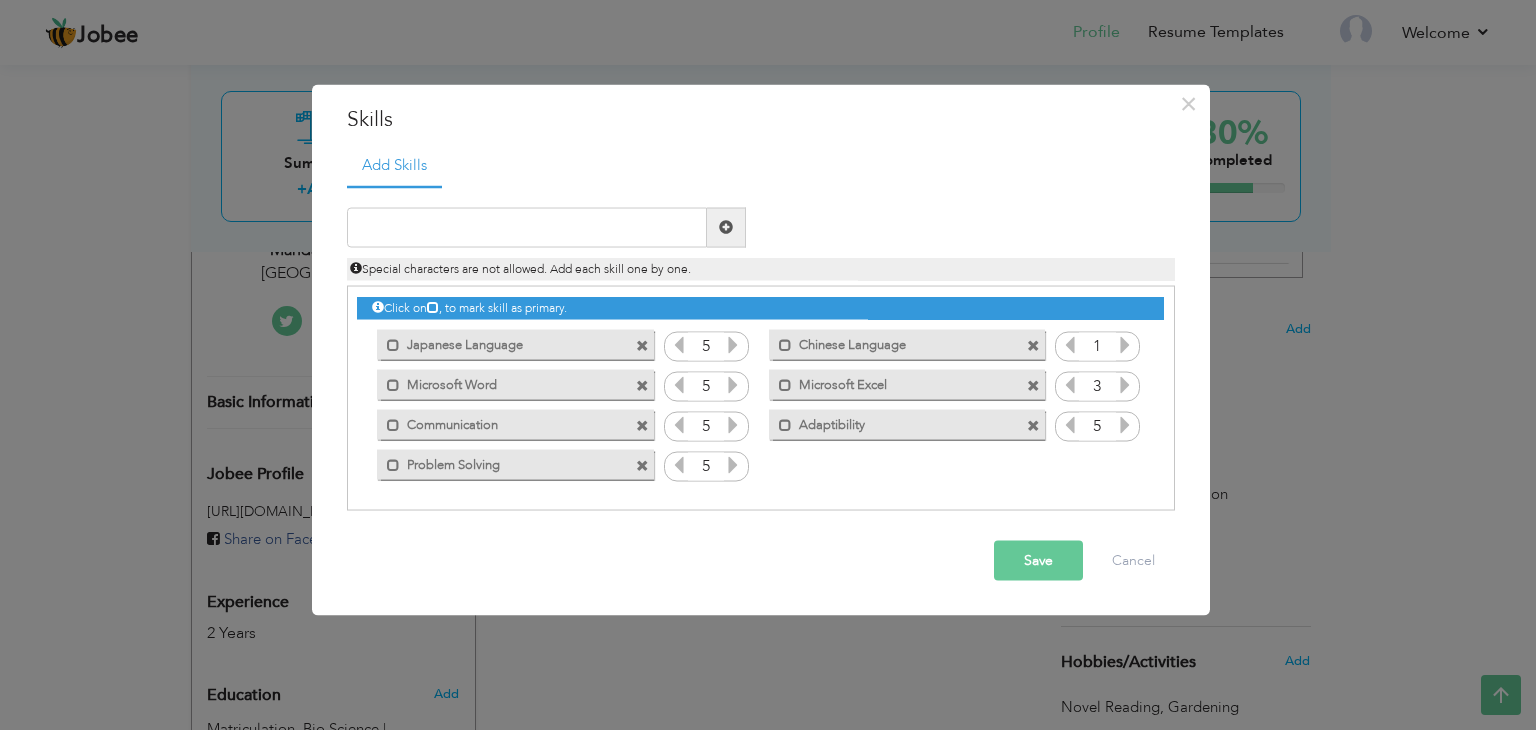 click at bounding box center [1125, 384] 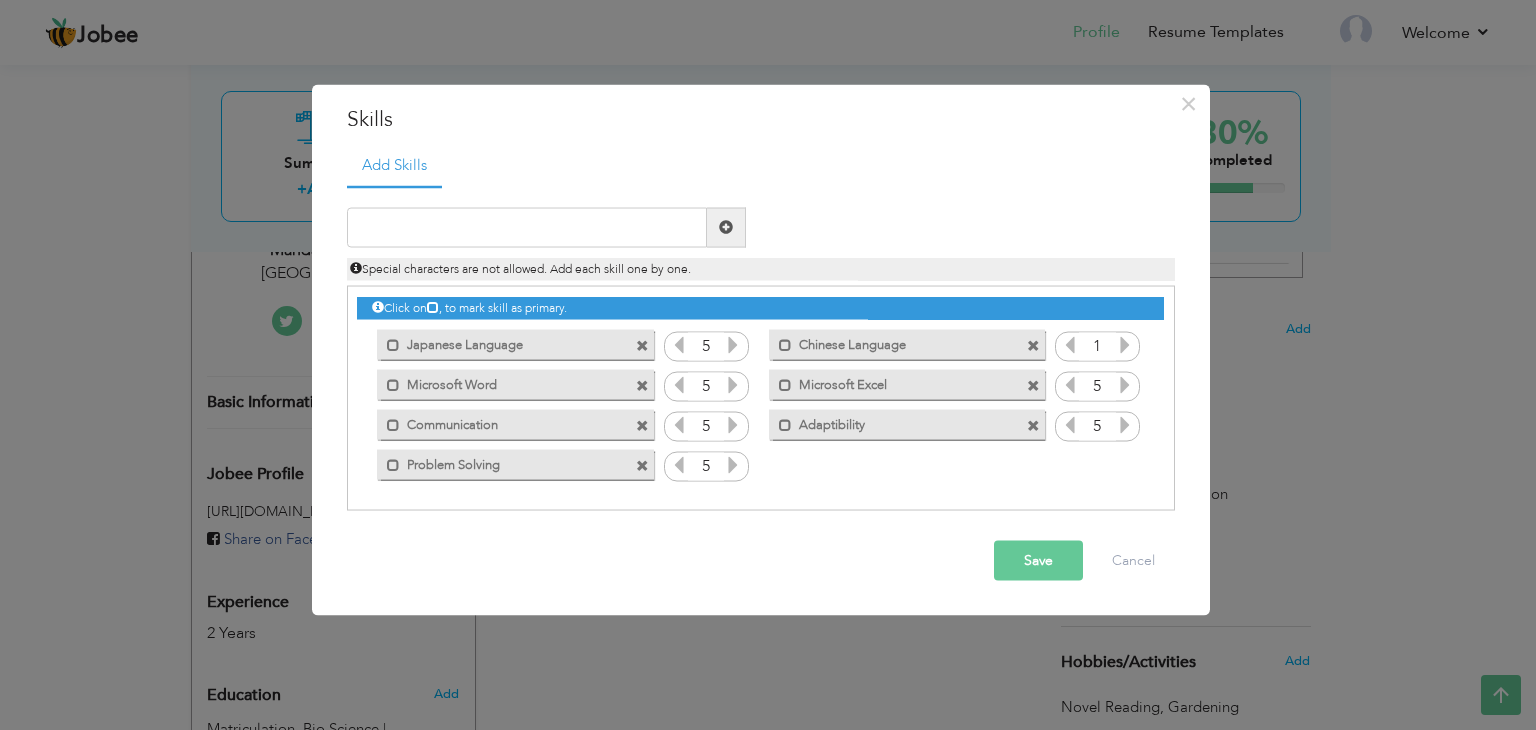 click at bounding box center [1125, 384] 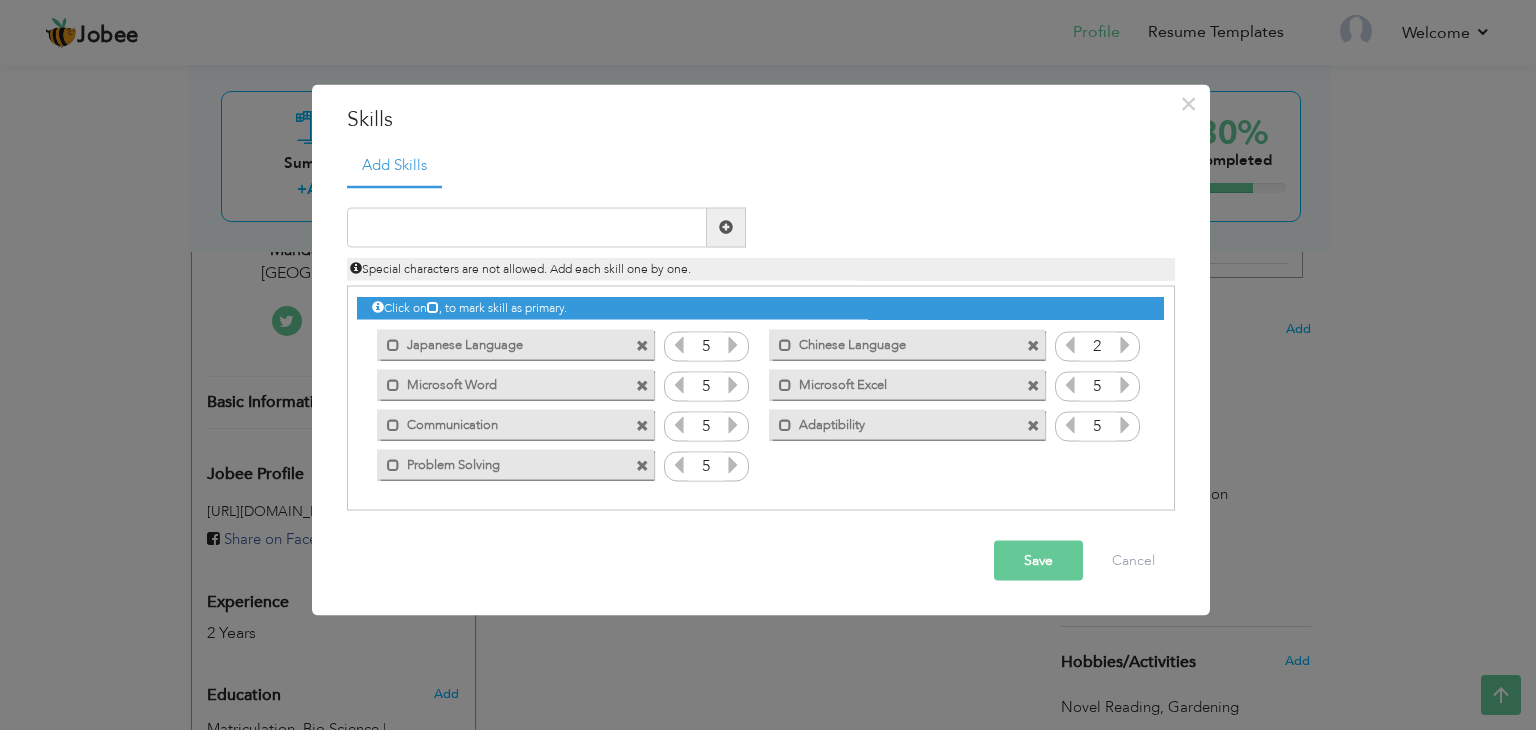 click at bounding box center [1125, 344] 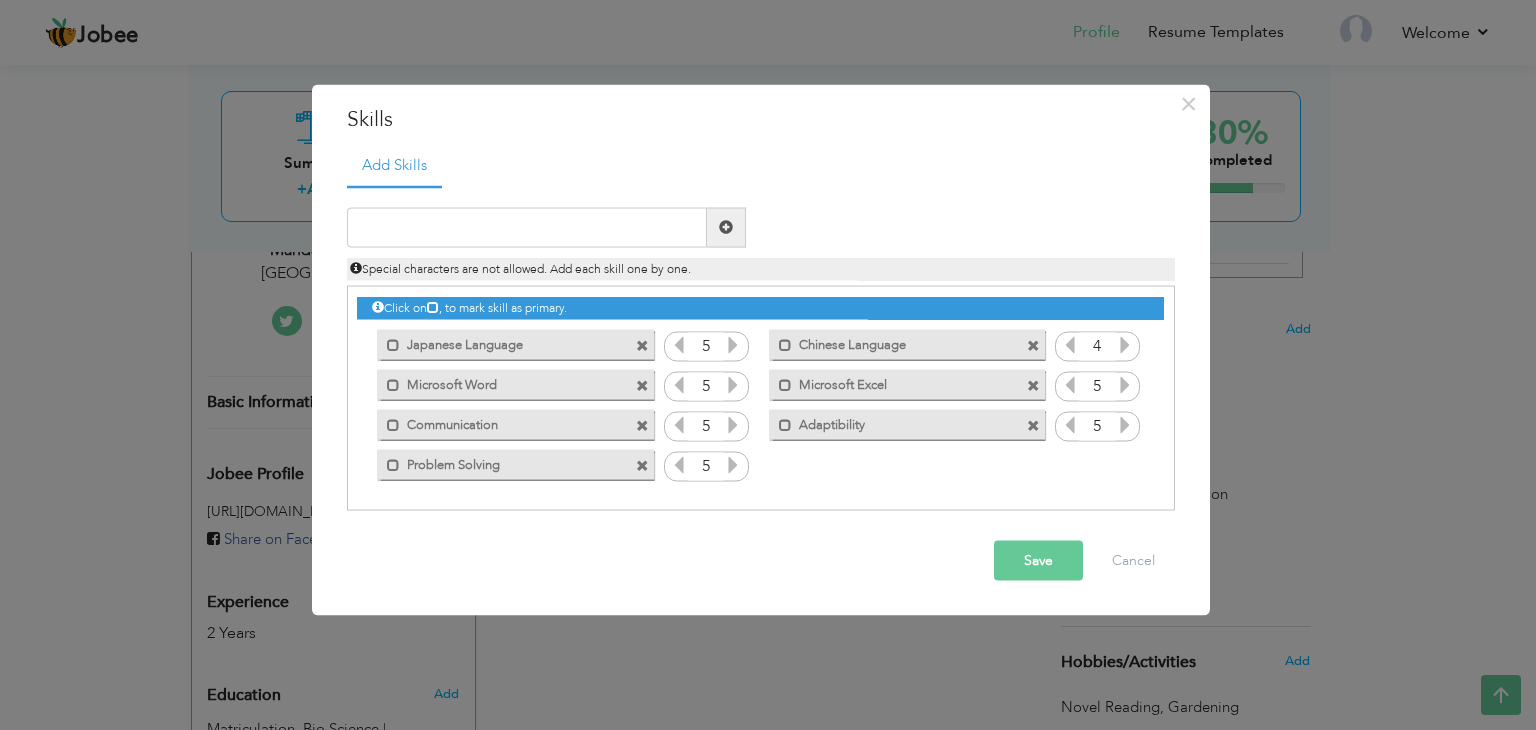 click at bounding box center (1125, 344) 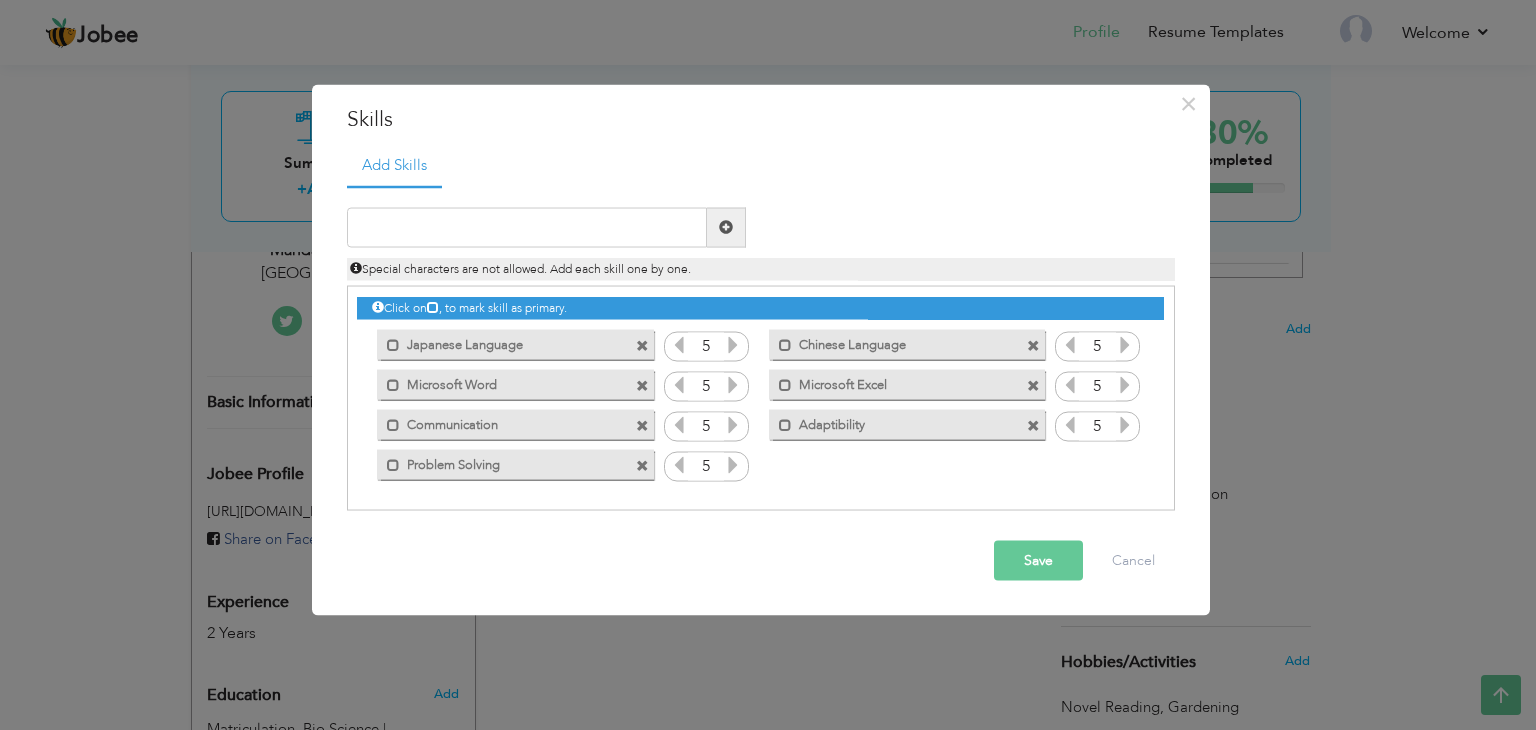click at bounding box center (1125, 344) 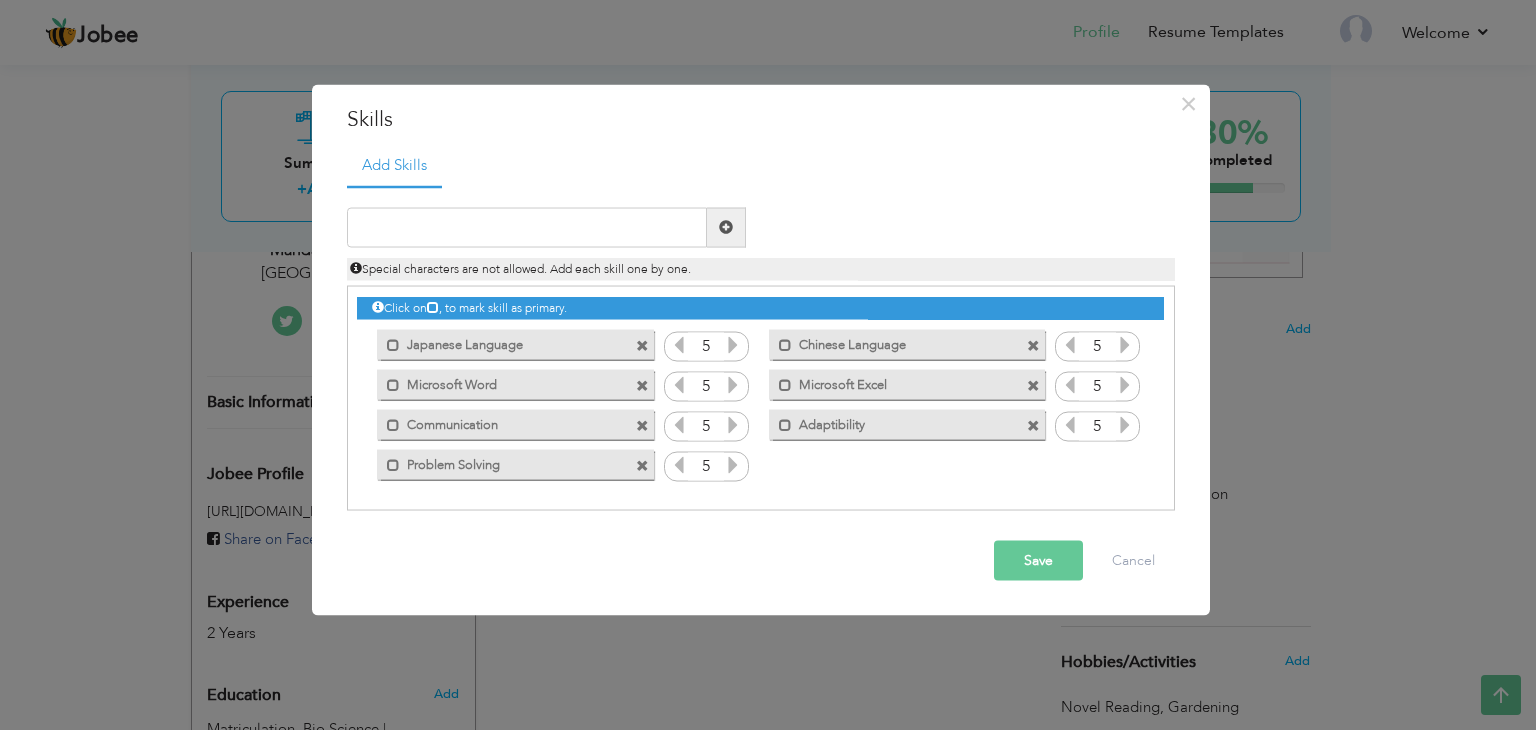 click on "Save" at bounding box center (1038, 560) 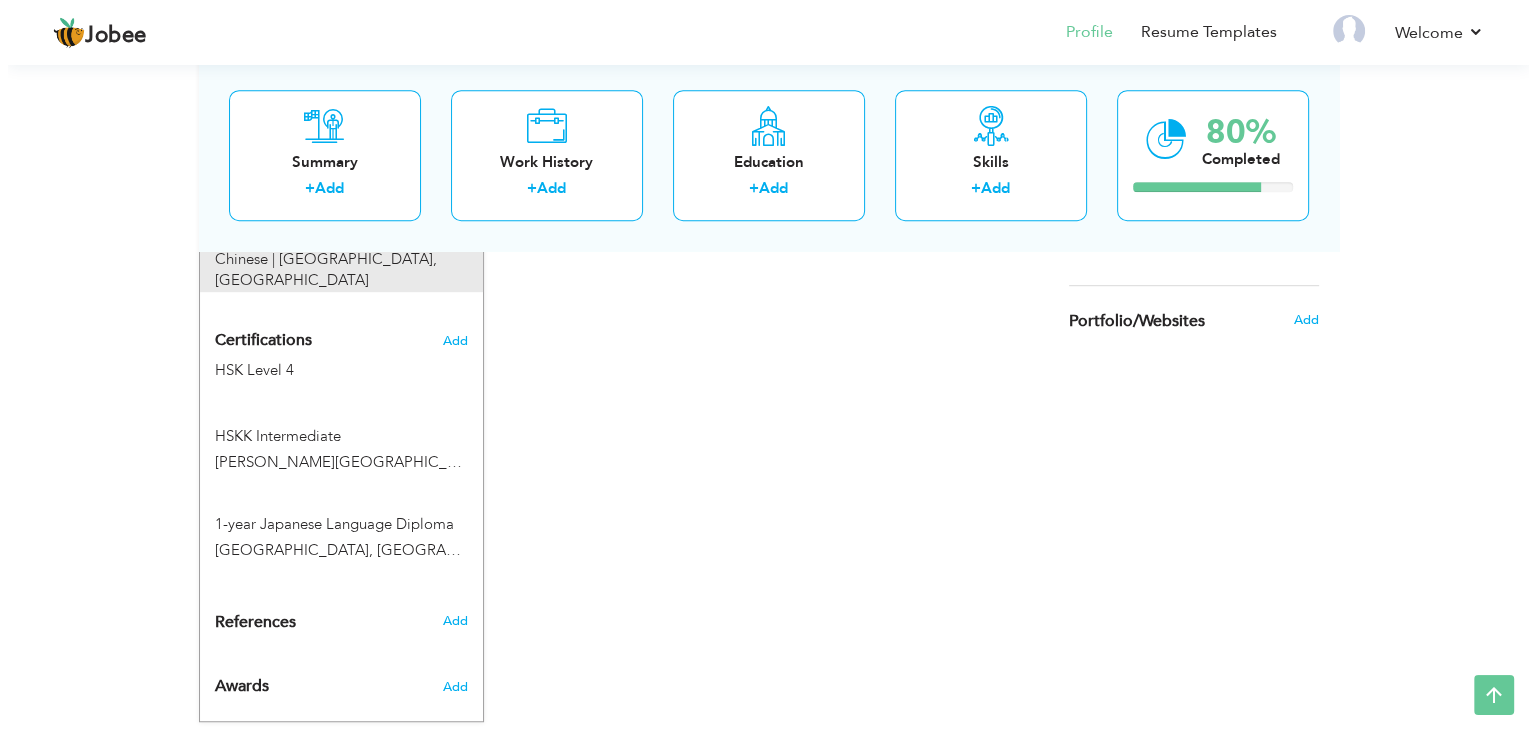 scroll, scrollTop: 1156, scrollLeft: 0, axis: vertical 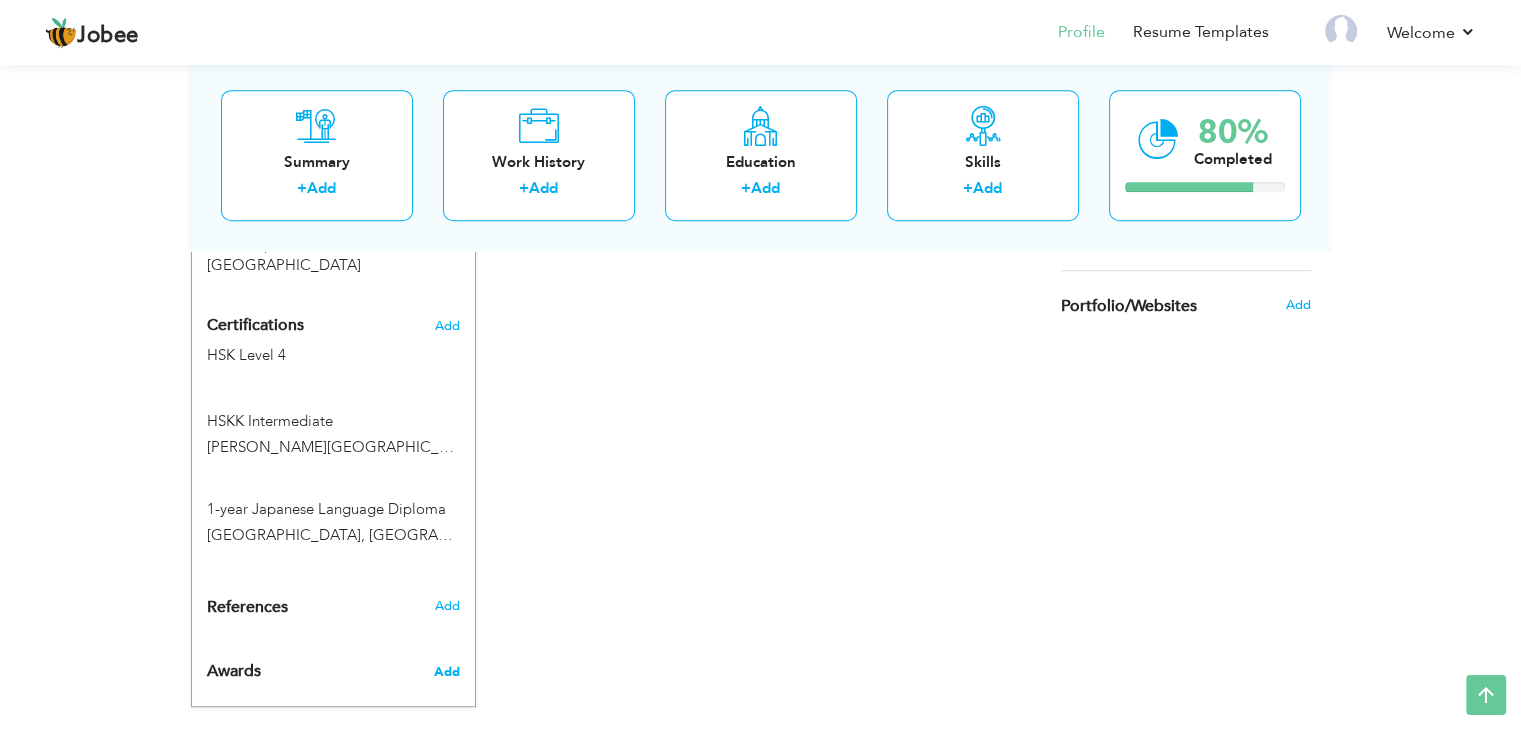 click on "Add" at bounding box center [446, 672] 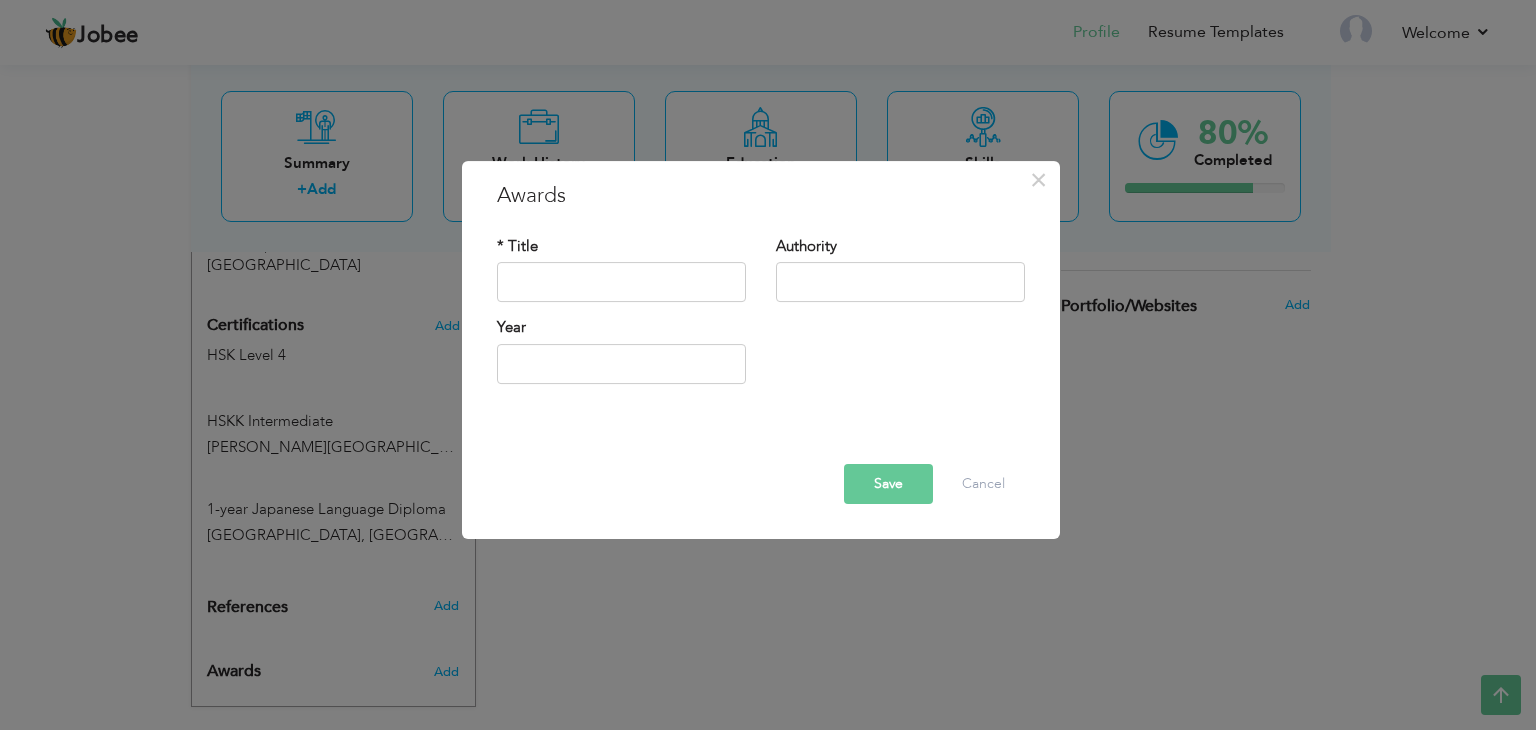 click at bounding box center [621, 283] 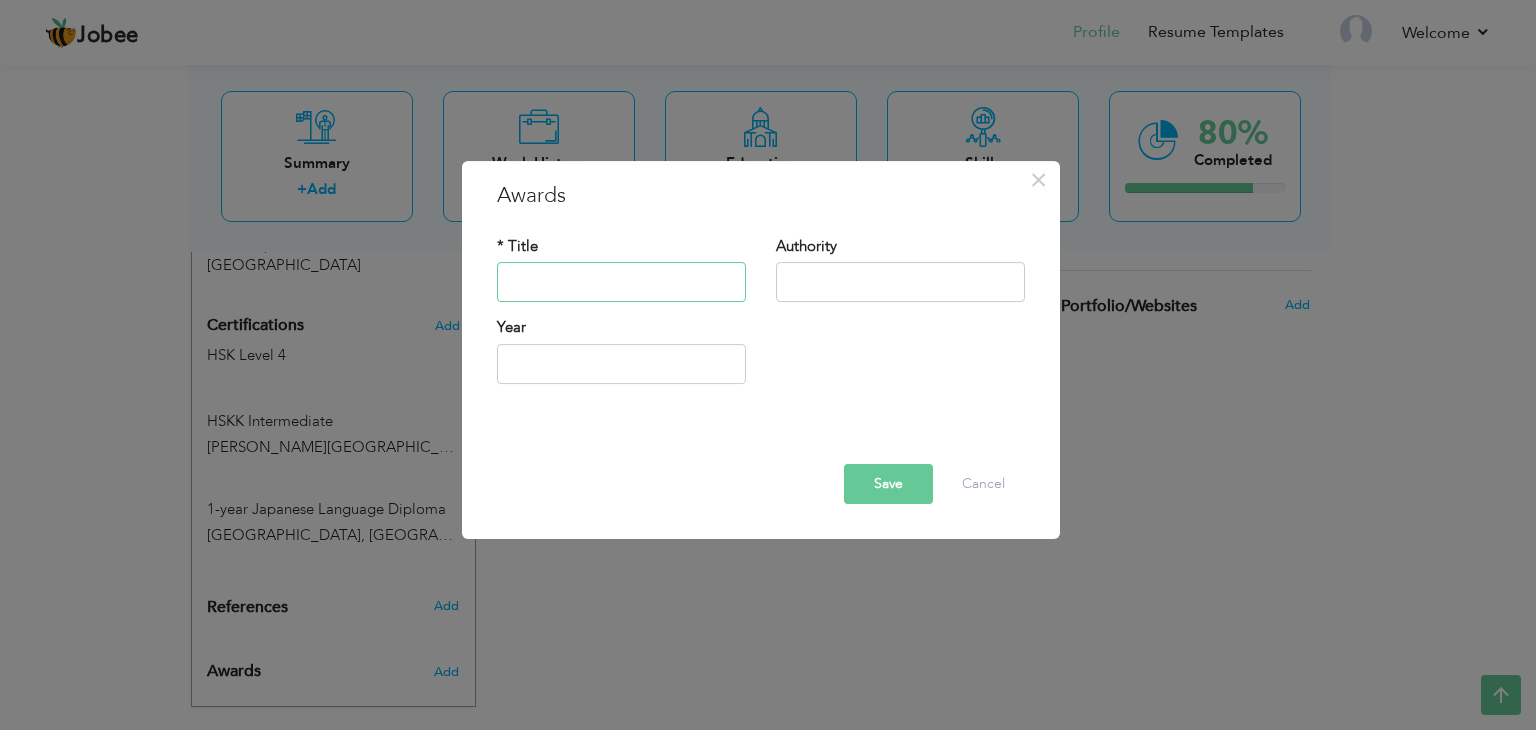 click at bounding box center (621, 283) 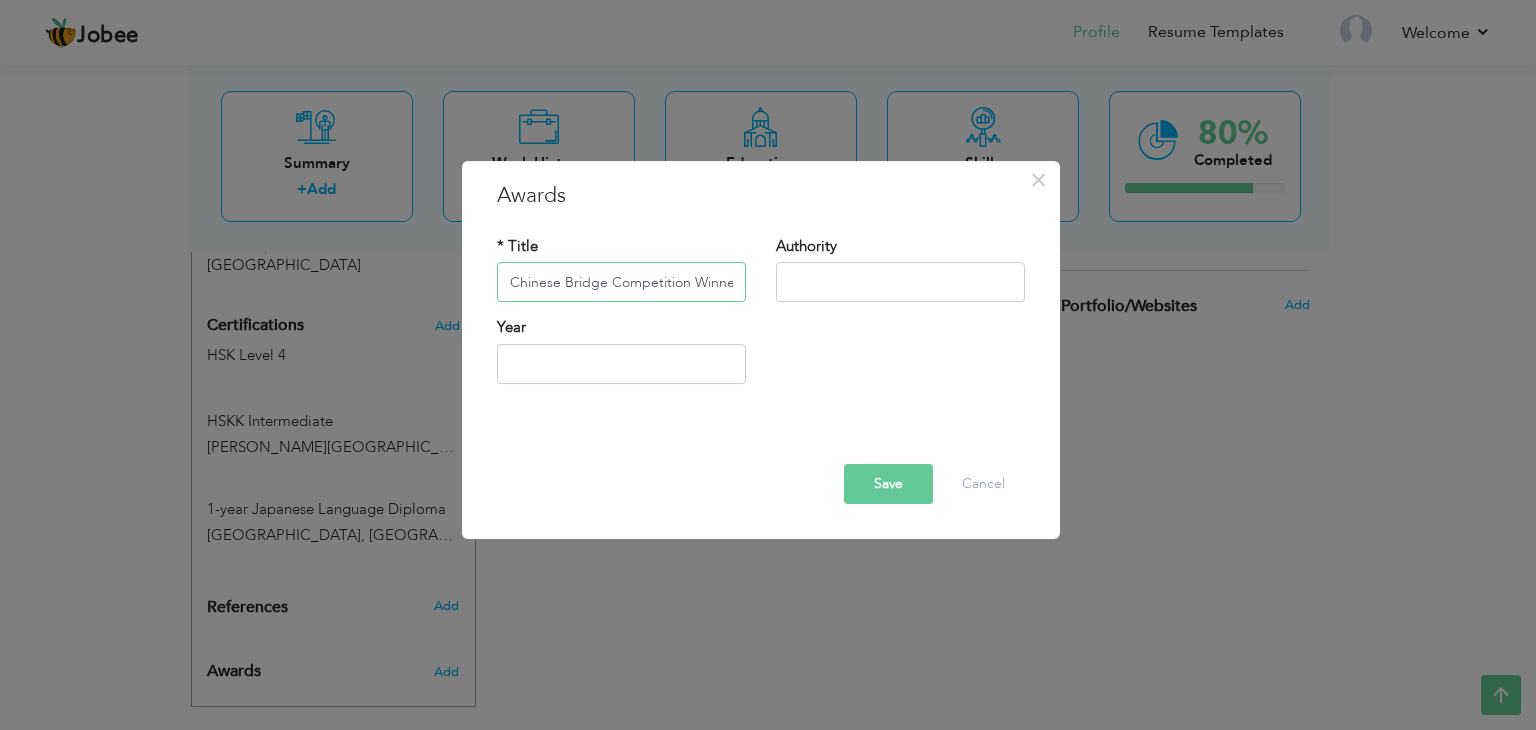 scroll, scrollTop: 0, scrollLeft: 2, axis: horizontal 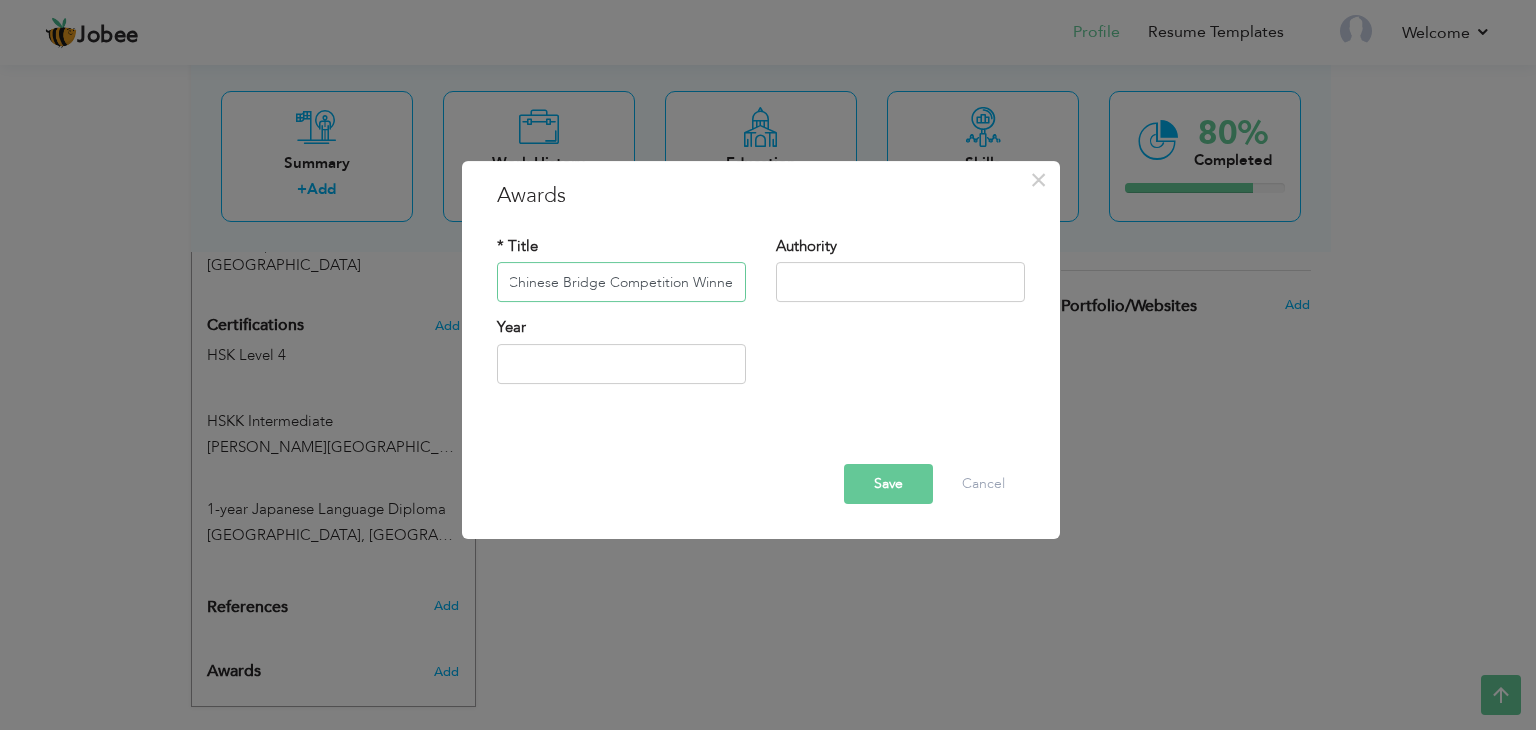 type on "Chinese Bridge Competition Winner" 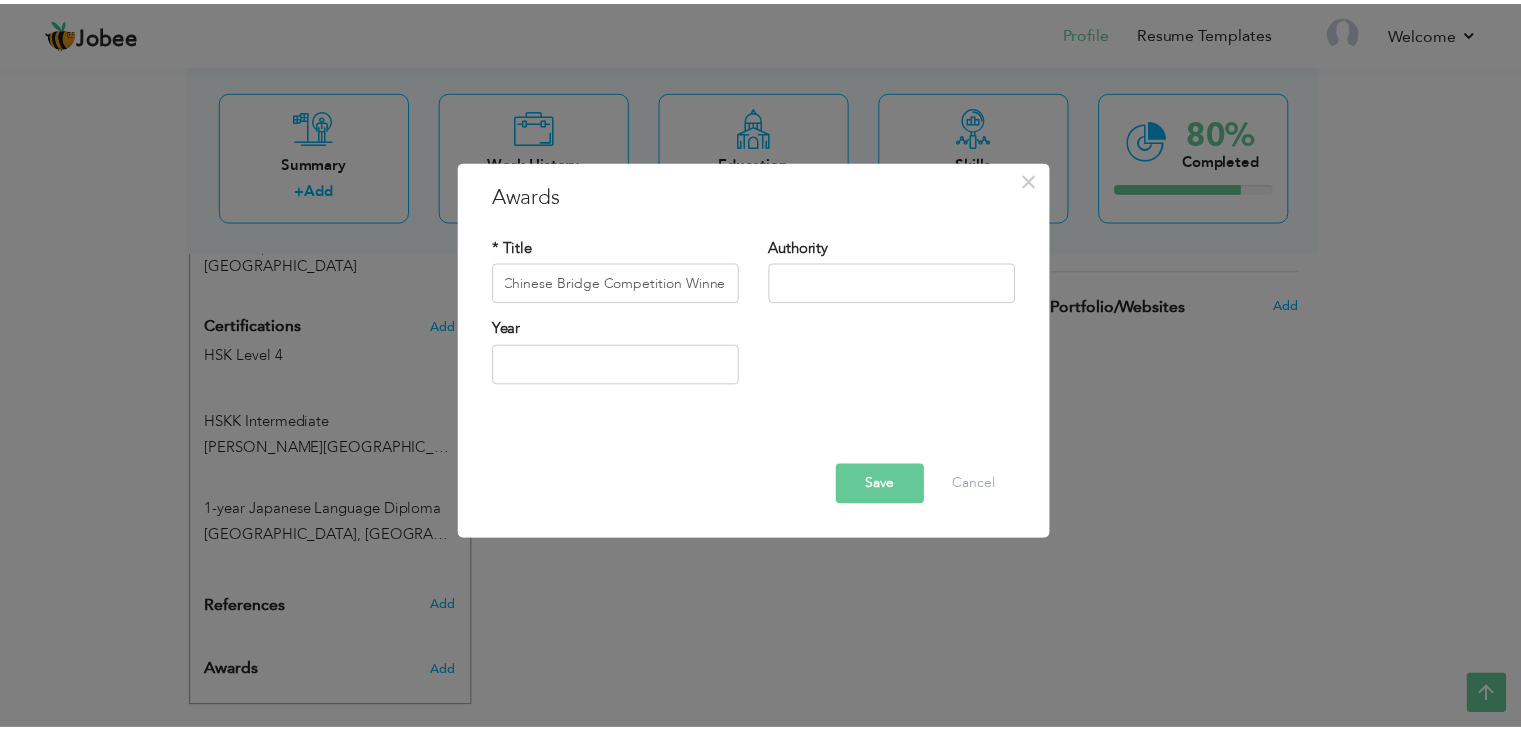 scroll, scrollTop: 0, scrollLeft: 0, axis: both 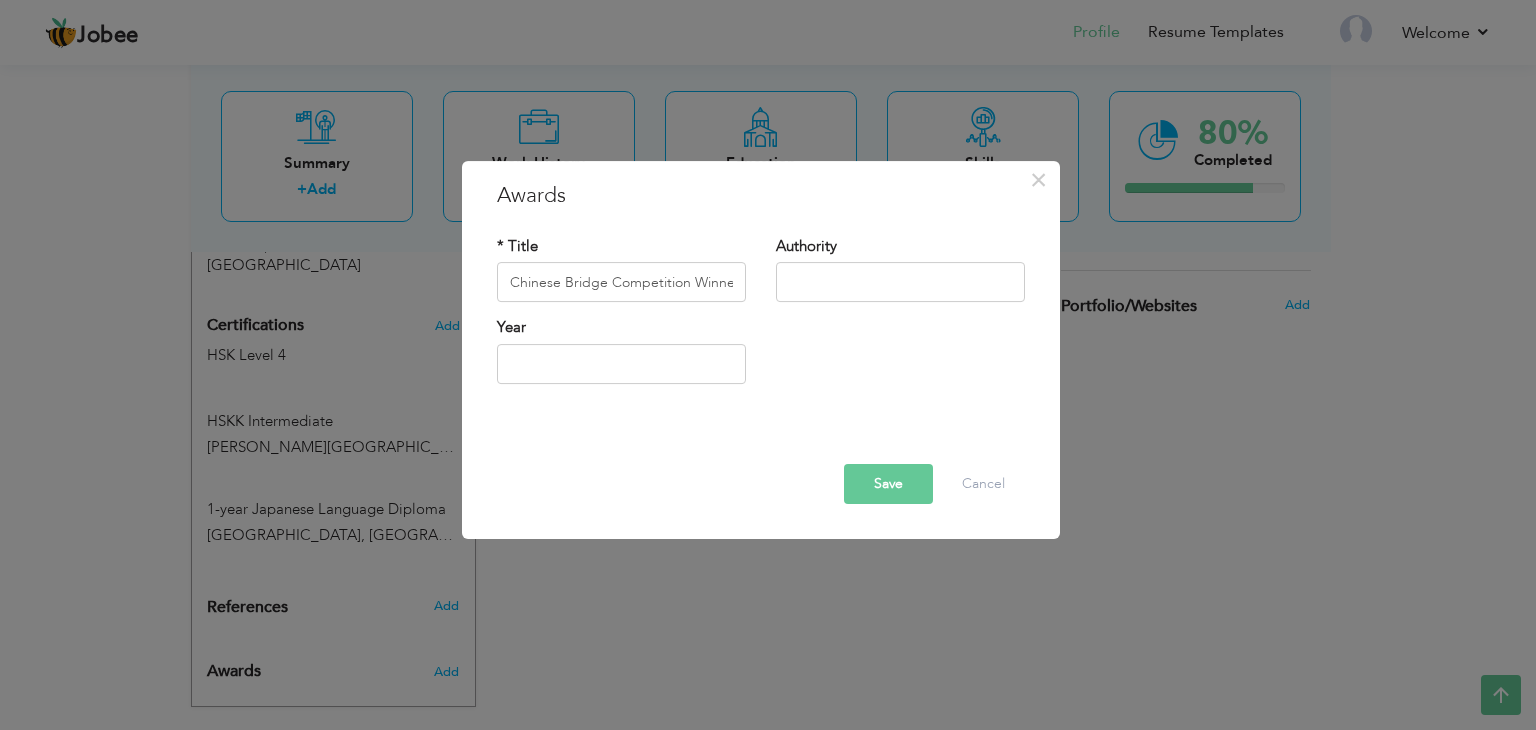 click on "Save" at bounding box center [888, 484] 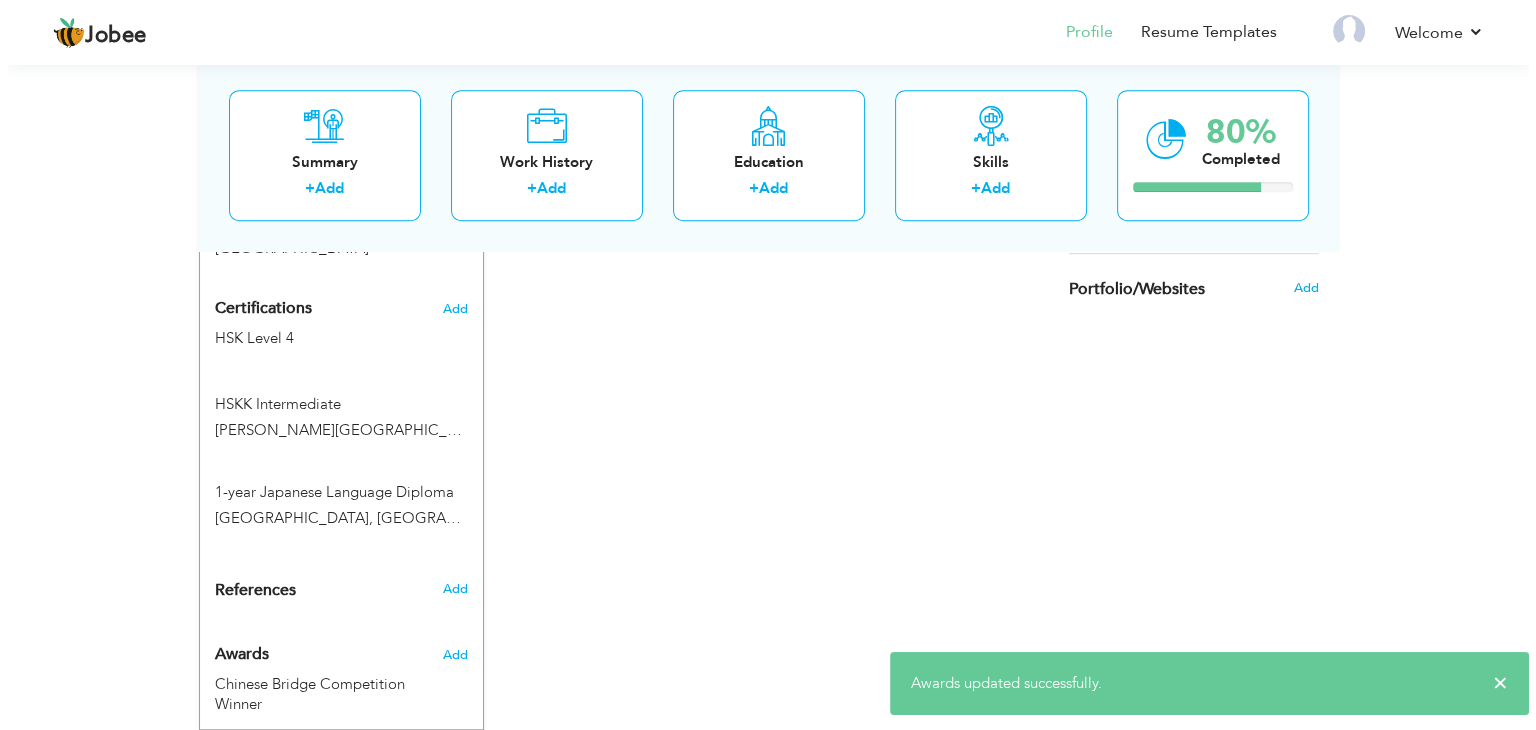 scroll, scrollTop: 1175, scrollLeft: 0, axis: vertical 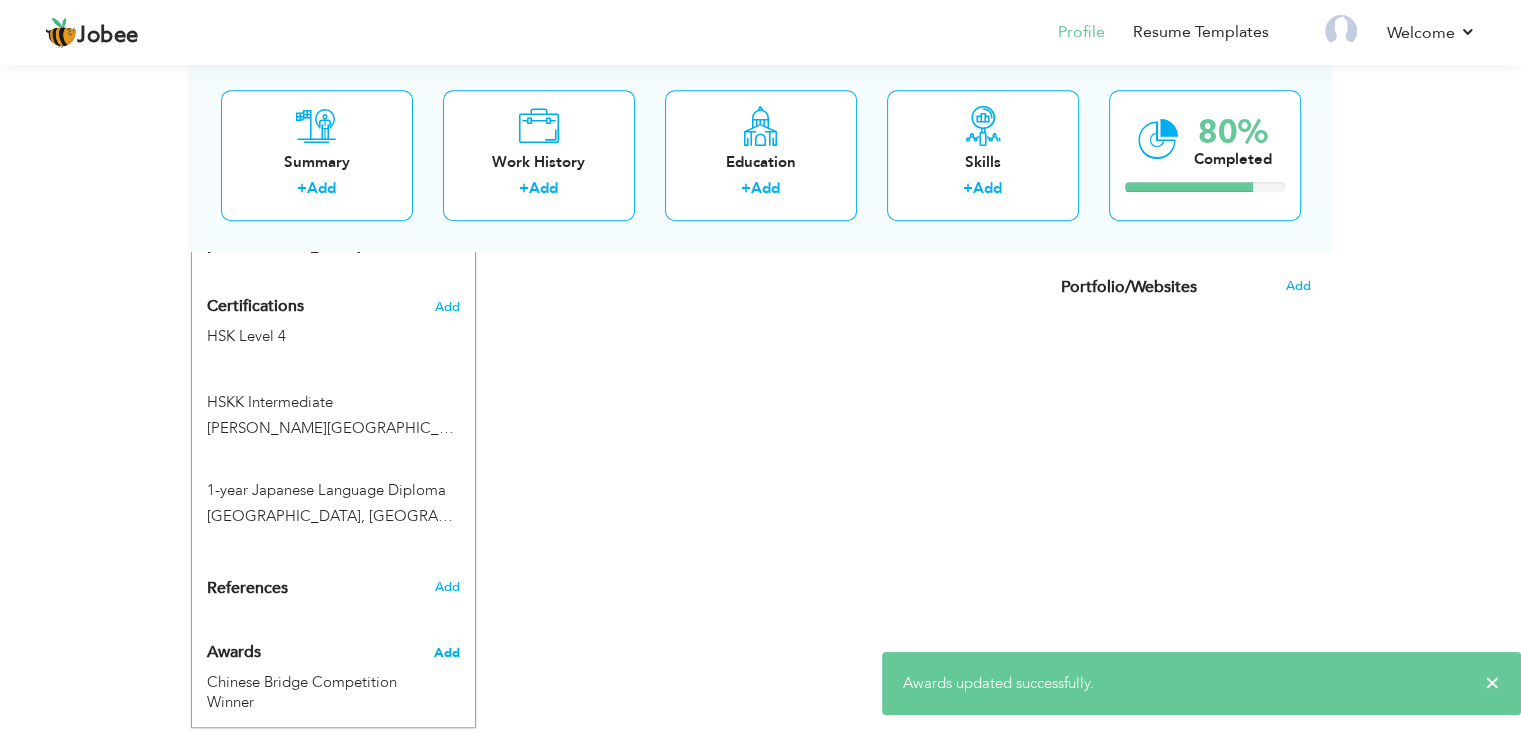 click on "Add" at bounding box center [446, 653] 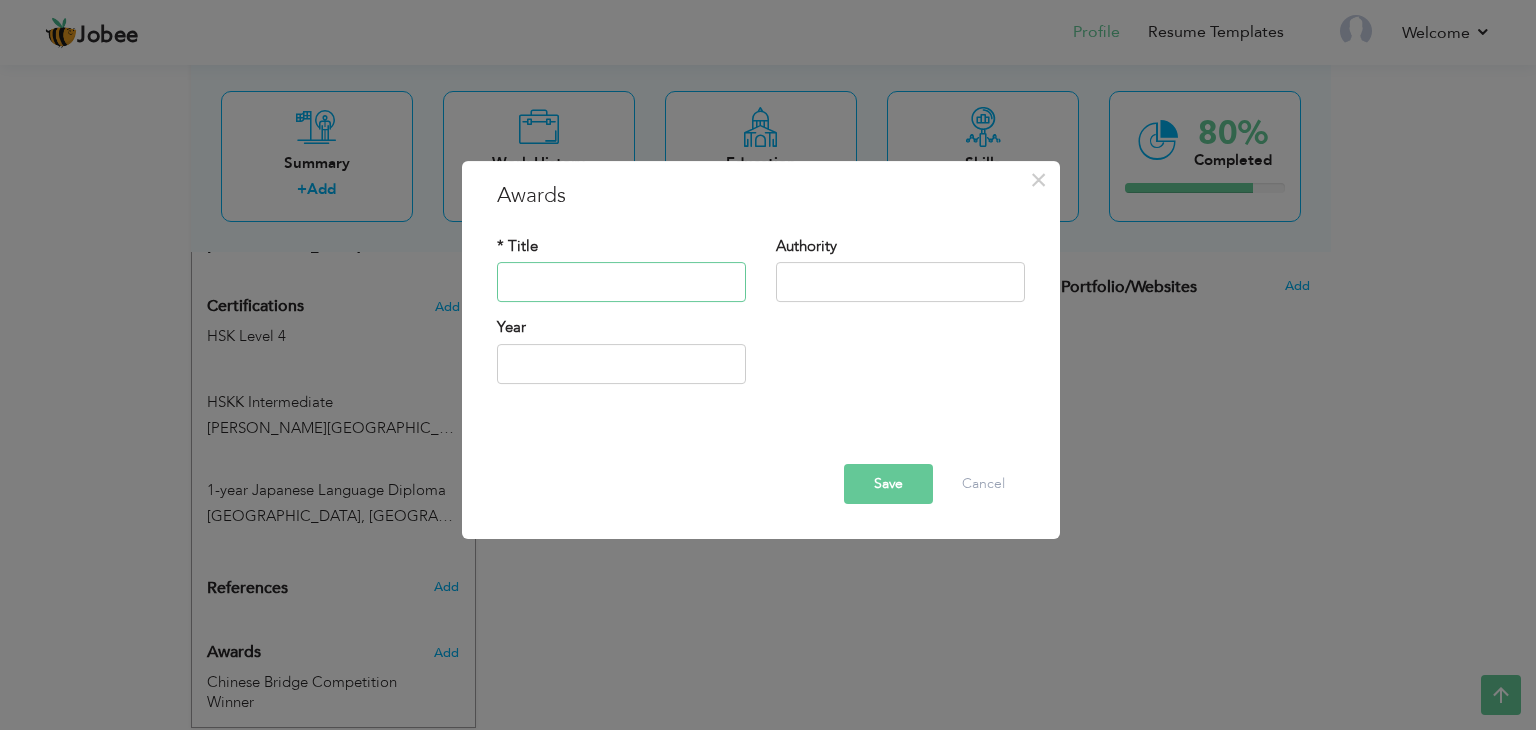 paste on "Miniso Scholarship Award for Chinese language" 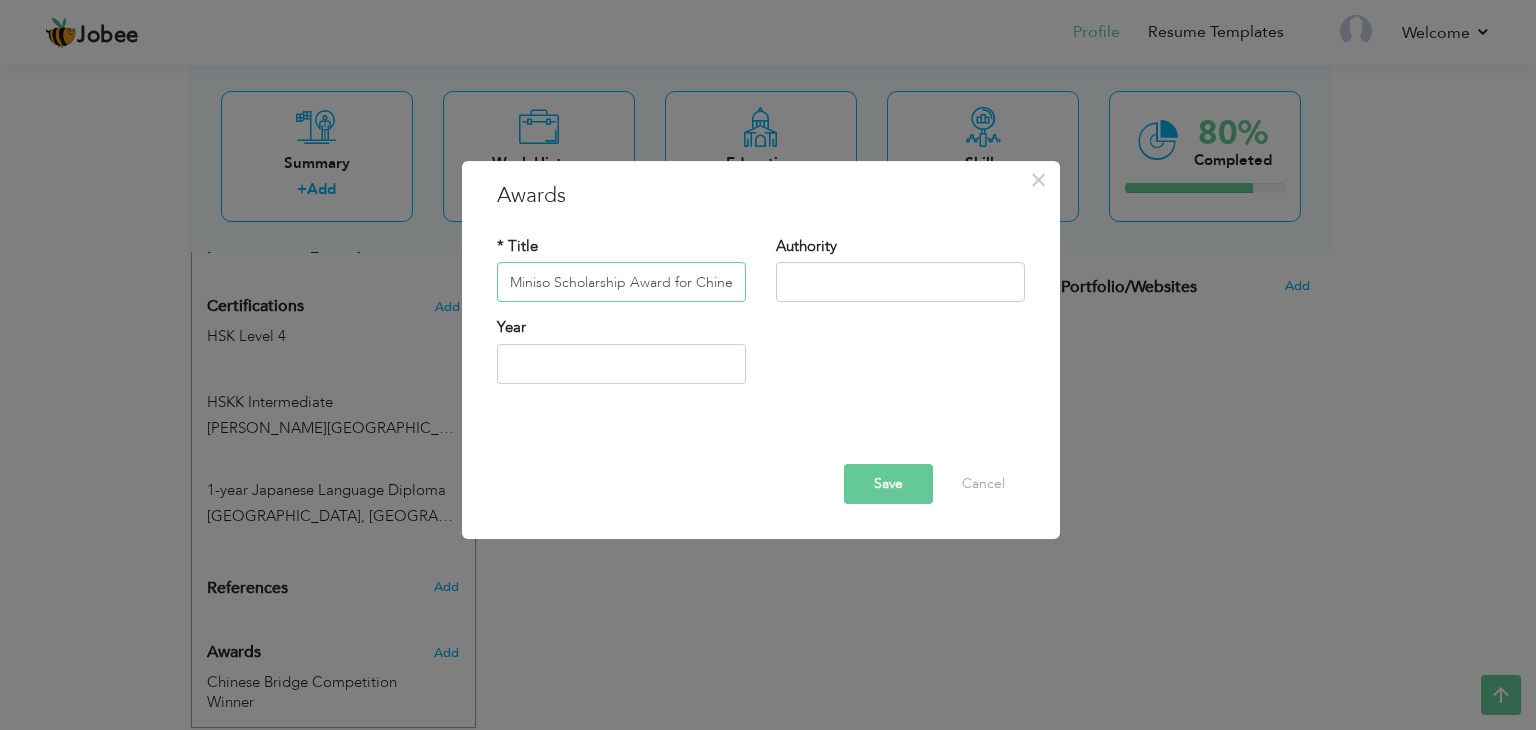 scroll, scrollTop: 0, scrollLeft: 72, axis: horizontal 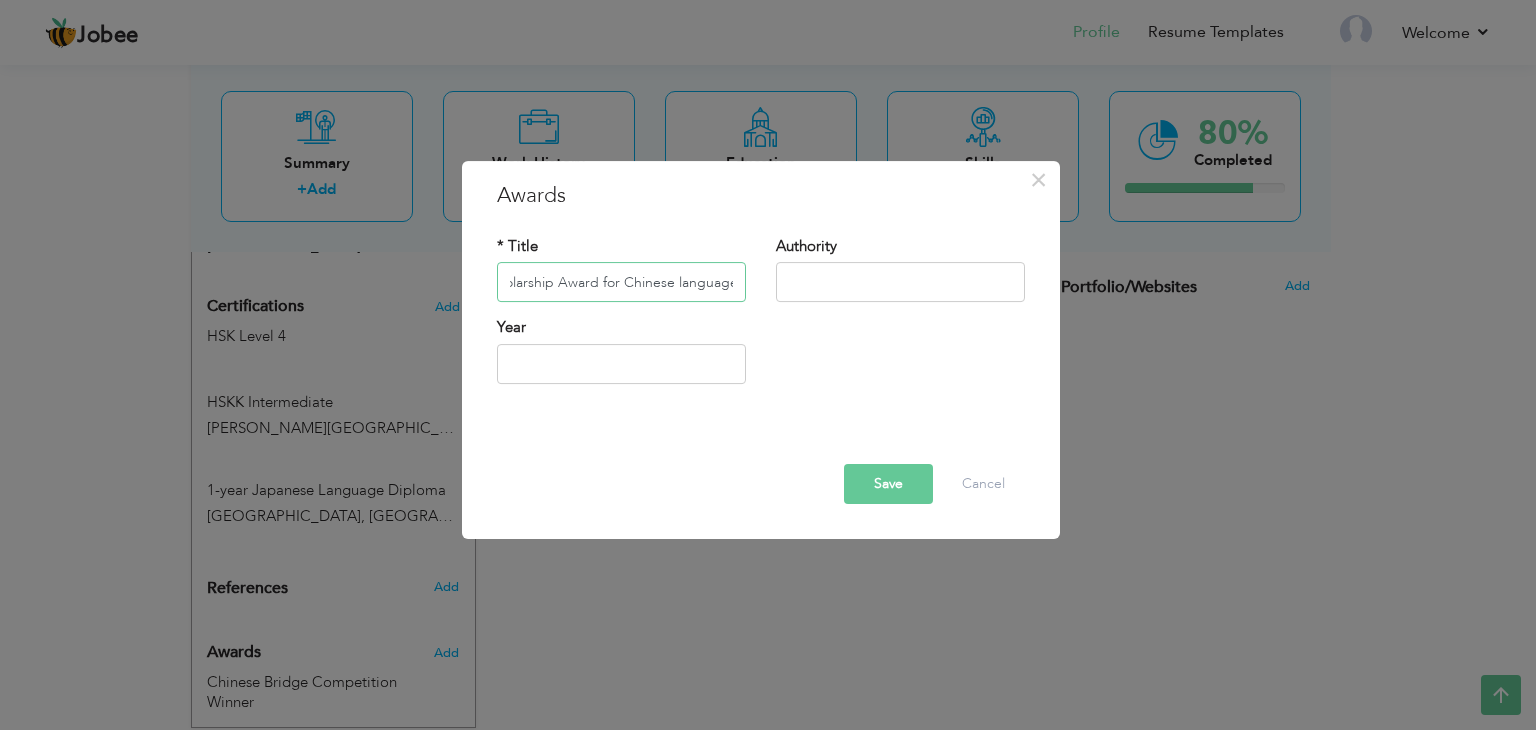 type on "Miniso Scholarship Award for Chinese language" 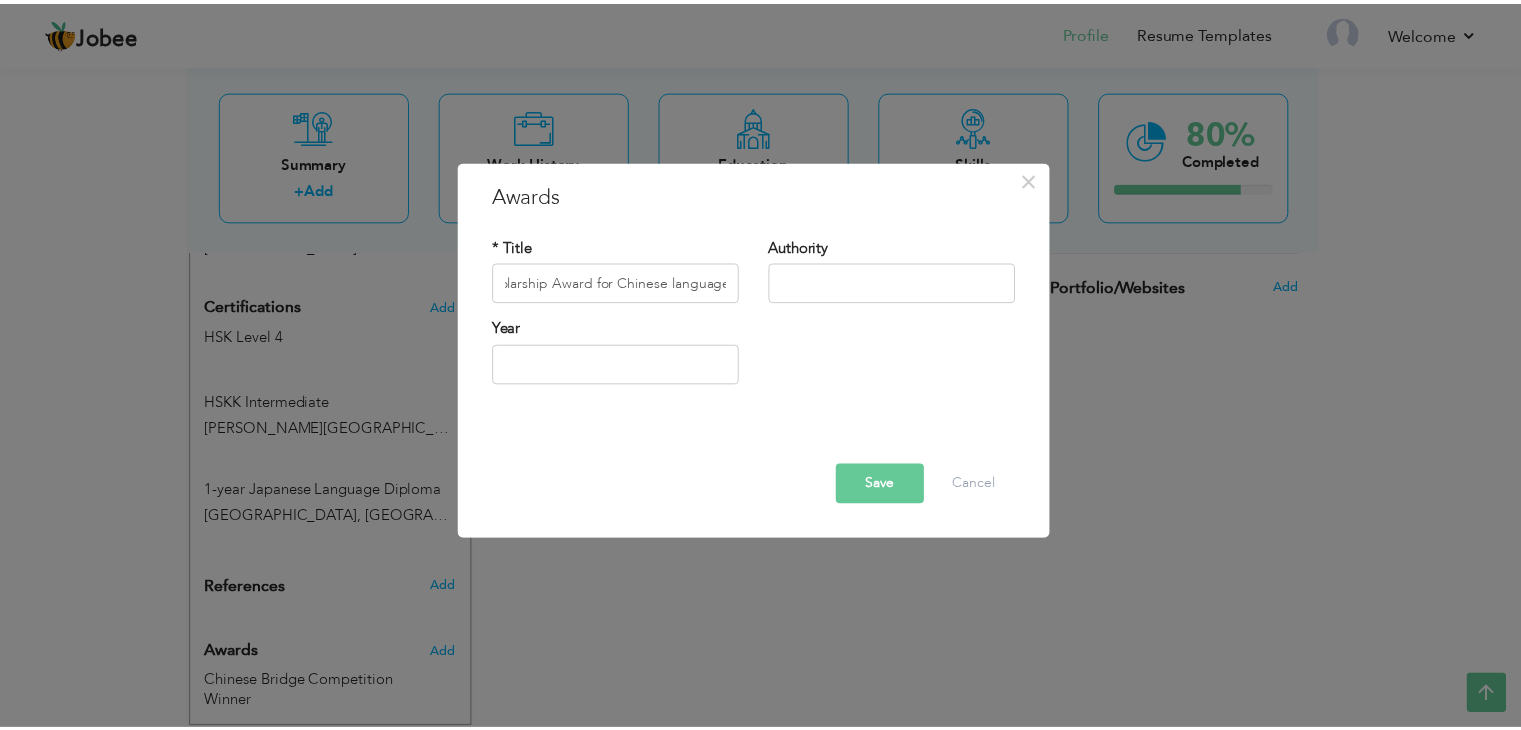 scroll, scrollTop: 0, scrollLeft: 0, axis: both 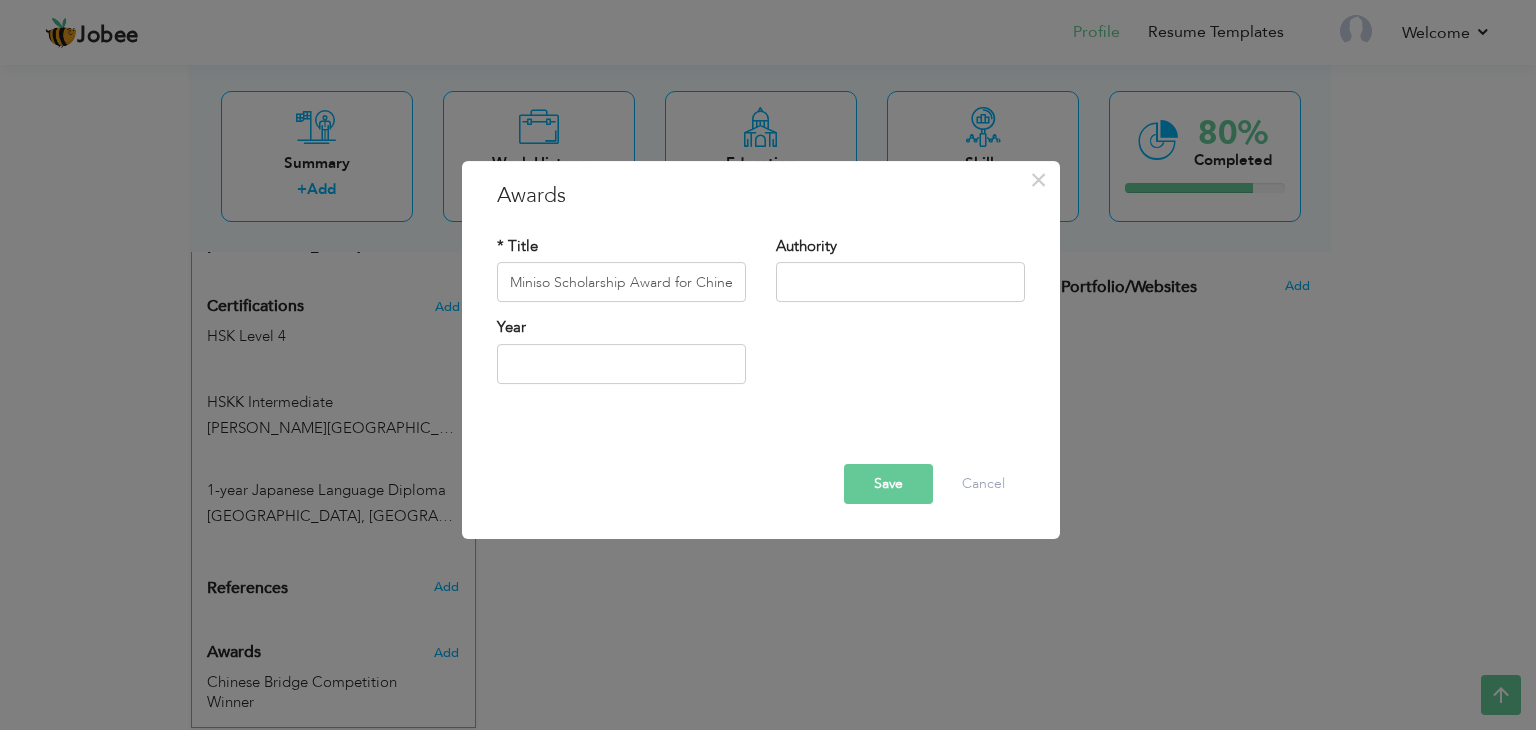 click at bounding box center [761, 446] 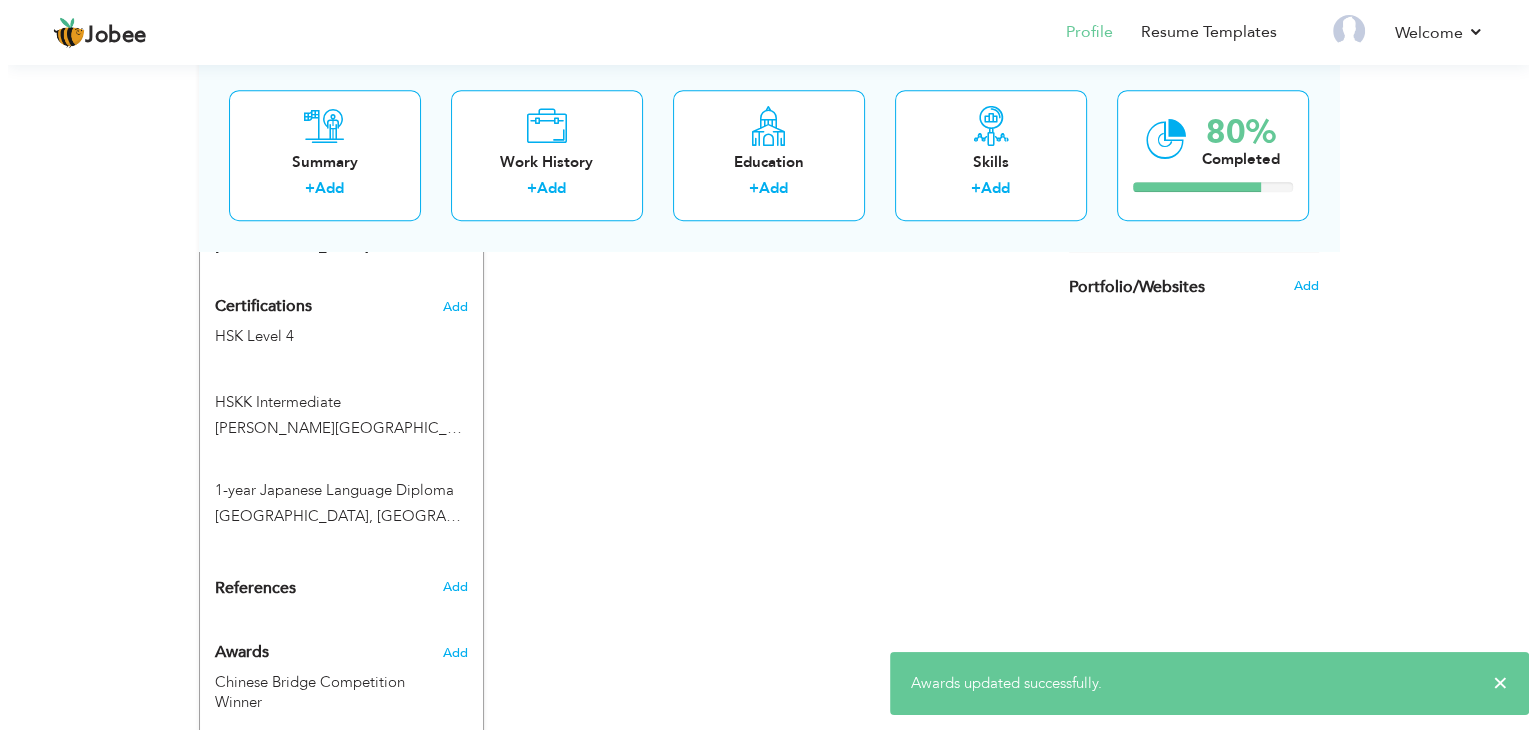 scroll, scrollTop: 1256, scrollLeft: 0, axis: vertical 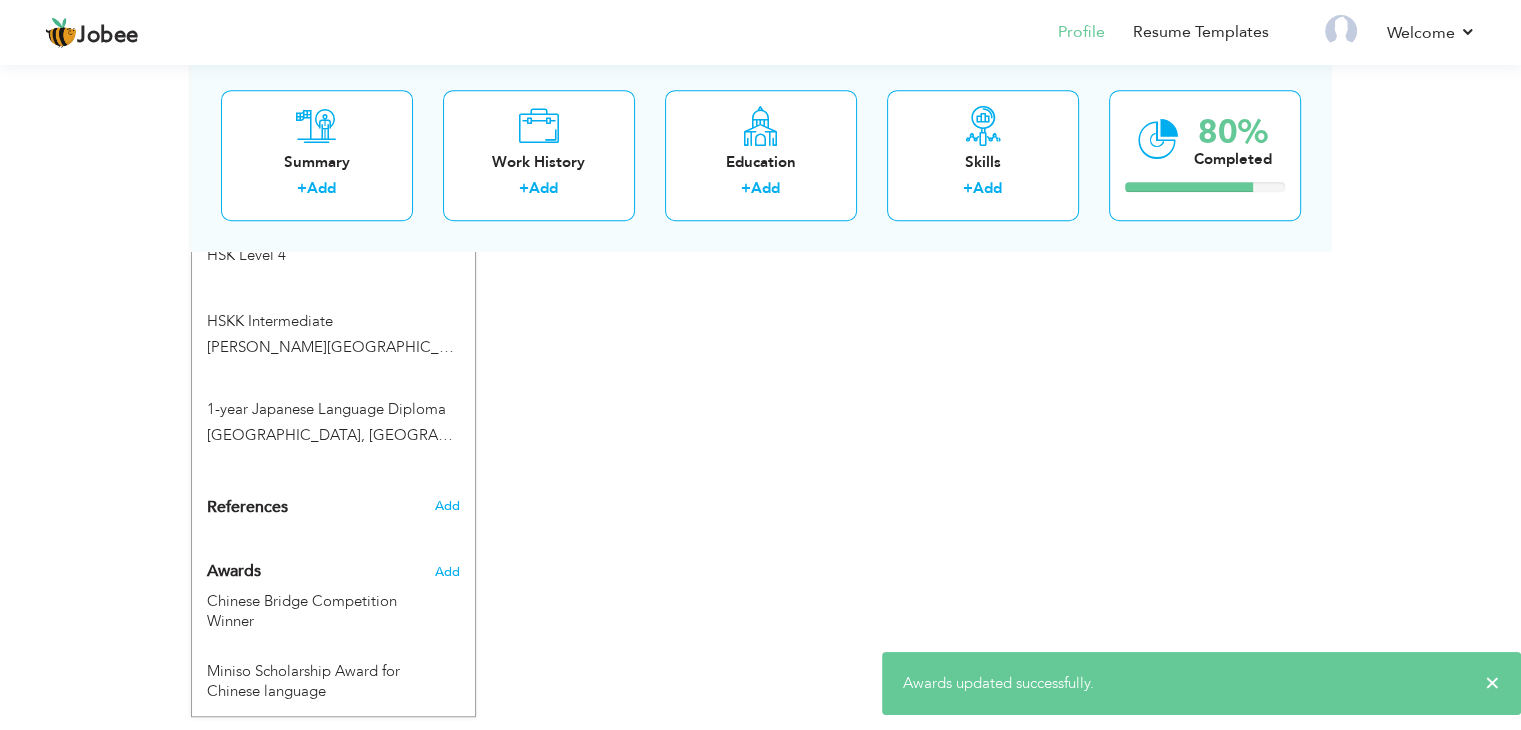 click on "Add" at bounding box center [446, 572] 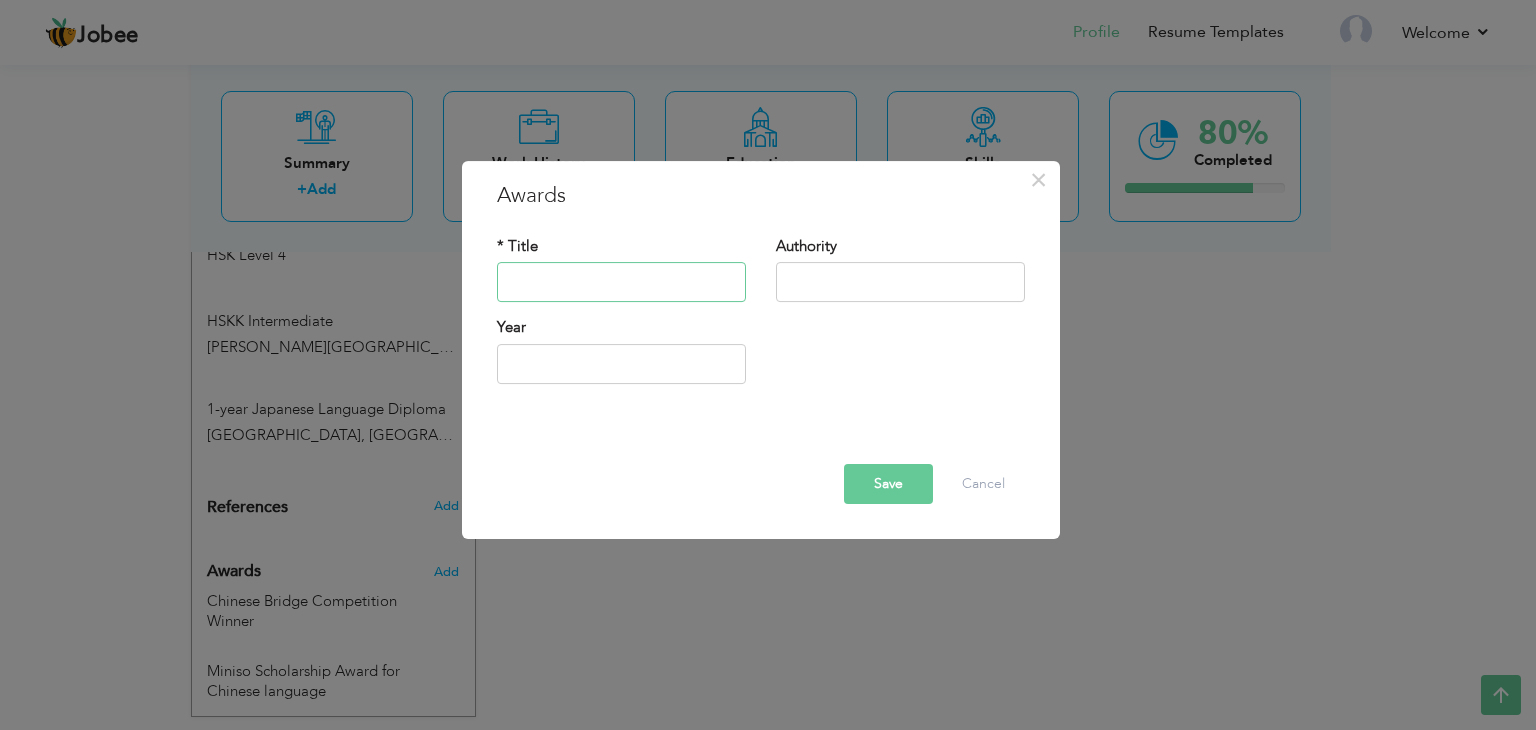 paste on "Speech Contest Winner" 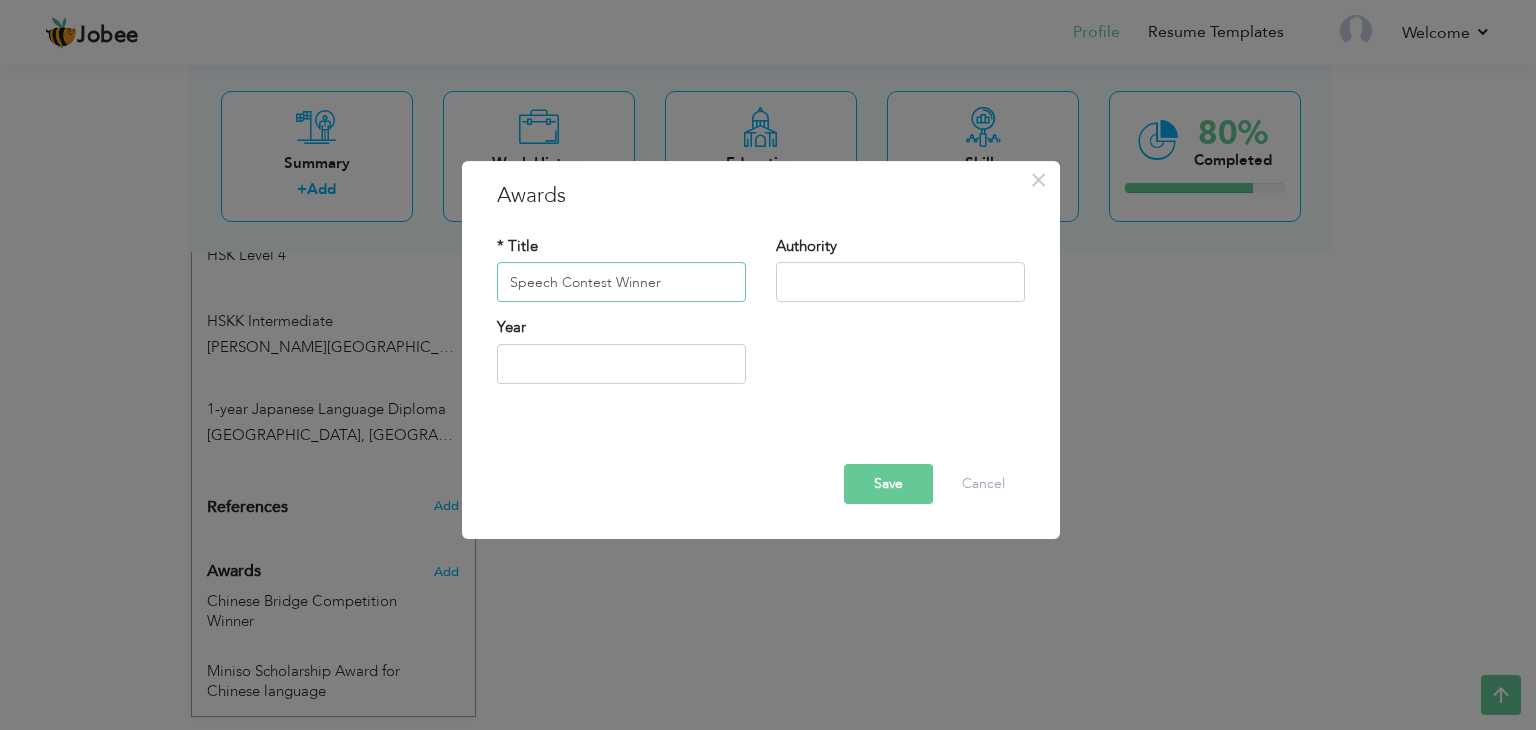 type on "Speech Contest Winner" 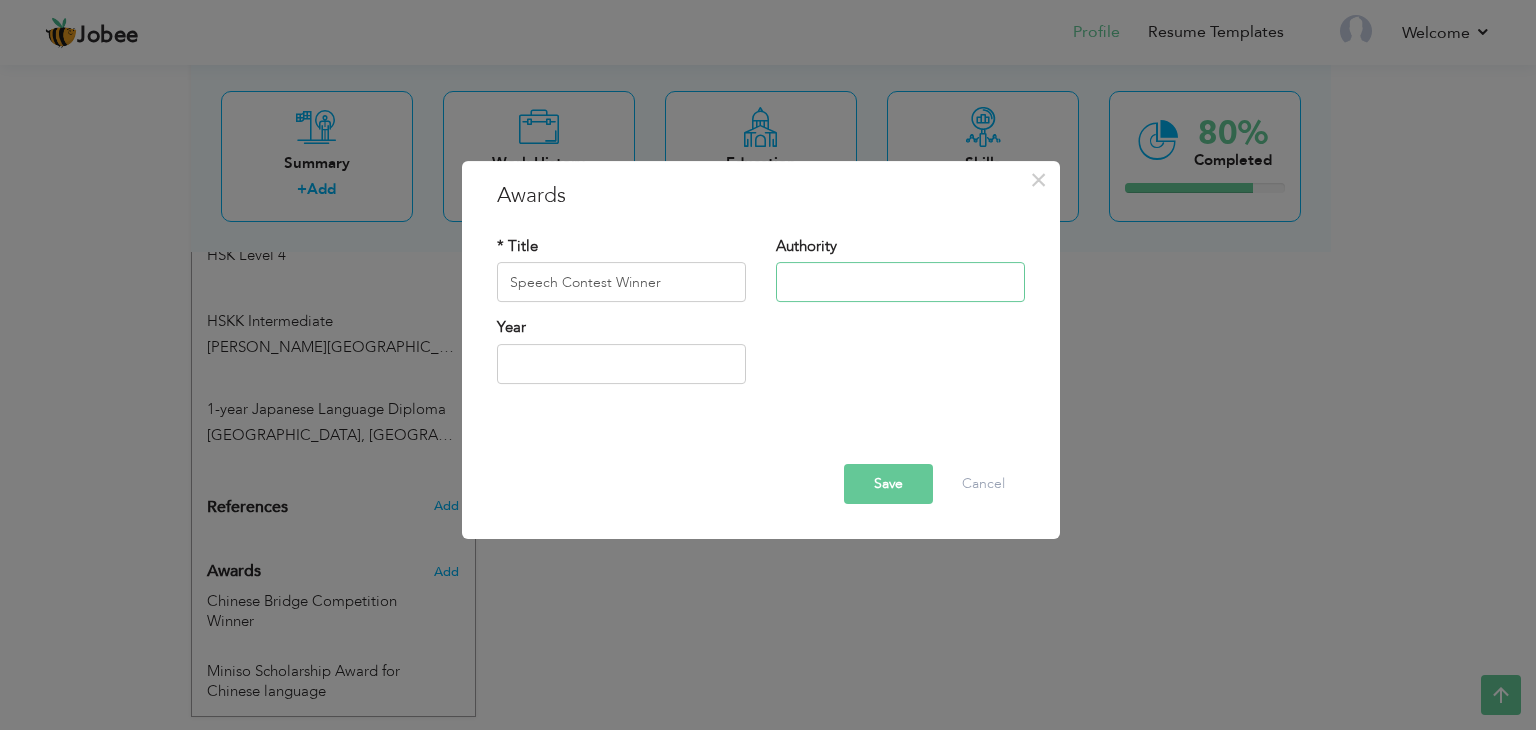 click at bounding box center [900, 283] 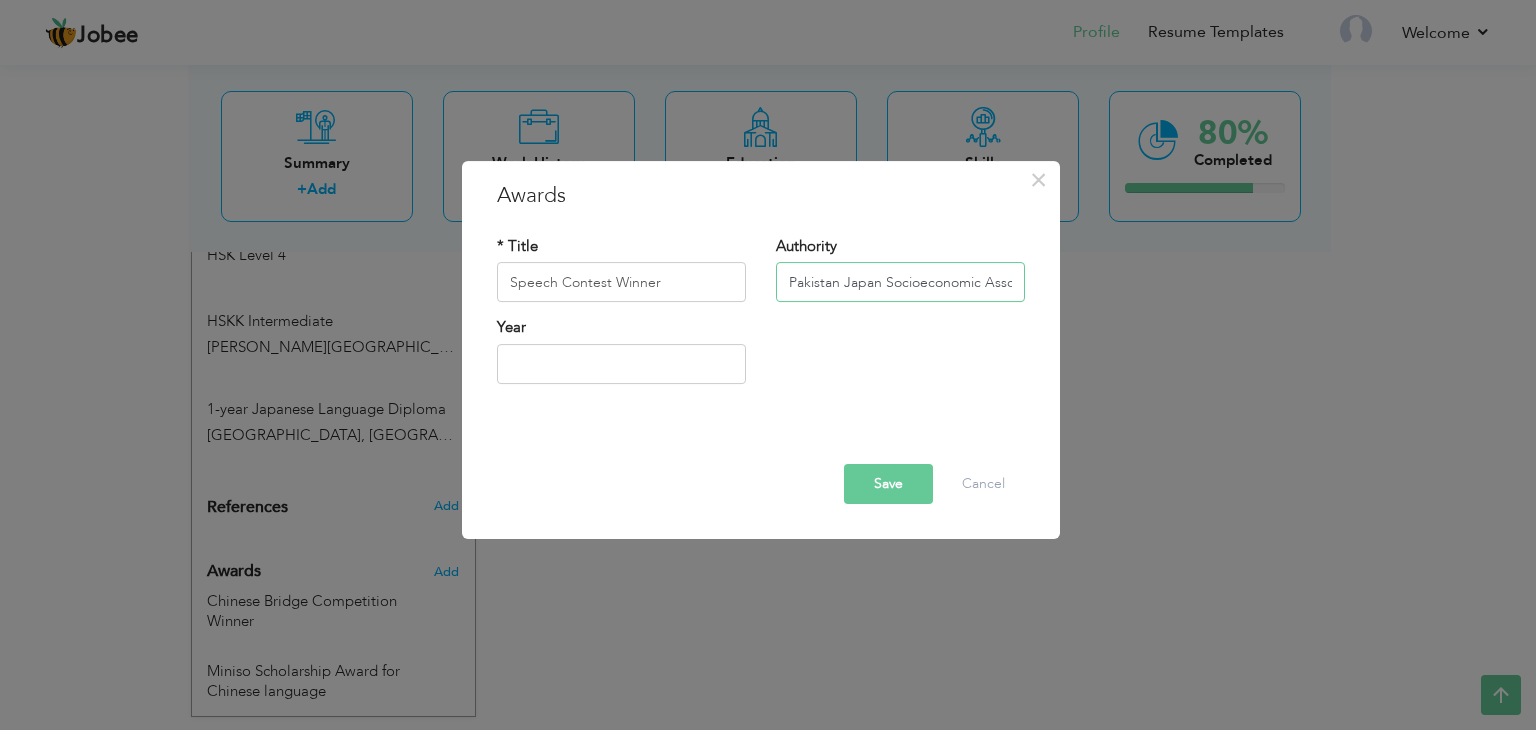scroll, scrollTop: 0, scrollLeft: 135, axis: horizontal 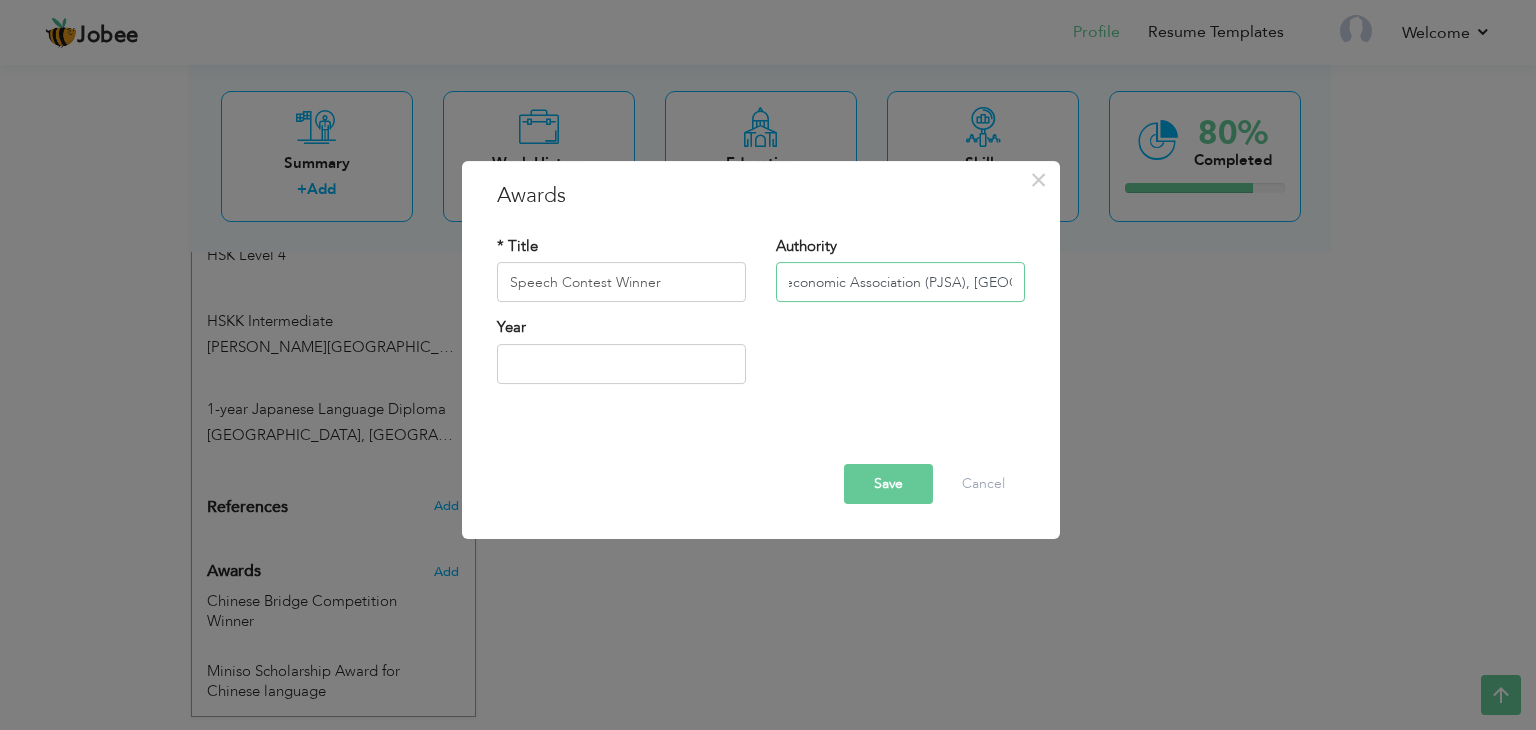 type on "Pakistan Japan Socioeconomic Association (PJSA), [GEOGRAPHIC_DATA]" 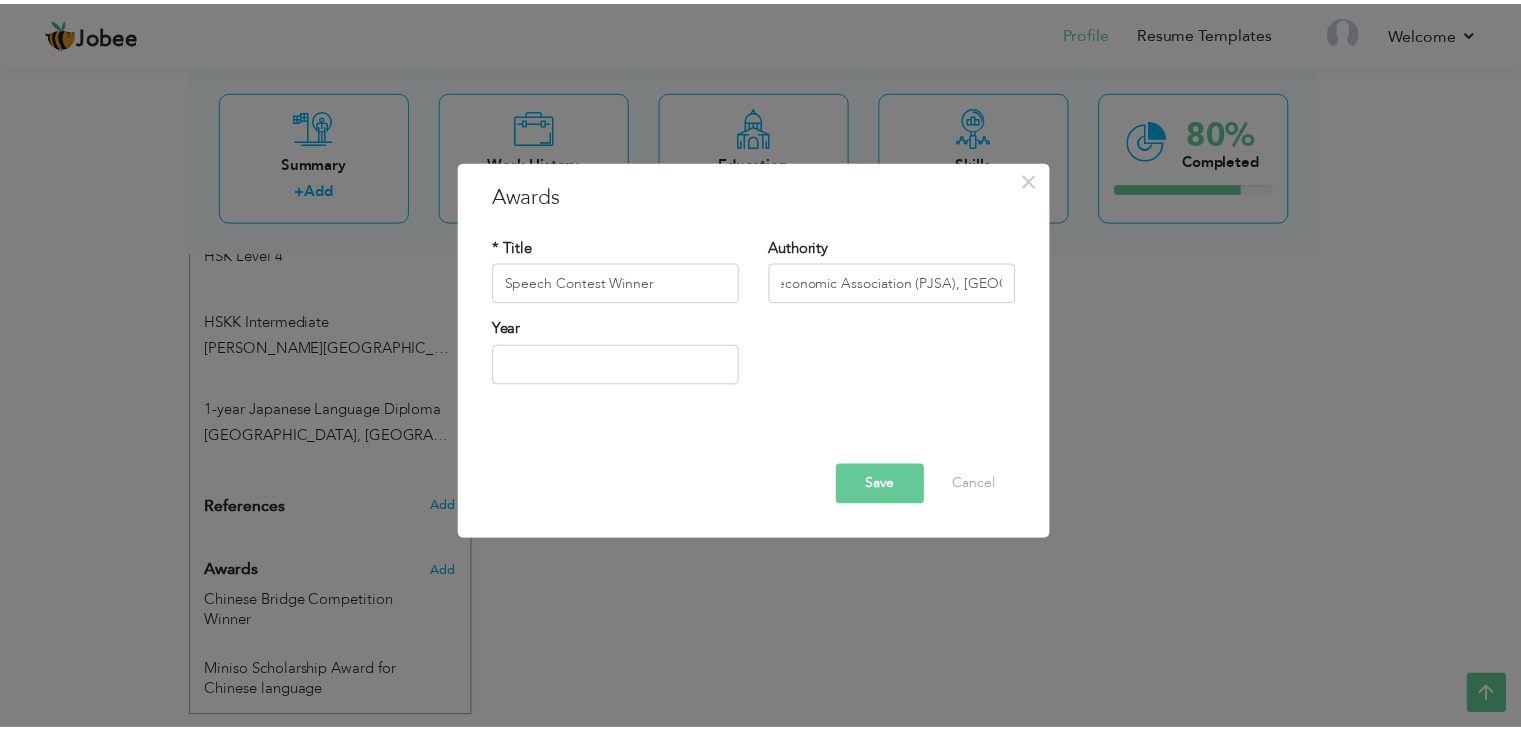 scroll, scrollTop: 0, scrollLeft: 0, axis: both 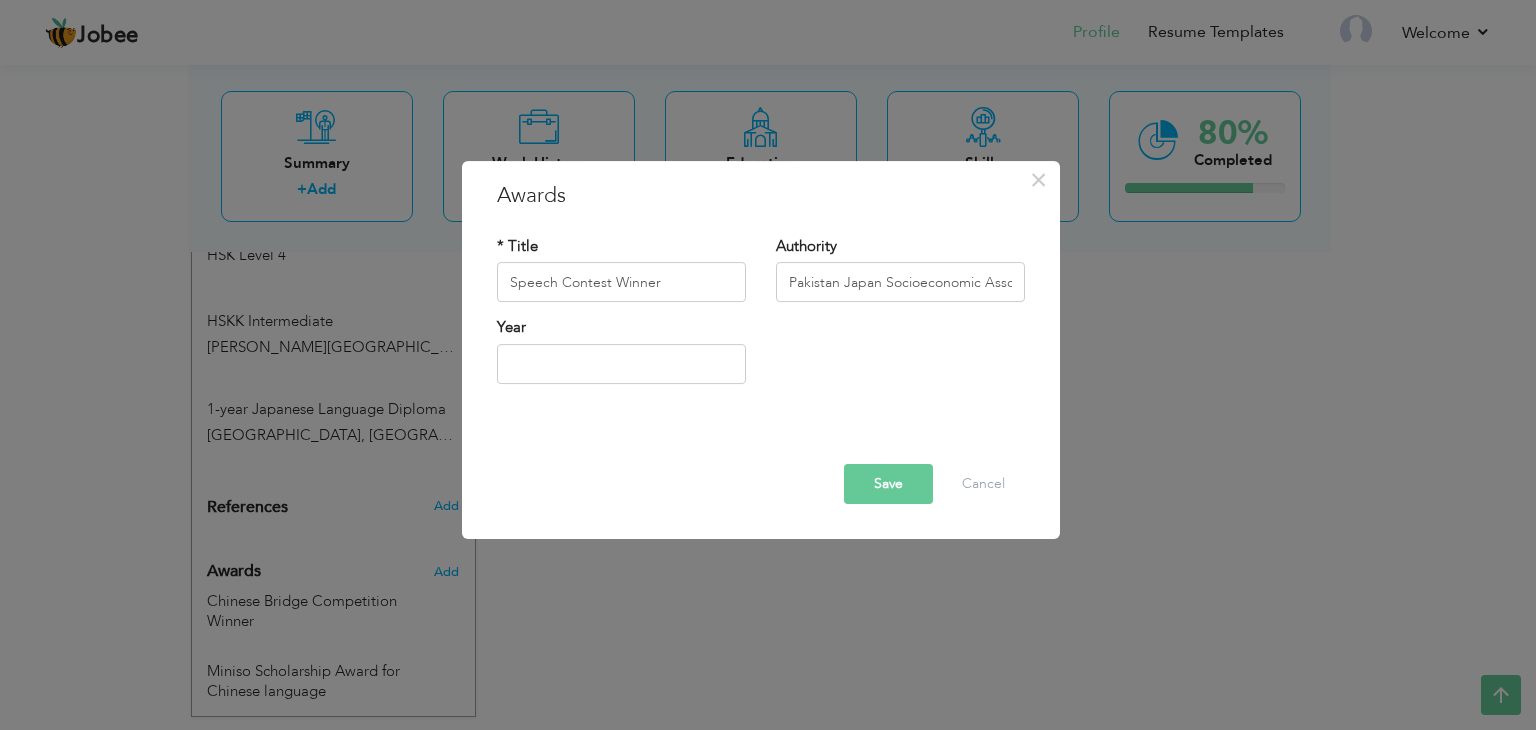 click on "Save" at bounding box center [888, 484] 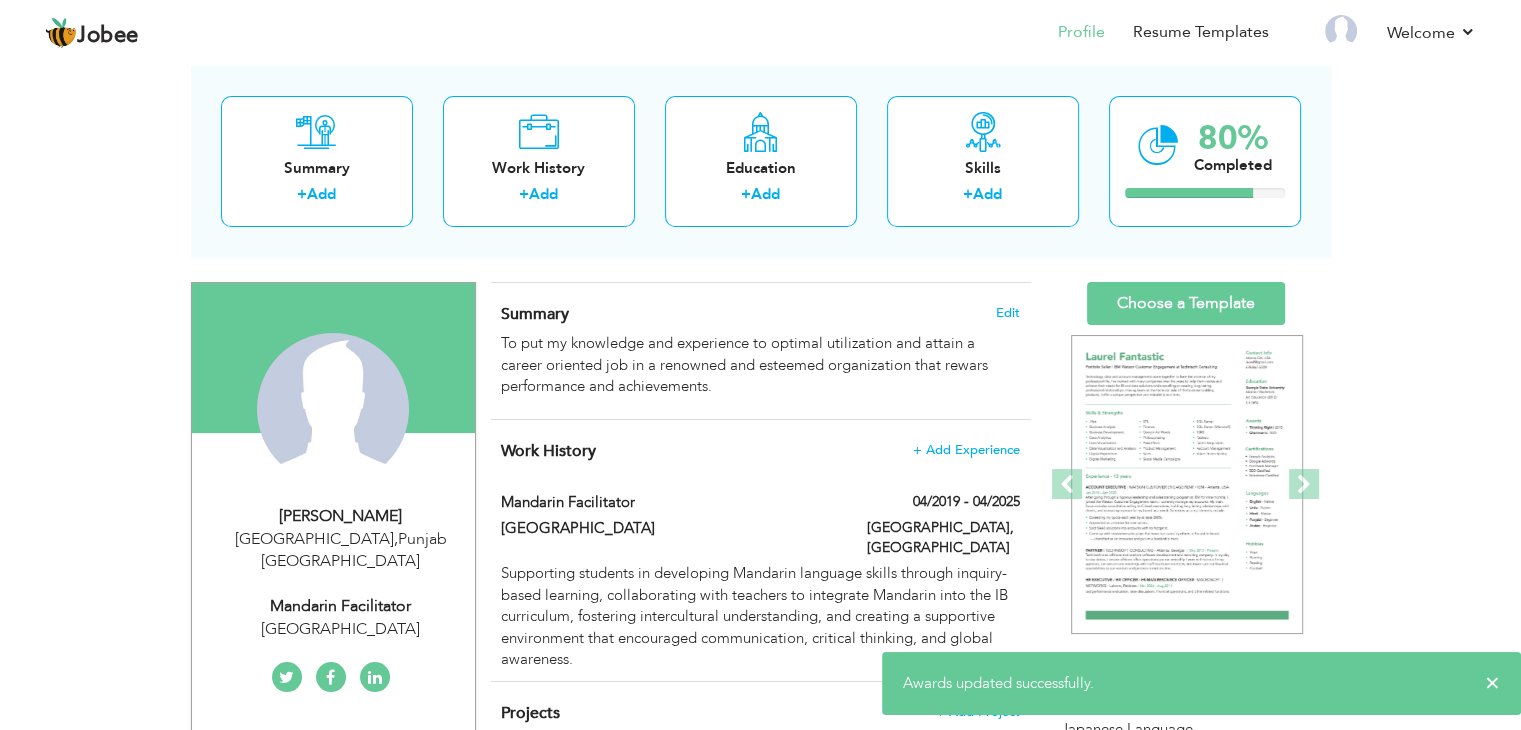 scroll, scrollTop: 99, scrollLeft: 0, axis: vertical 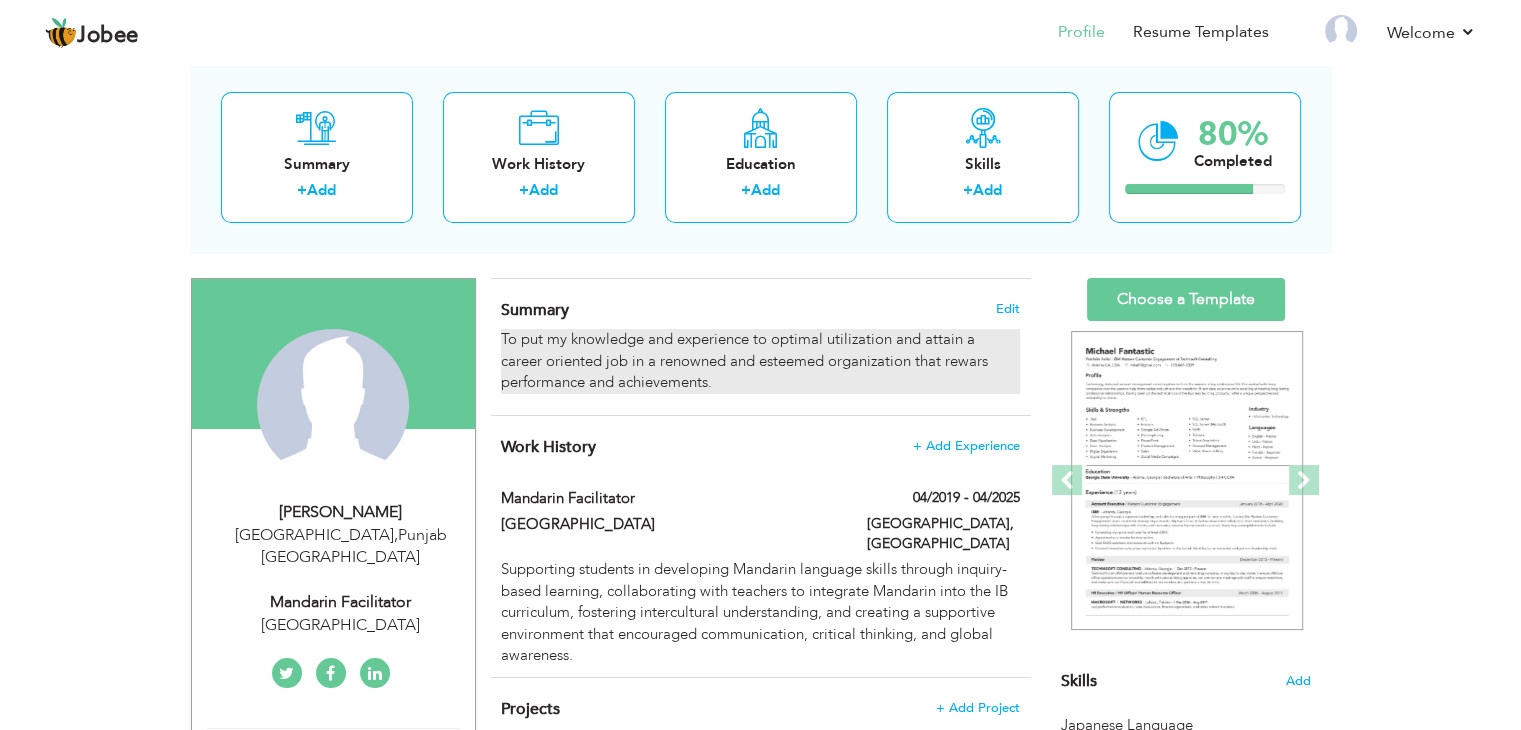 click on "To put my knowledge and experience to optimal utilization and attain a career oriented job in a renowned and esteemed organization that rewars performance and achievements." at bounding box center [760, 361] 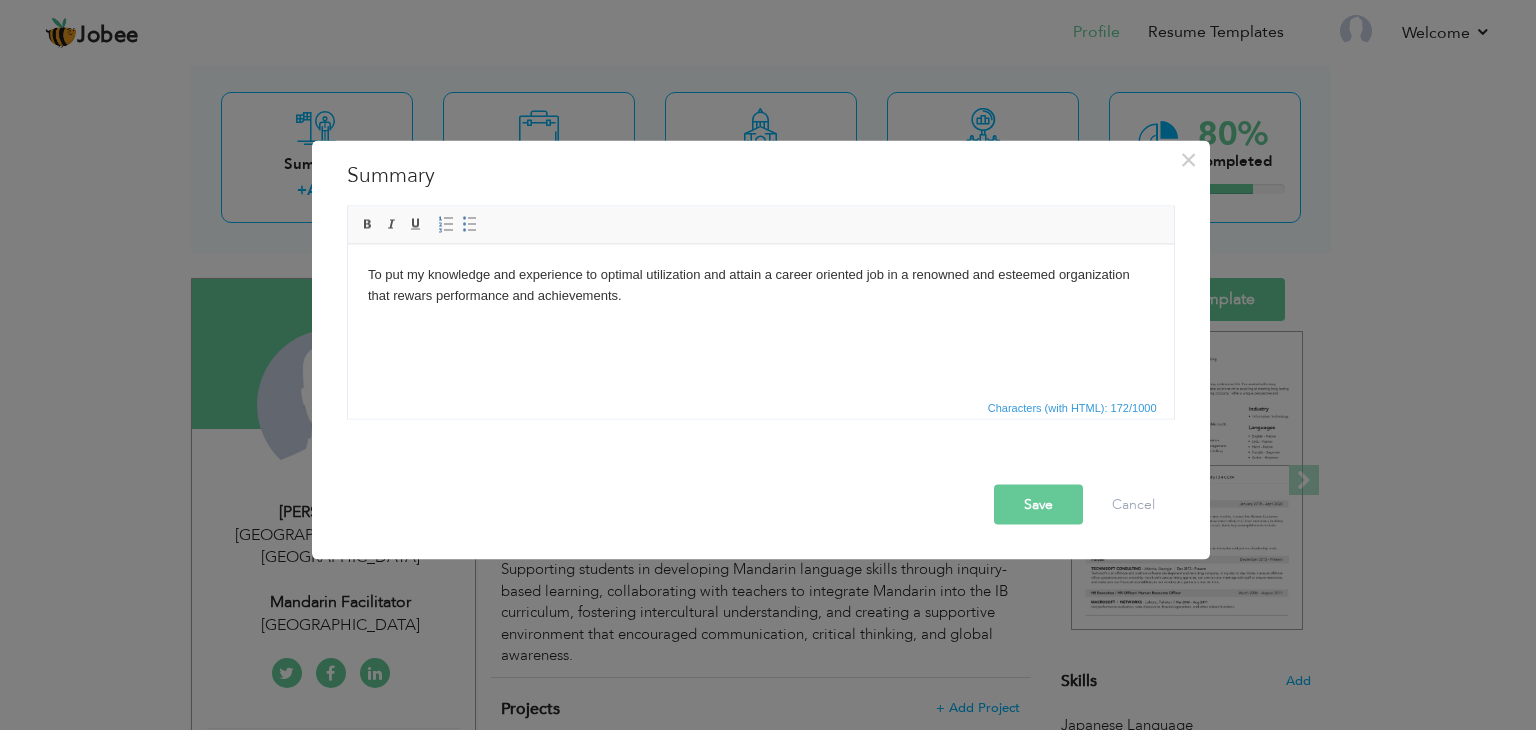 click on "To put my knowledge and experience to optimal utilization and attain a career oriented job in a renowned and esteemed organization that rewars performance and achievements." at bounding box center [760, 285] 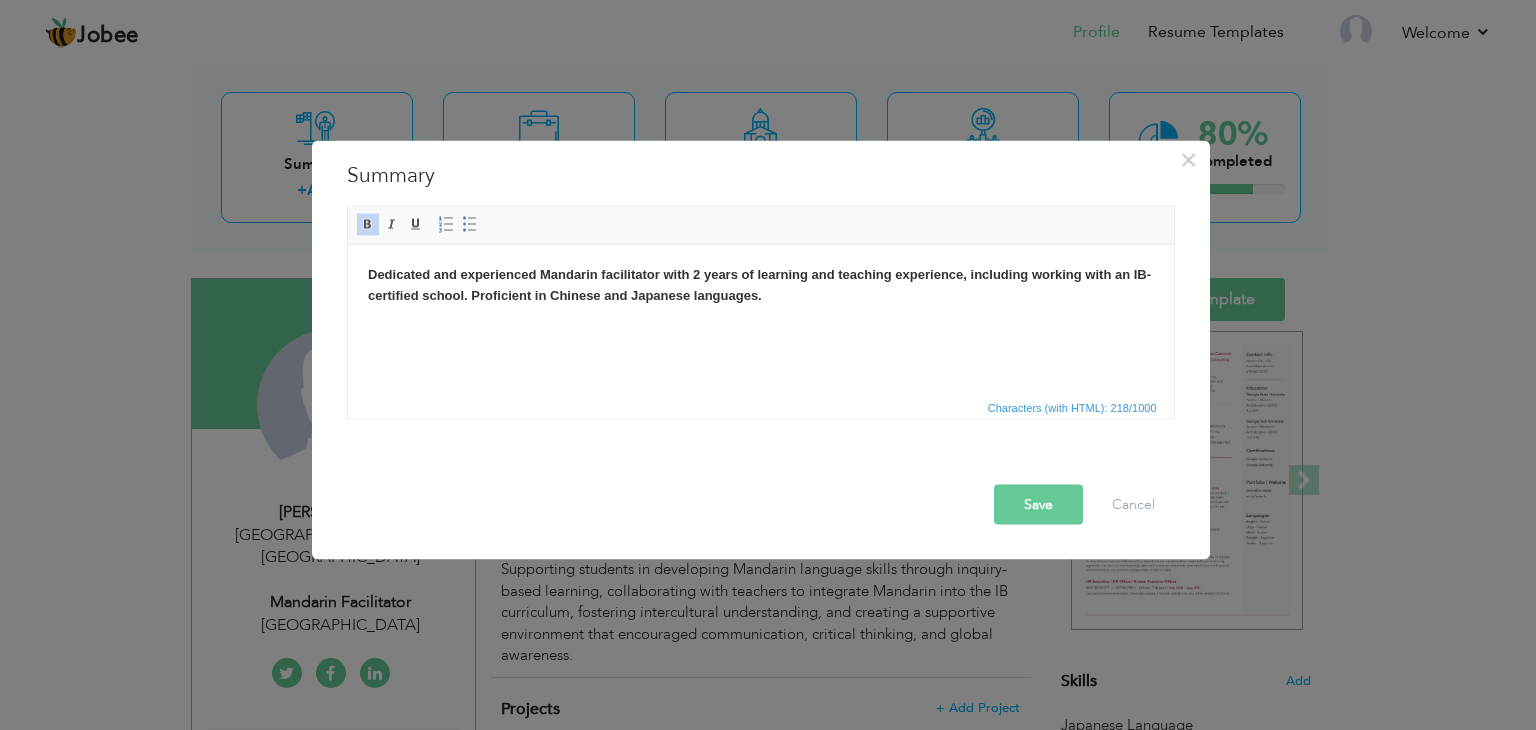 click on "To put my knowledge and experience to optimal utilization and attain a career oriented job in a renowned and esteemed organization that rewars performance and achievements. Rich Text Editor, summaryEditor Editor toolbars Basic Styles   Bold   Italic   Underline Paragraph   Insert/Remove Numbered List   Insert/Remove Bulleted List Press ALT 0 for help Characters (with HTML): 218/1000" at bounding box center (761, 318) 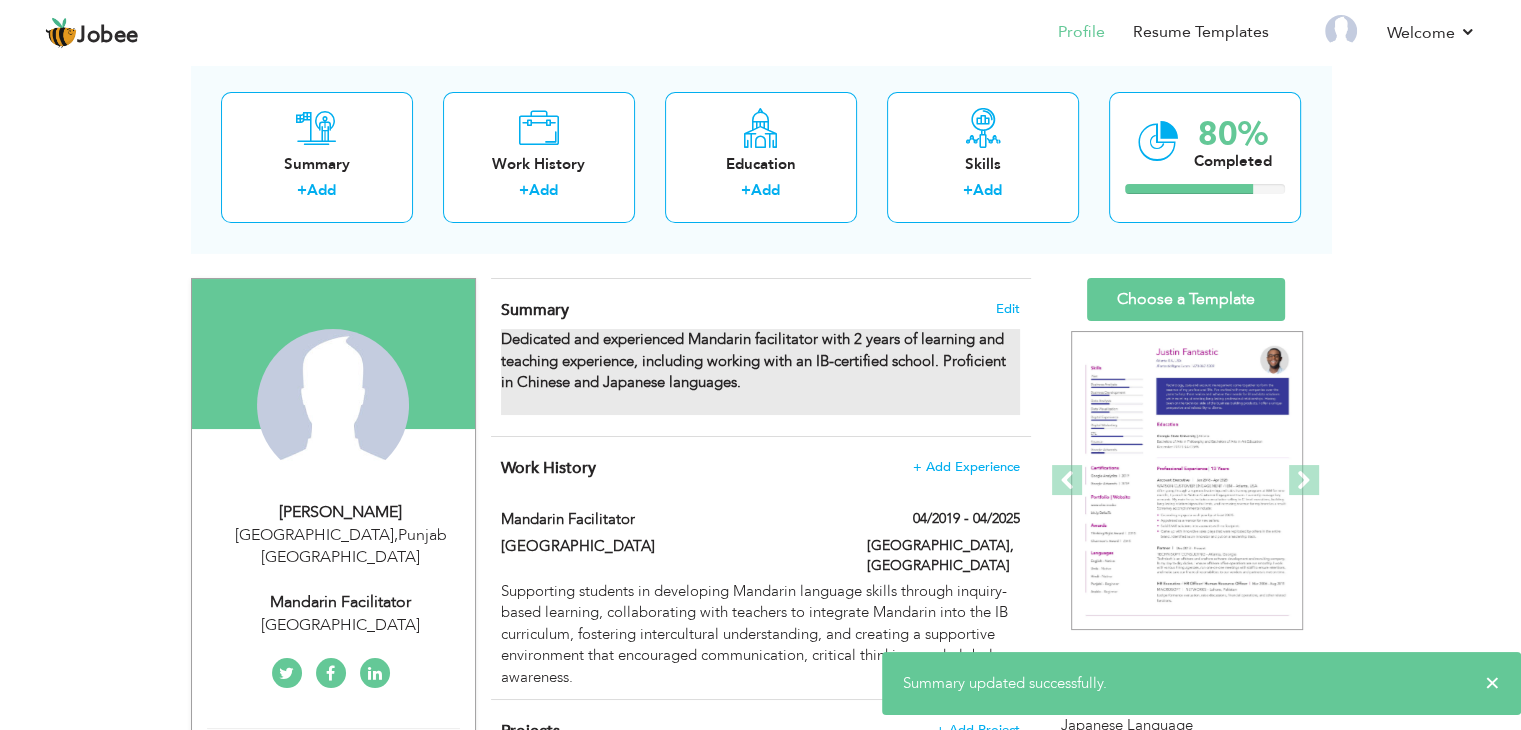 click on "Dedicated and experienced Mandarin facilitator with 2 years of learning and teaching experience, including working with an IB-certified school. Proficient in Chinese and Japanese languages." at bounding box center (753, 360) 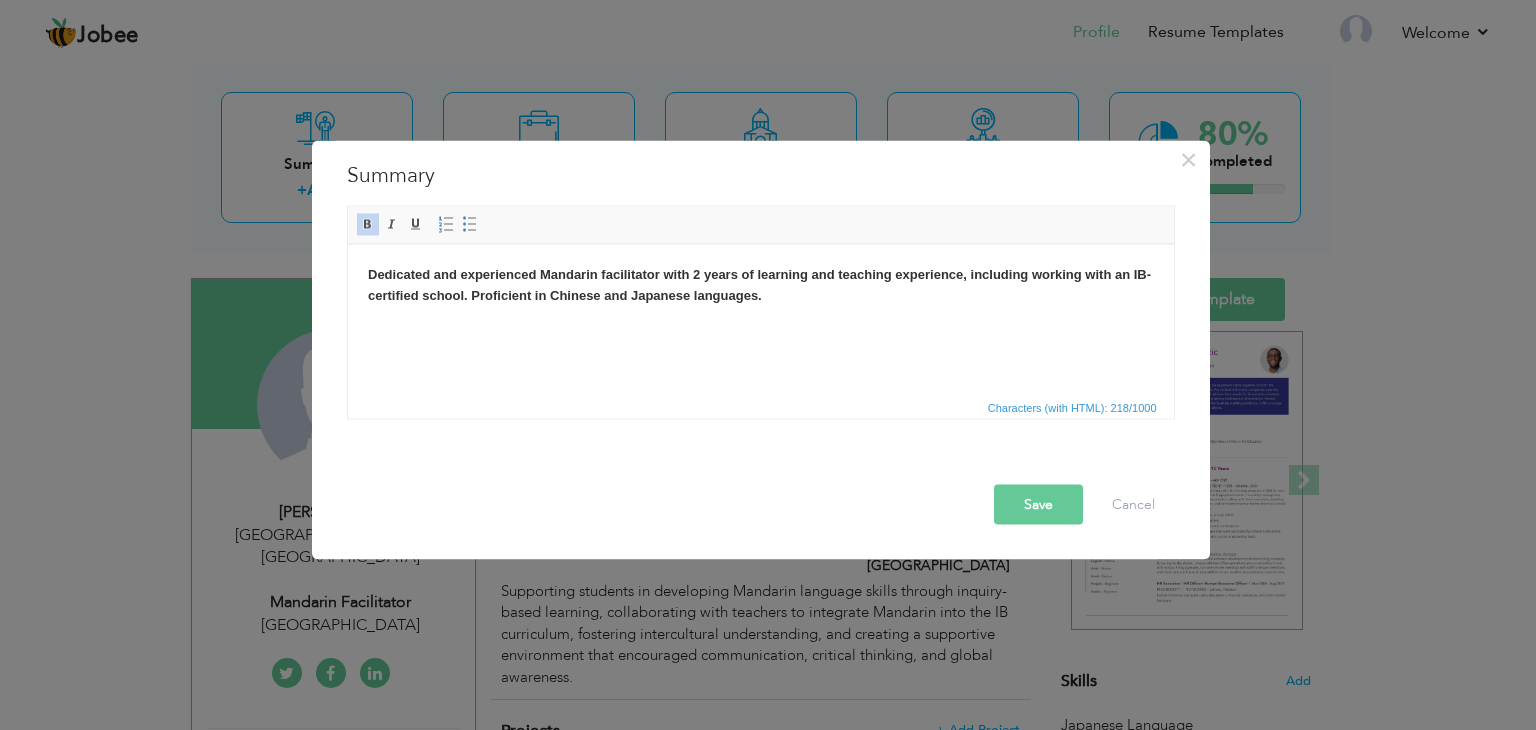 click on "Dedicated and experienced Mandarin facilitator with 2 years of learning and teaching experience, including working with an IB-certified school. Proficient in Chinese and Japanese languages." at bounding box center (758, 284) 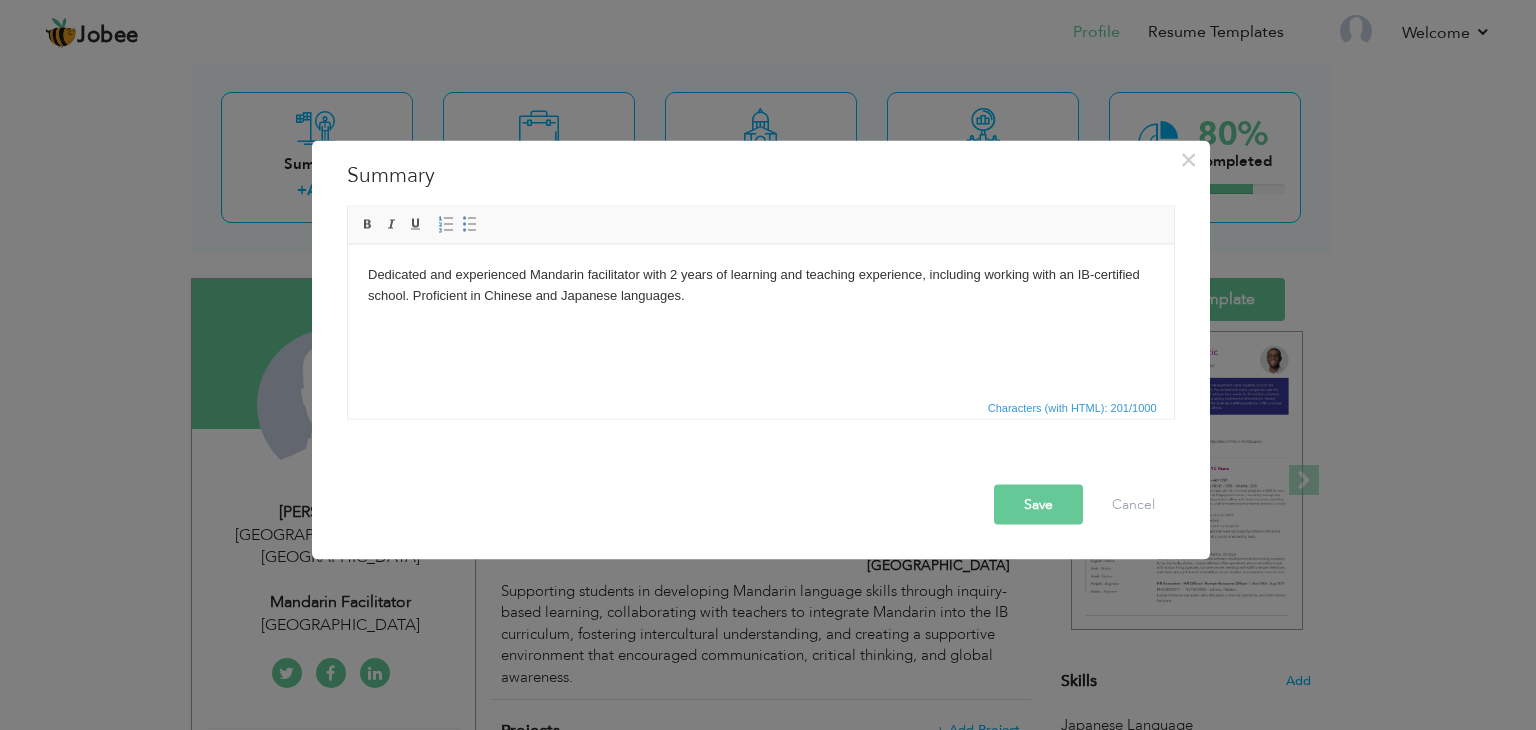 click on "Save" at bounding box center [1038, 505] 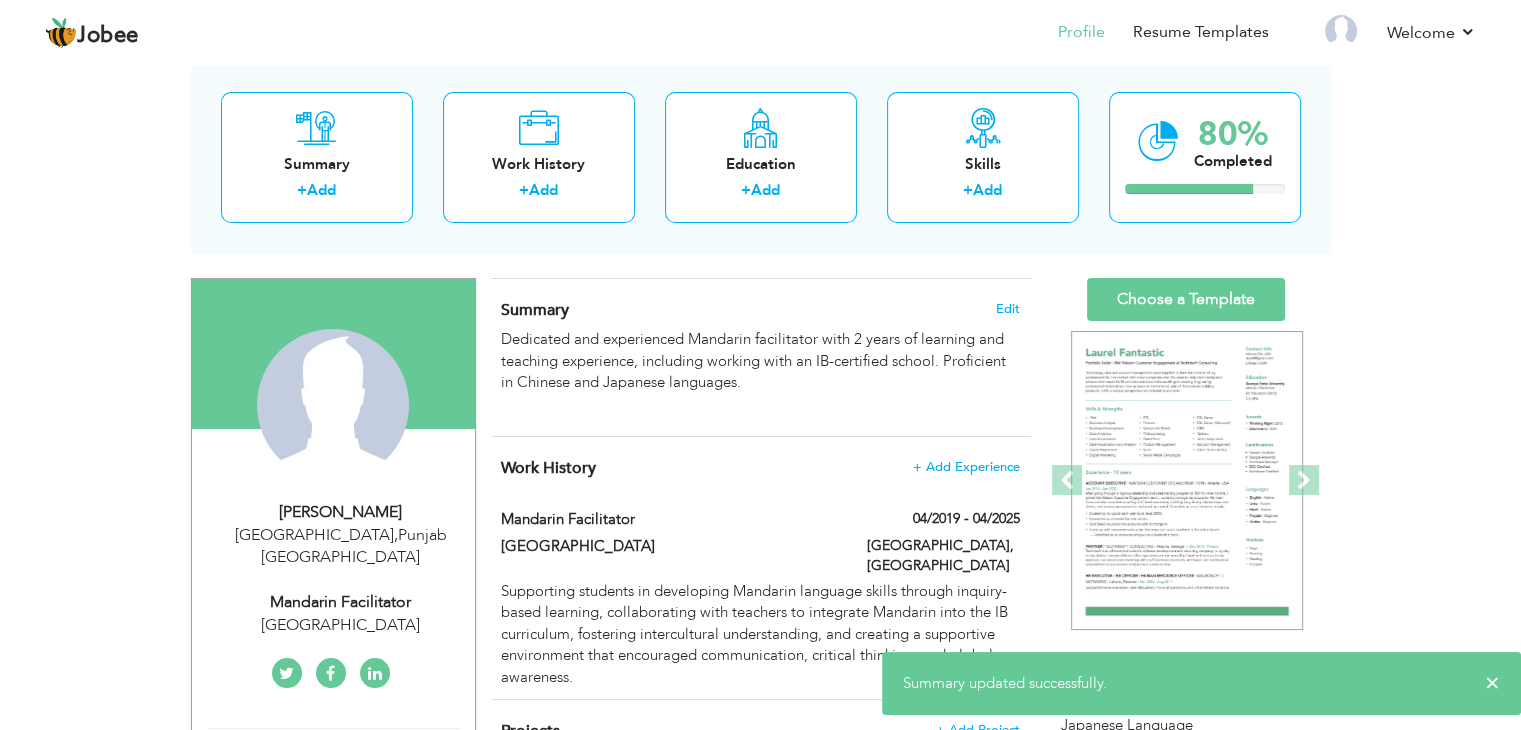 click on "Work History
+ Add Experience
Mandarin Facilitator
04/2019 - 04/2025
Mandarin Facilitator
04/2019 - 04/2025 Lahore, Pakistan ×" at bounding box center [761, 567] 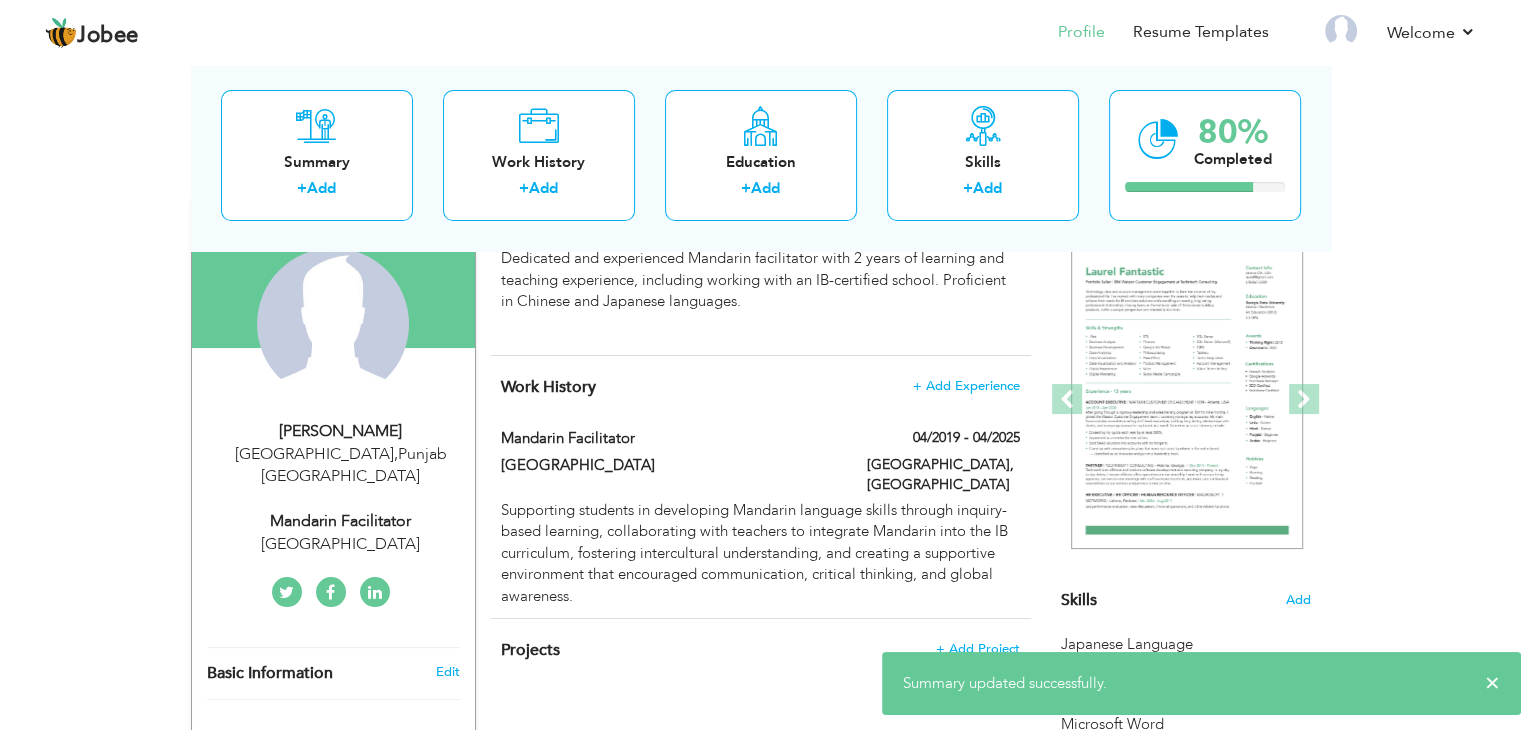 scroll, scrollTop: 0, scrollLeft: 0, axis: both 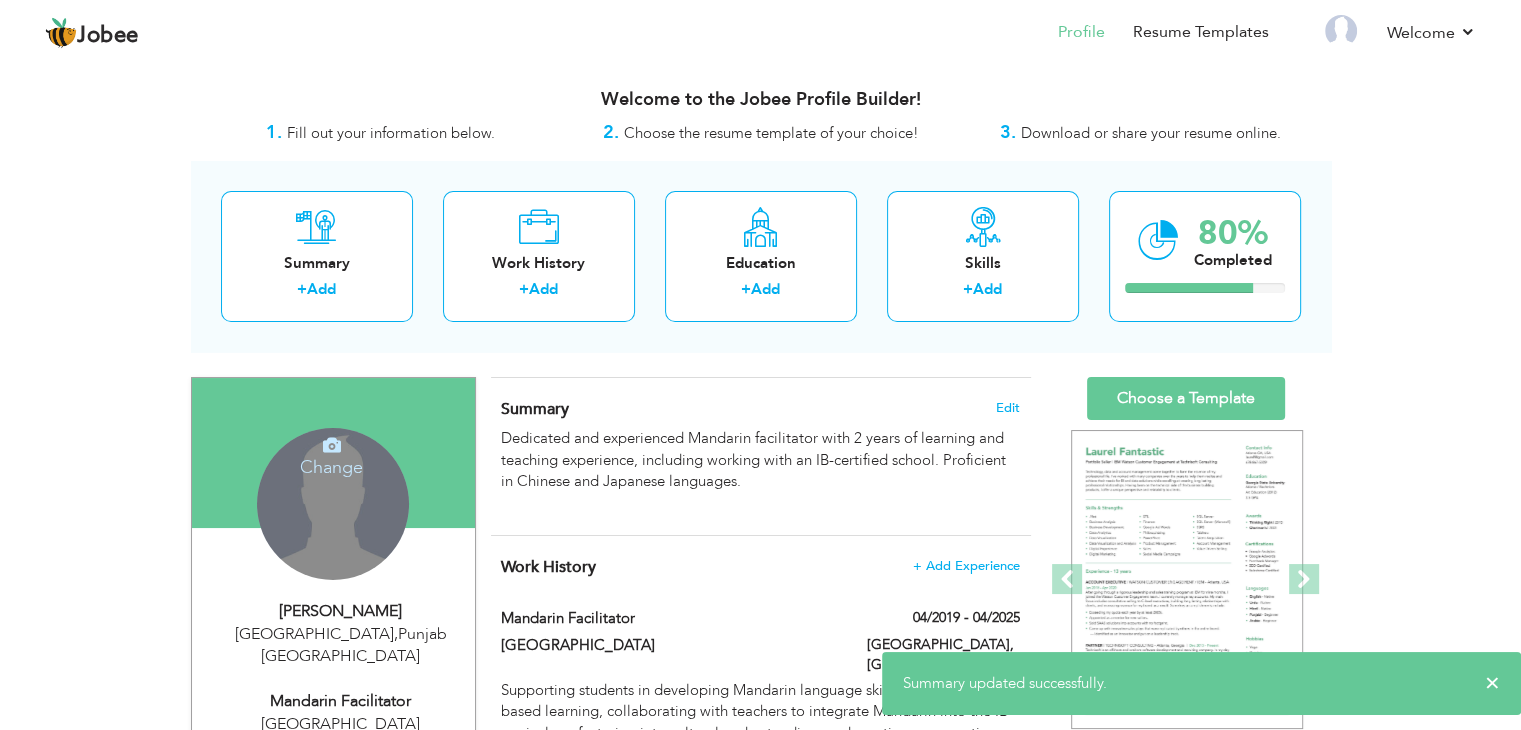 click on "Change" at bounding box center (331, 454) 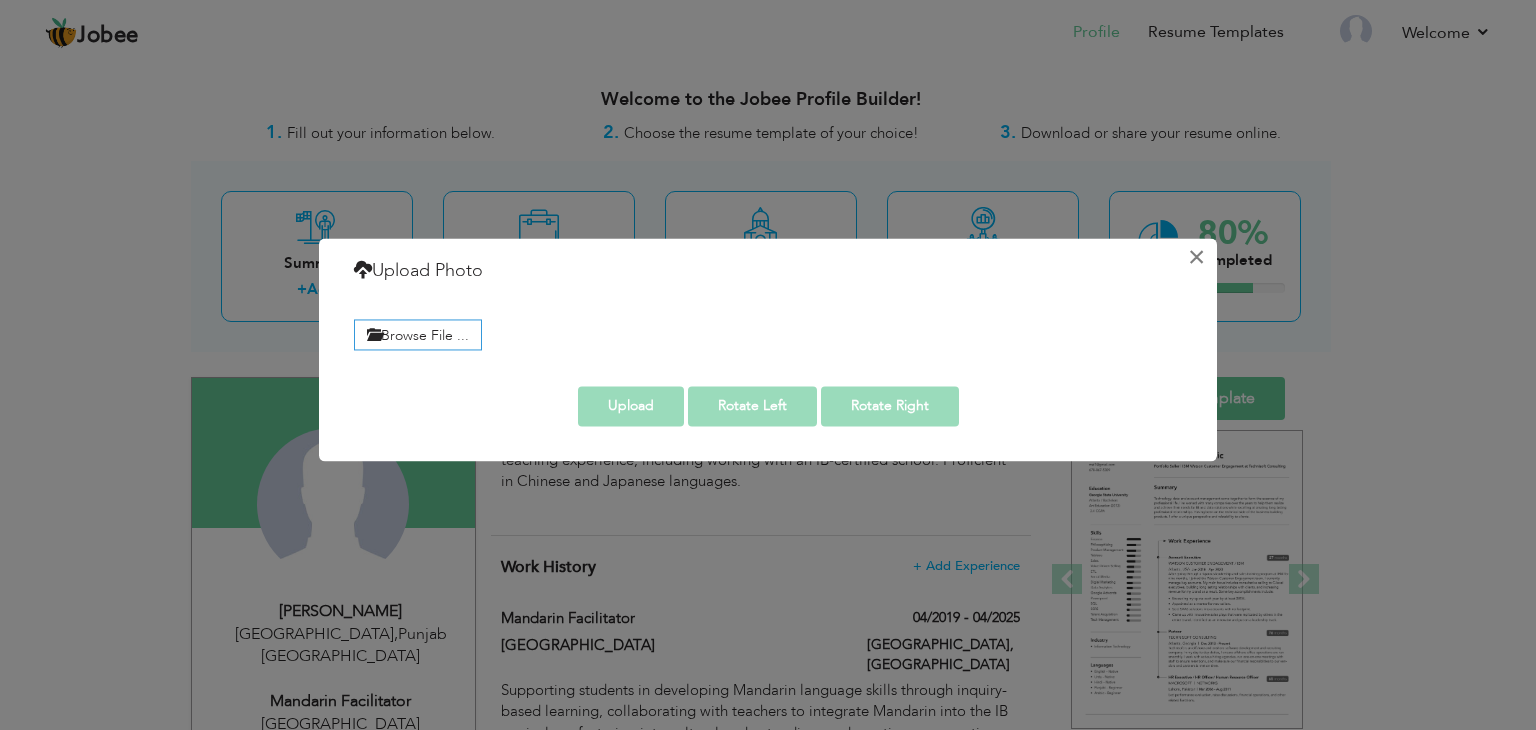 click on "×" at bounding box center [1196, 257] 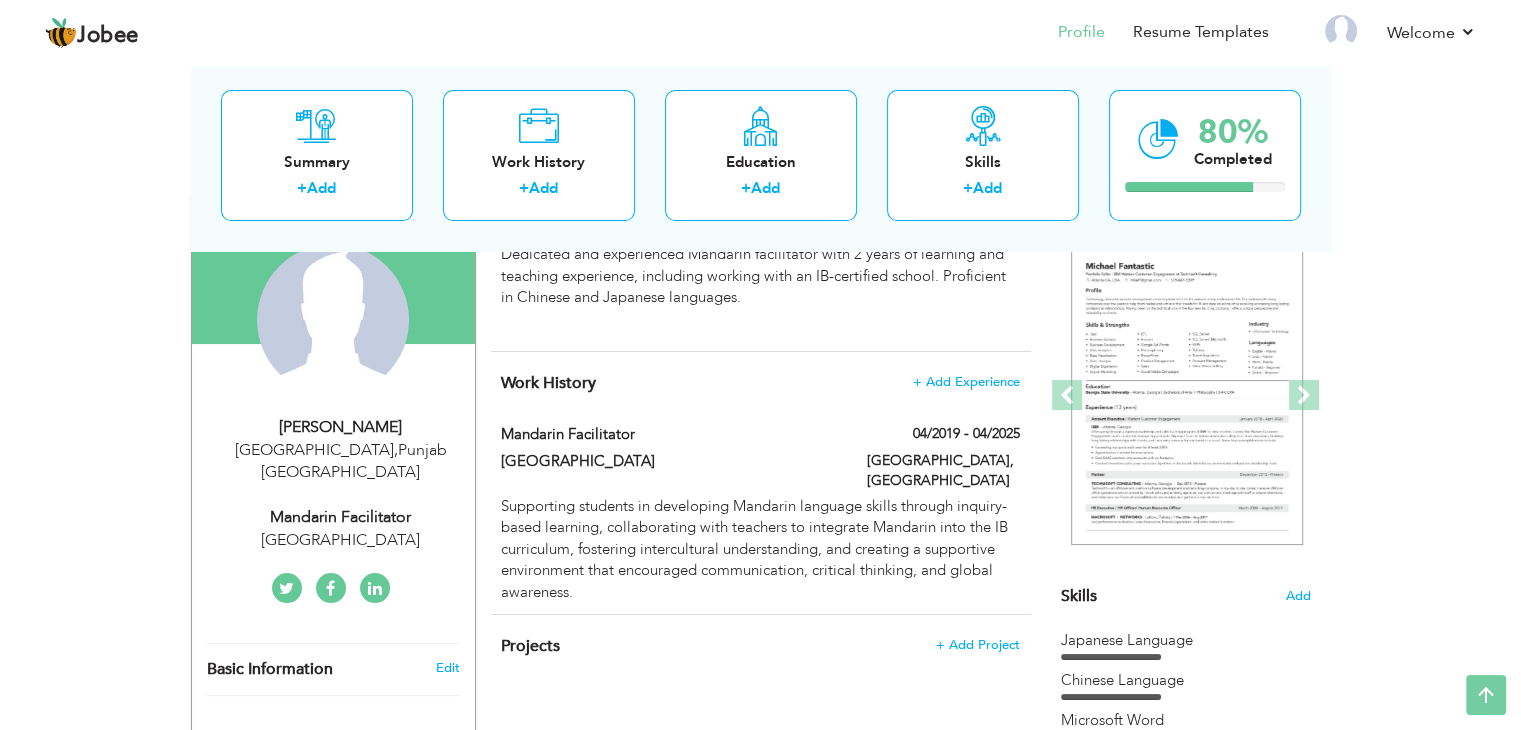 scroll, scrollTop: 0, scrollLeft: 0, axis: both 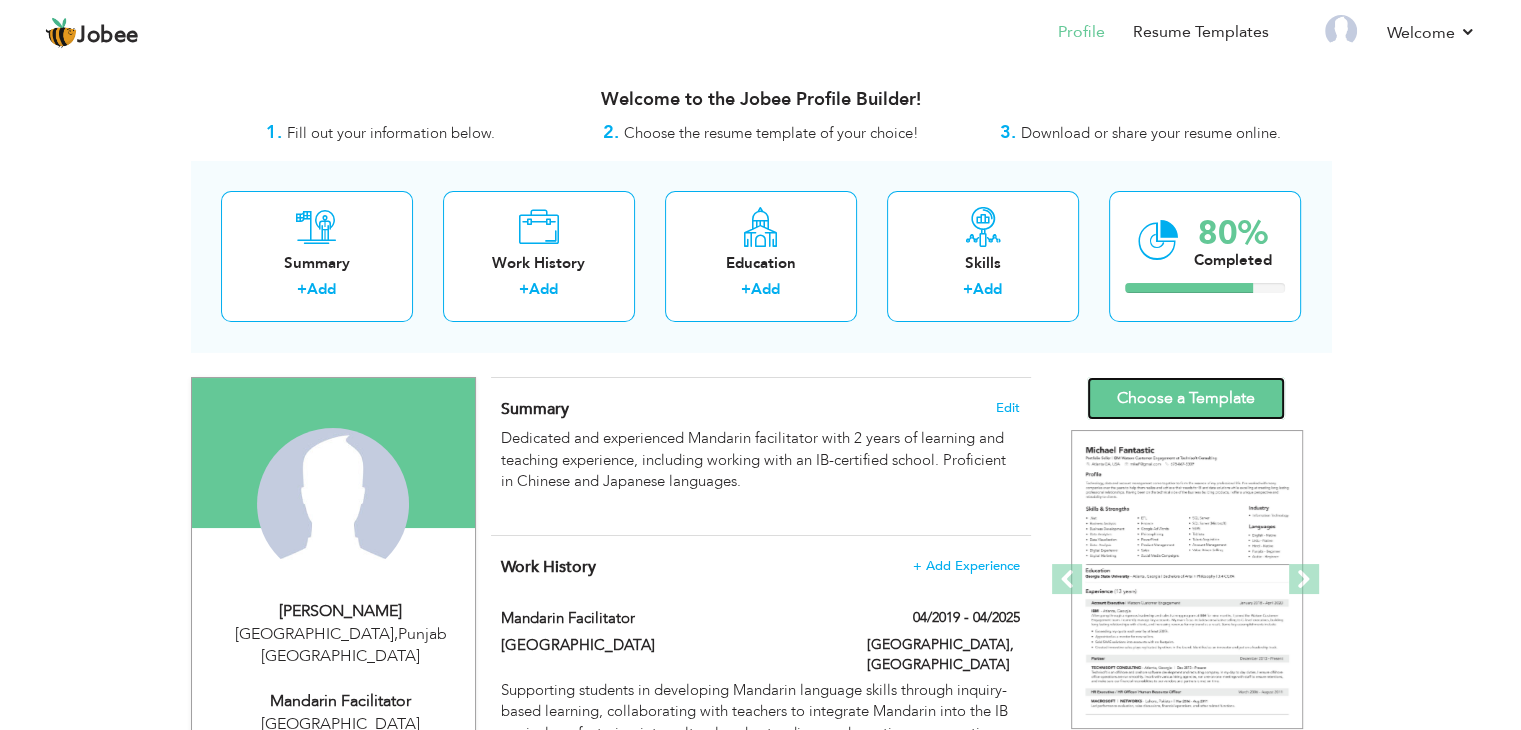 click on "Choose a Template" at bounding box center (1186, 398) 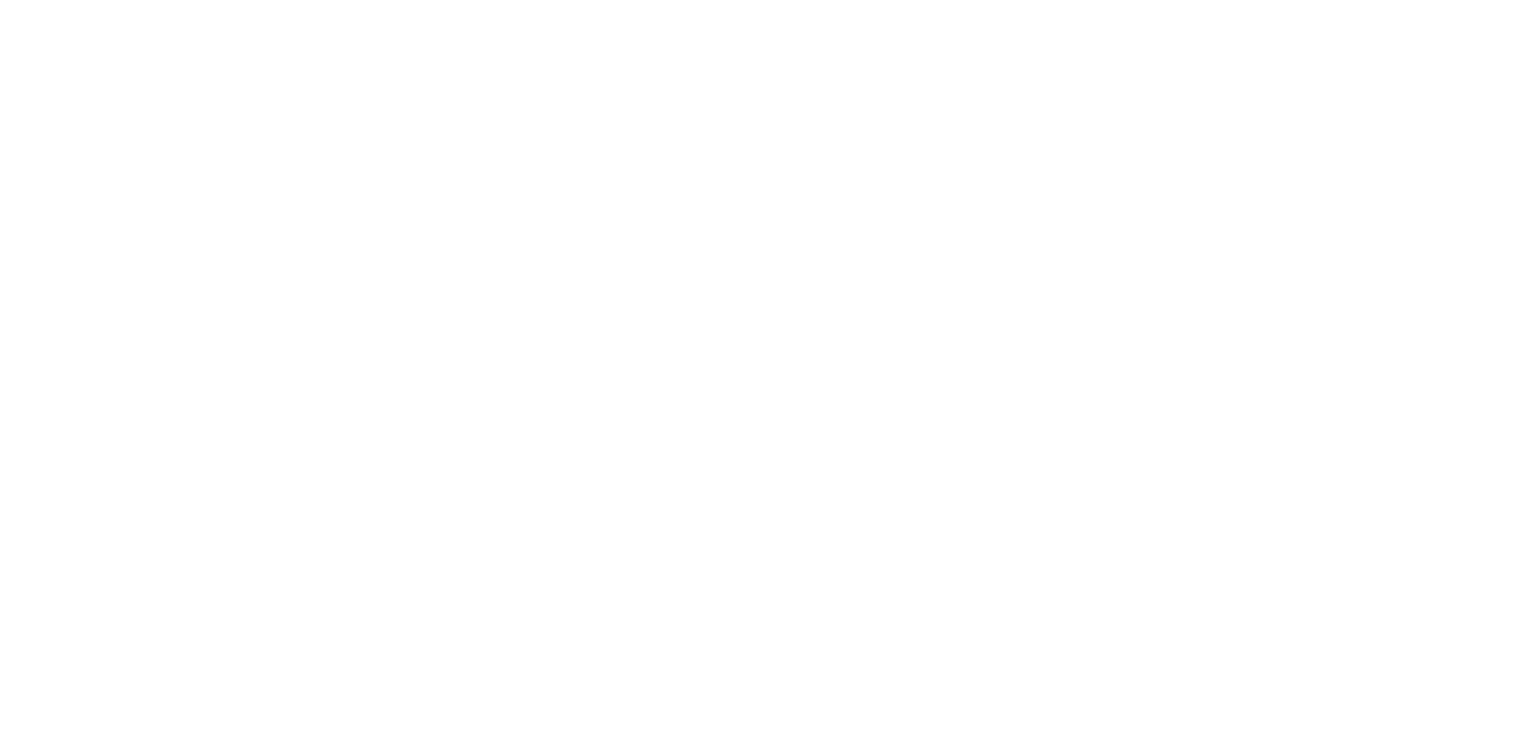 scroll, scrollTop: 0, scrollLeft: 0, axis: both 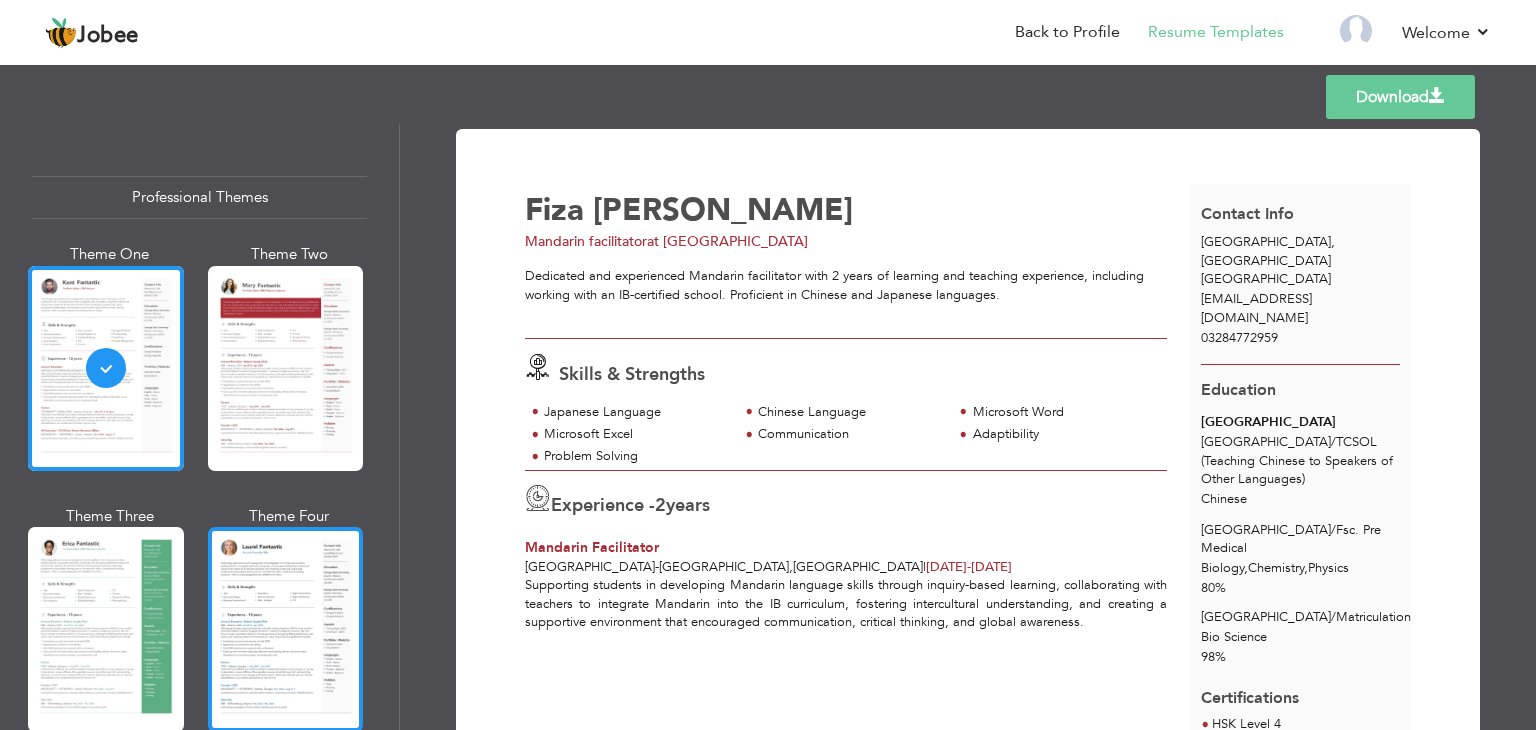 click at bounding box center [286, 629] 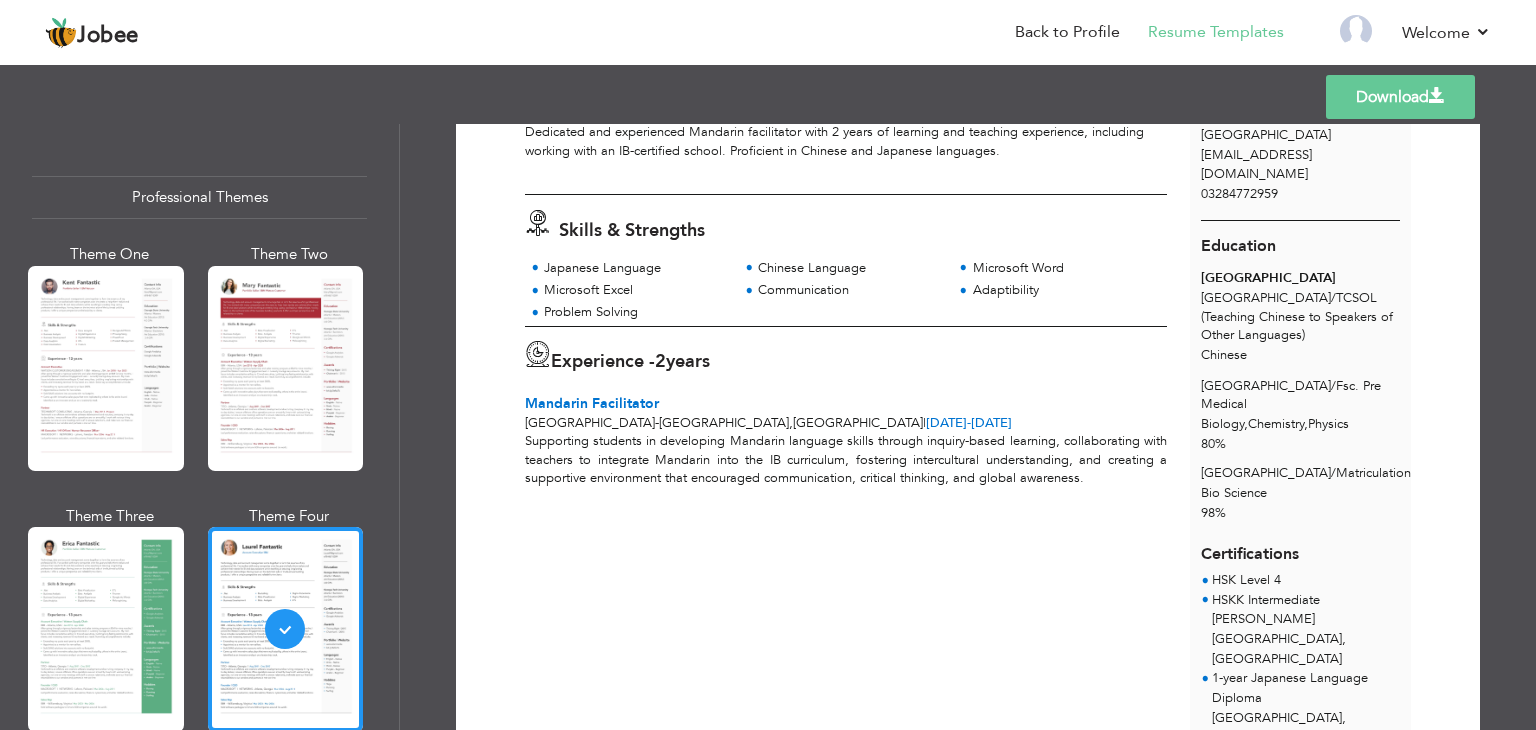 scroll, scrollTop: 0, scrollLeft: 0, axis: both 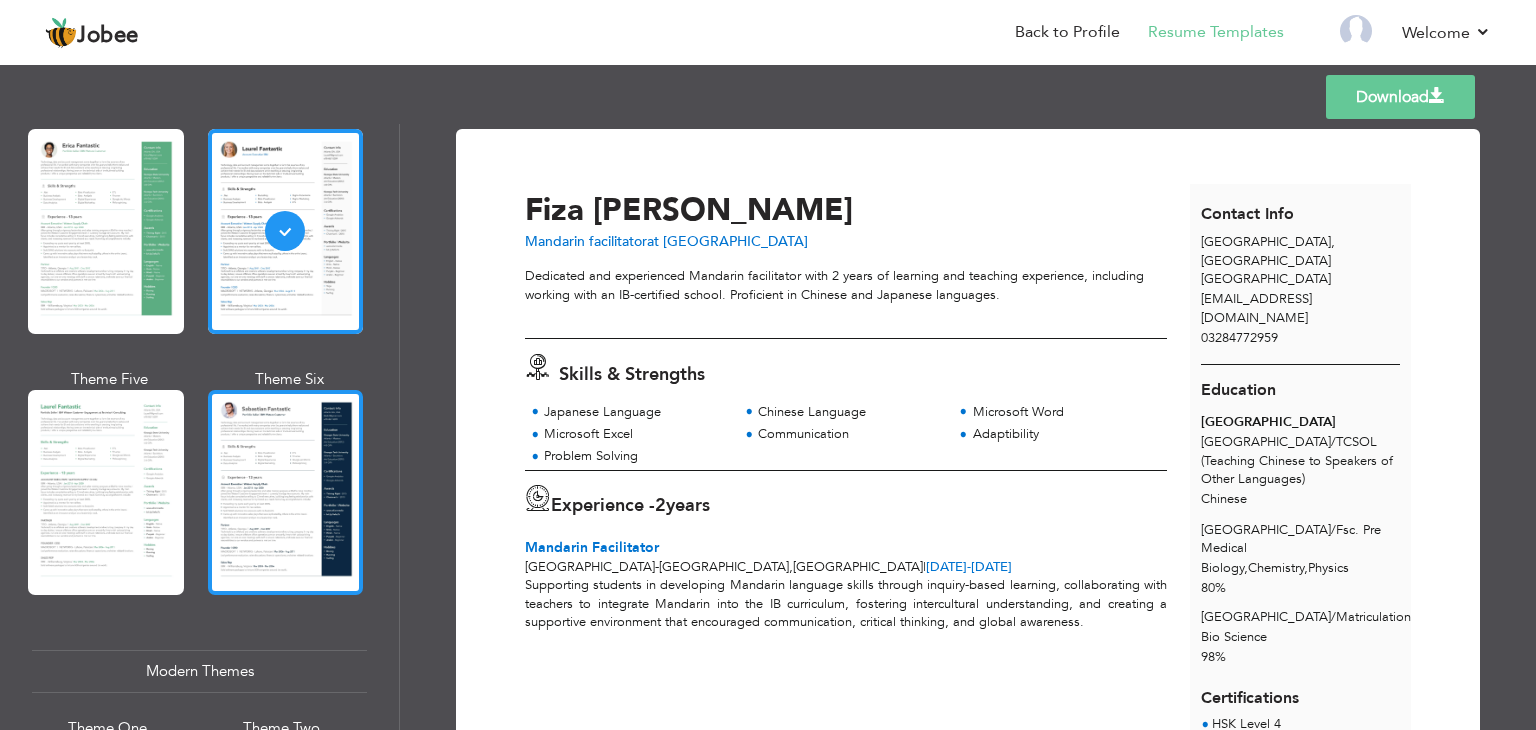 click at bounding box center (286, 492) 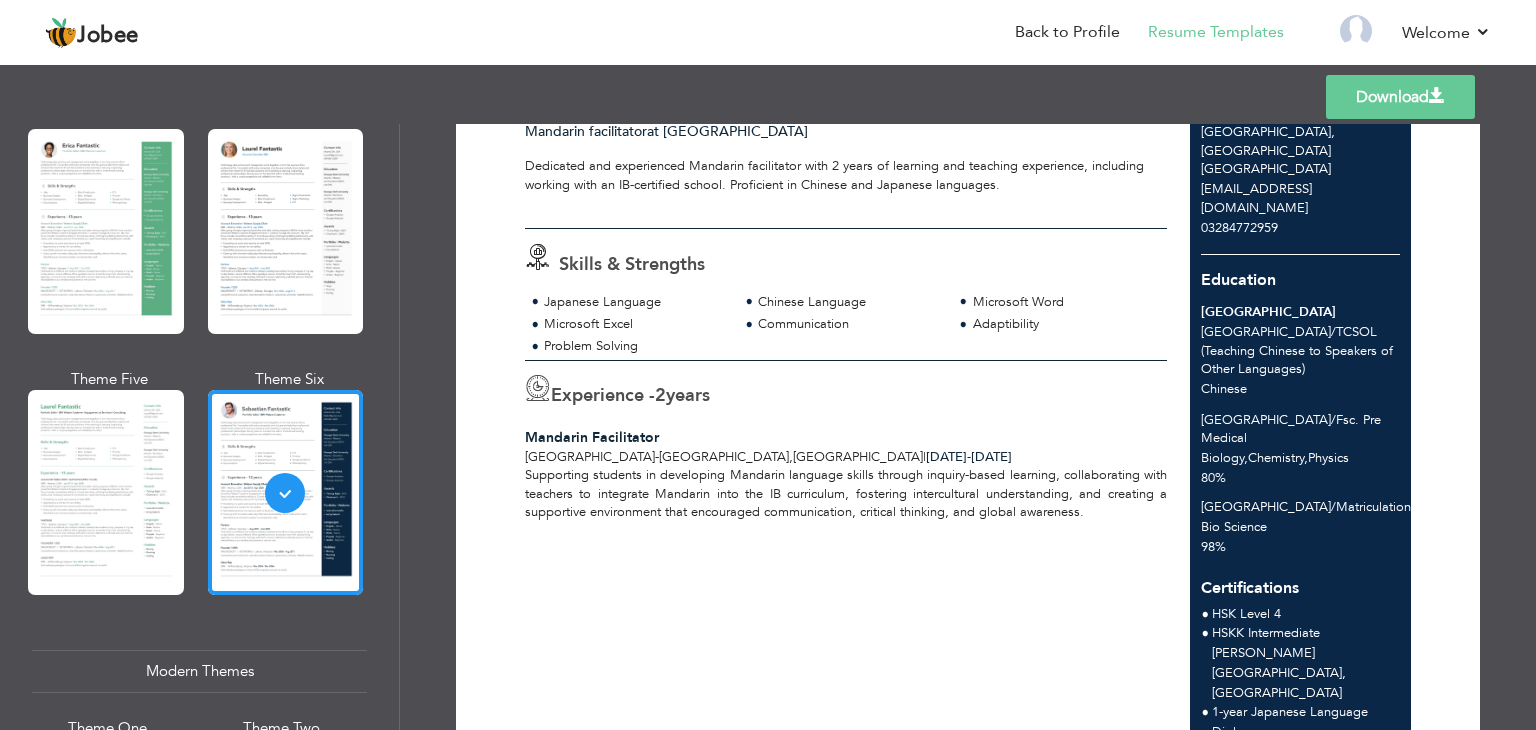scroll, scrollTop: 124, scrollLeft: 0, axis: vertical 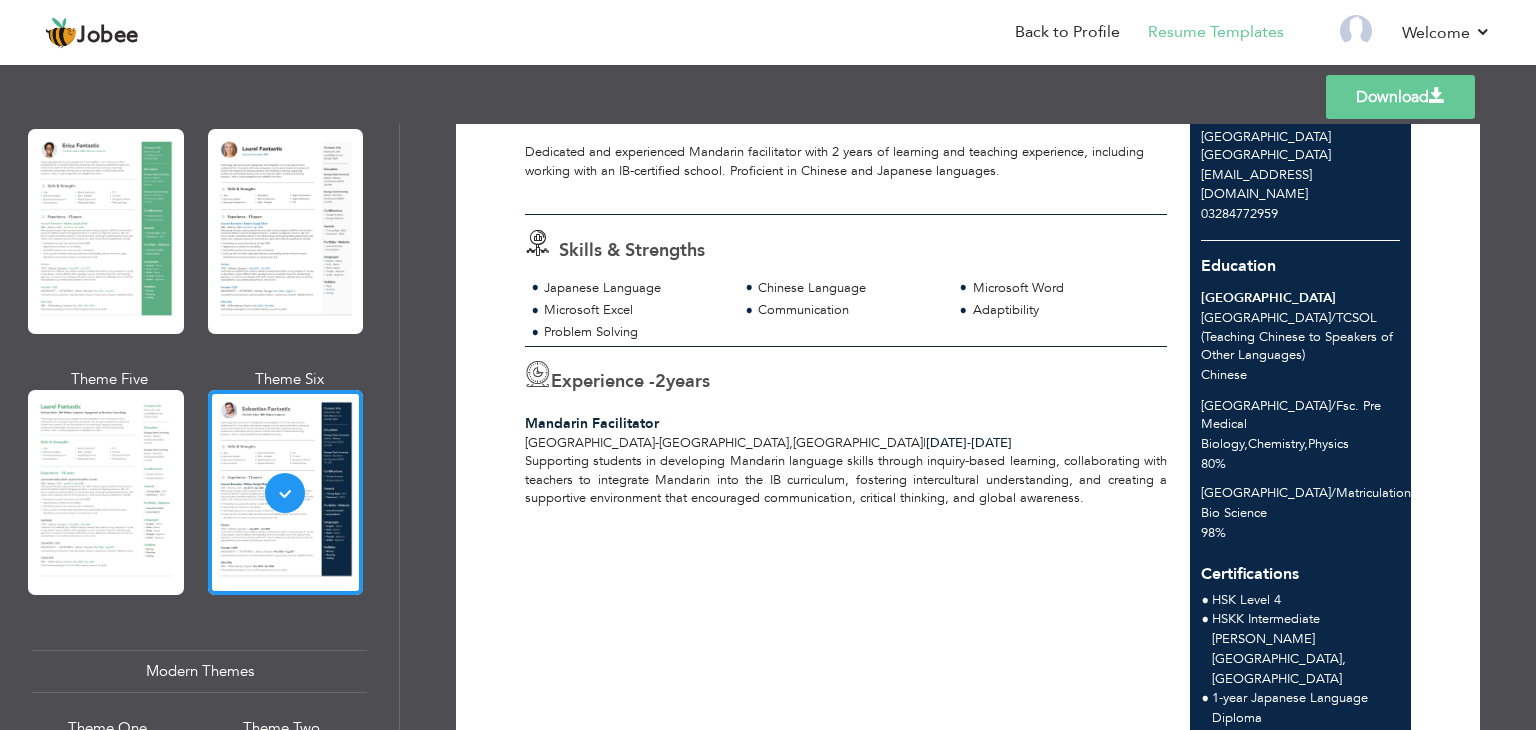 click on "Professional Themes
Theme One
Theme Two
Theme Three
Theme Six" at bounding box center [199, 427] 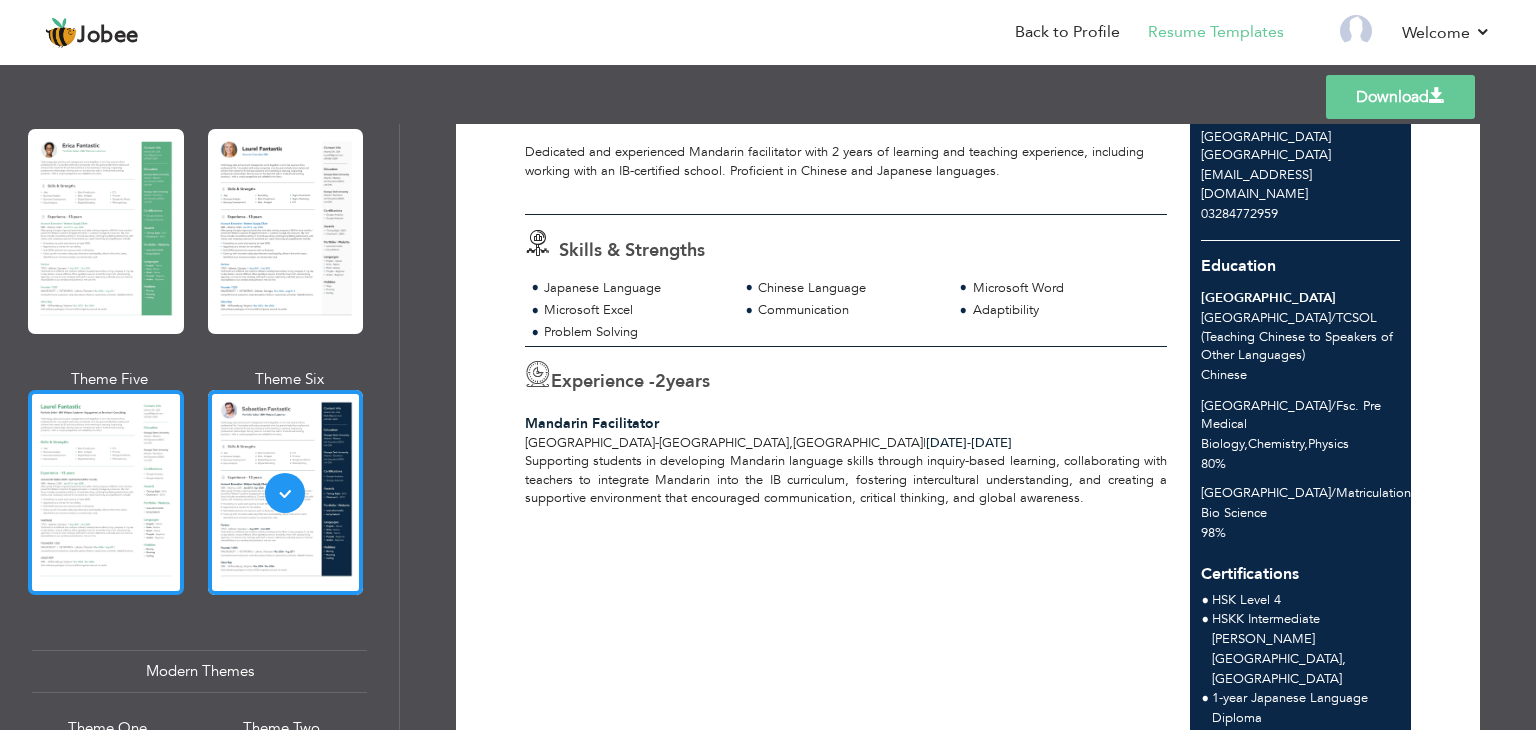 click at bounding box center [106, 492] 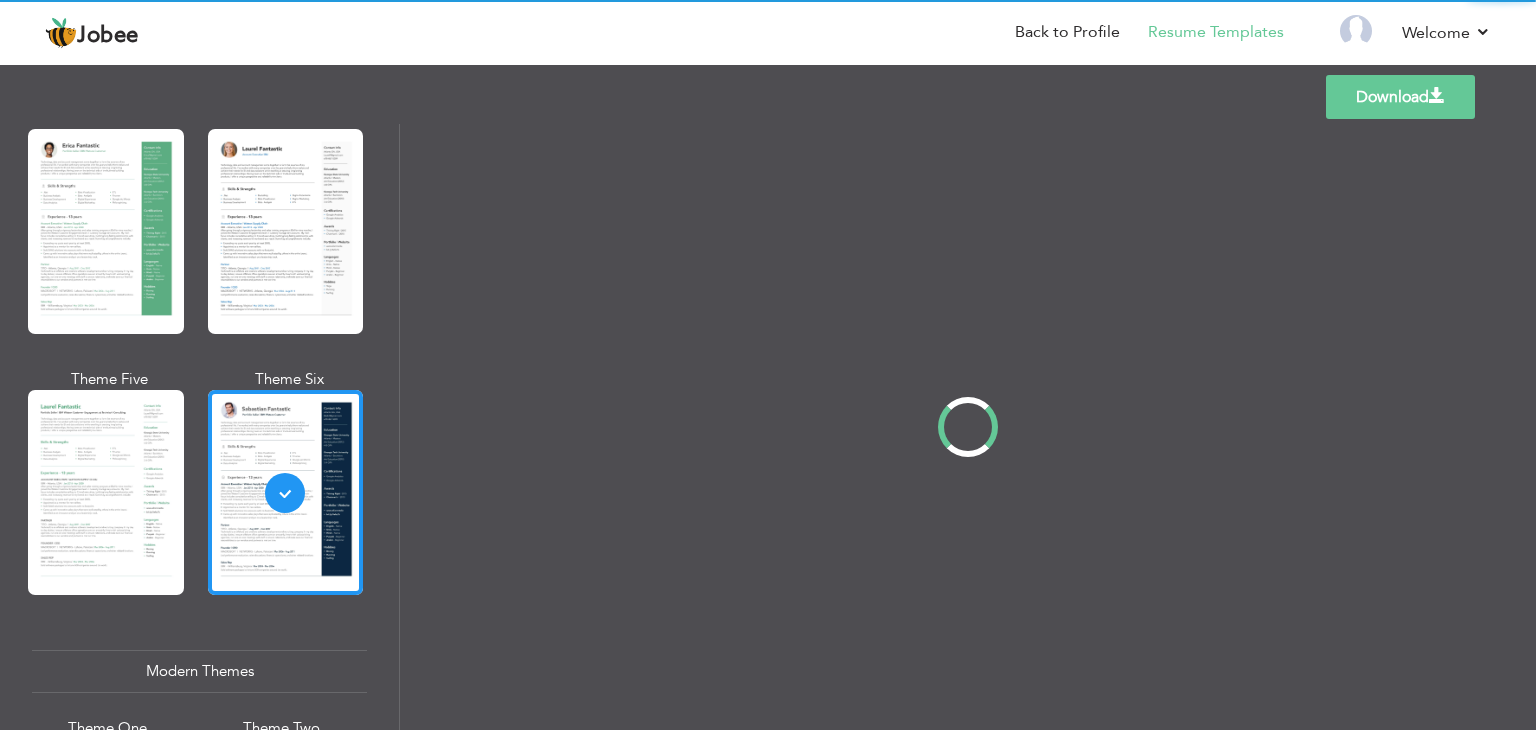 scroll, scrollTop: 0, scrollLeft: 0, axis: both 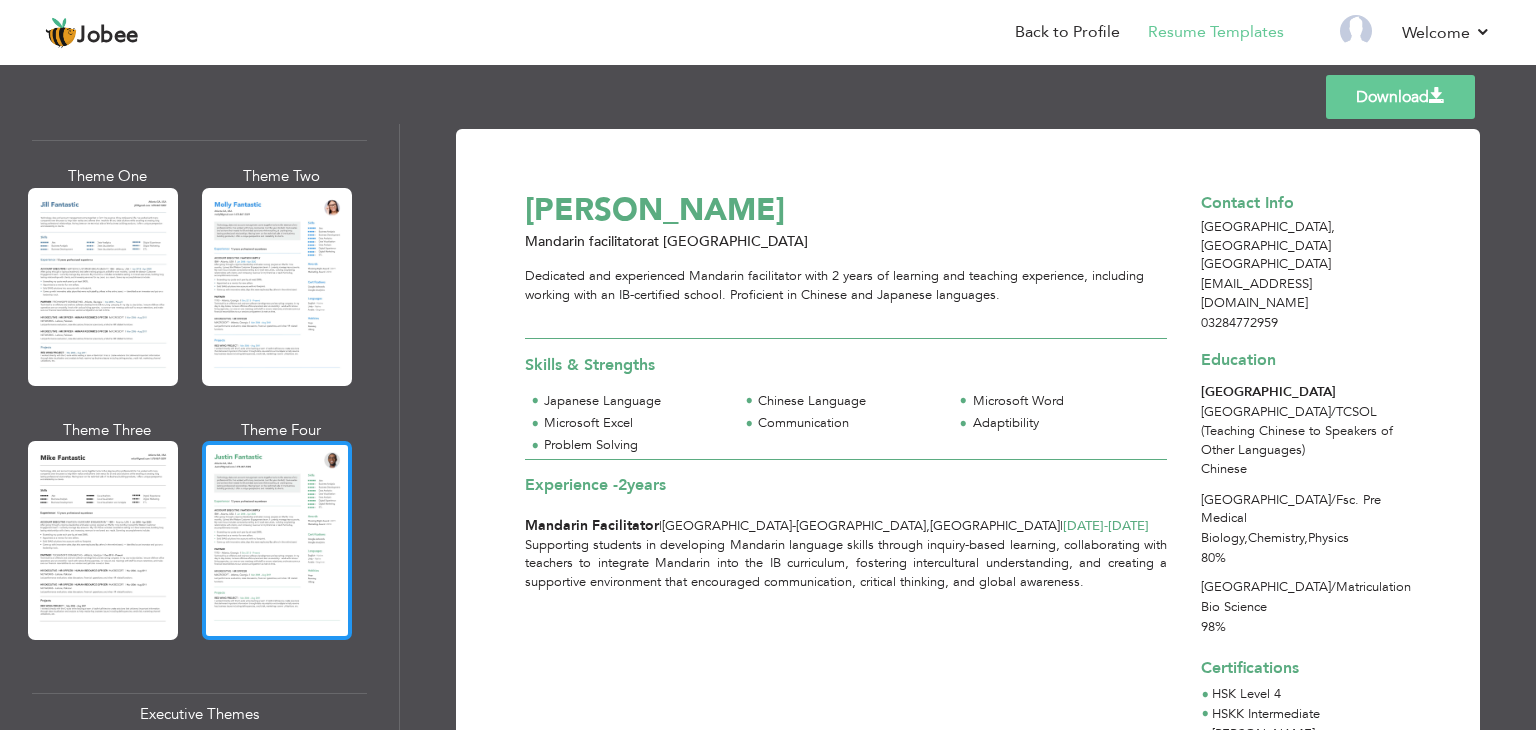 click at bounding box center (277, 540) 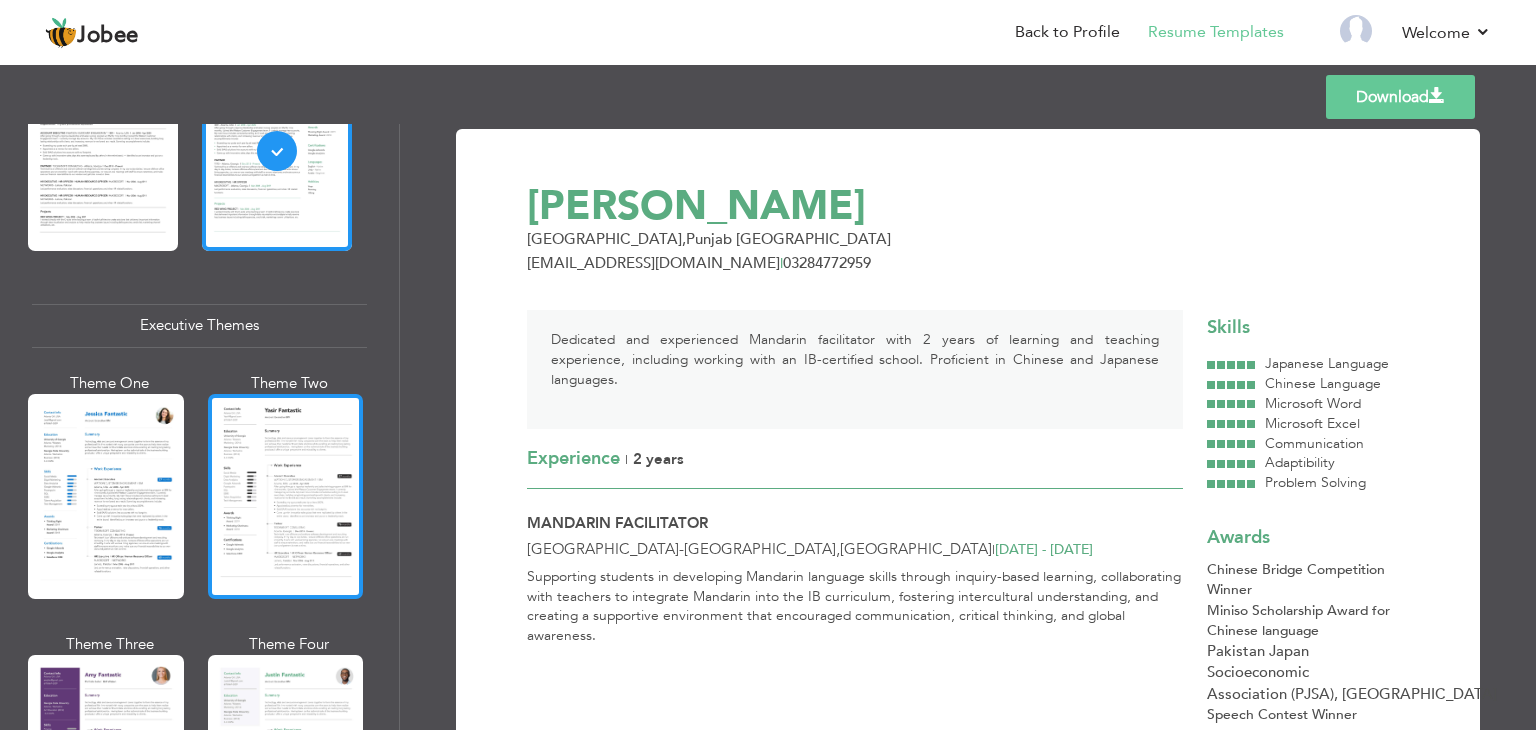 scroll, scrollTop: 1343, scrollLeft: 0, axis: vertical 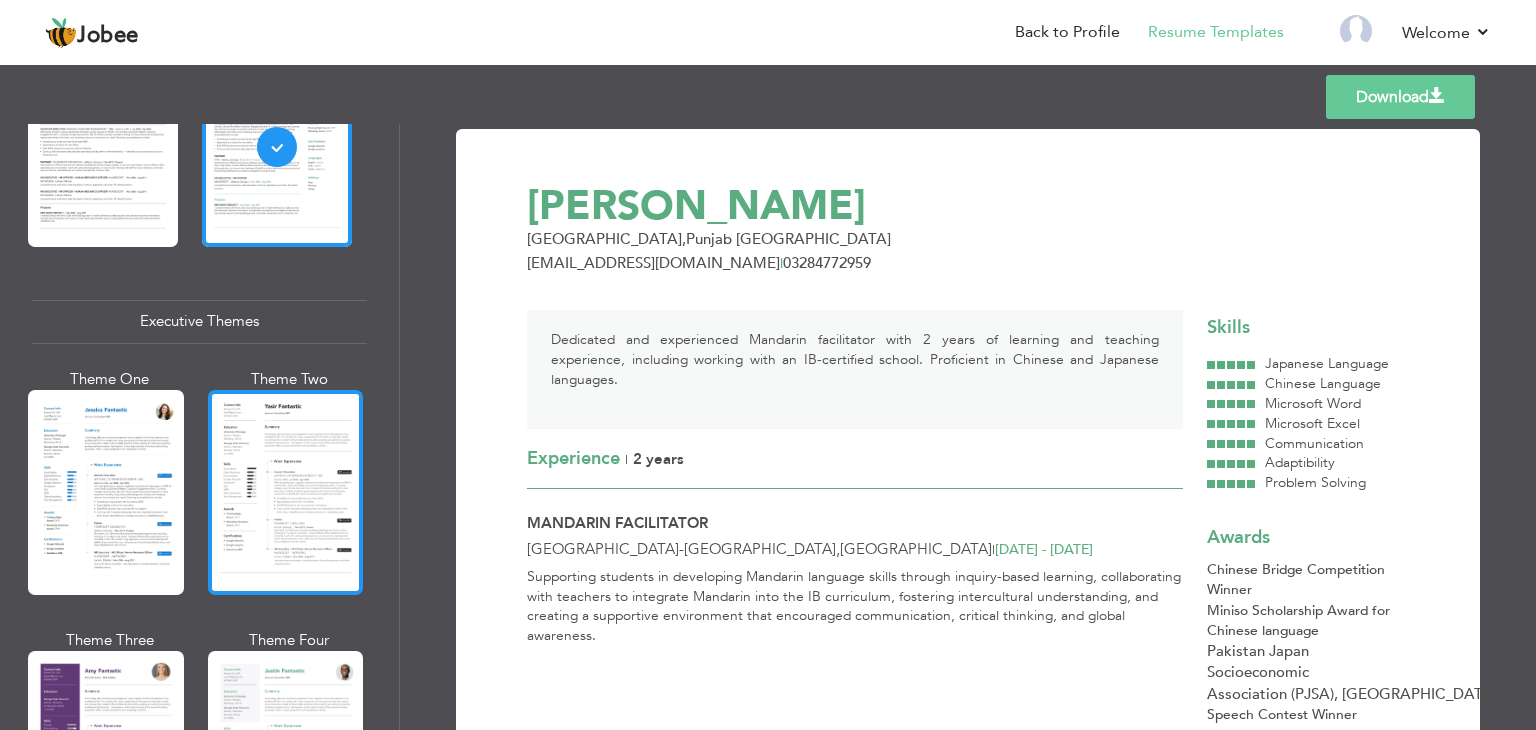 click at bounding box center (286, 492) 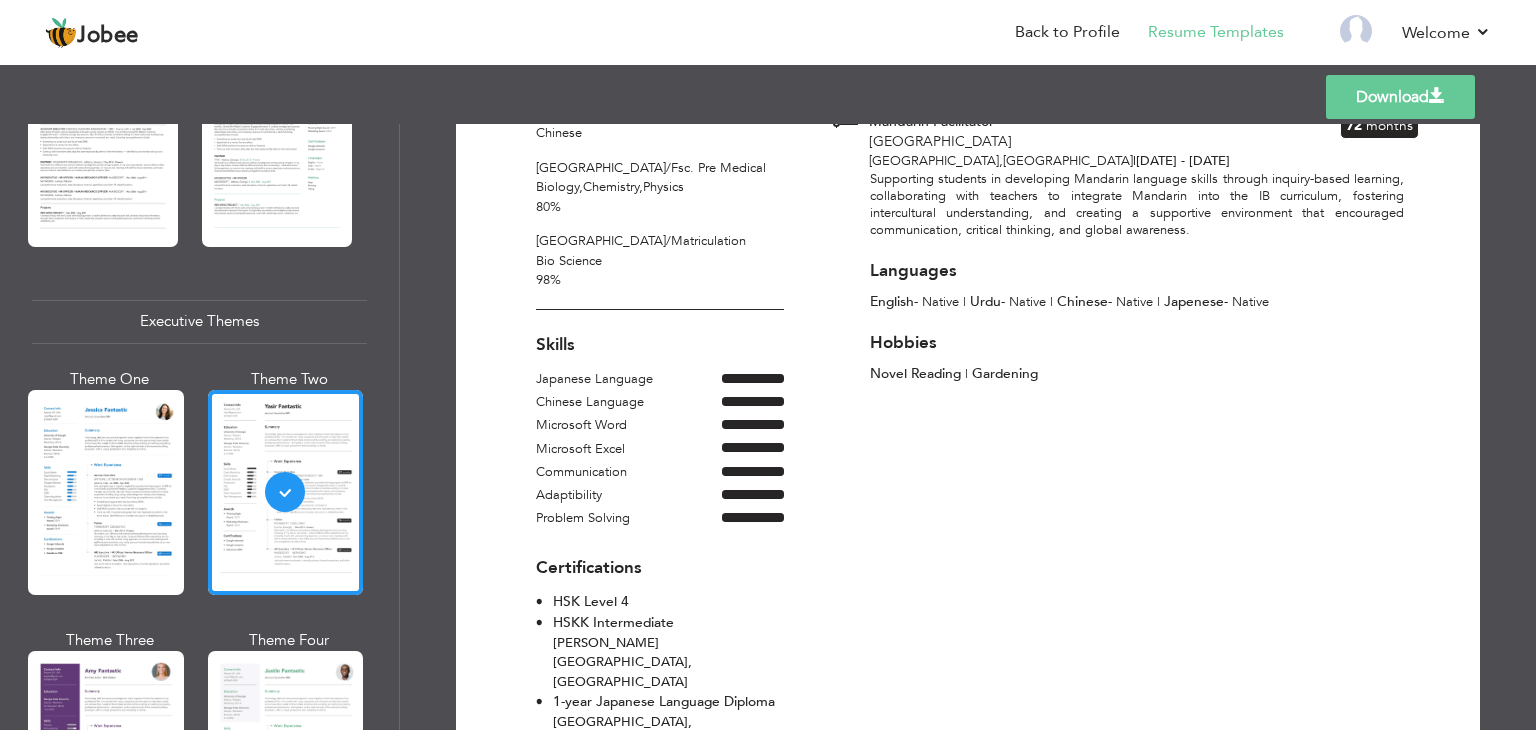 scroll, scrollTop: 616, scrollLeft: 0, axis: vertical 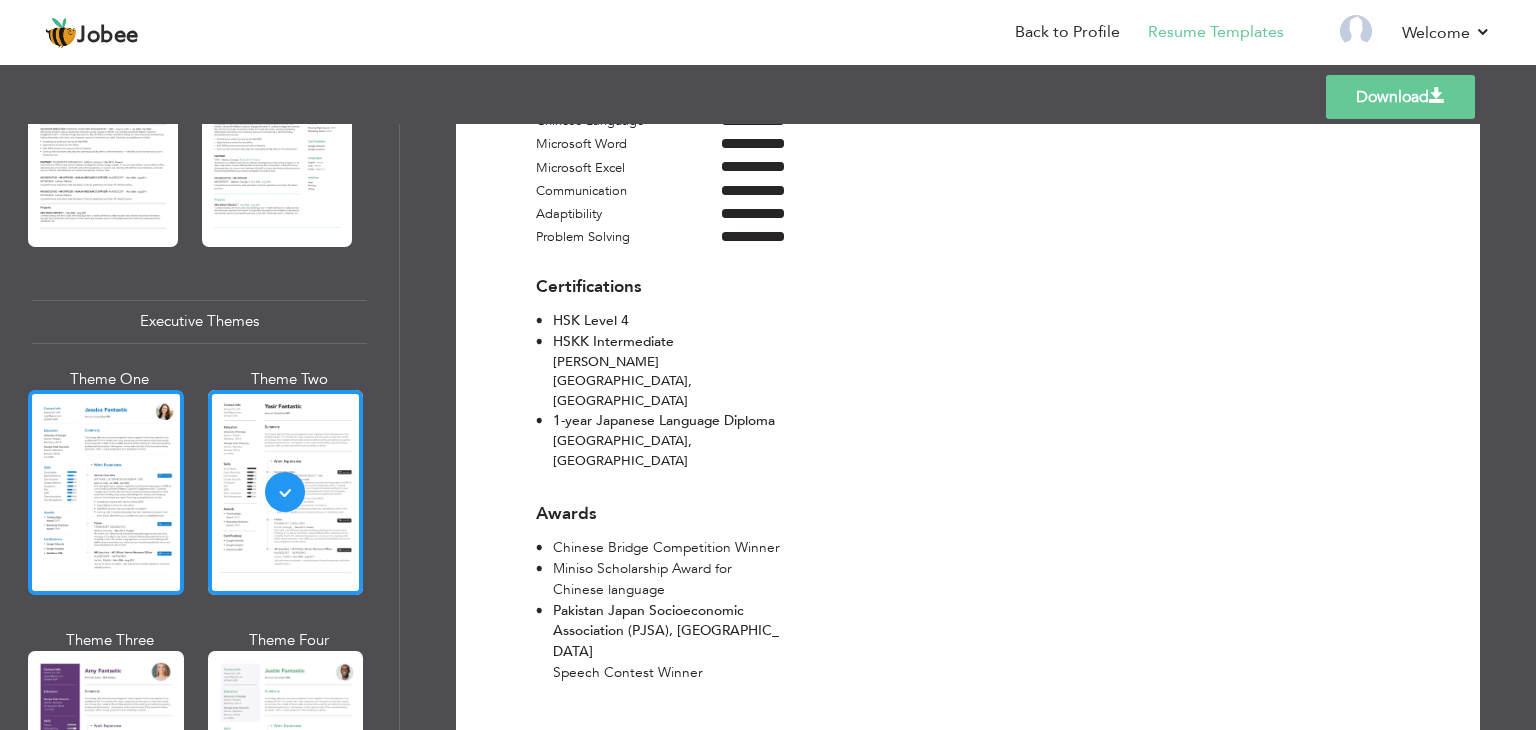 click at bounding box center [106, 492] 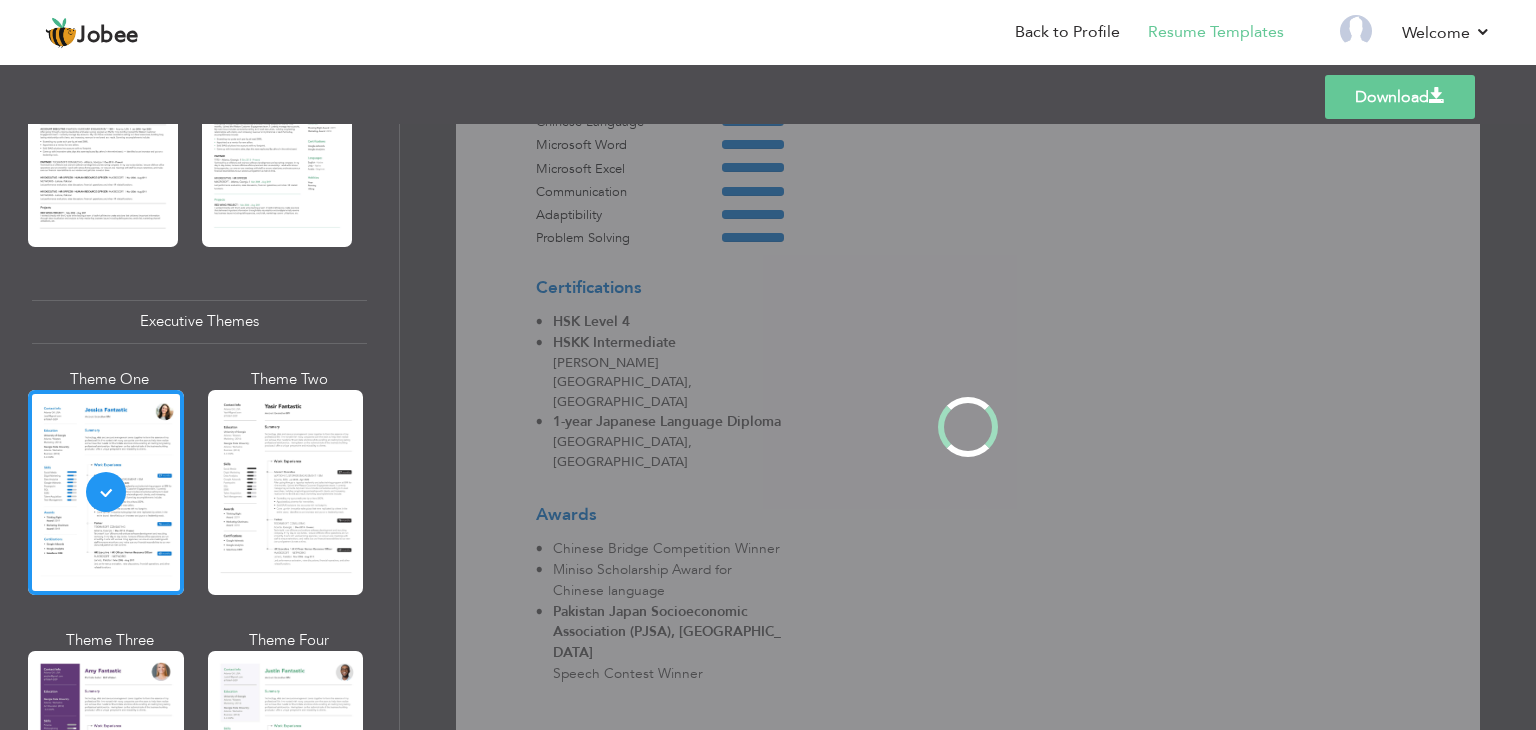 scroll, scrollTop: 0, scrollLeft: 0, axis: both 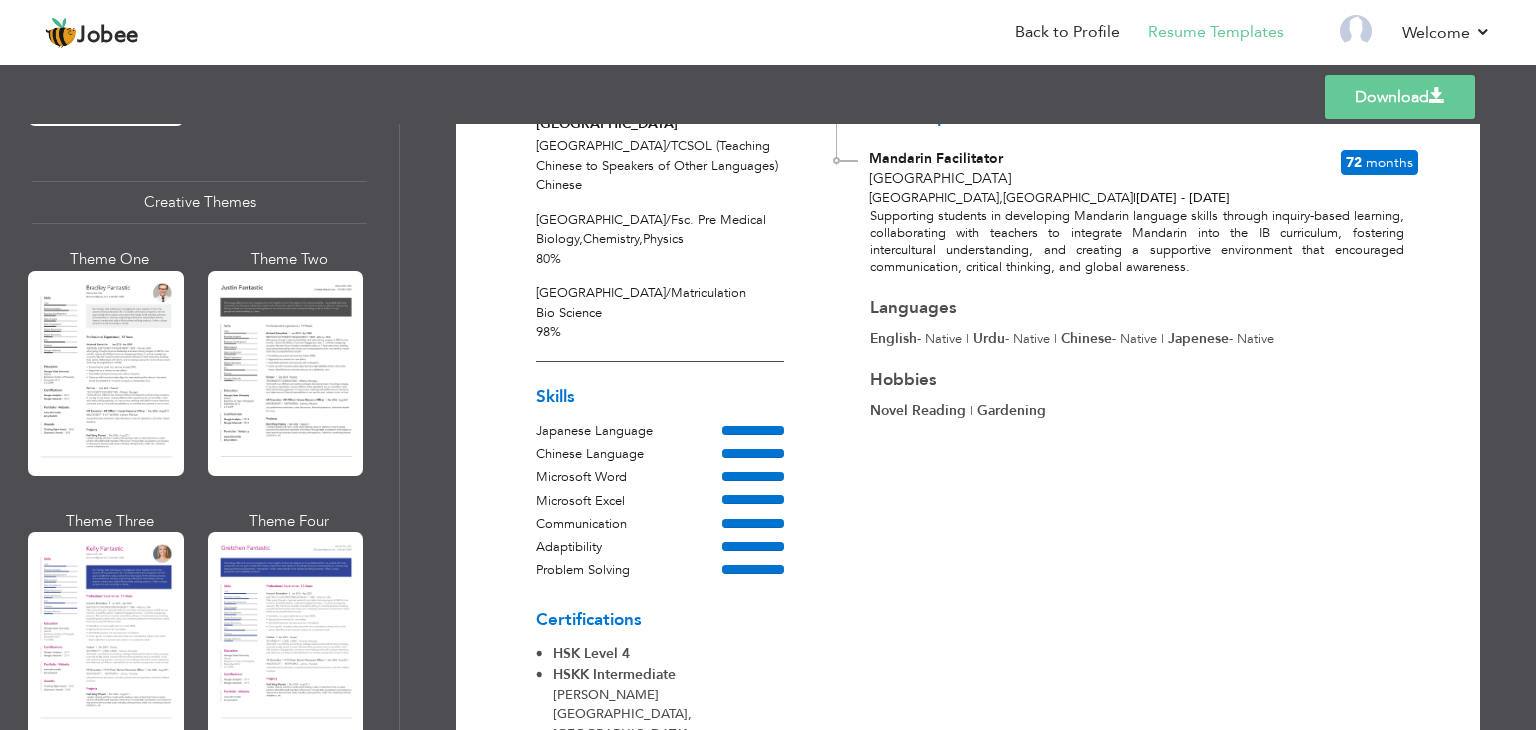 click on "Theme One
Theme Two
Theme Three
Theme Four" at bounding box center (199, 771) 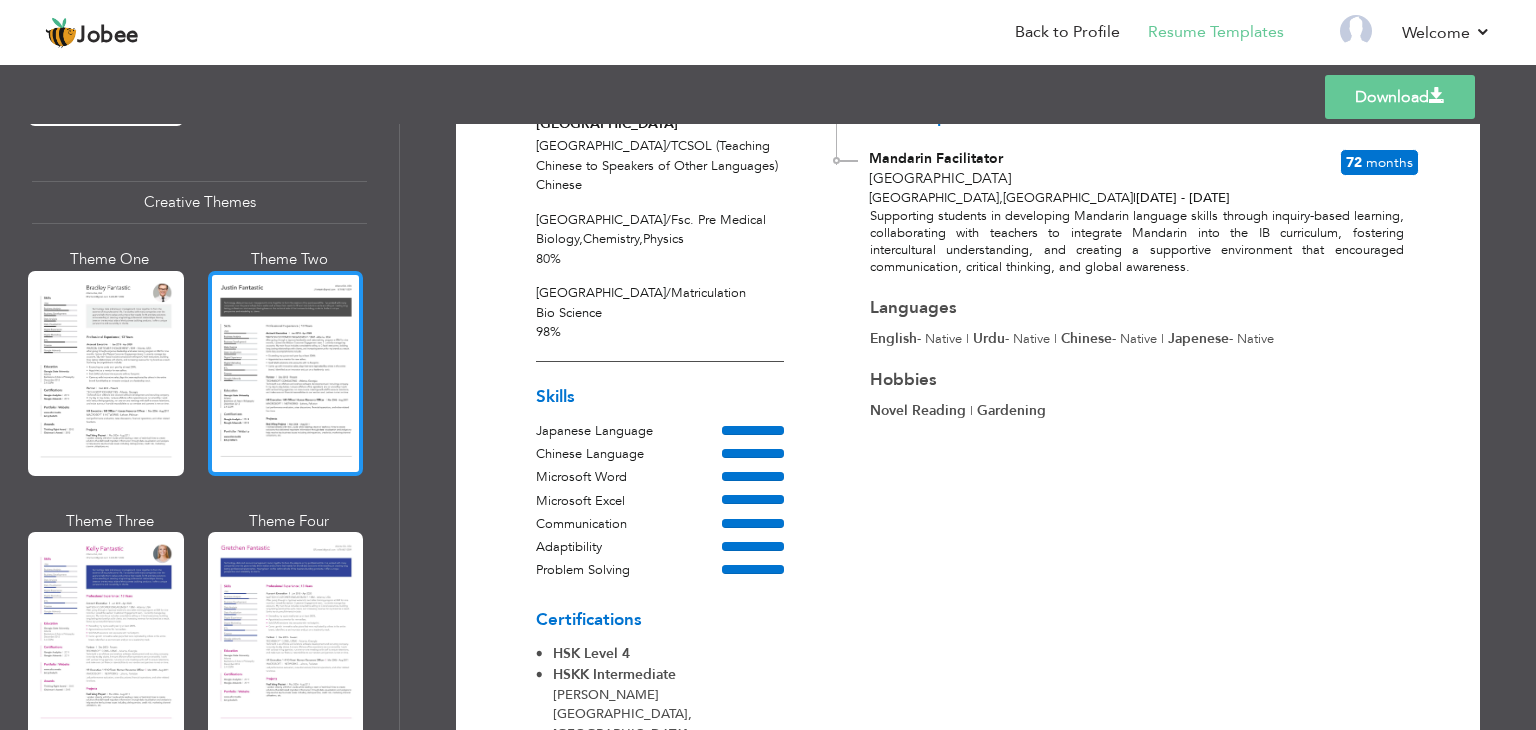 click at bounding box center [286, 373] 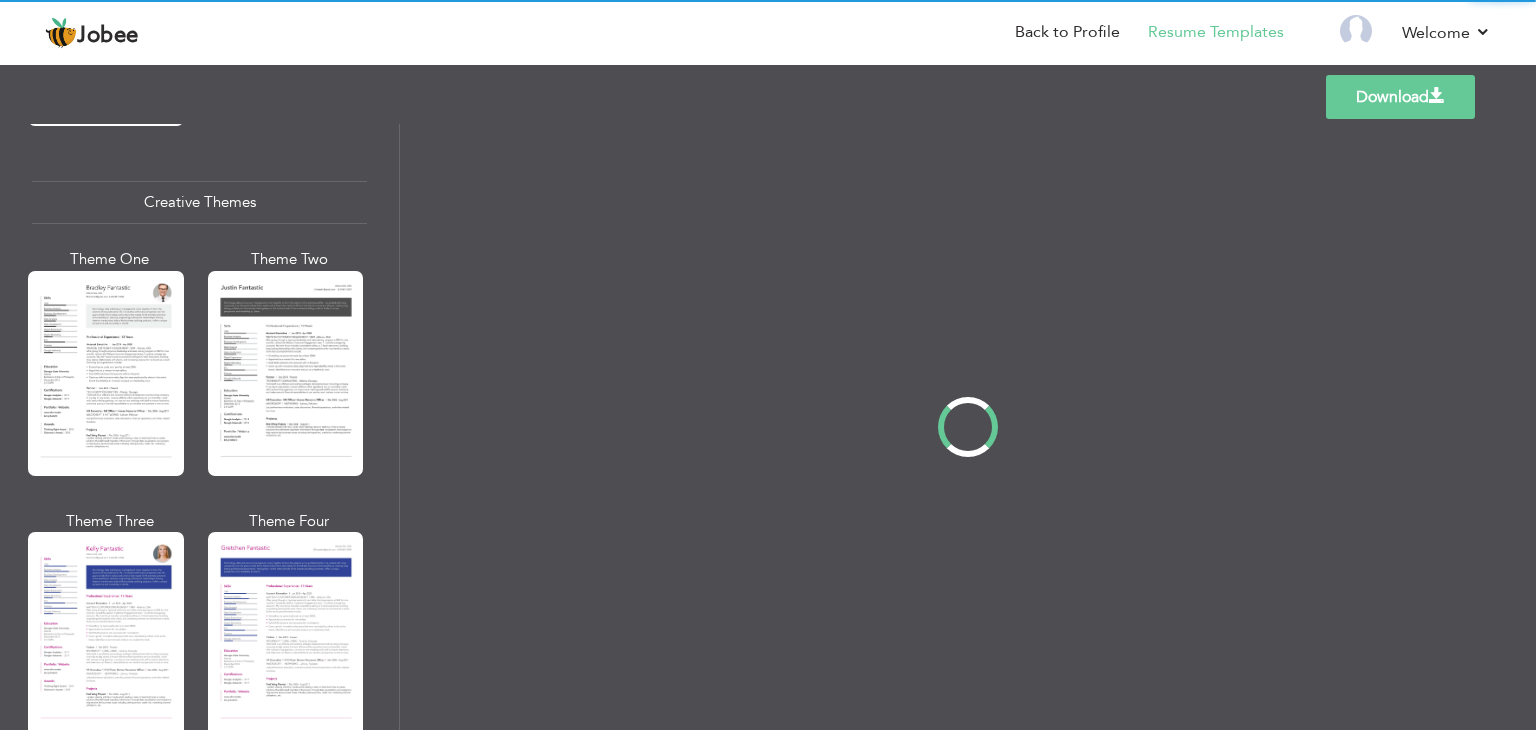 scroll, scrollTop: 2336, scrollLeft: 0, axis: vertical 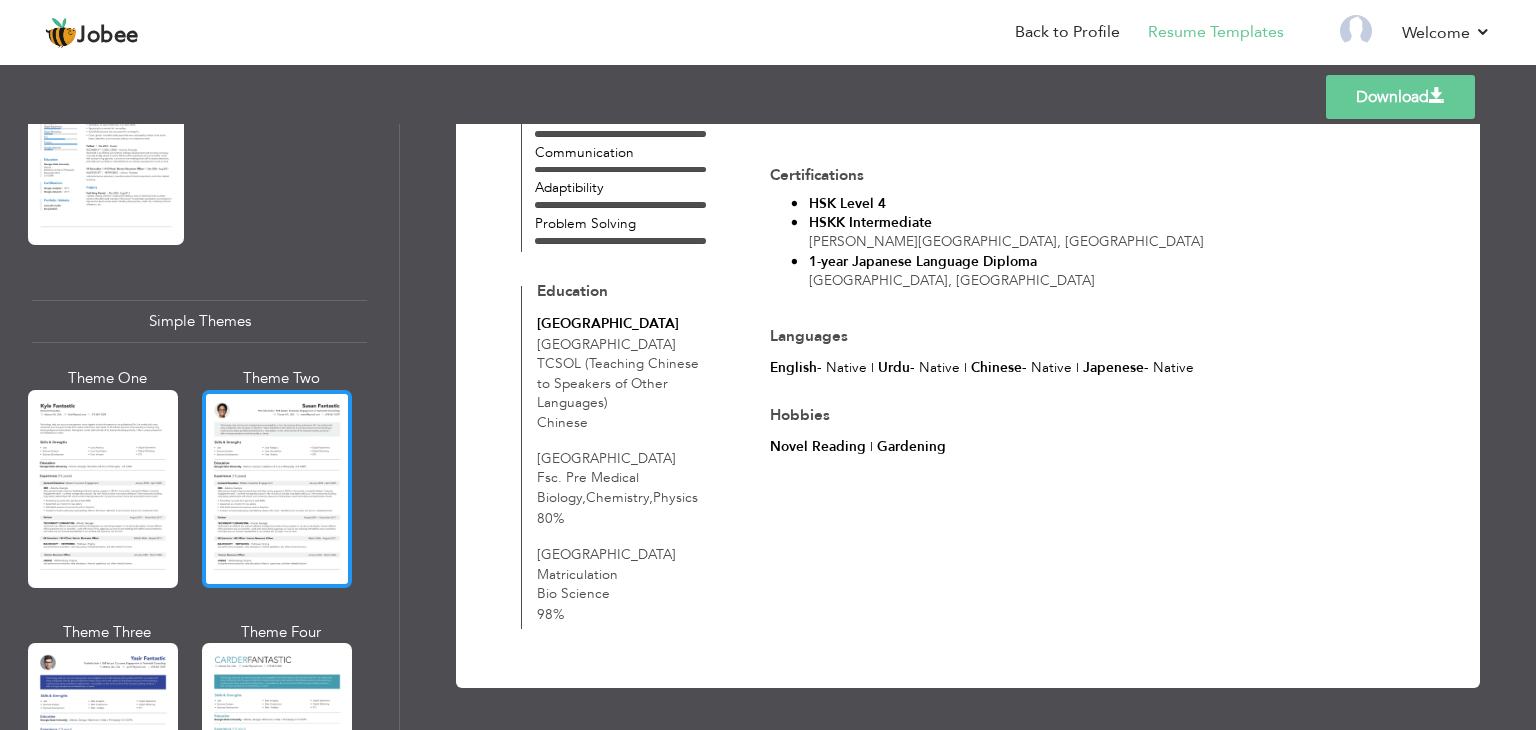 click at bounding box center [277, 489] 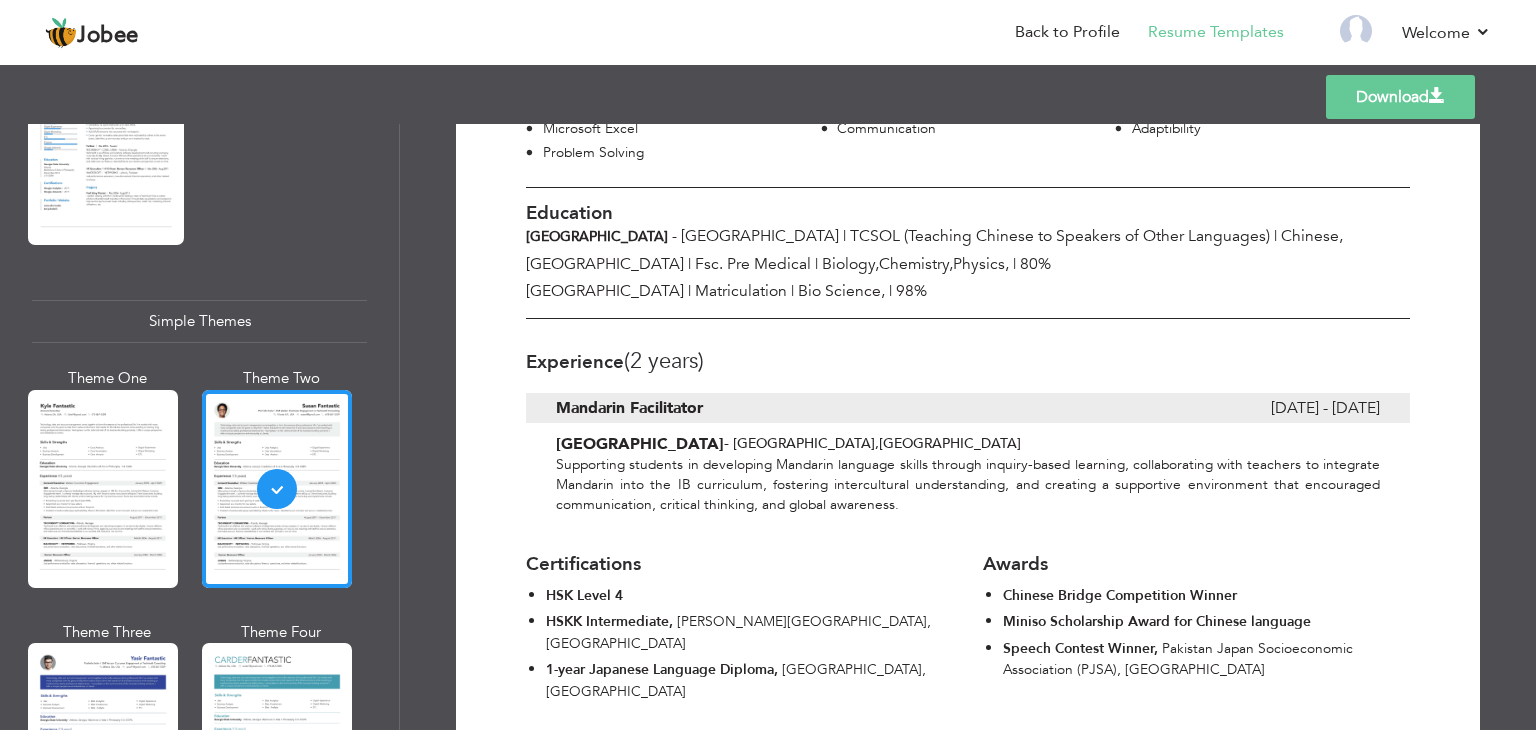 scroll, scrollTop: 374, scrollLeft: 0, axis: vertical 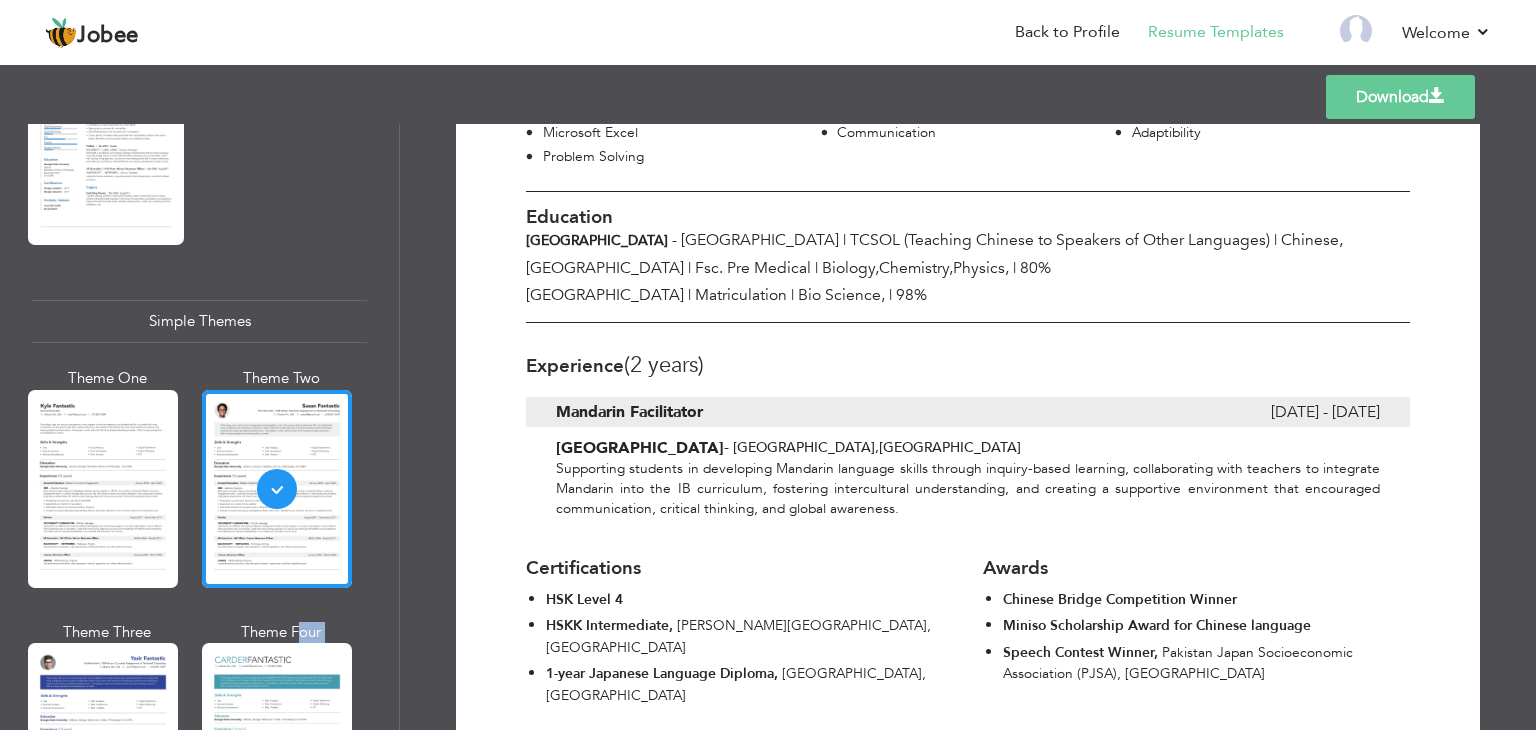 drag, startPoint x: 302, startPoint y: 585, endPoint x: 316, endPoint y: 645, distance: 61.611687 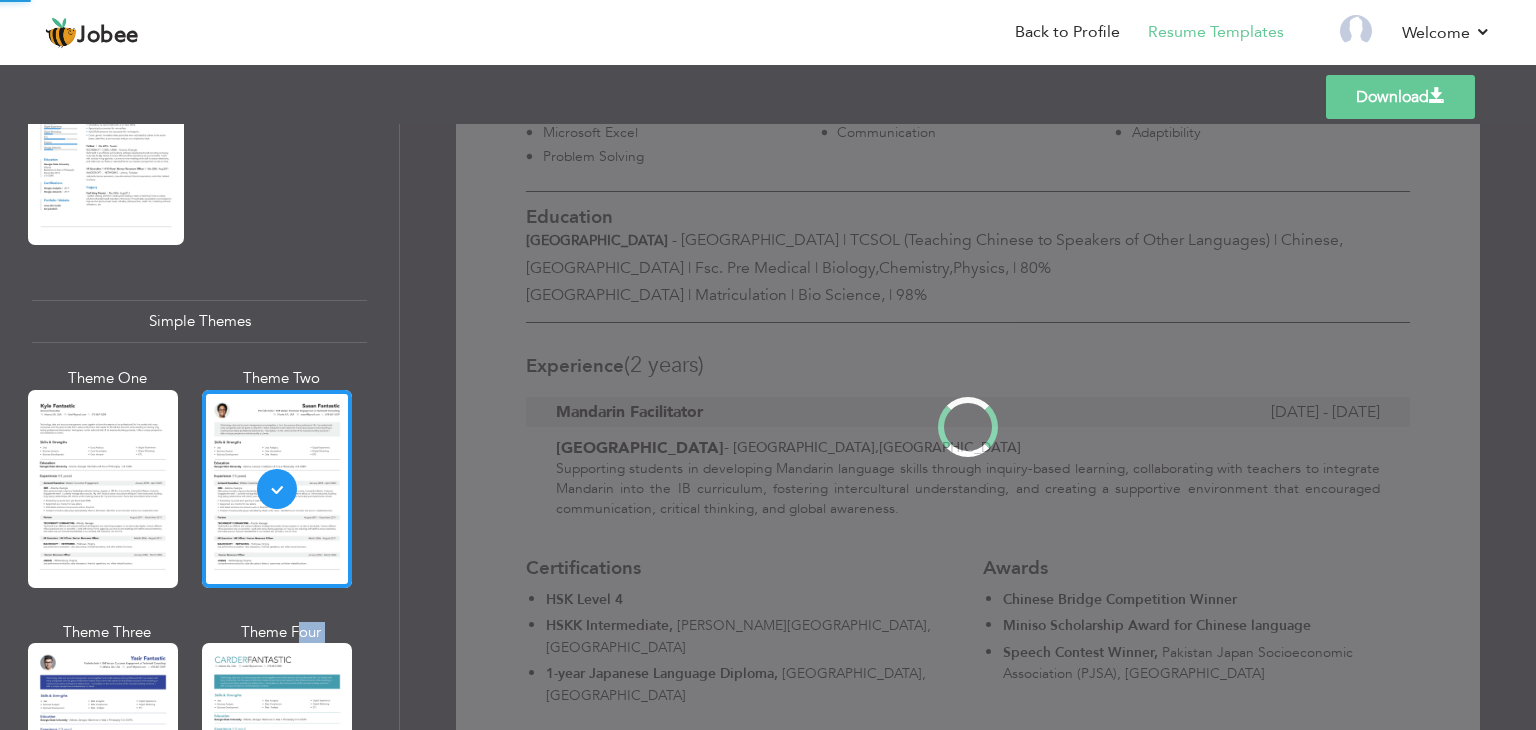 click on "Professional Themes
Theme One
Theme Two
Theme Three
Theme Four" at bounding box center [768, 427] 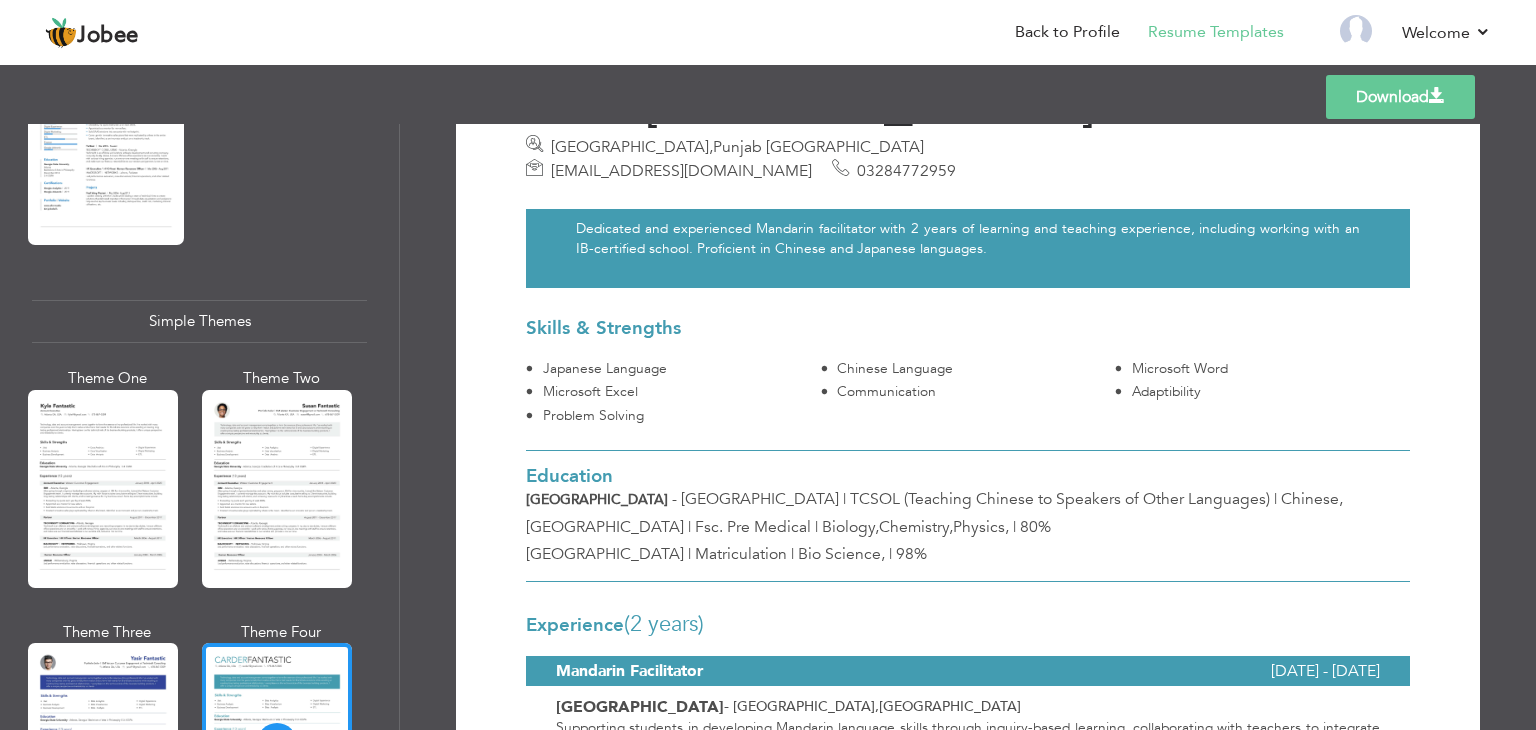 scroll, scrollTop: 0, scrollLeft: 0, axis: both 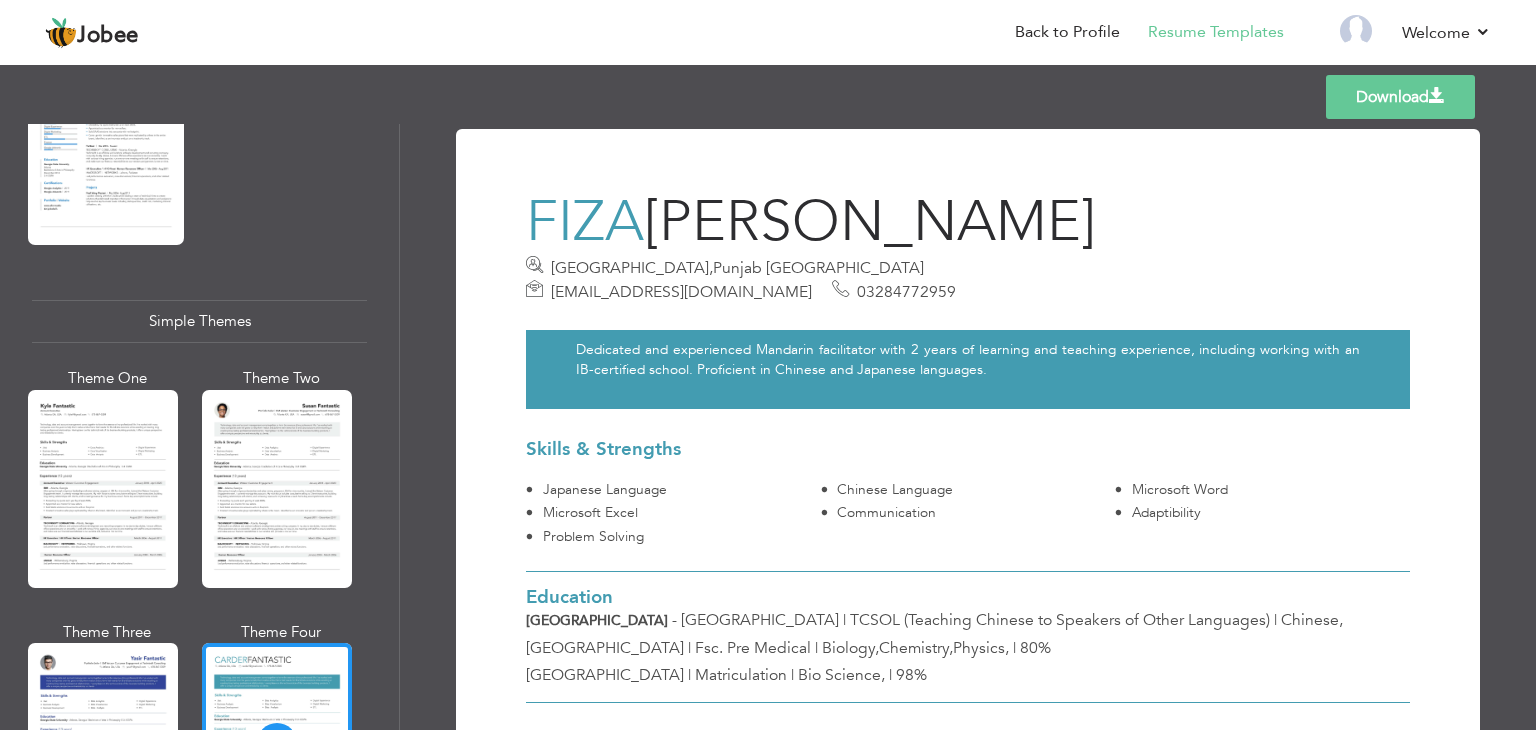 click on "Download" at bounding box center [1400, 97] 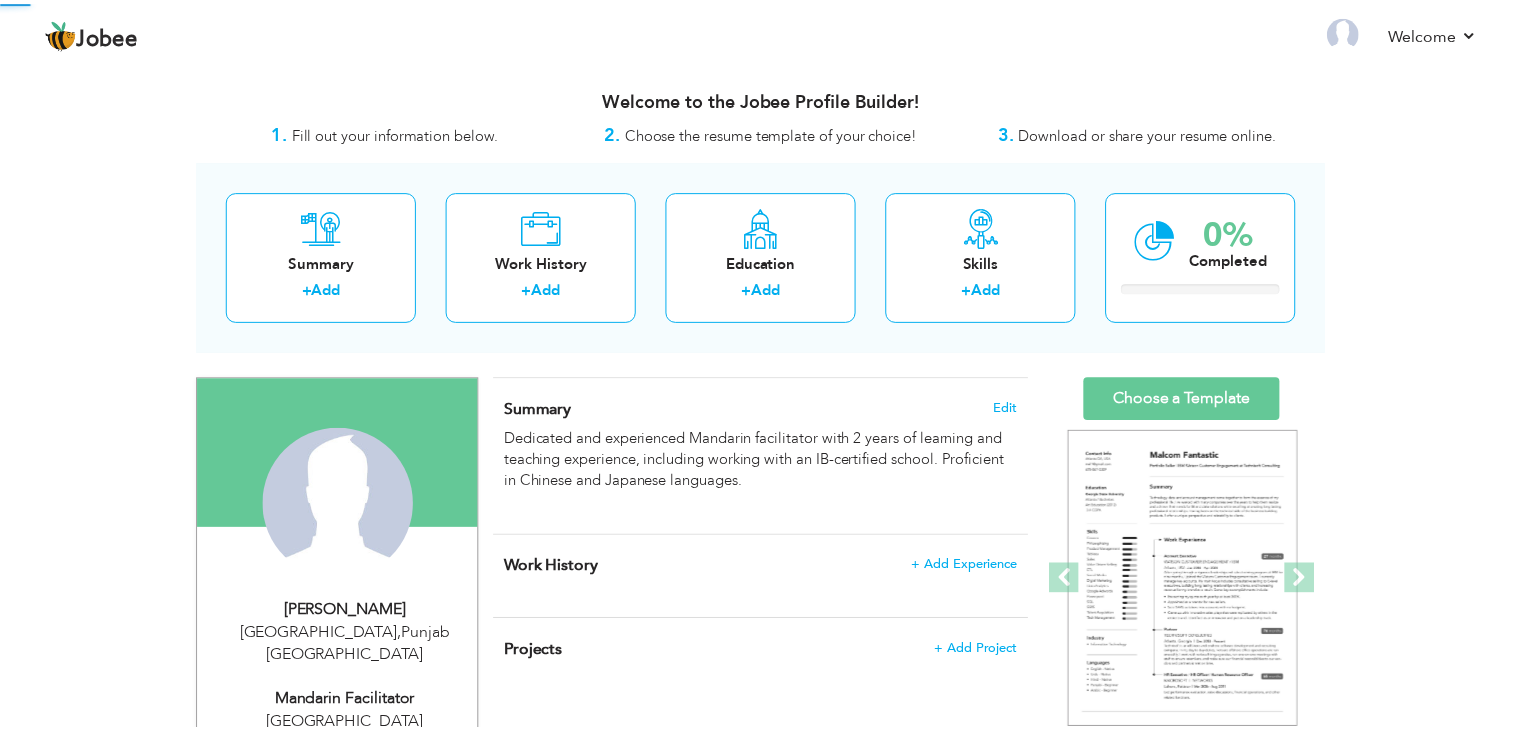 scroll, scrollTop: 0, scrollLeft: 0, axis: both 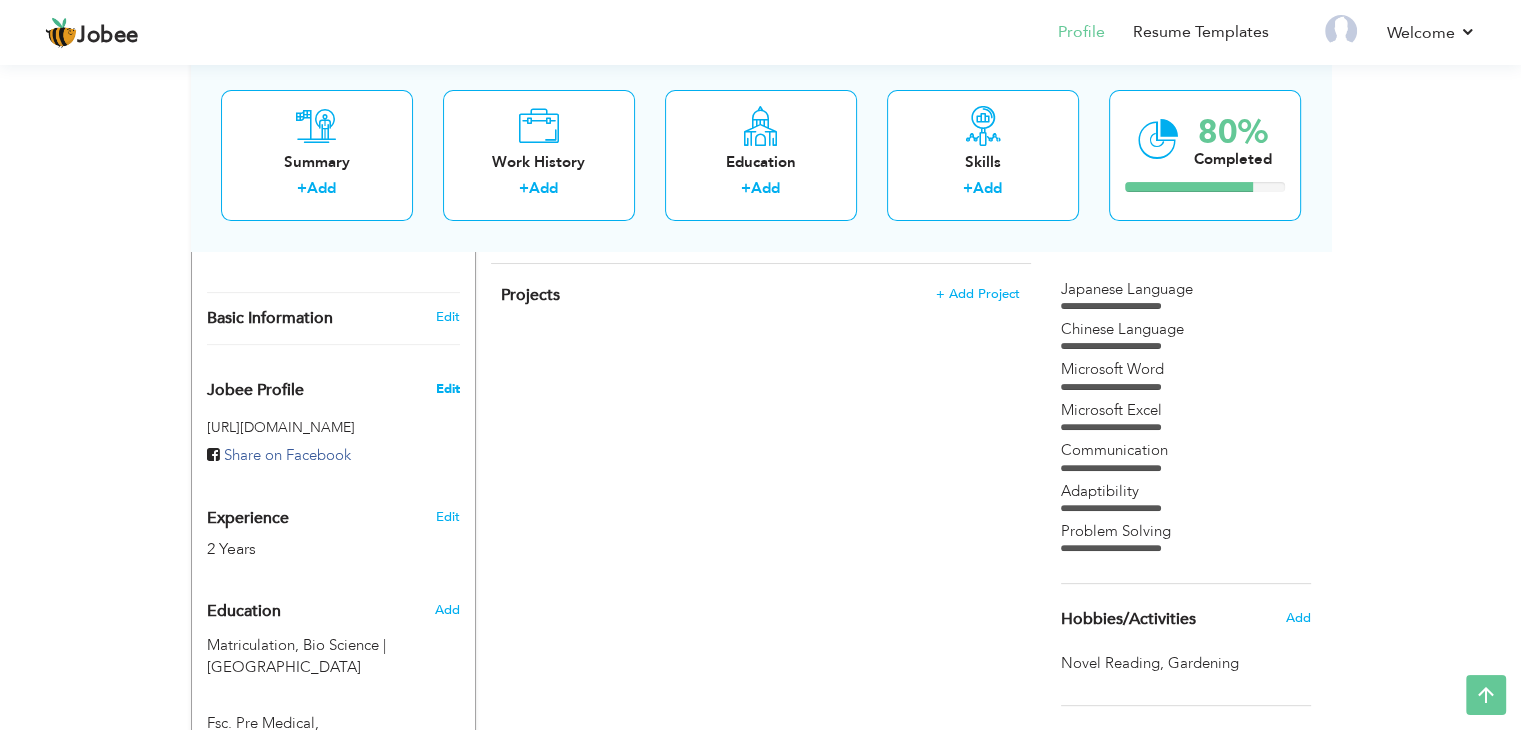 click on "Edit" at bounding box center (447, 389) 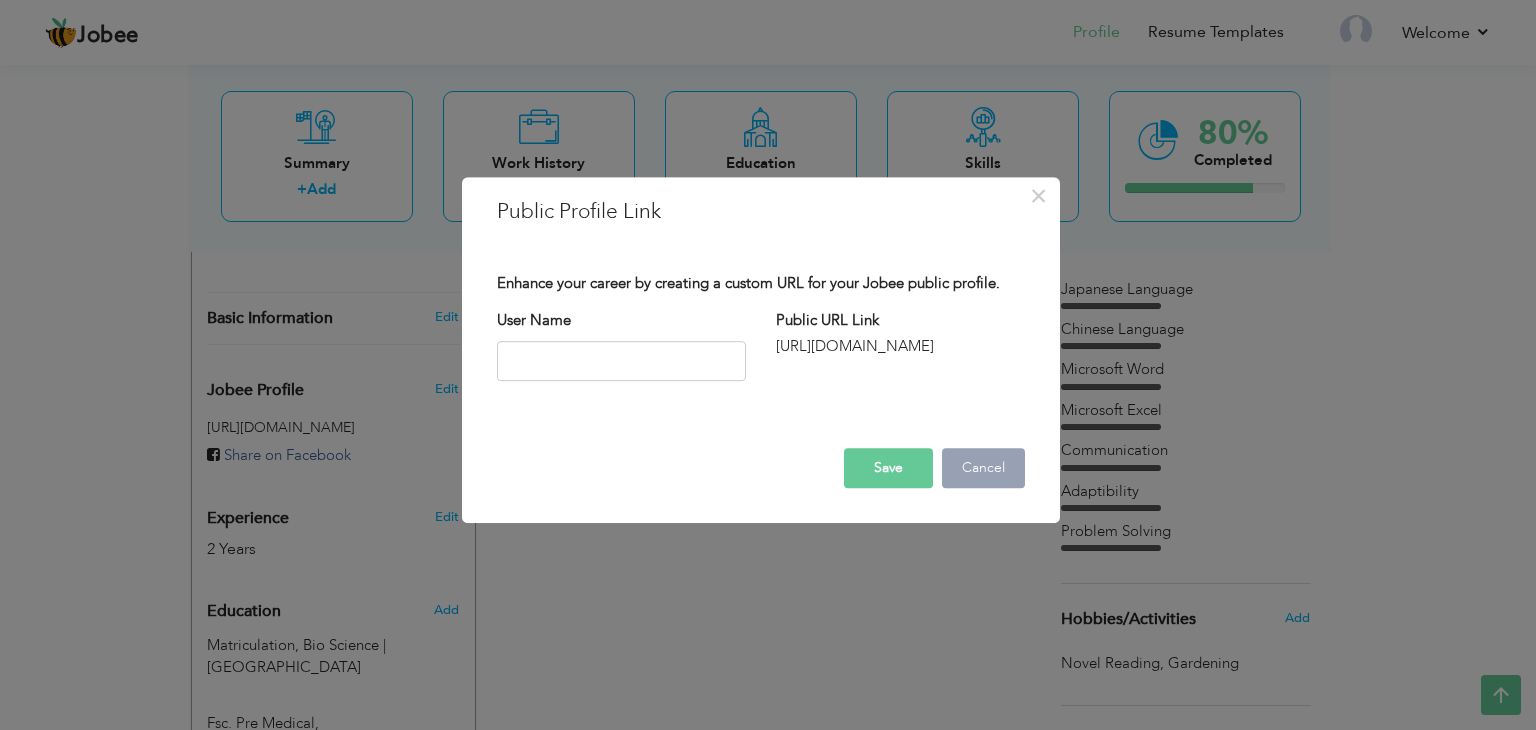 click on "Cancel" at bounding box center (983, 468) 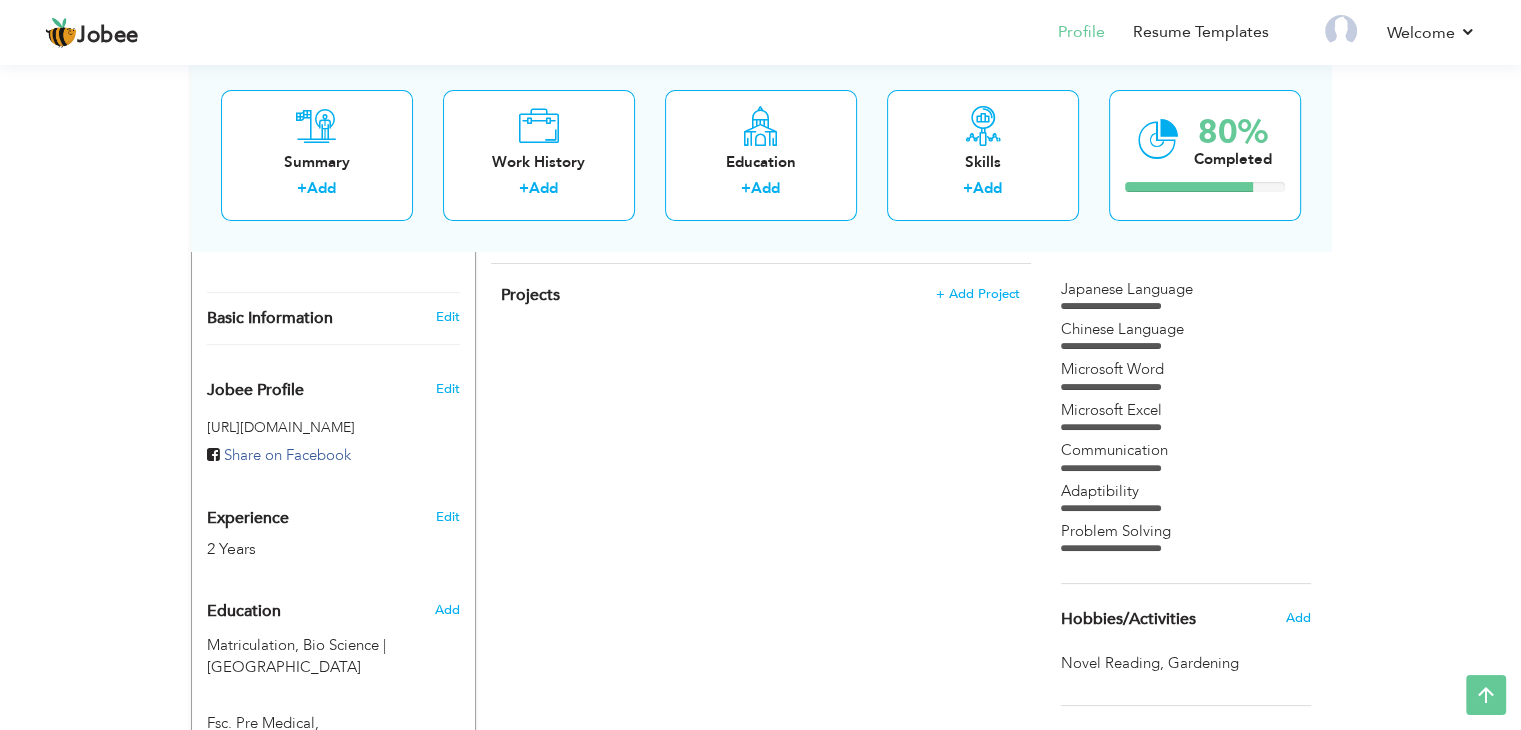 click on "Basic Information
Edit" at bounding box center (333, 318) 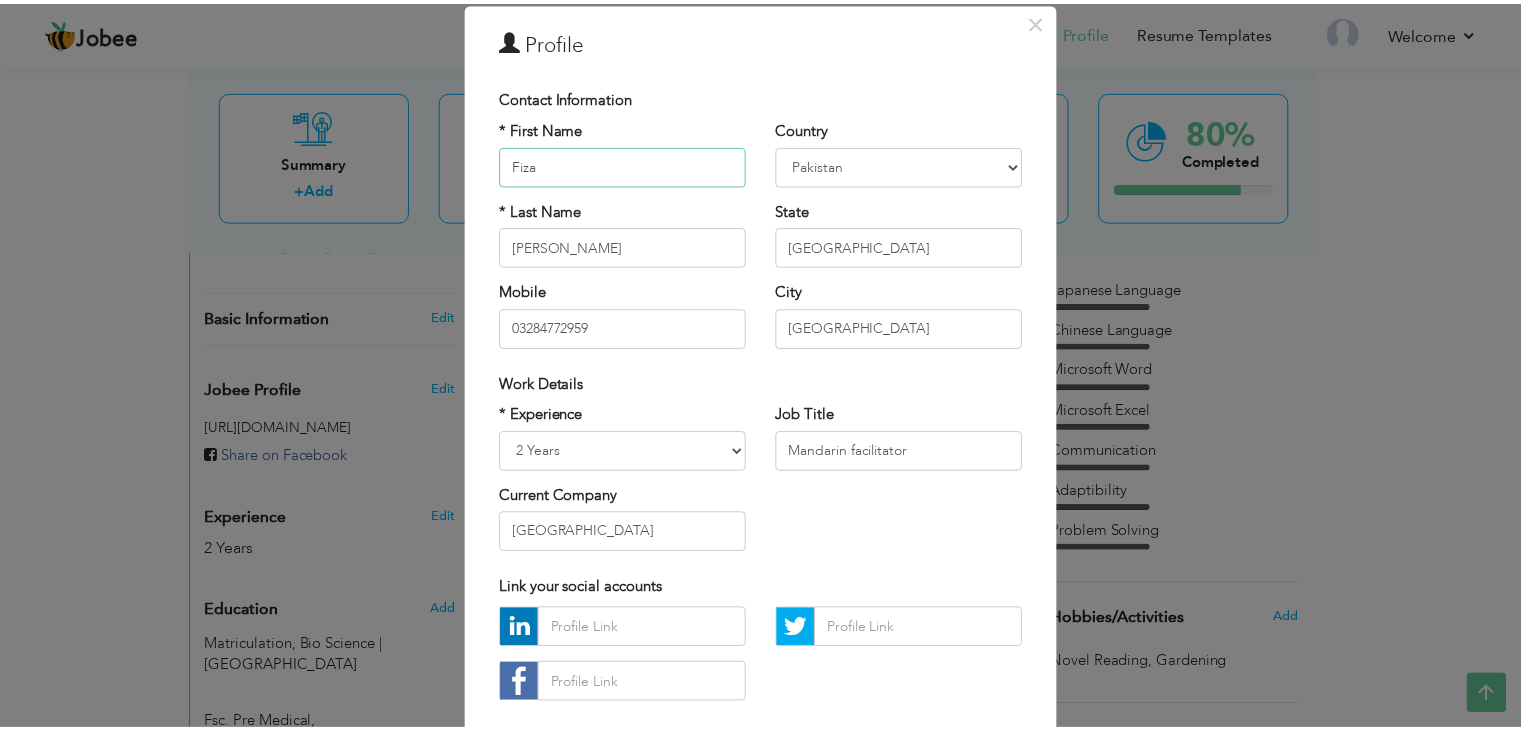 scroll, scrollTop: 0, scrollLeft: 0, axis: both 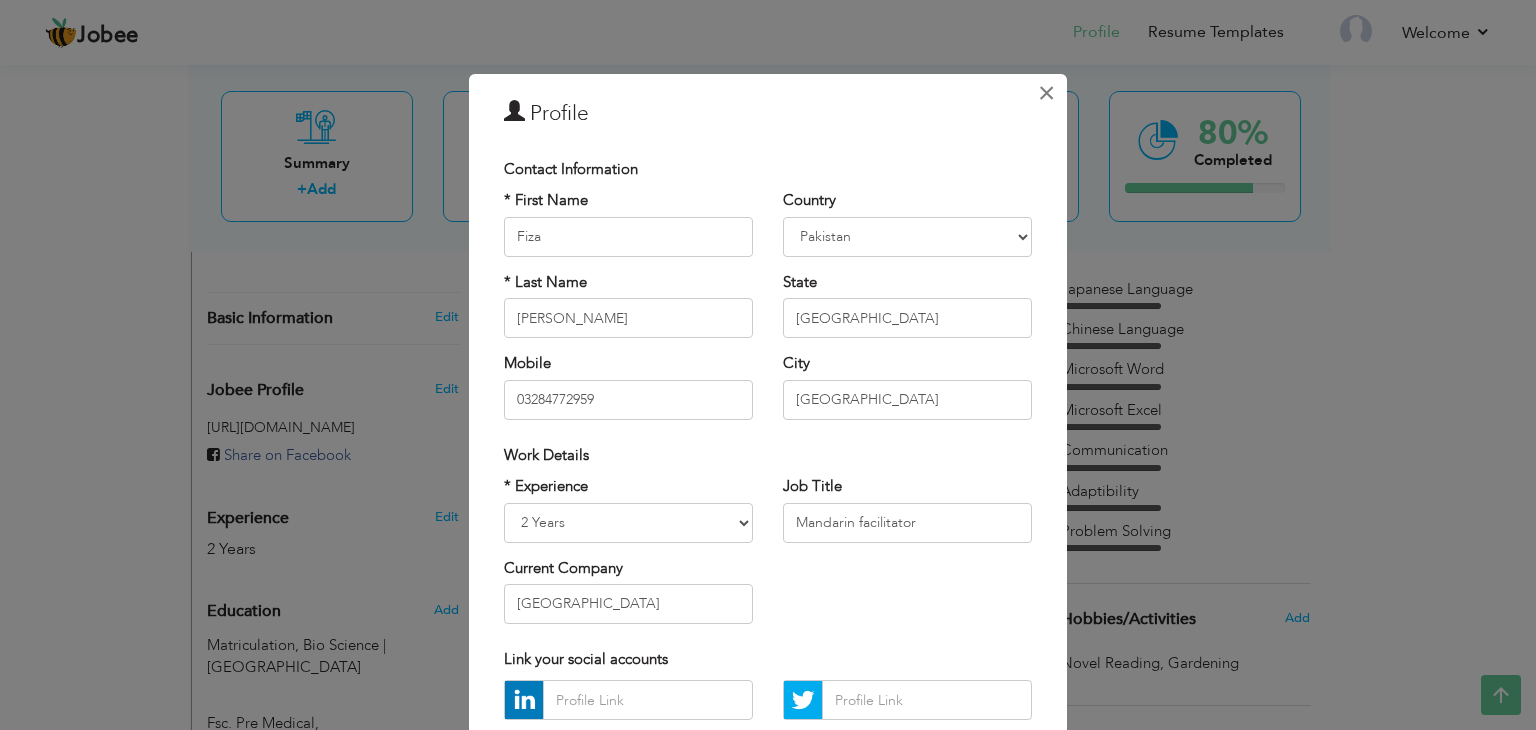 click on "×" at bounding box center (1046, 93) 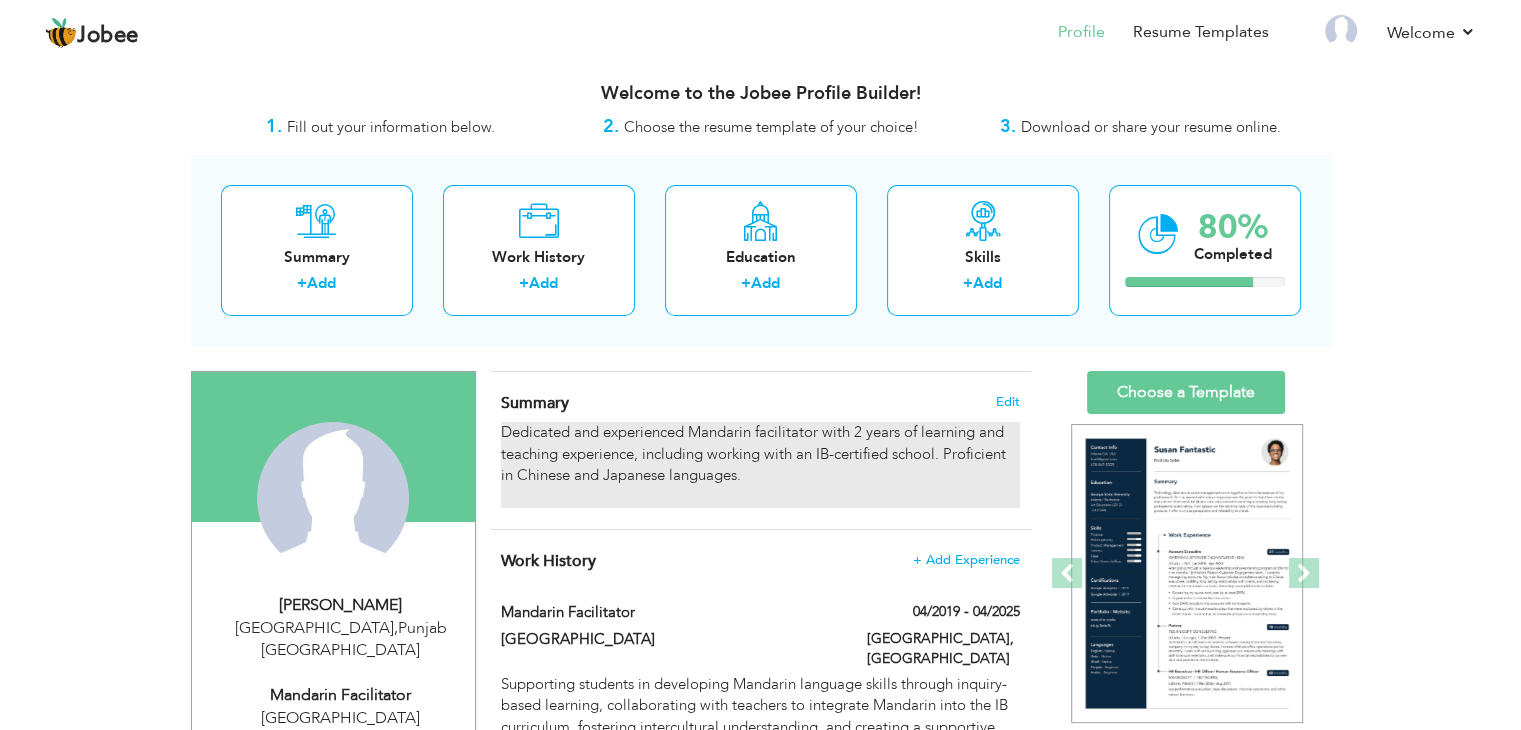 scroll, scrollTop: 0, scrollLeft: 0, axis: both 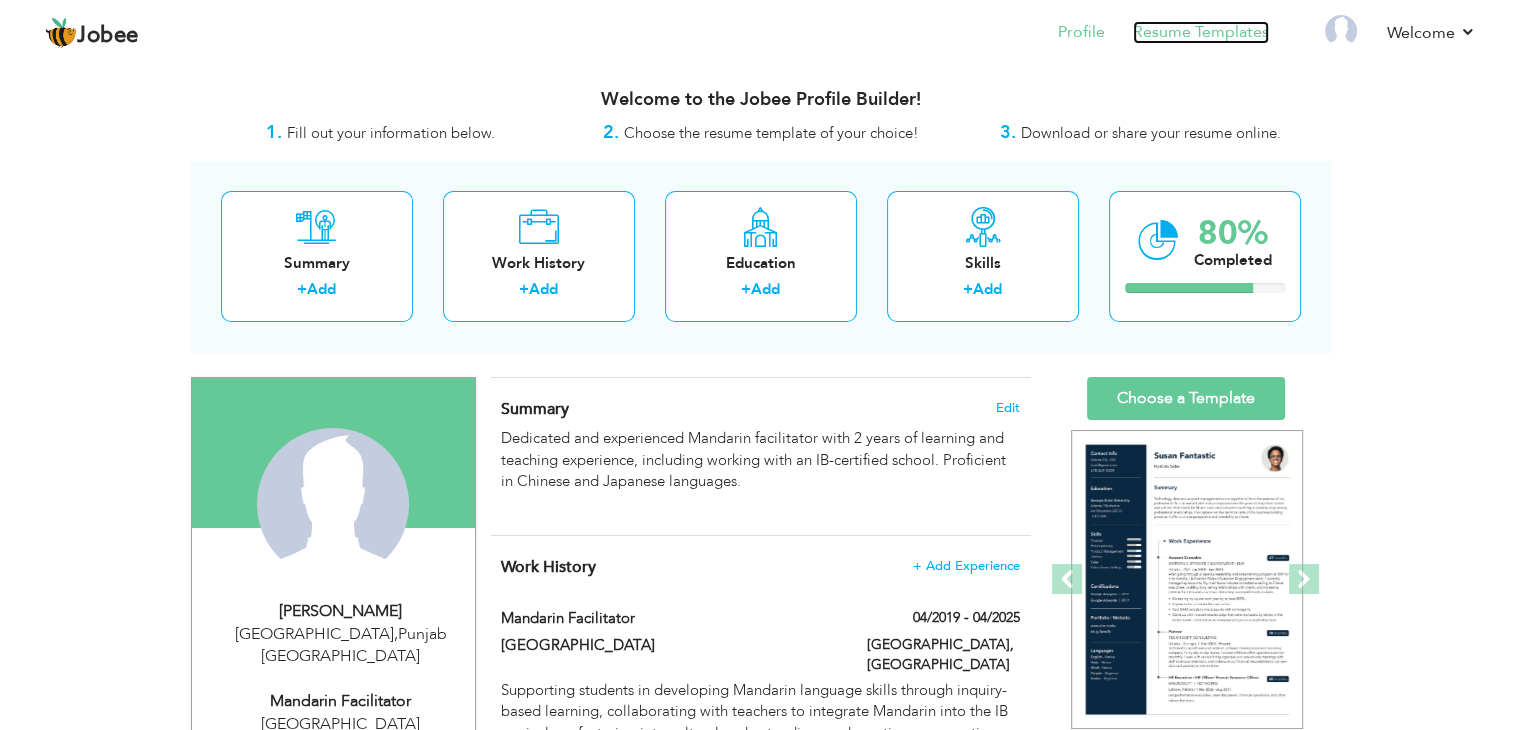 click on "Resume Templates" at bounding box center [1201, 32] 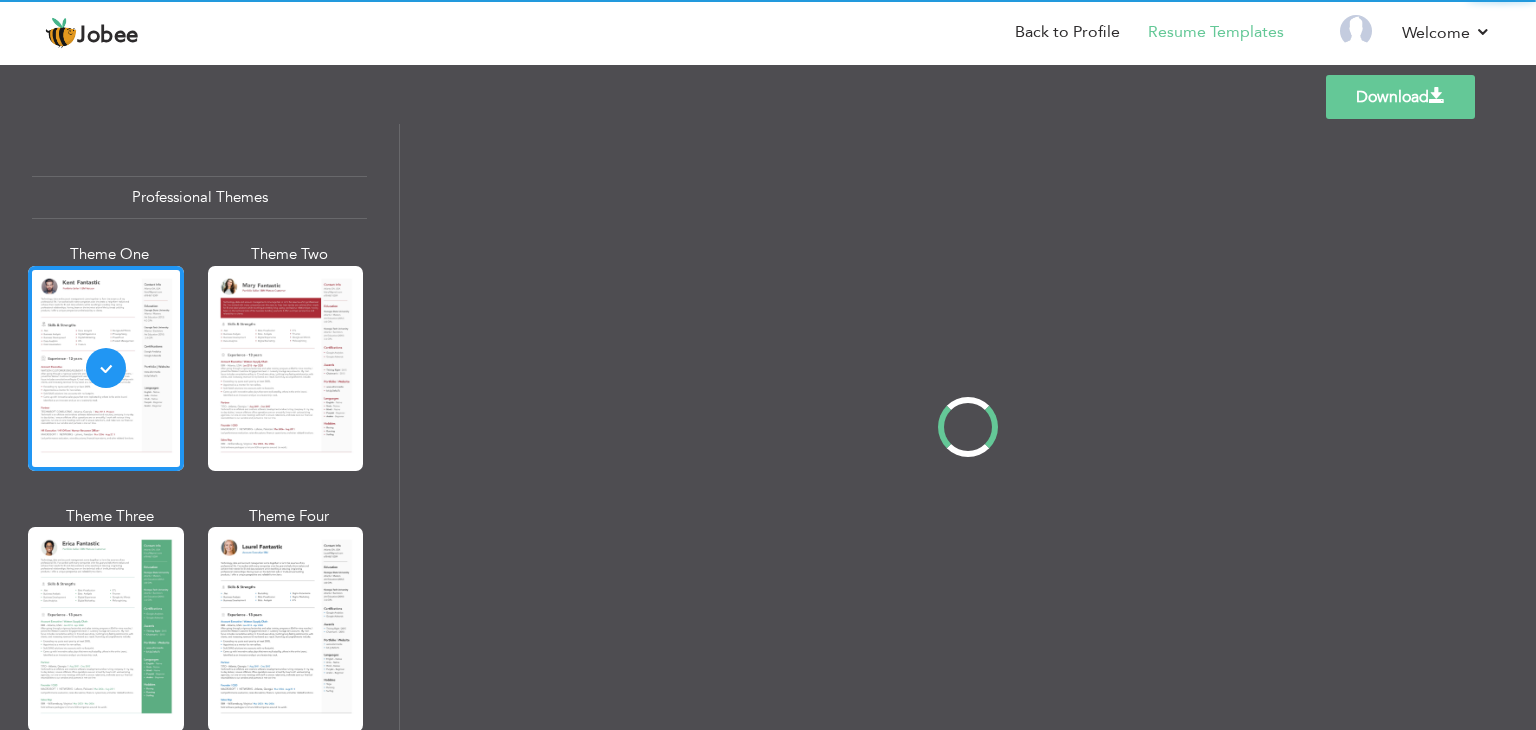 scroll, scrollTop: 0, scrollLeft: 0, axis: both 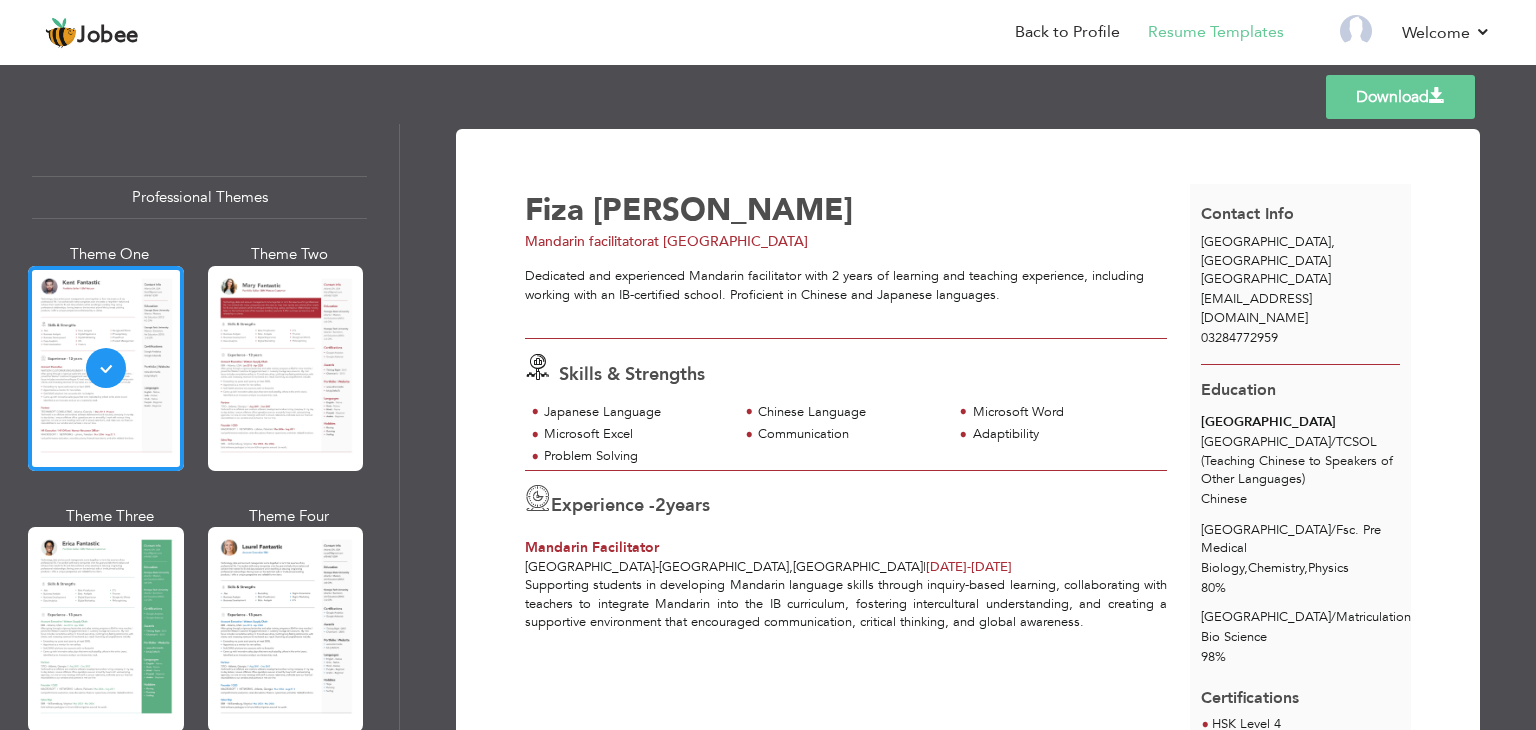 click on "[EMAIL_ADDRESS][DOMAIN_NAME]" at bounding box center (1256, 308) 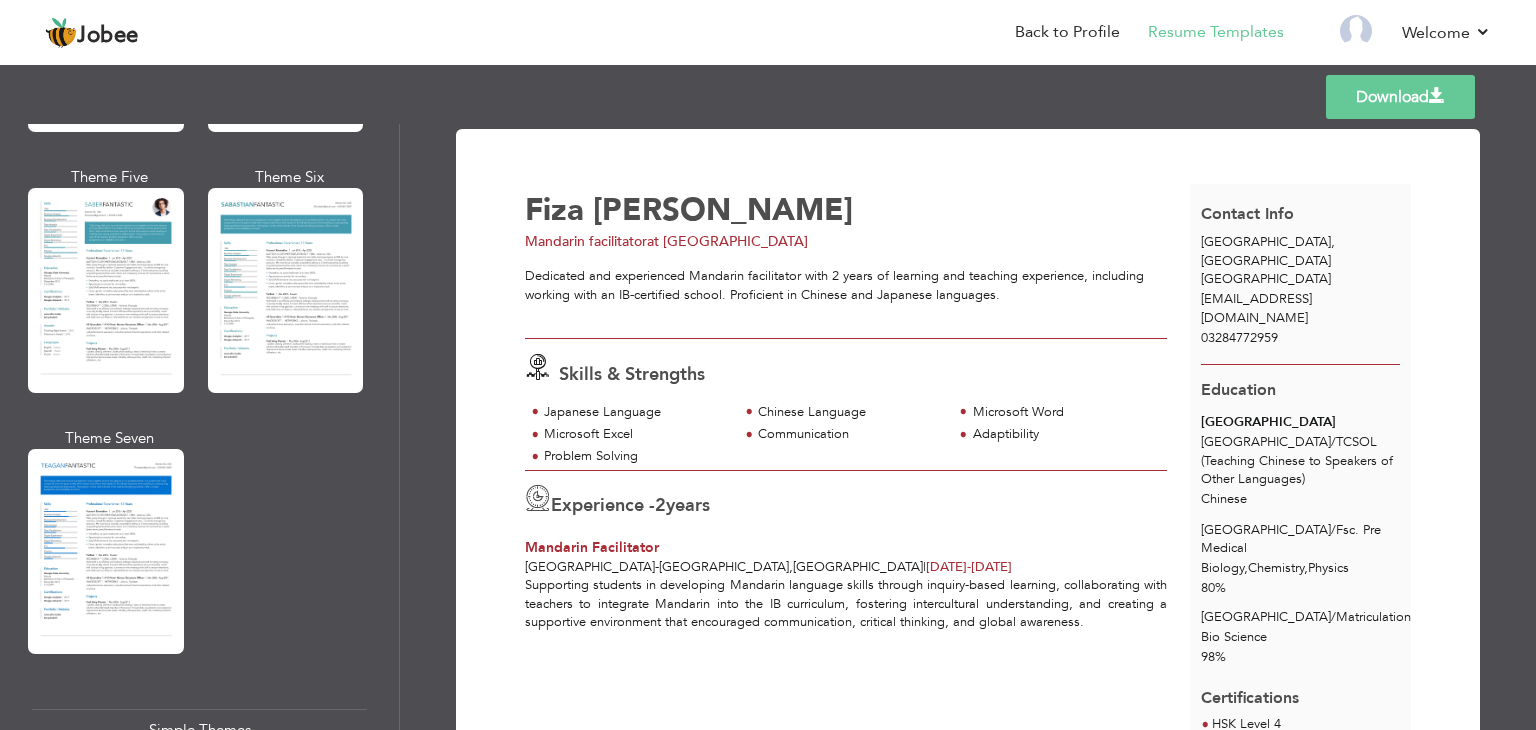 scroll, scrollTop: 3475, scrollLeft: 0, axis: vertical 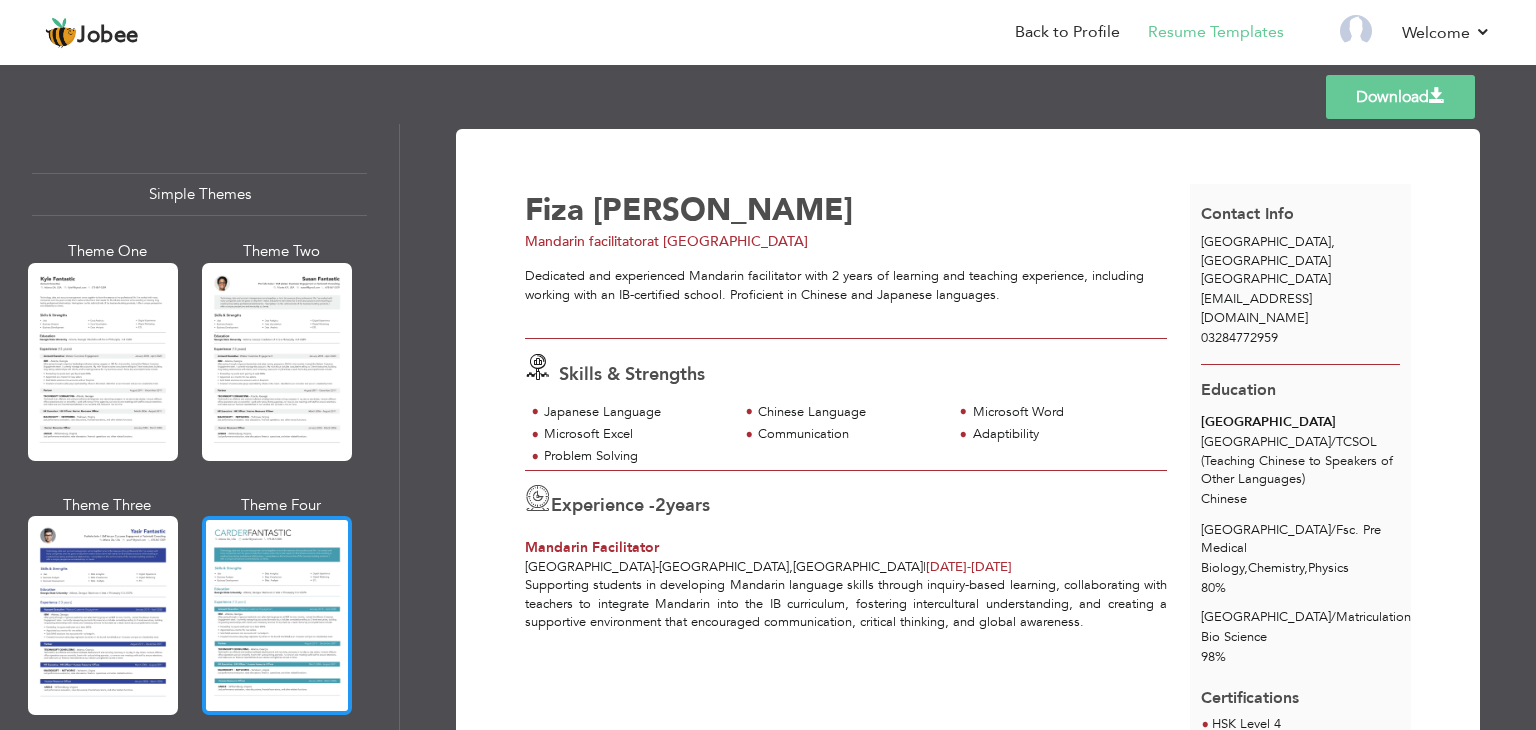 click at bounding box center [277, 615] 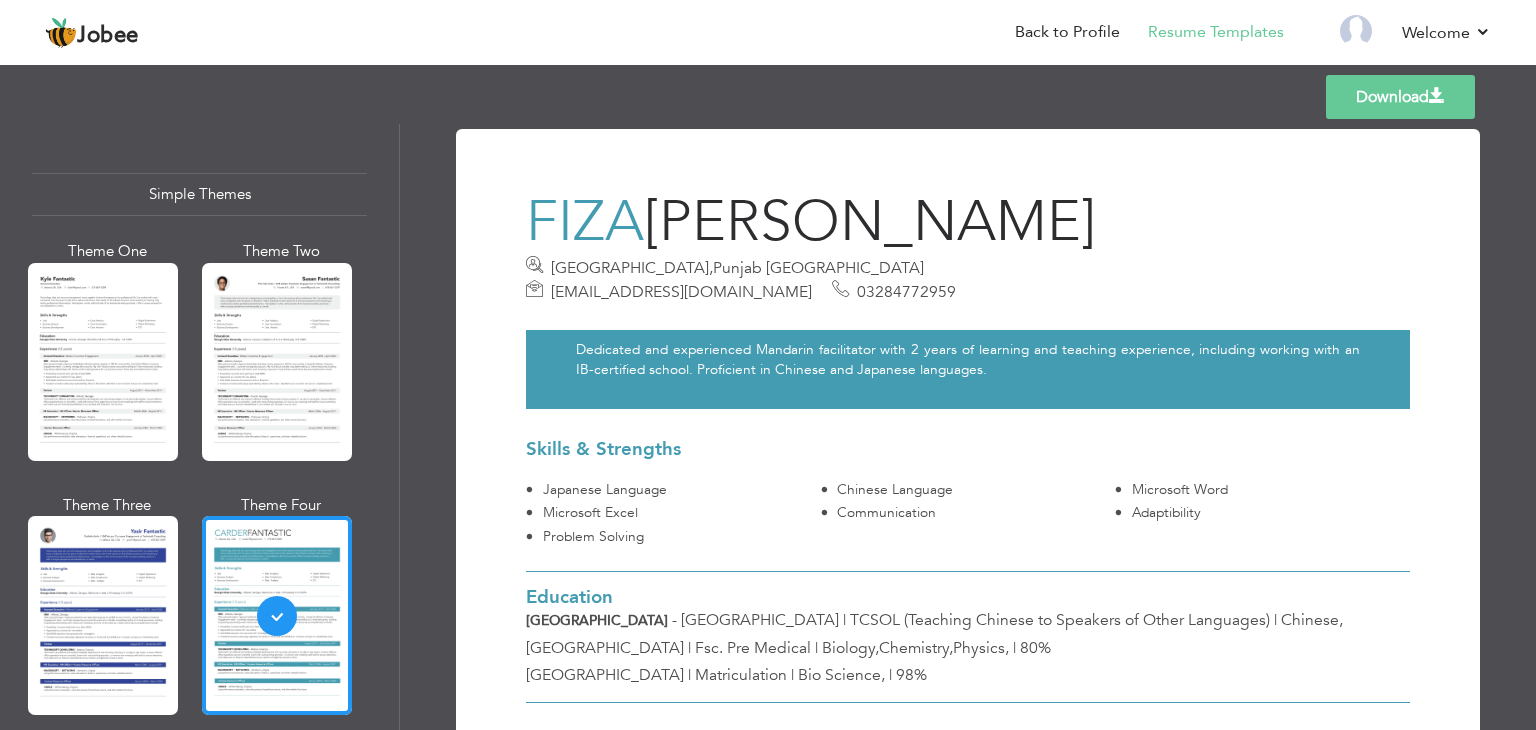 click on "Download" at bounding box center (1400, 97) 